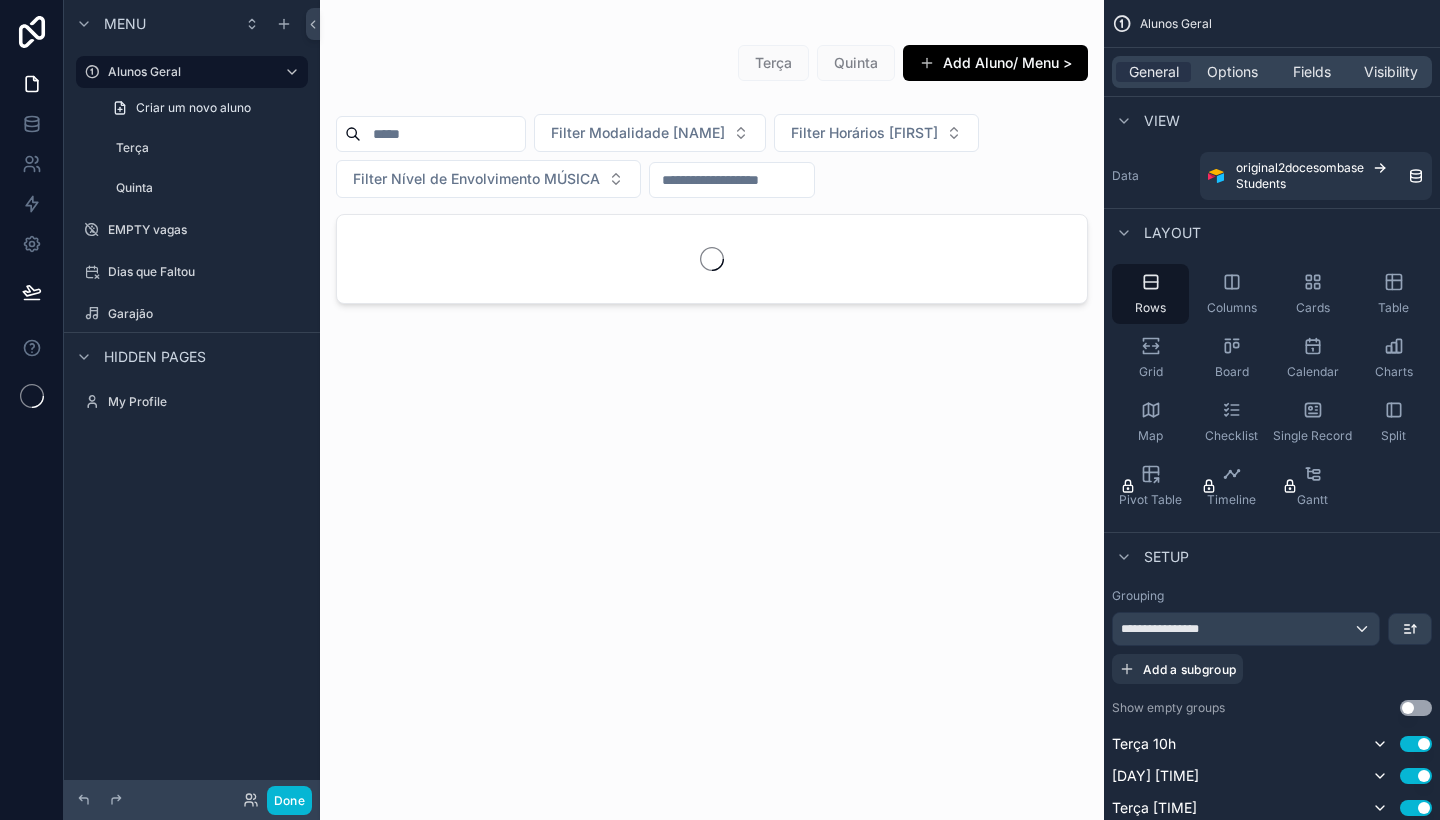 scroll, scrollTop: 0, scrollLeft: 0, axis: both 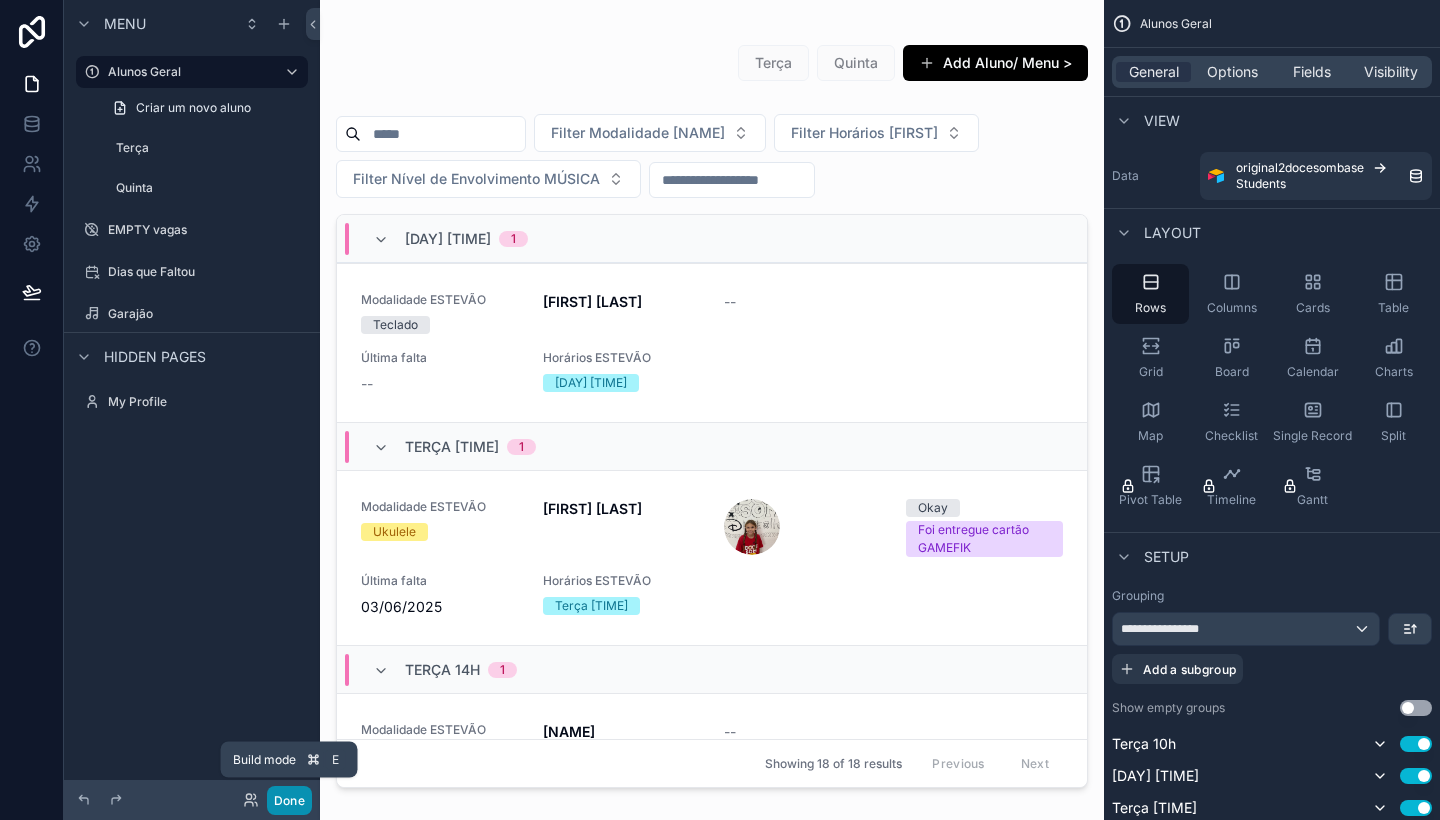 click on "Done" at bounding box center (289, 800) 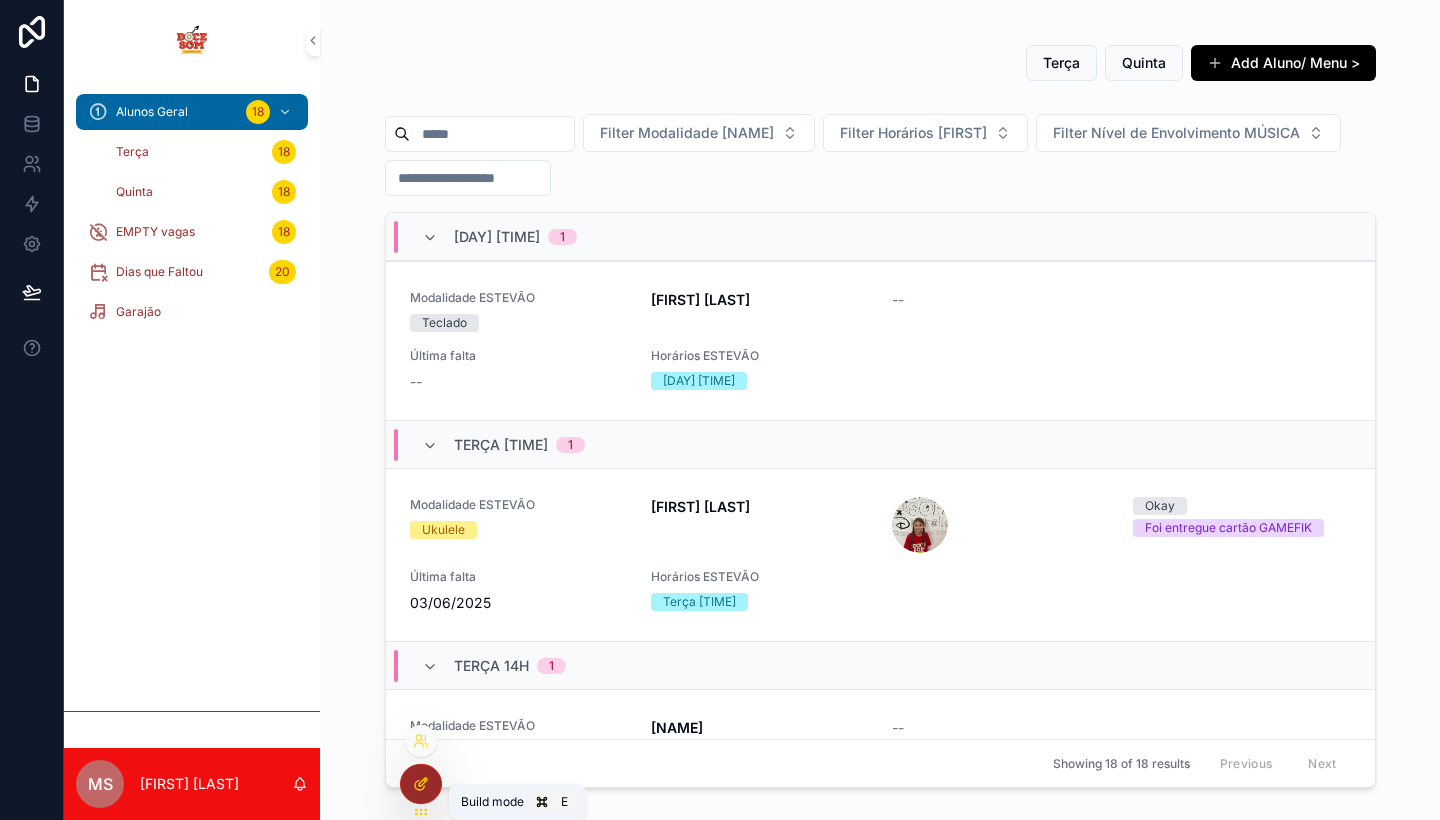 click at bounding box center [421, 784] 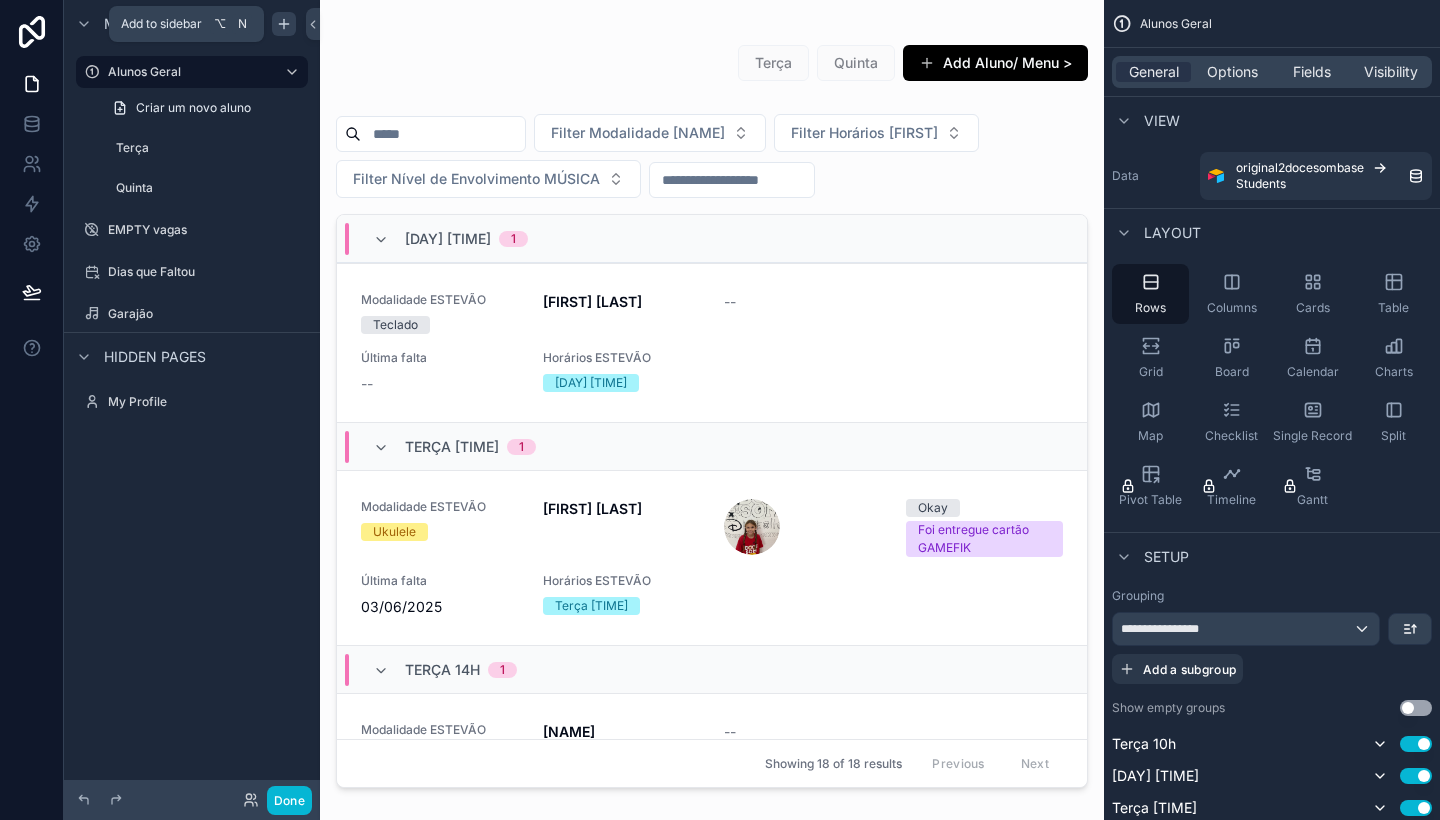 click 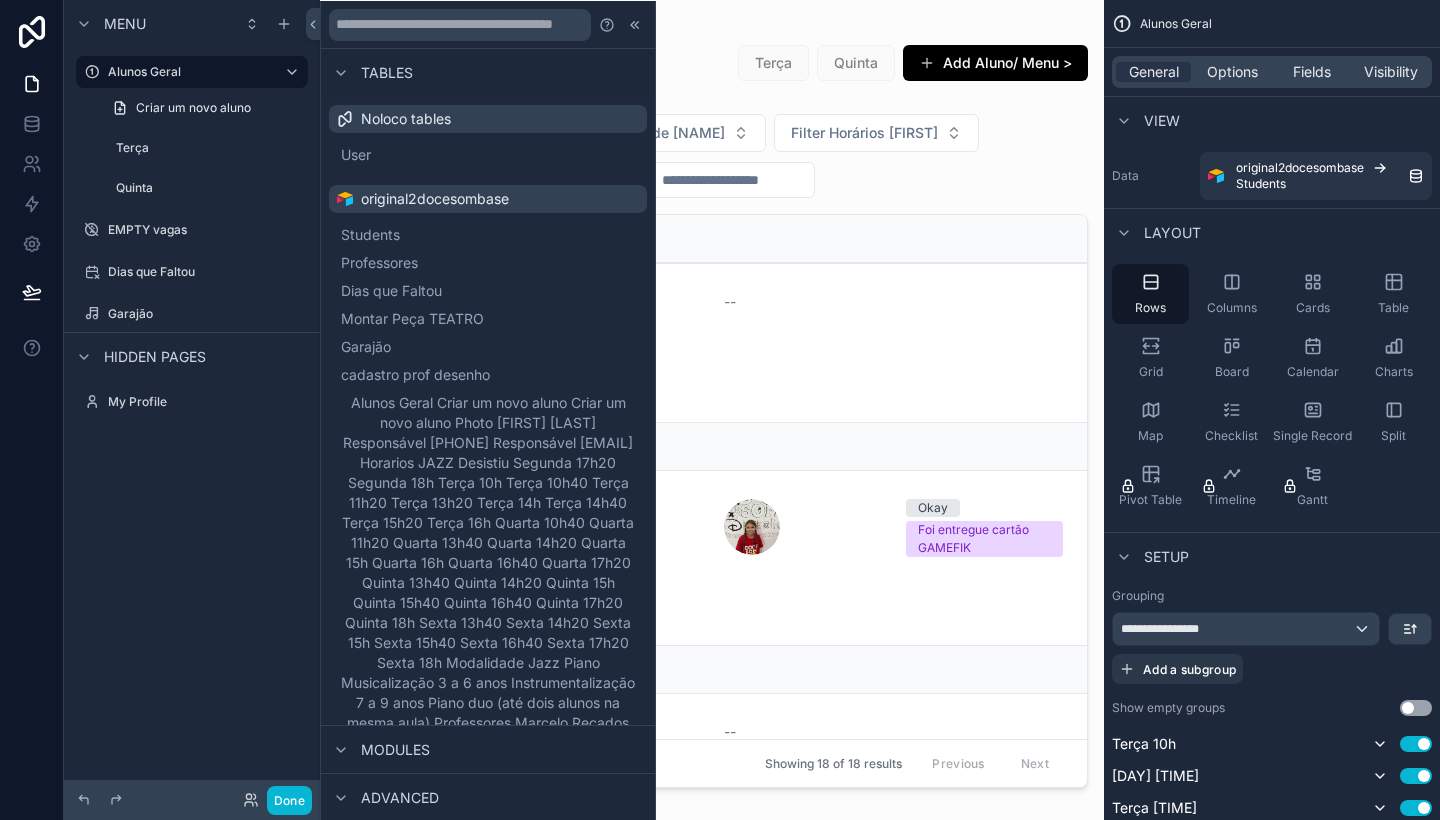 scroll, scrollTop: 0, scrollLeft: 0, axis: both 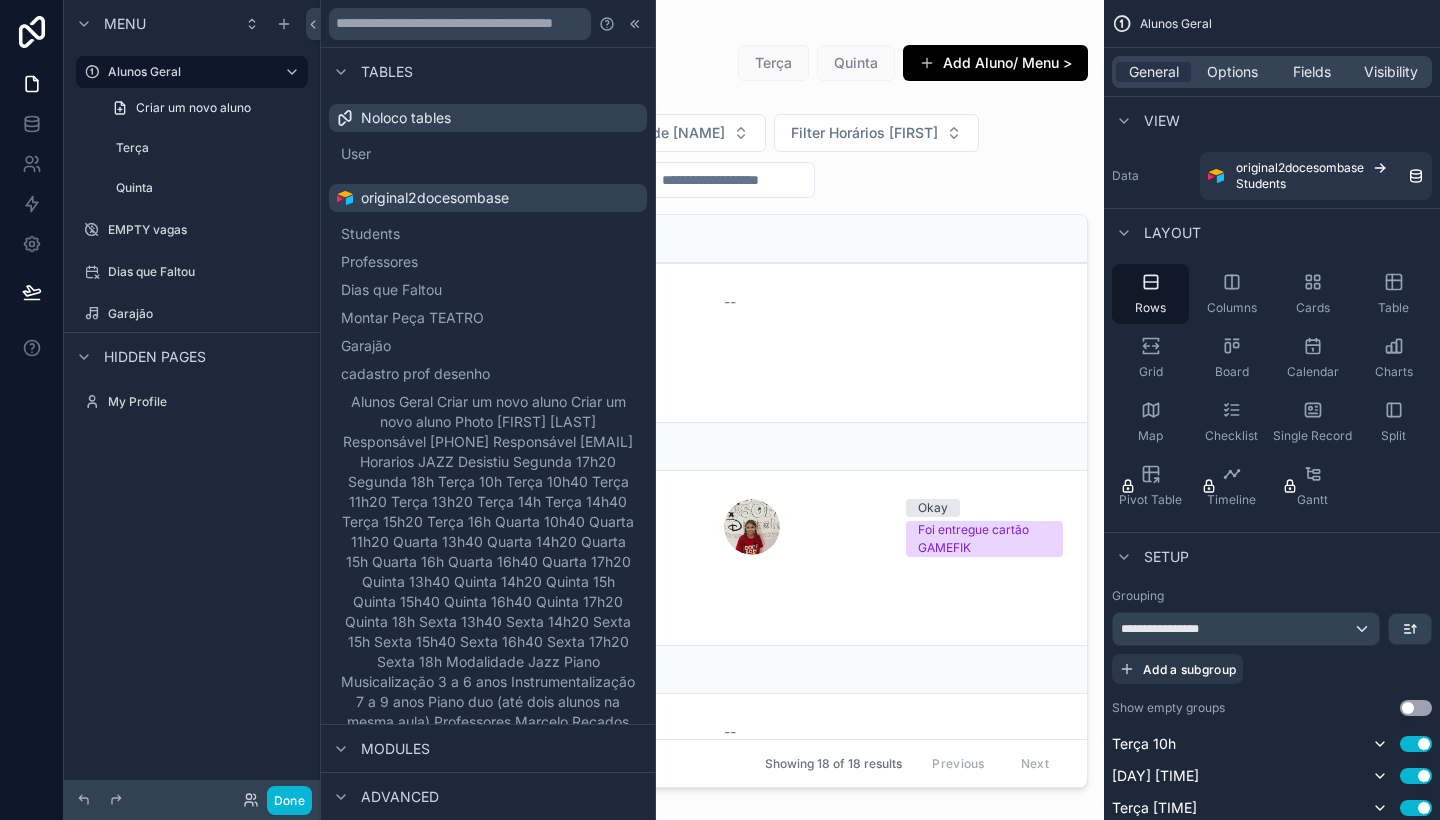 click on "External link" at bounding box center [404, 1066] 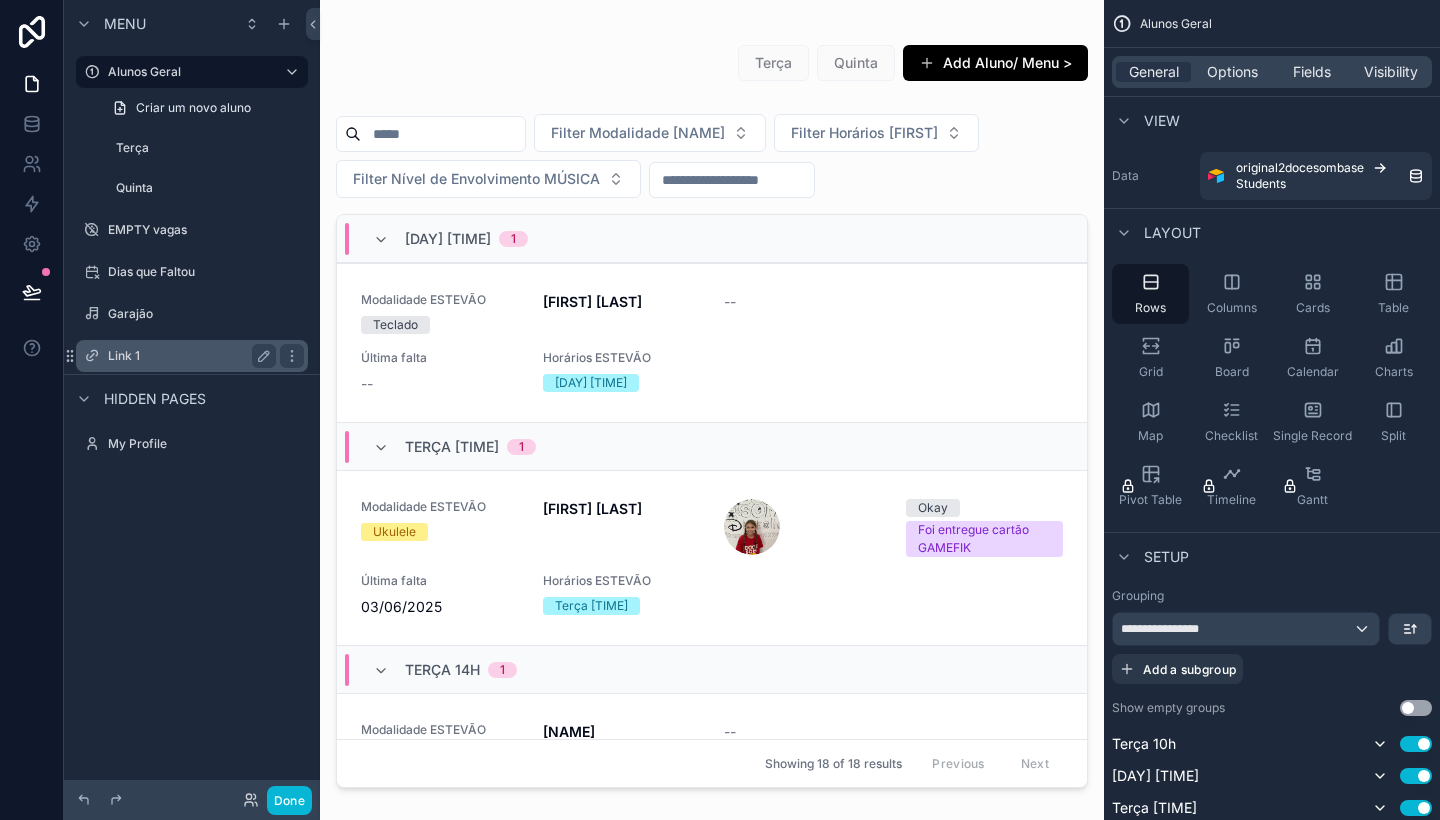 click on "Link 1" at bounding box center [188, 356] 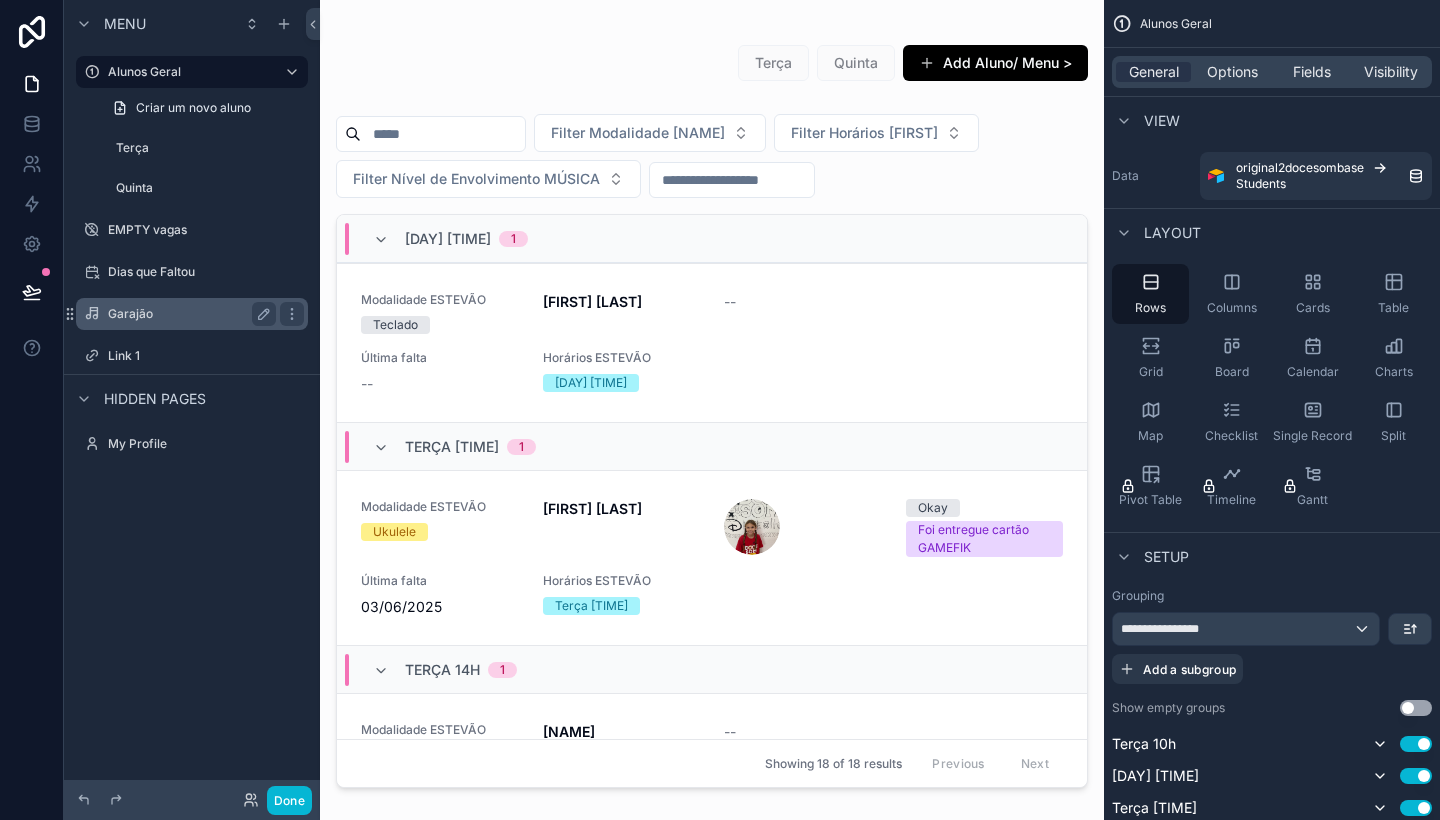 click on "Garajão" at bounding box center [188, 314] 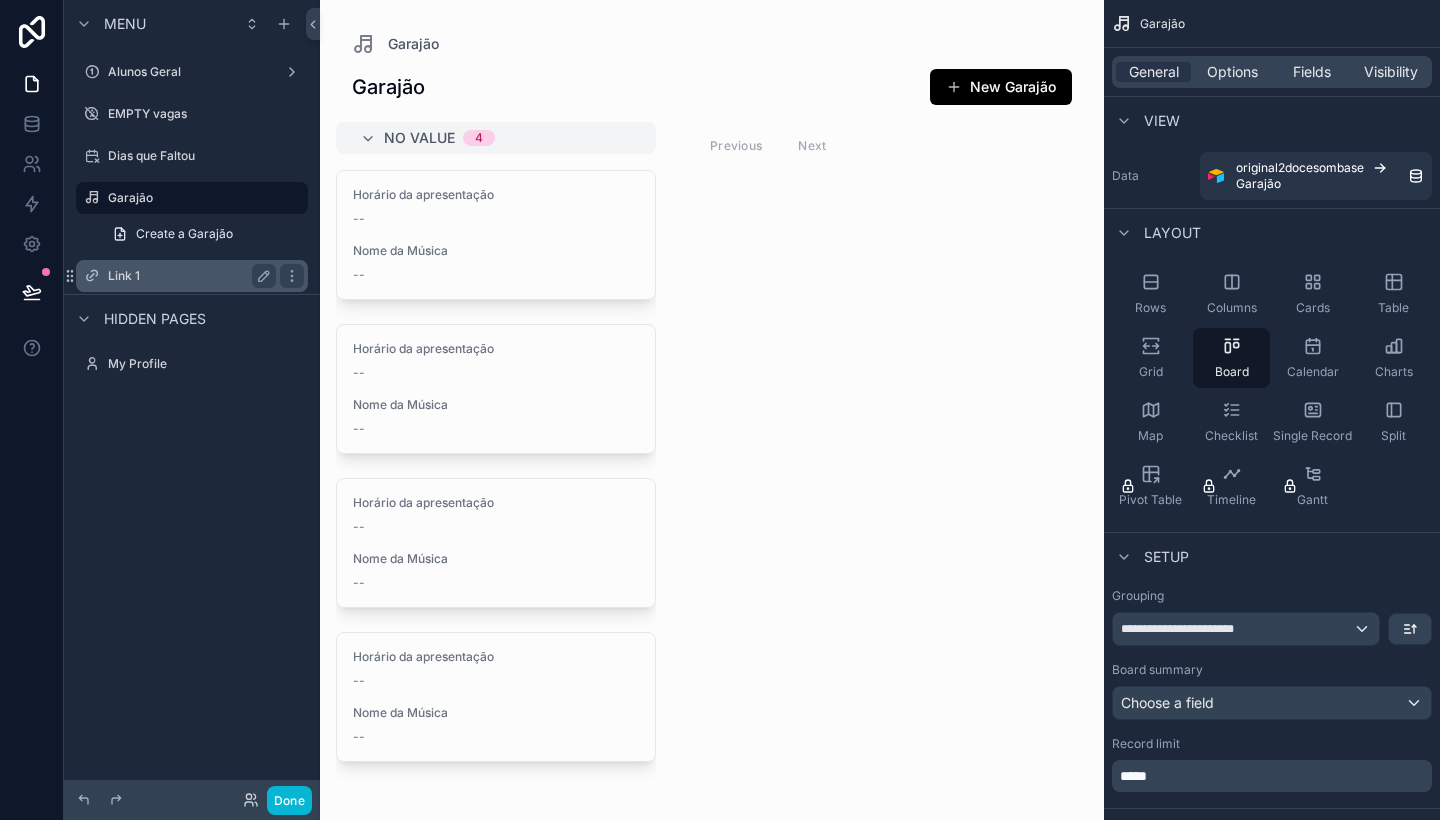 click on "Link 1" at bounding box center [188, 276] 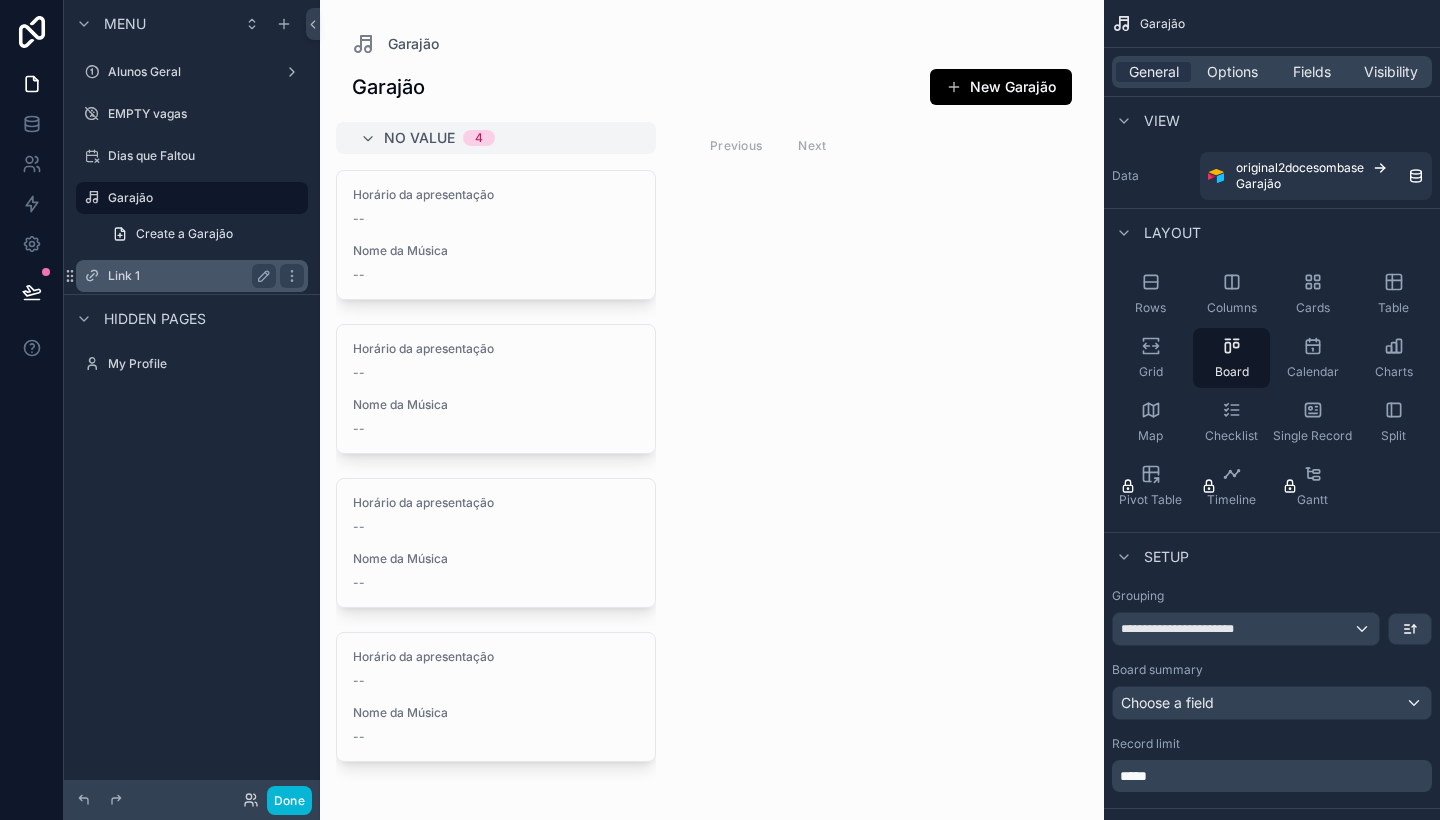 click on "Link 1" at bounding box center (188, 276) 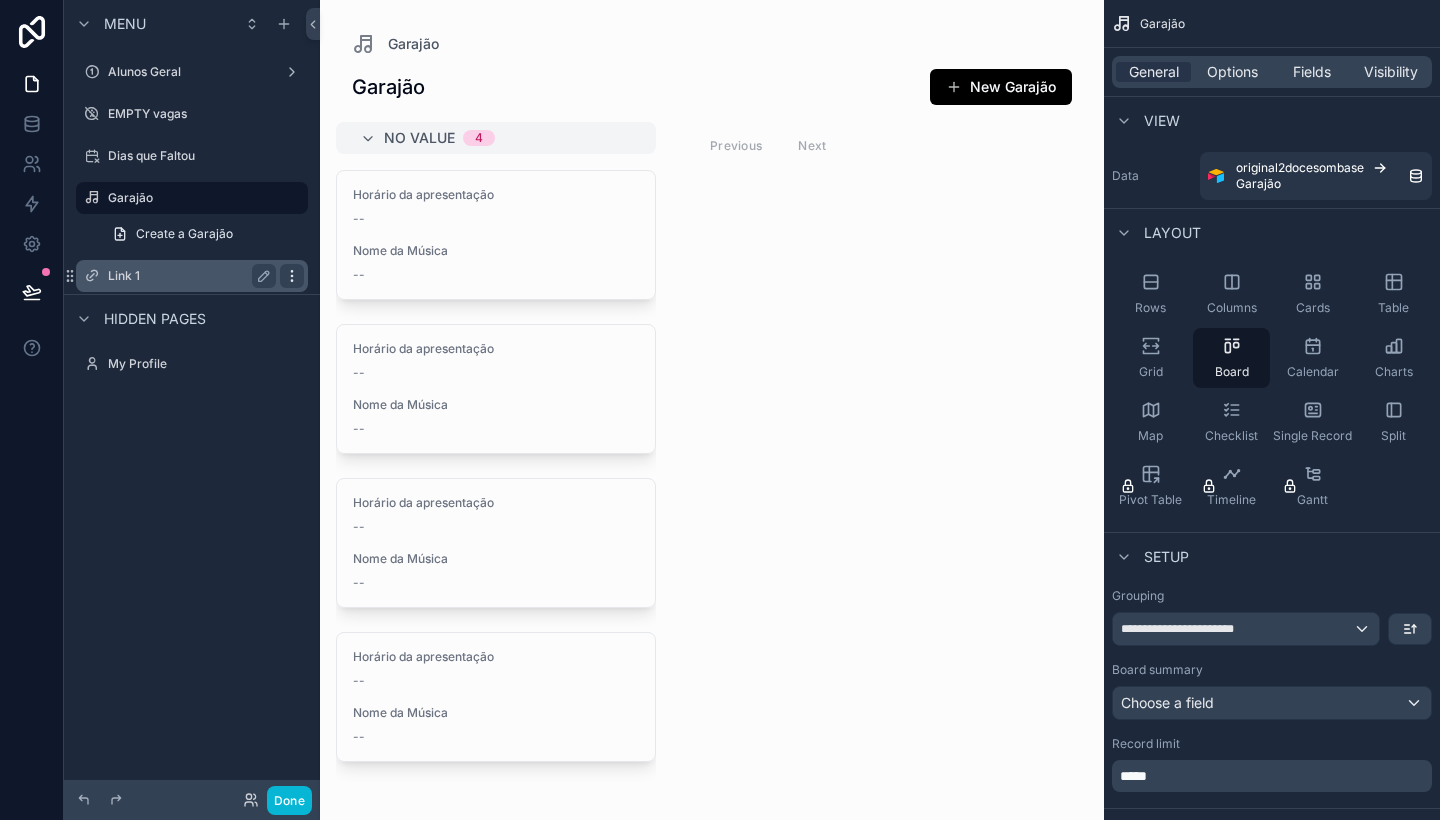 click 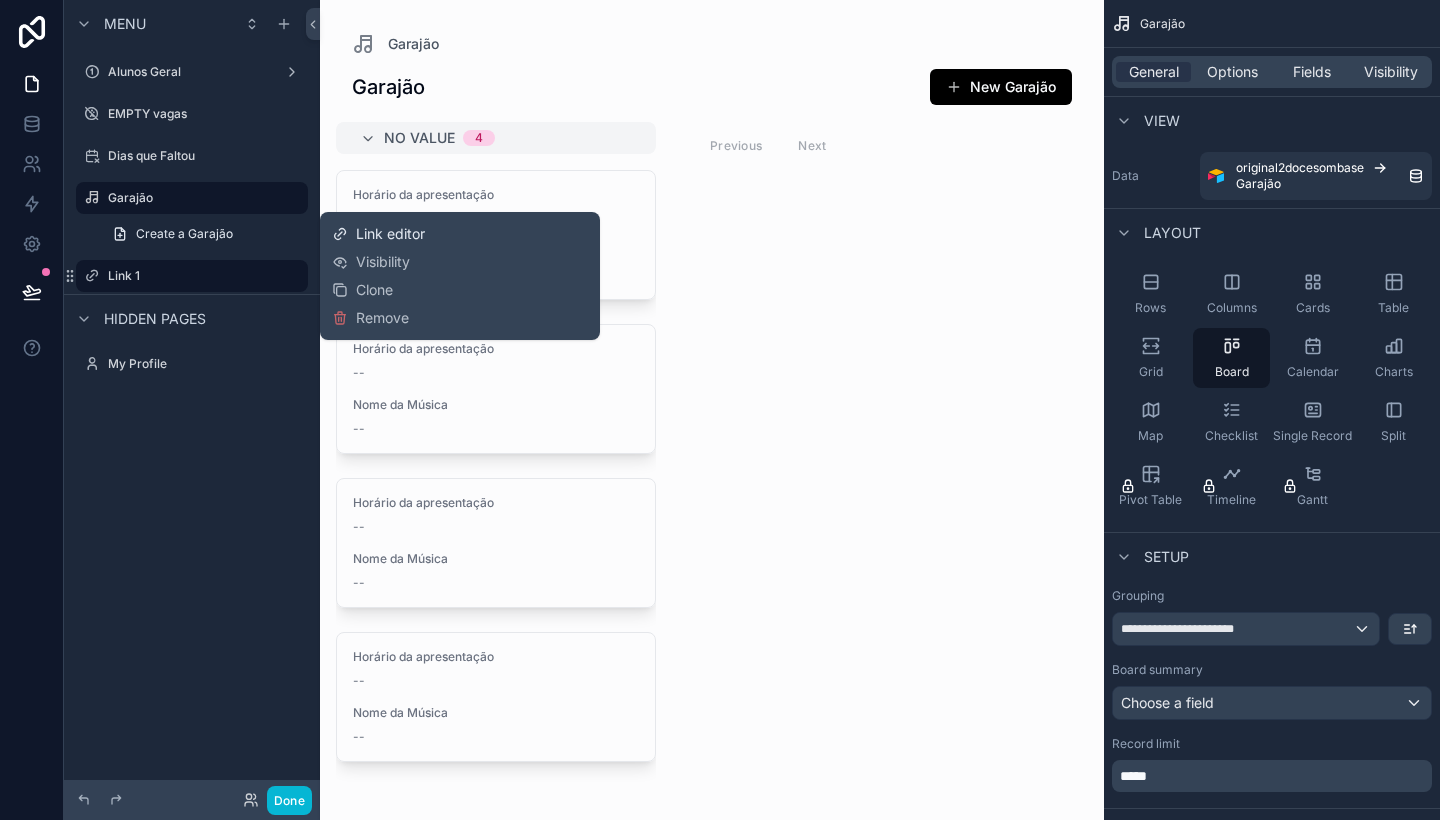 click on "Link editor" at bounding box center (390, 234) 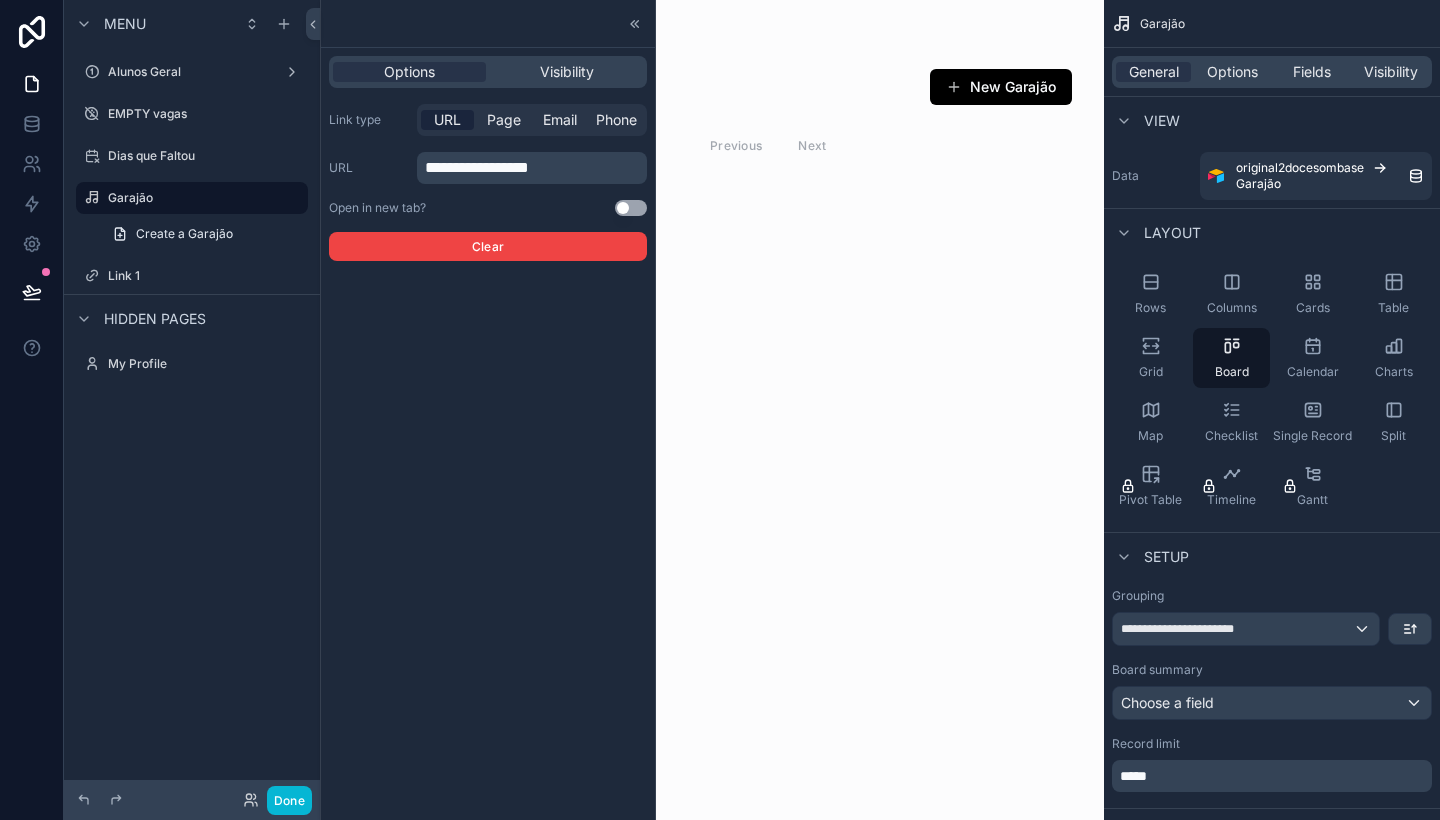 click on "**********" at bounding box center [532, 168] 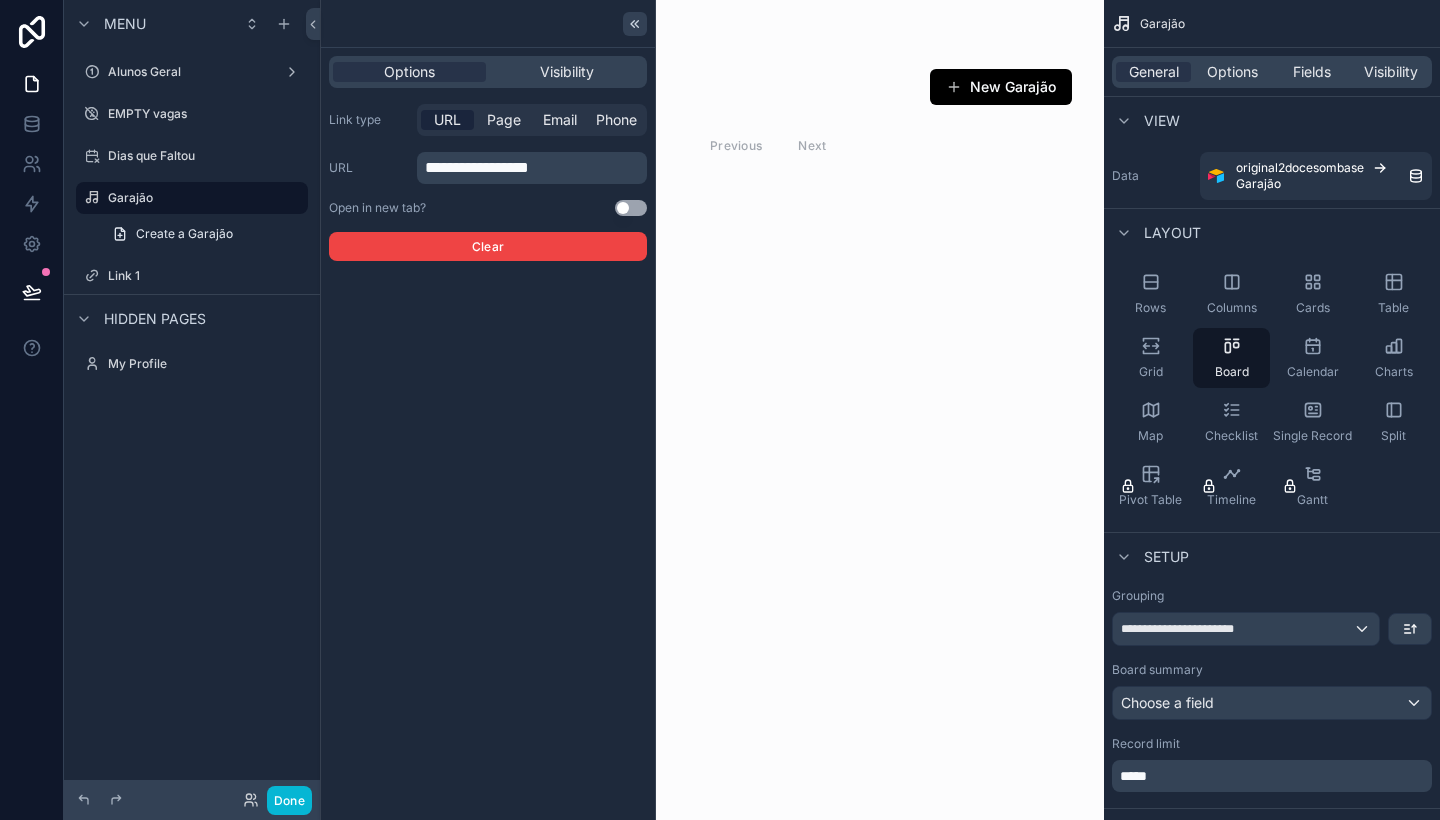click 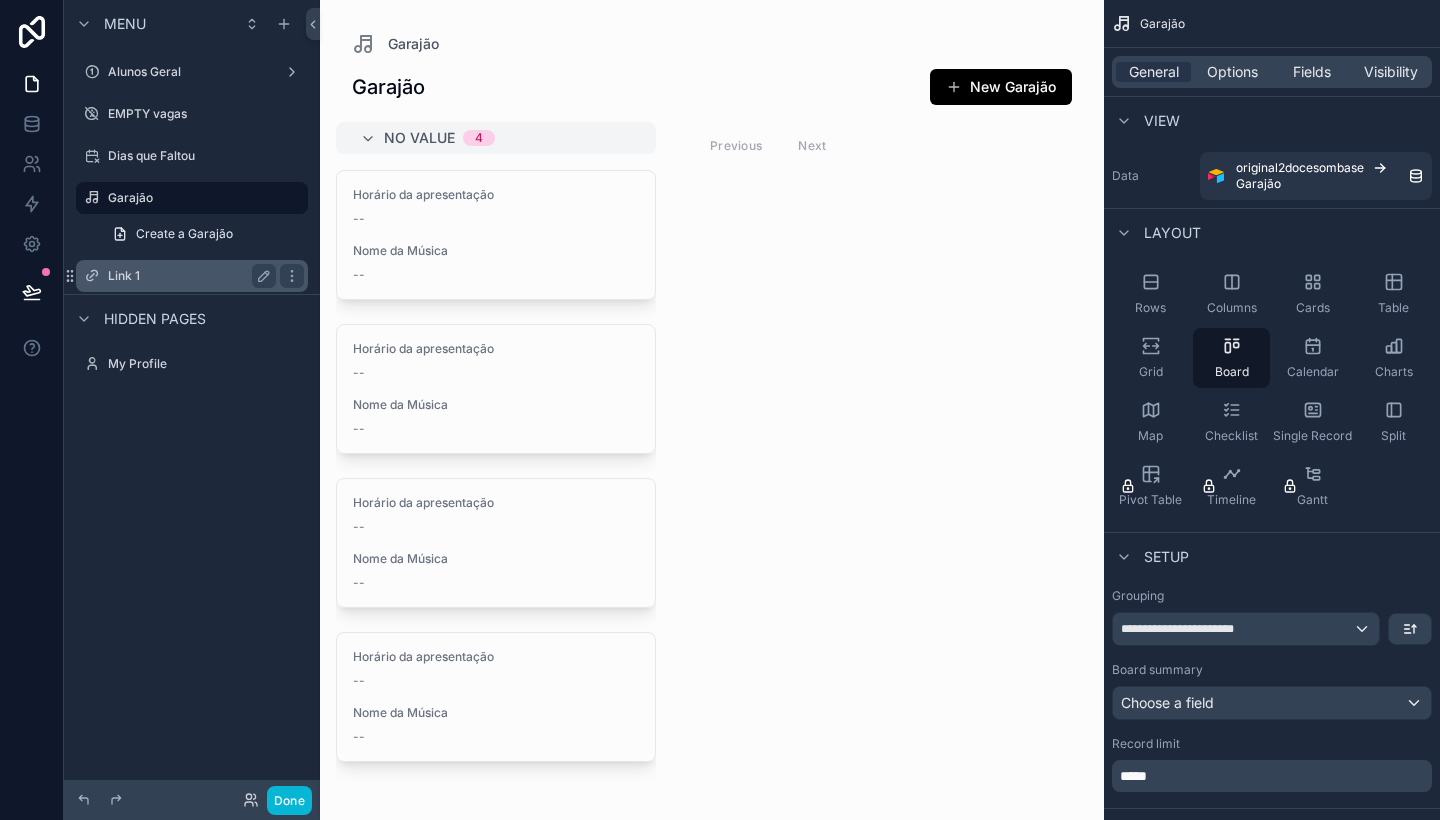 click on "Link 1" at bounding box center (188, 276) 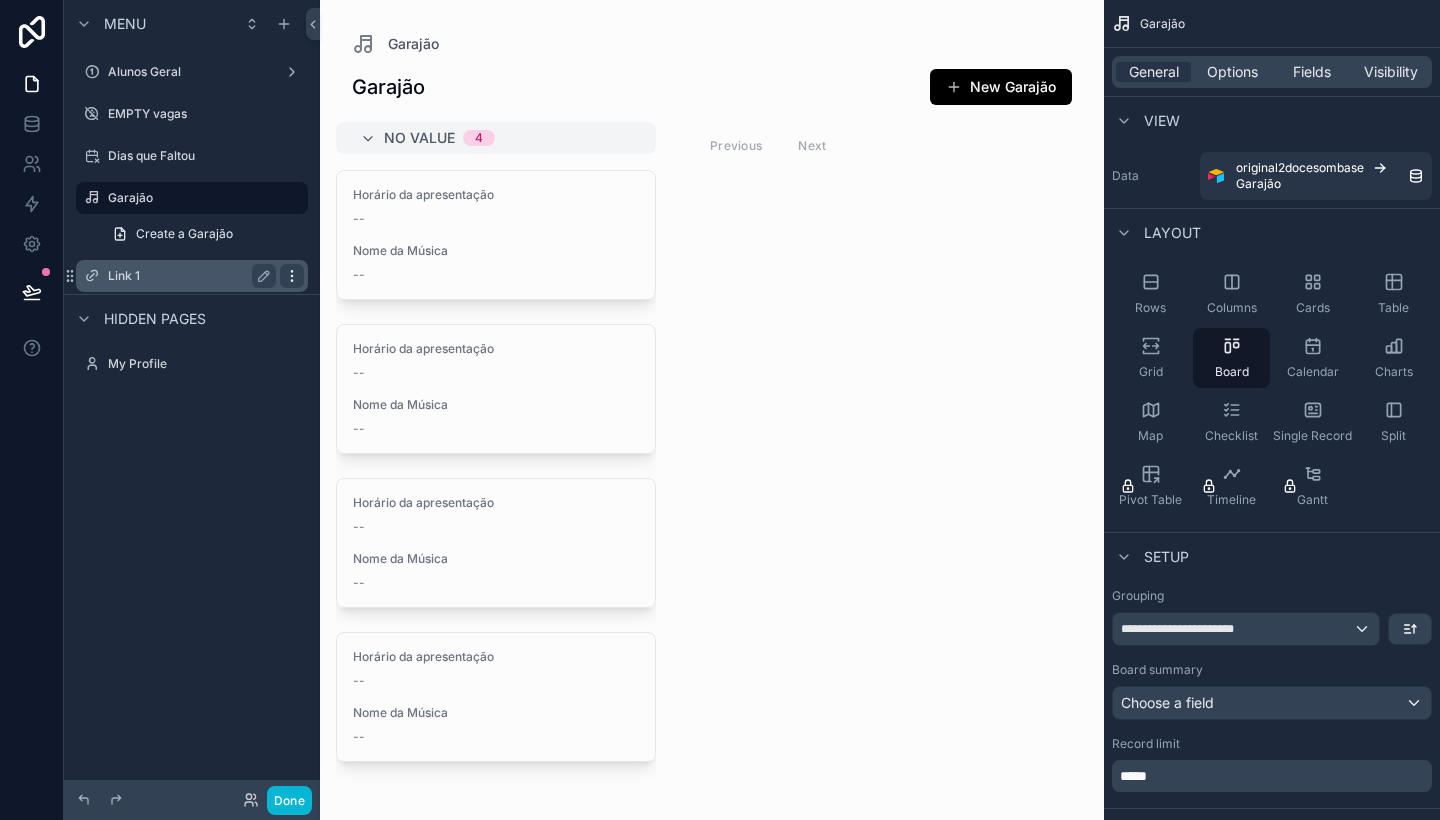 click 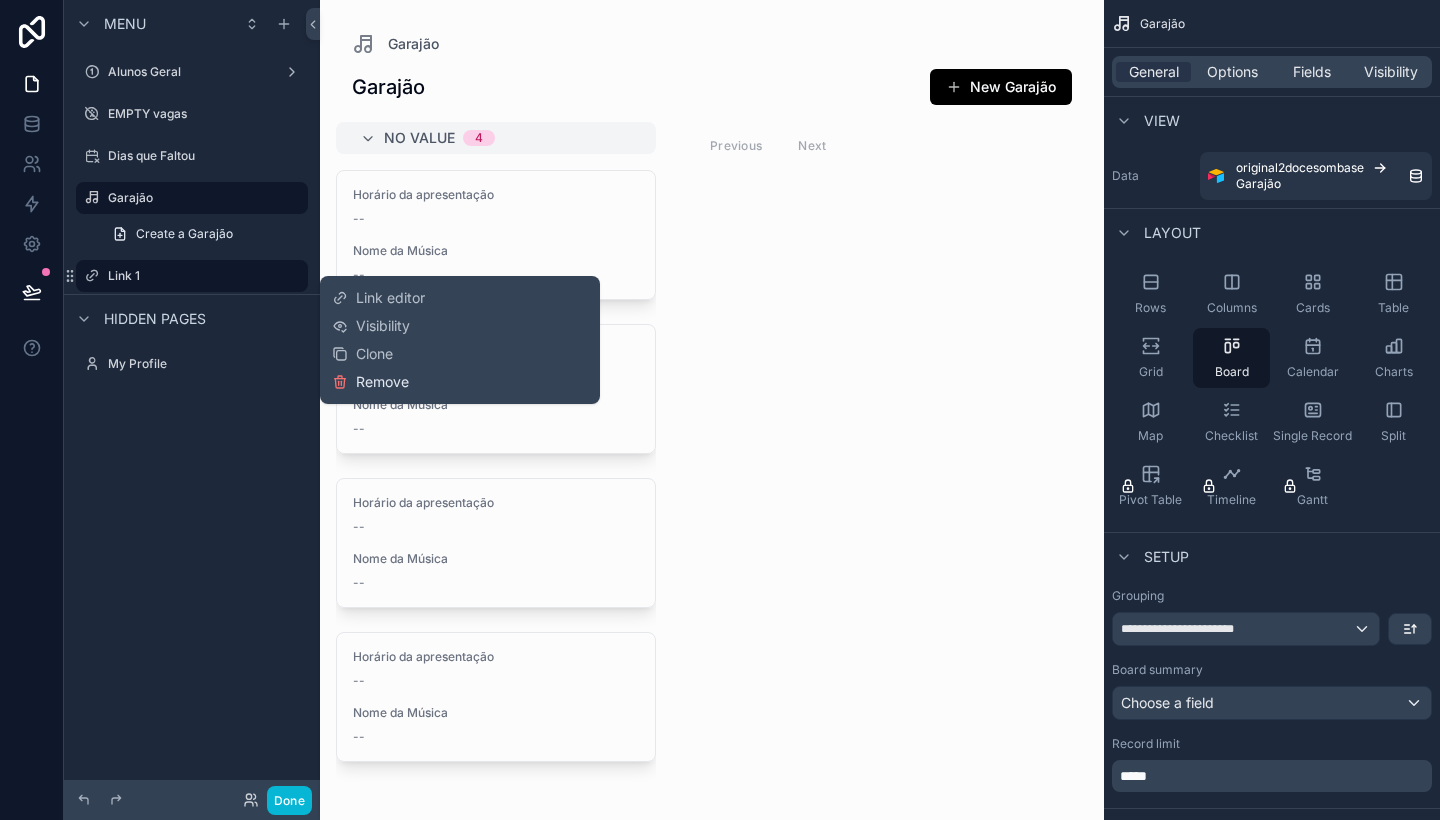 click on "Remove" at bounding box center (382, 382) 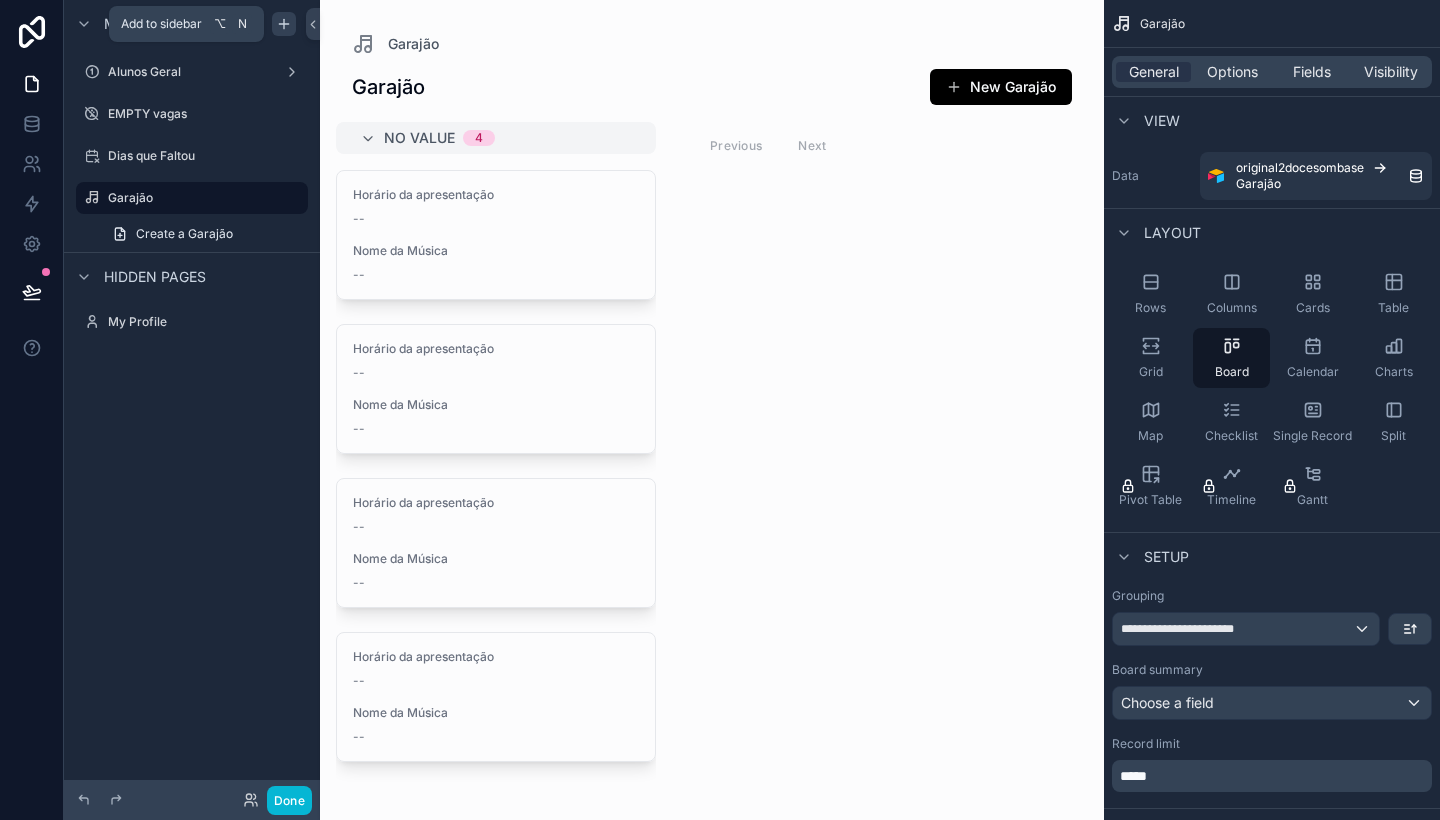click 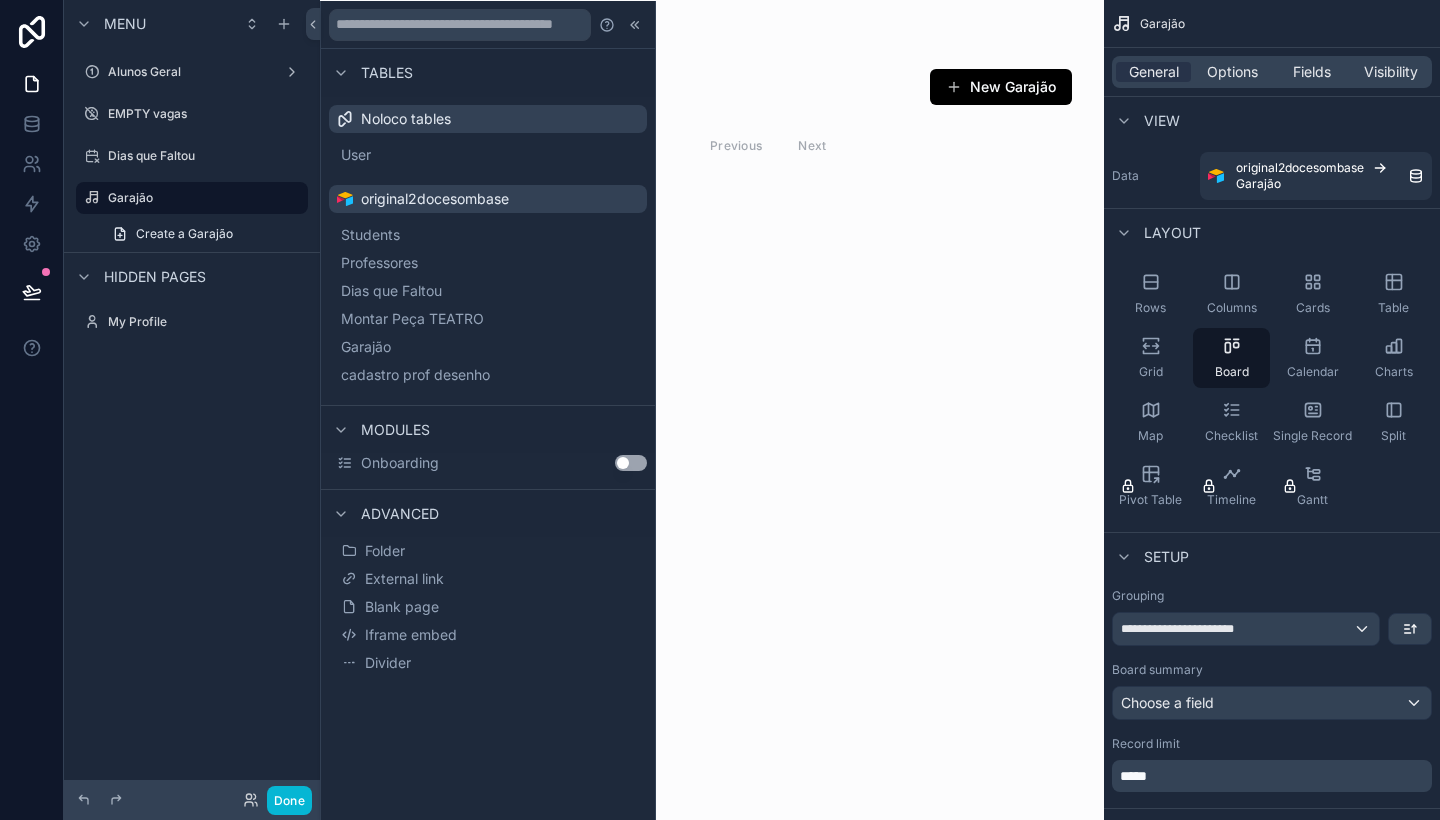scroll, scrollTop: 0, scrollLeft: 0, axis: both 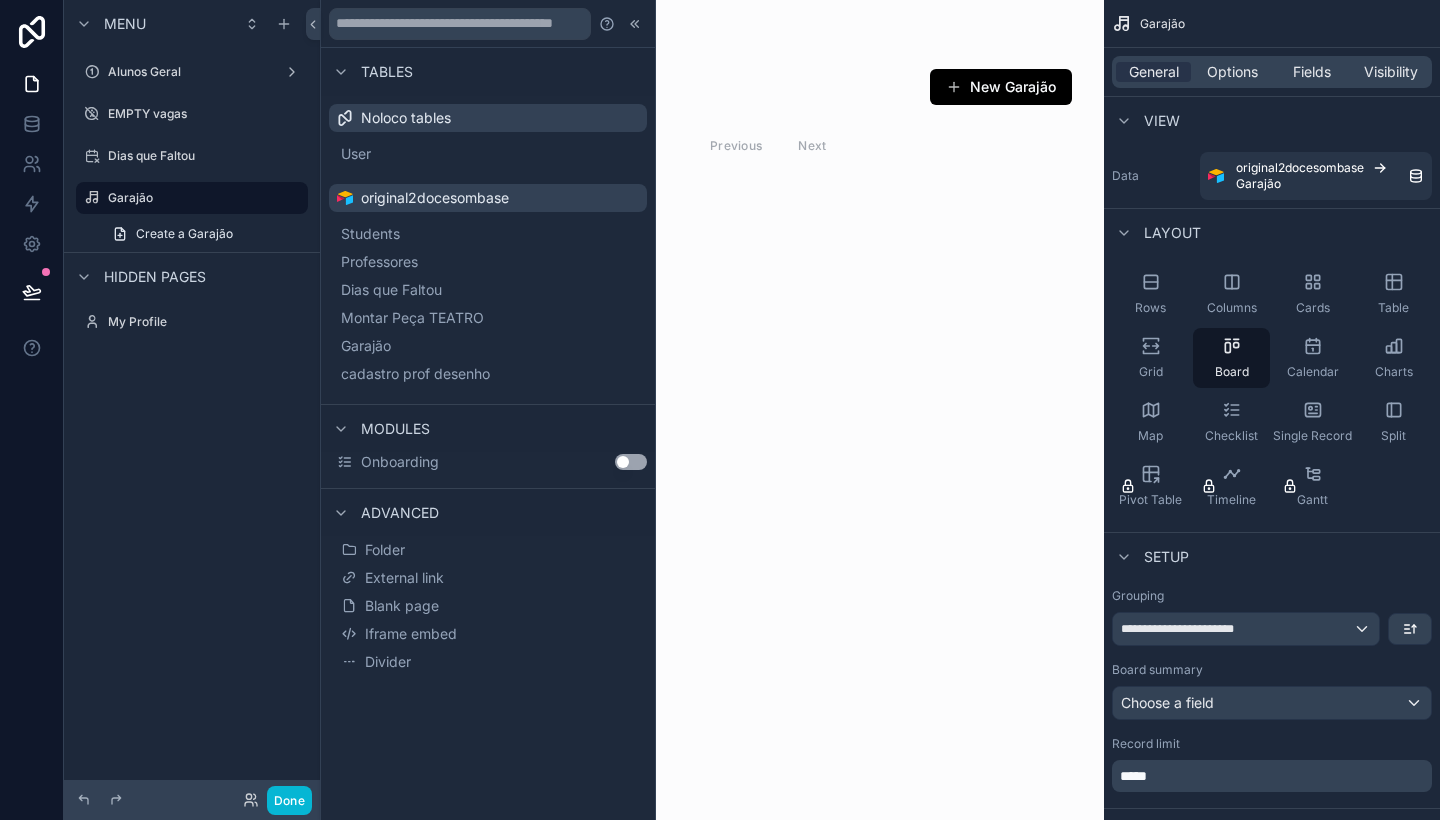 click on "Use setting" at bounding box center [631, 462] 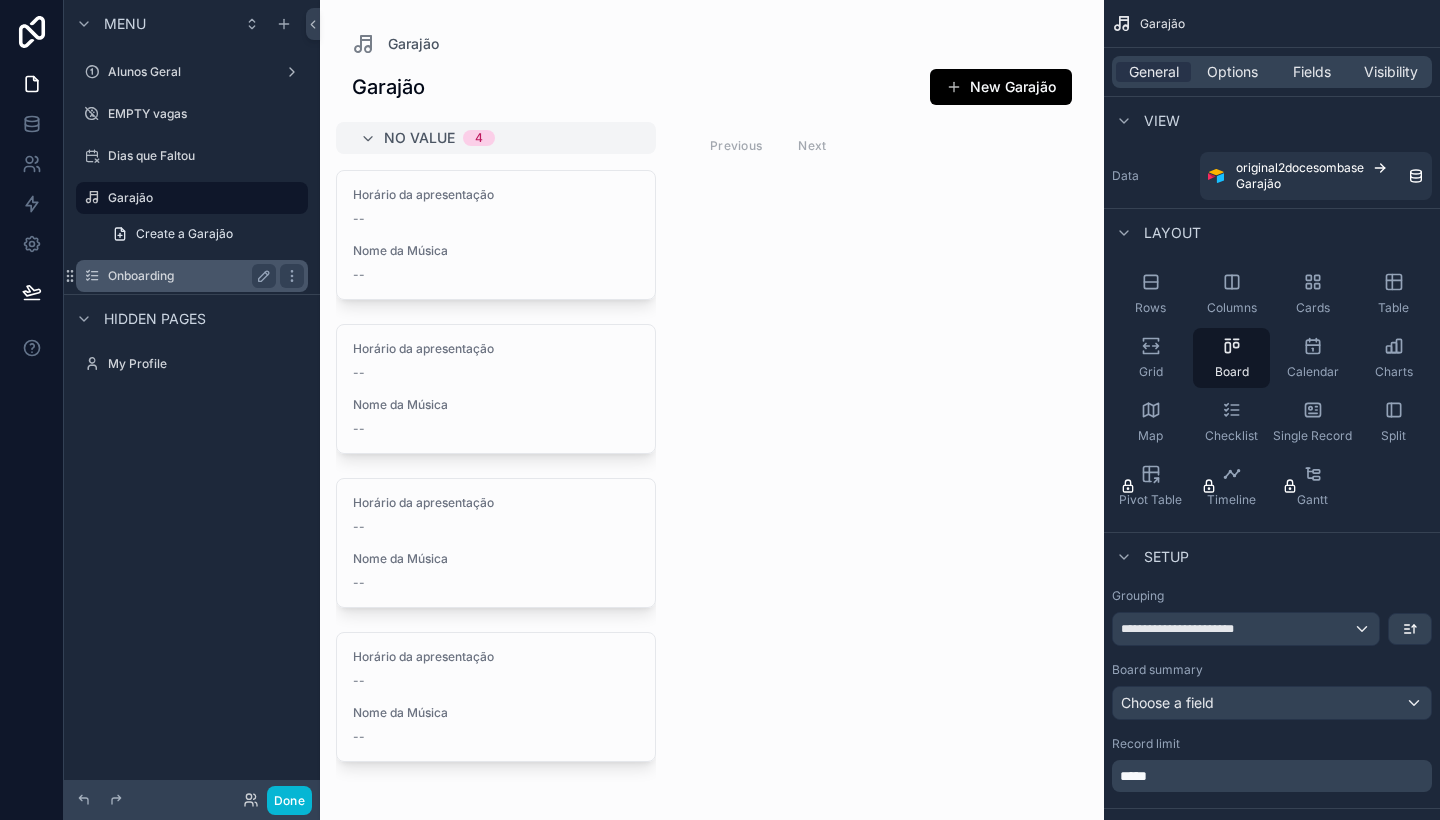 click on "Onboarding" at bounding box center (188, 276) 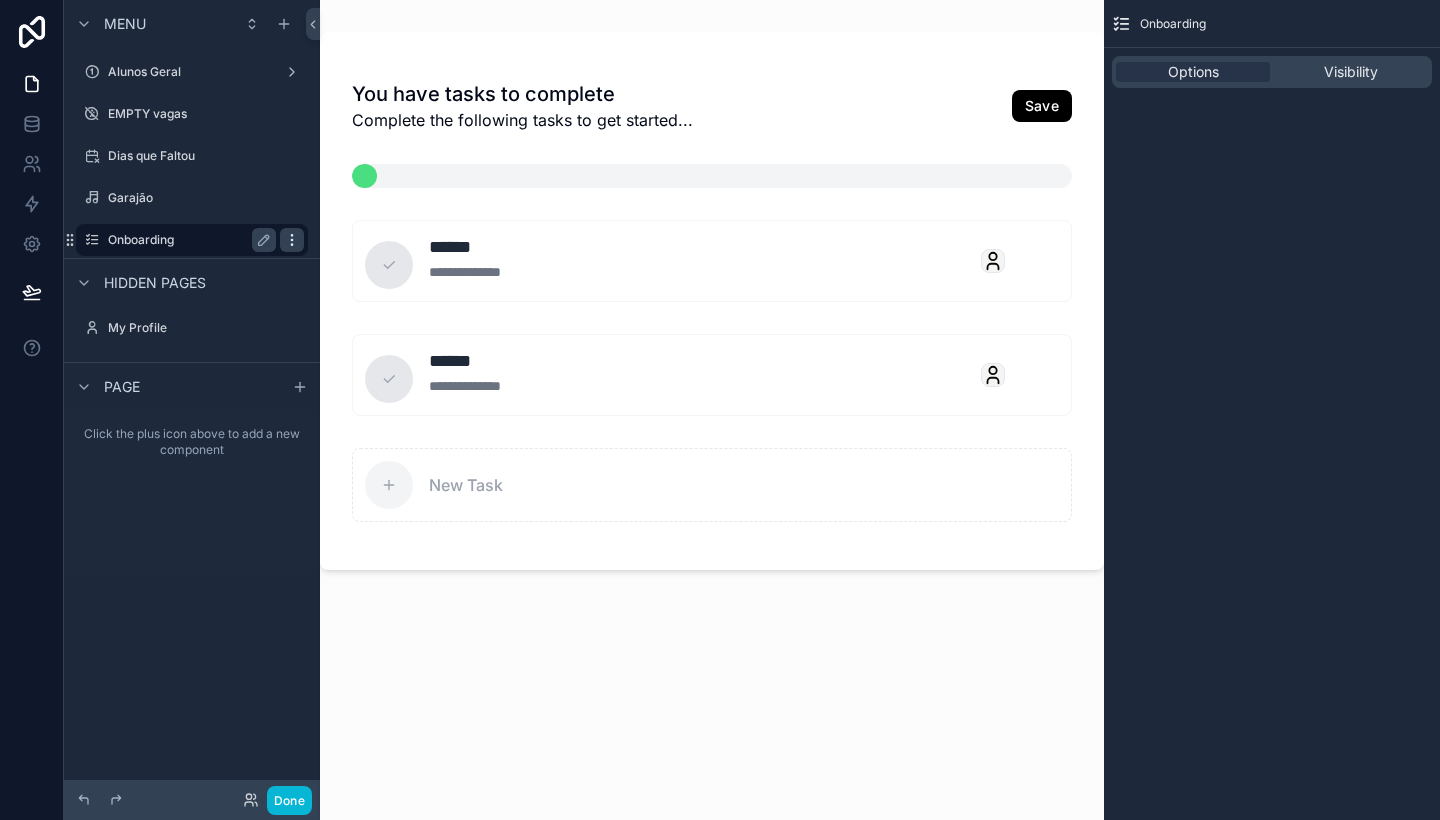 click 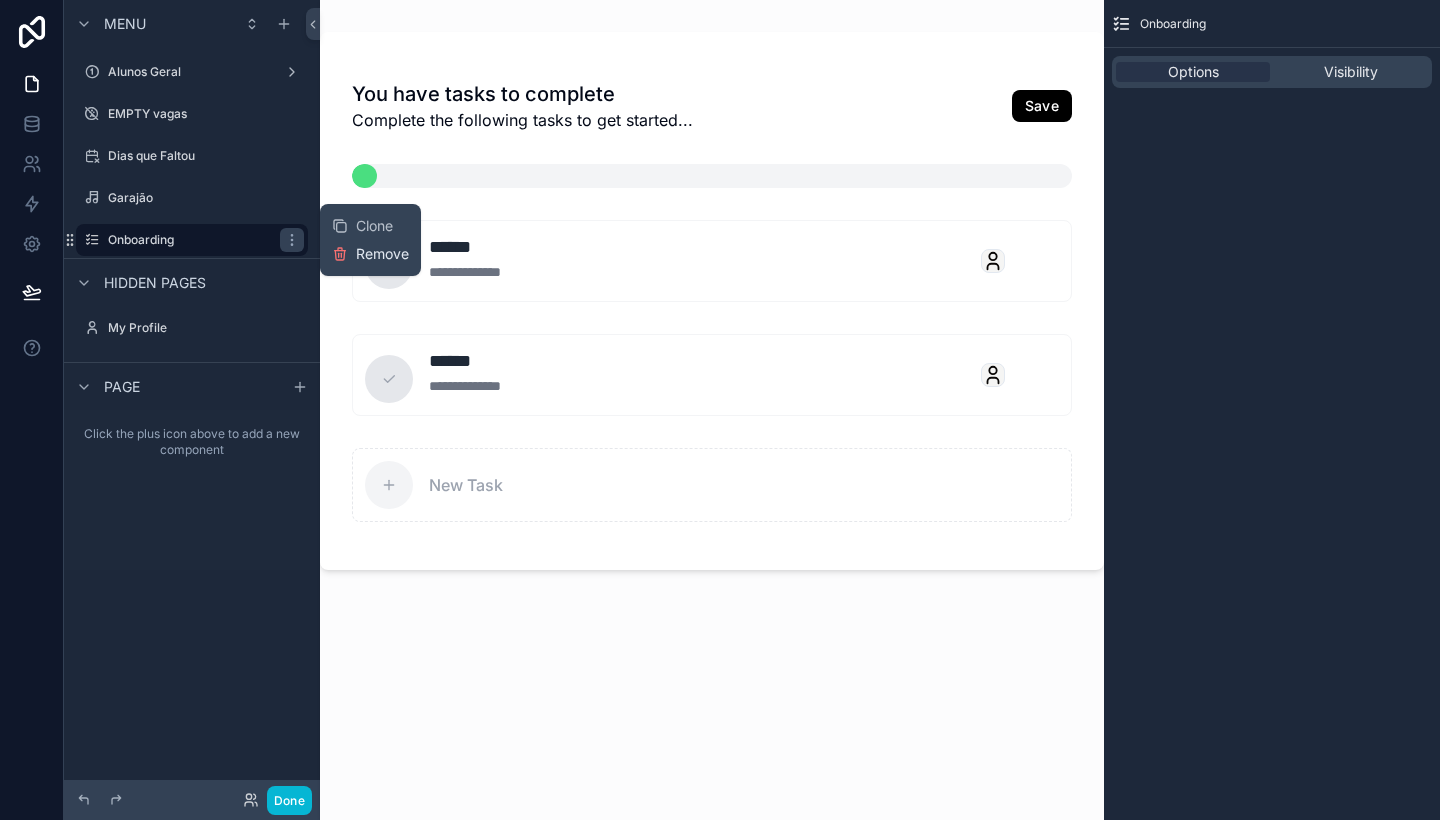 click on "Remove" at bounding box center (370, 254) 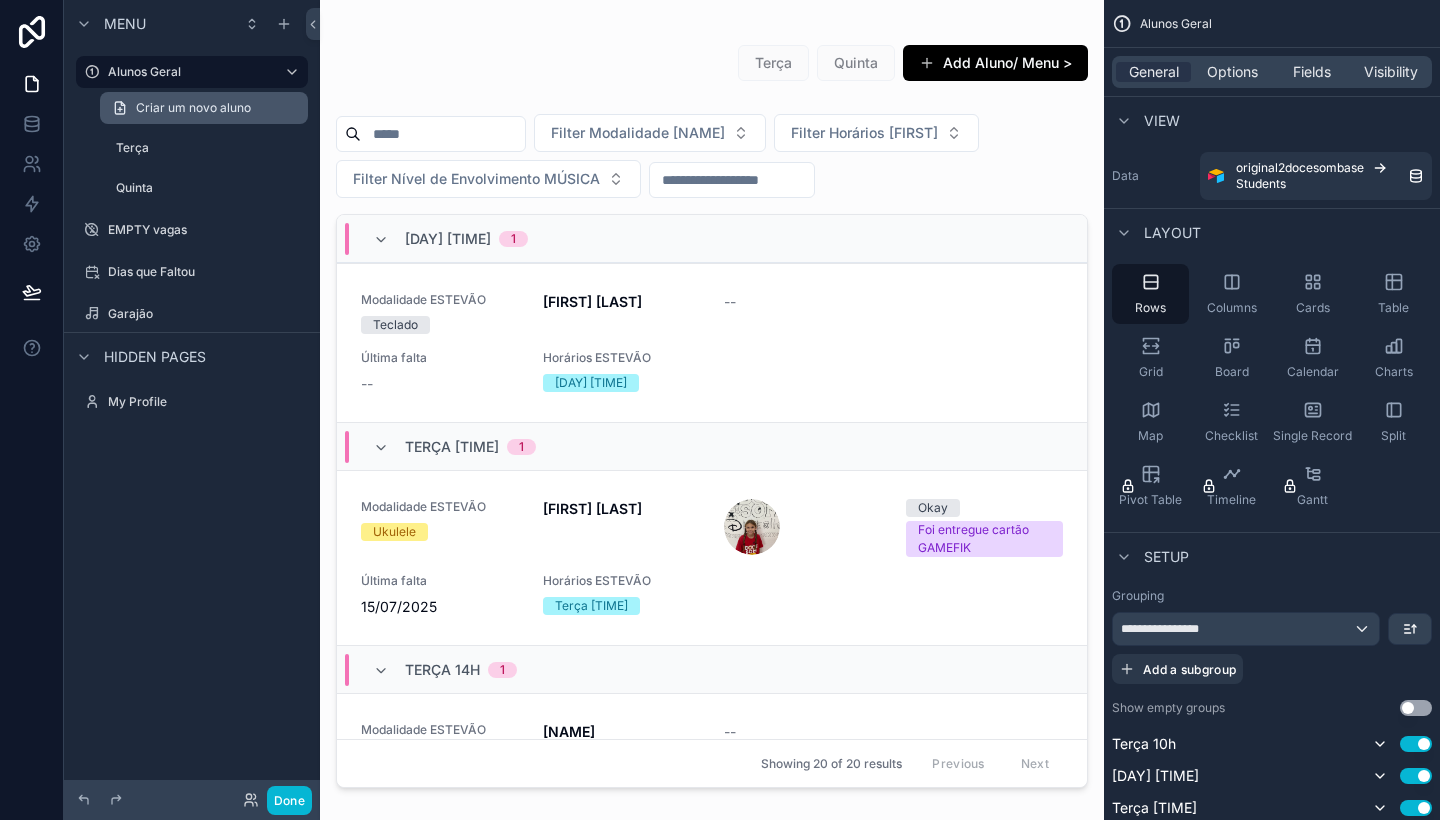 click on "Criar um novo aluno" at bounding box center (193, 108) 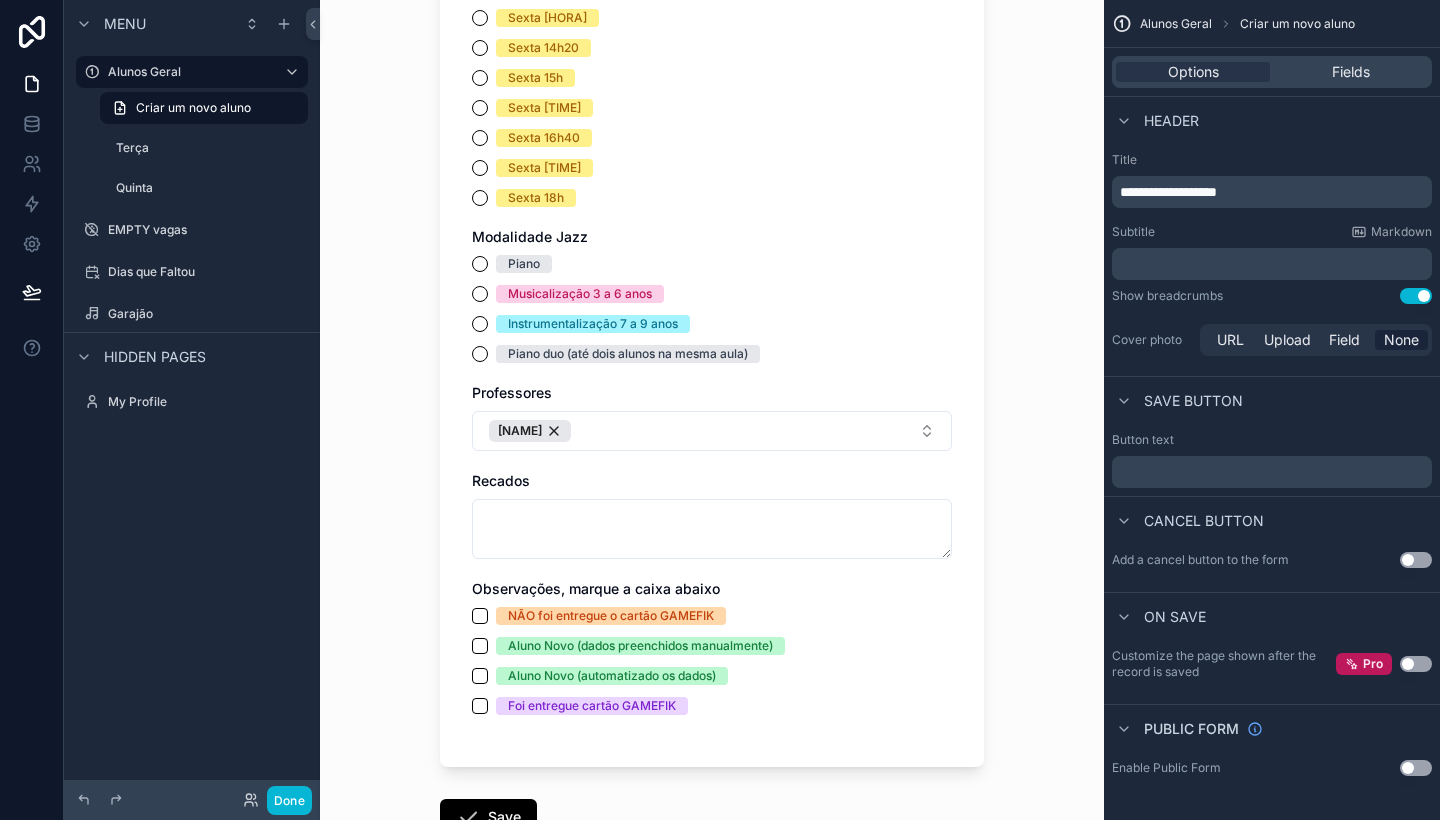 scroll, scrollTop: 1594, scrollLeft: 0, axis: vertical 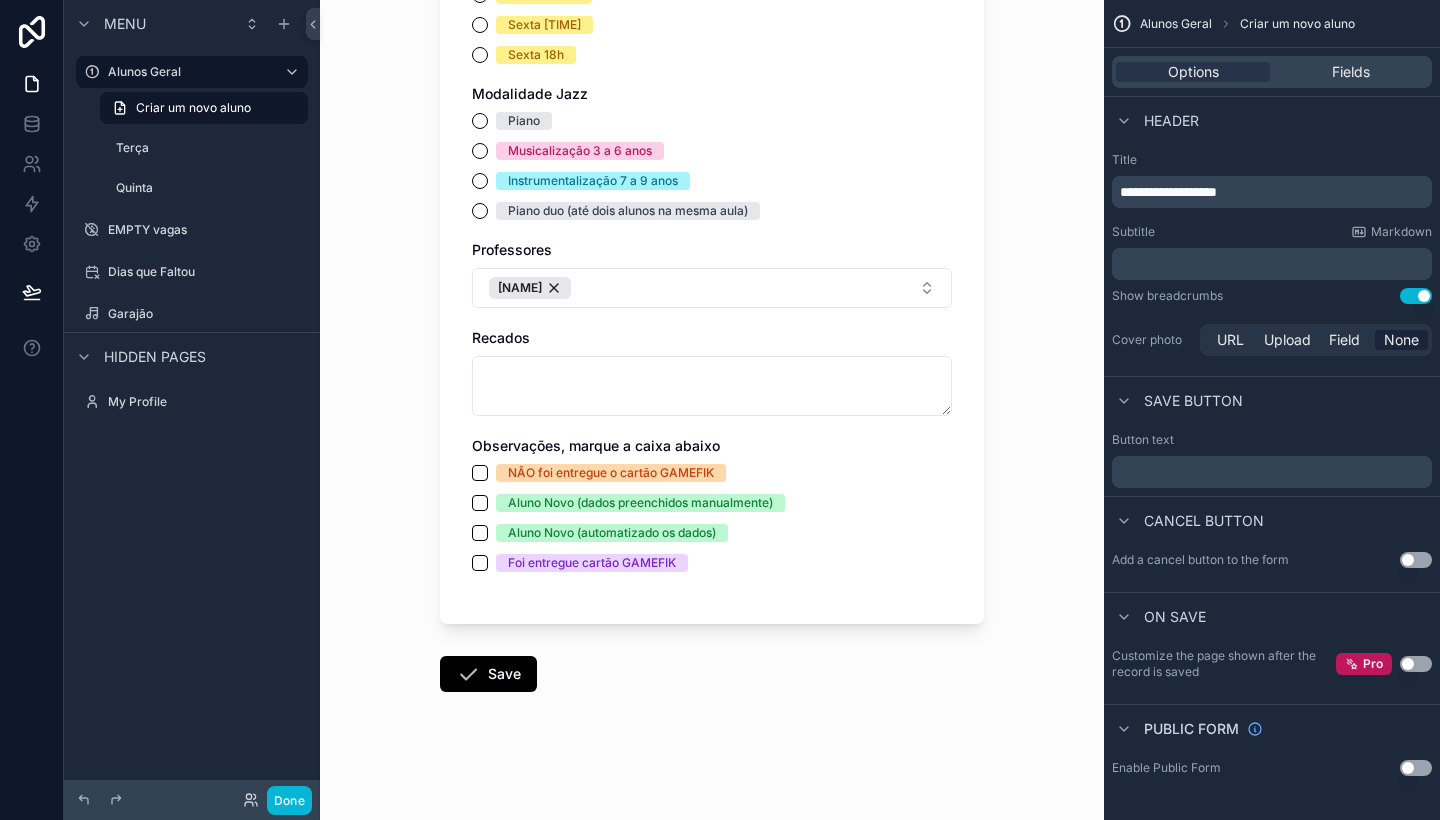 click on "Use setting" at bounding box center [1416, 768] 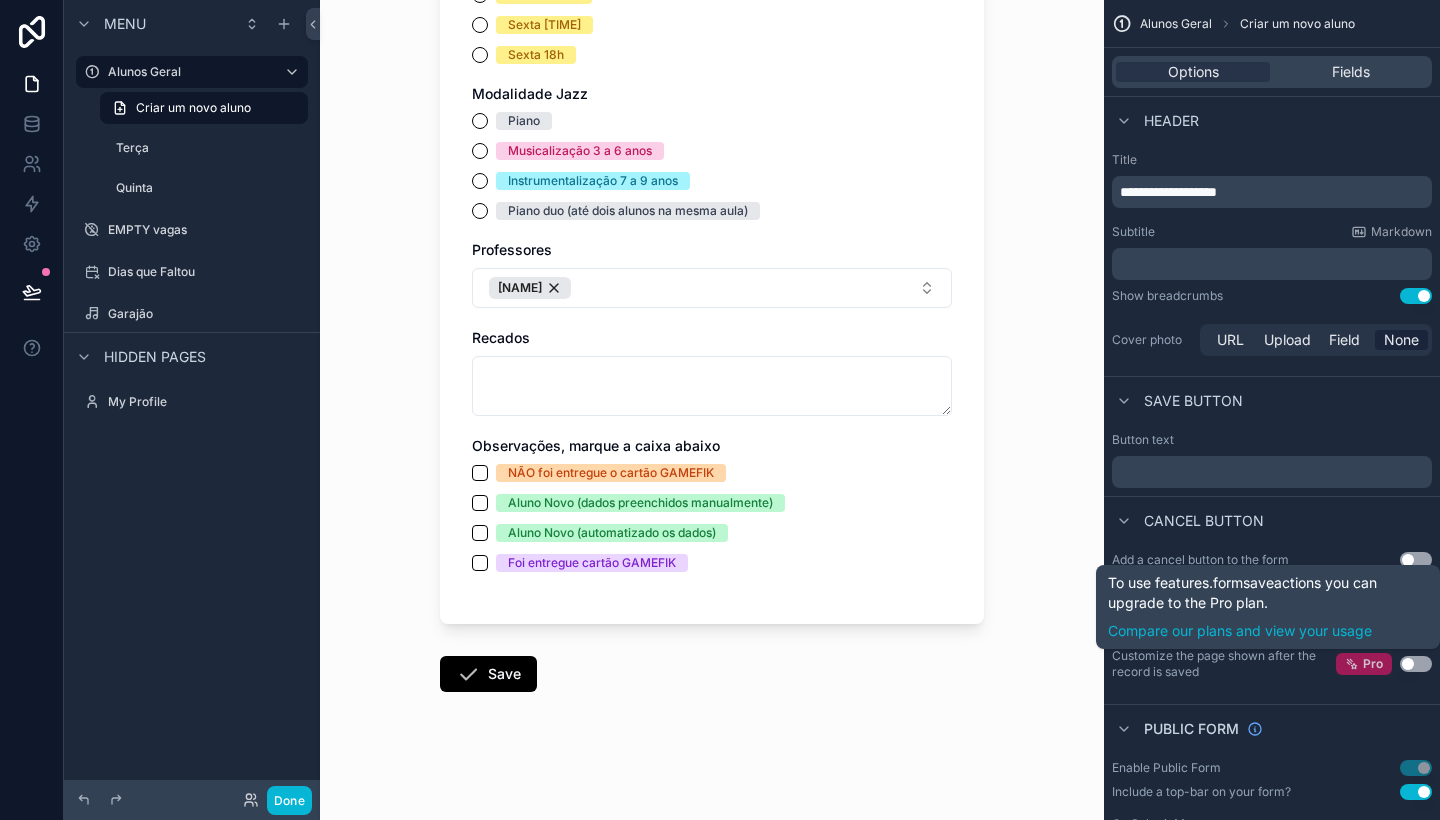 scroll, scrollTop: 0, scrollLeft: 0, axis: both 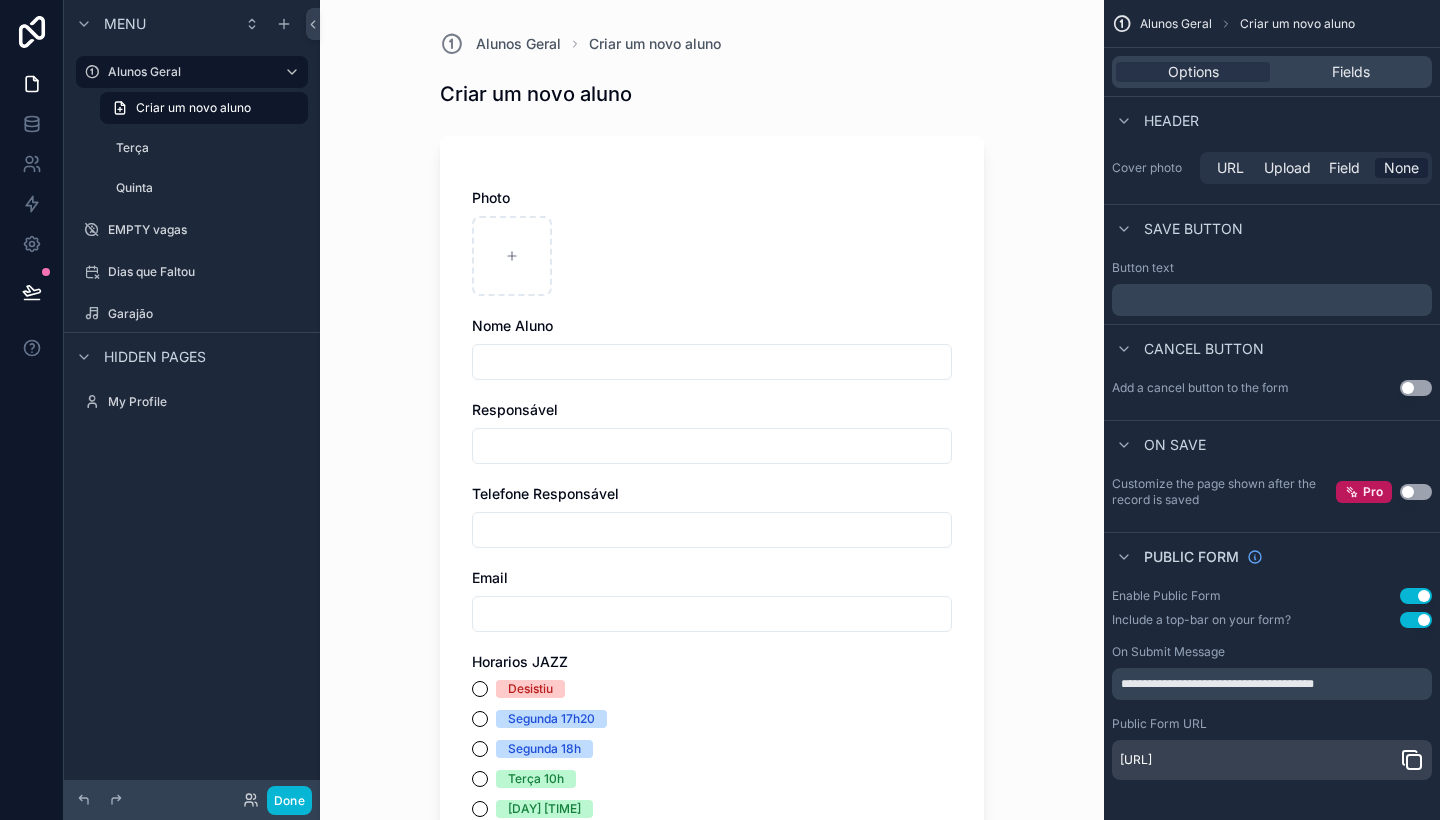 click 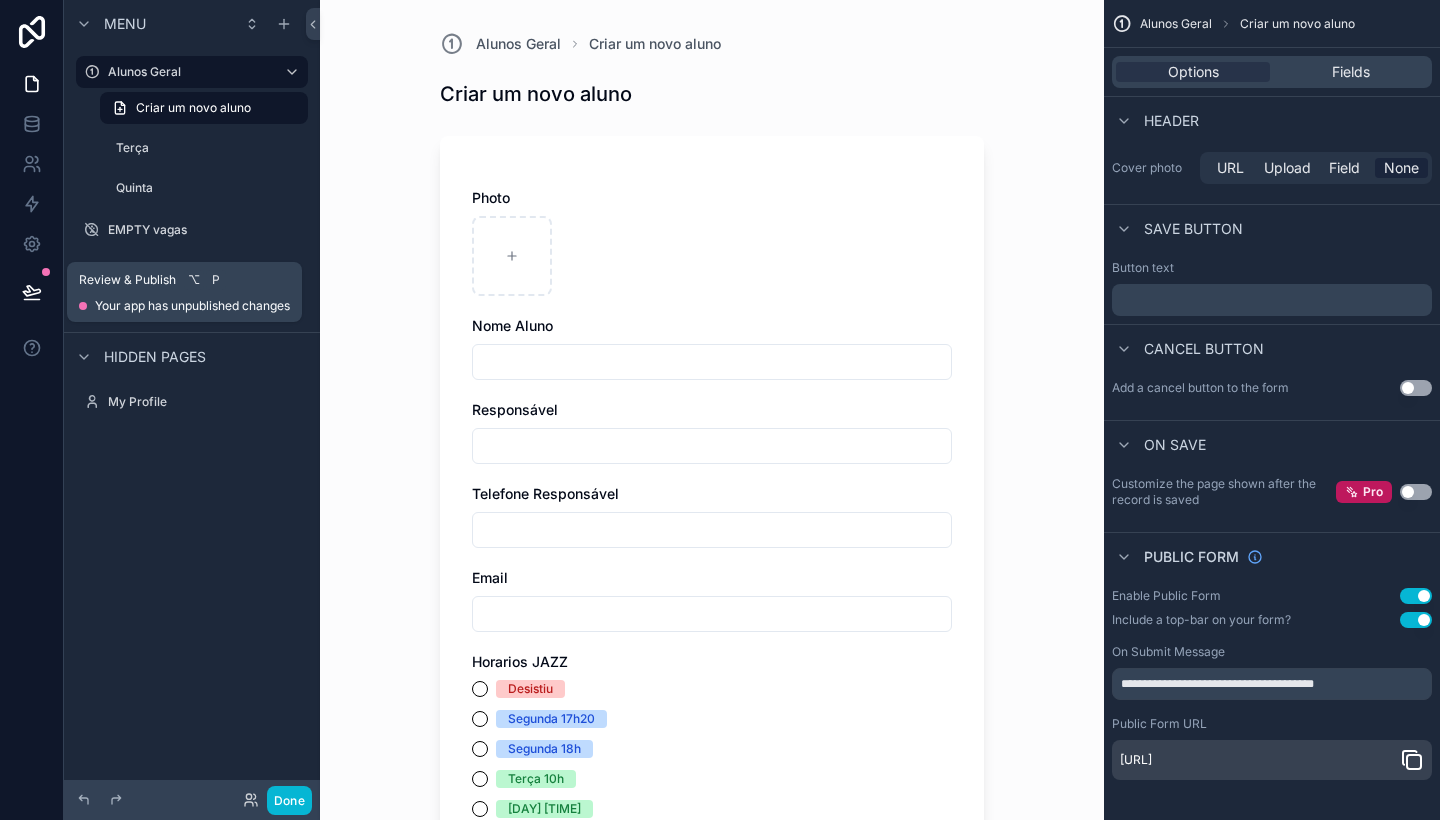 click 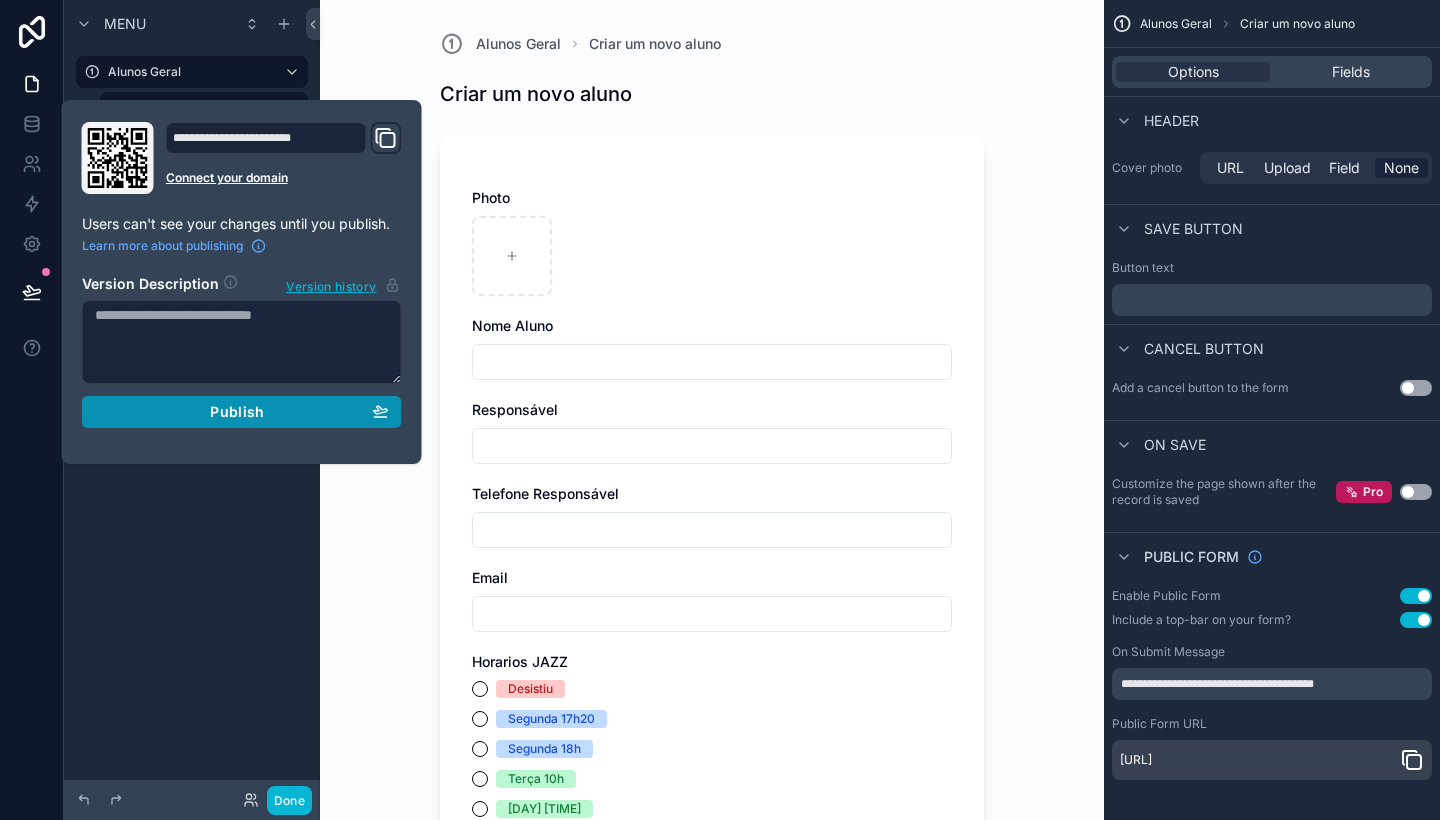 click on "Publish" at bounding box center (242, 412) 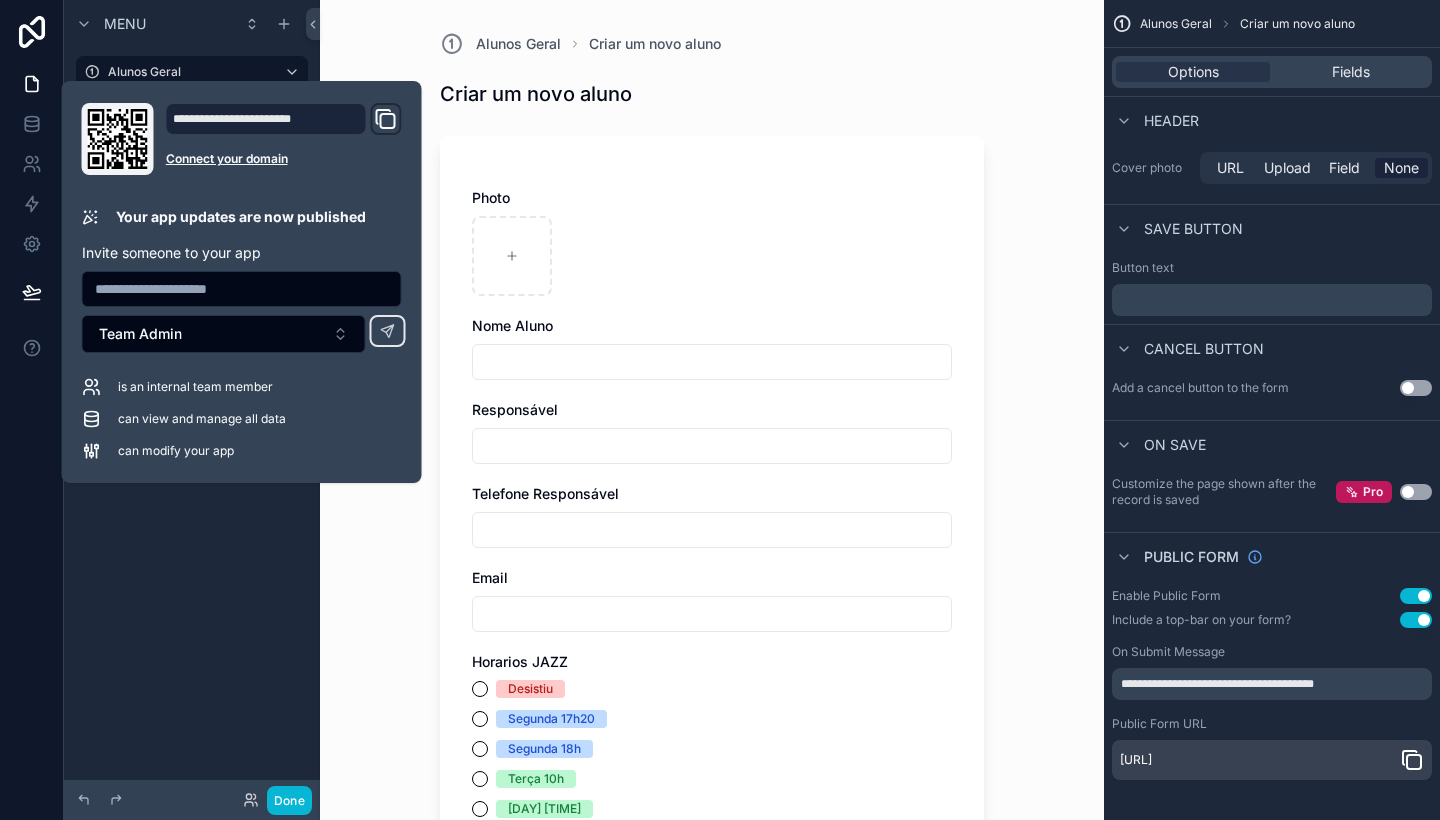 click on "can view and manage all data" at bounding box center (202, 419) 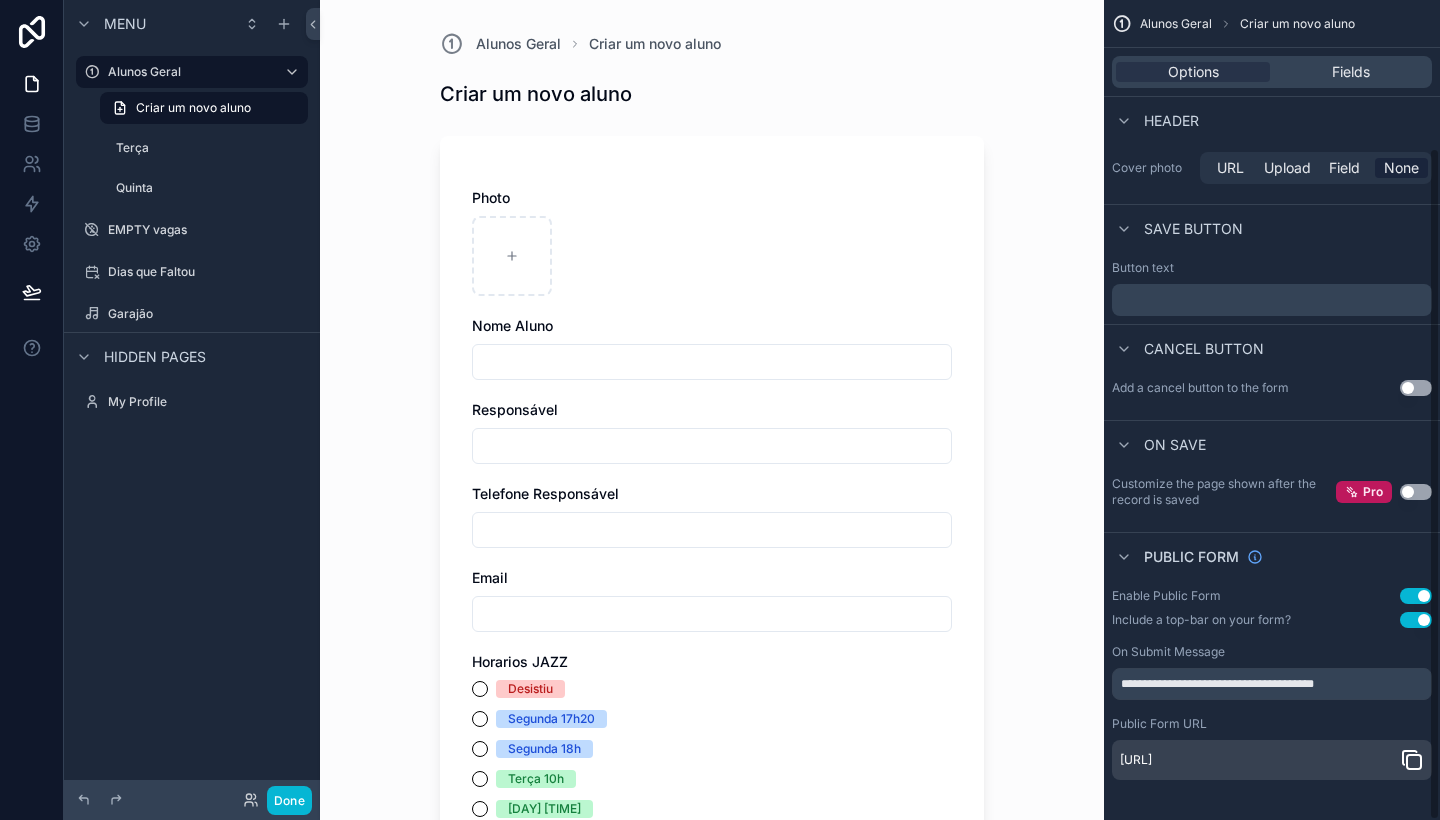 click on "Use setting" at bounding box center (1416, 620) 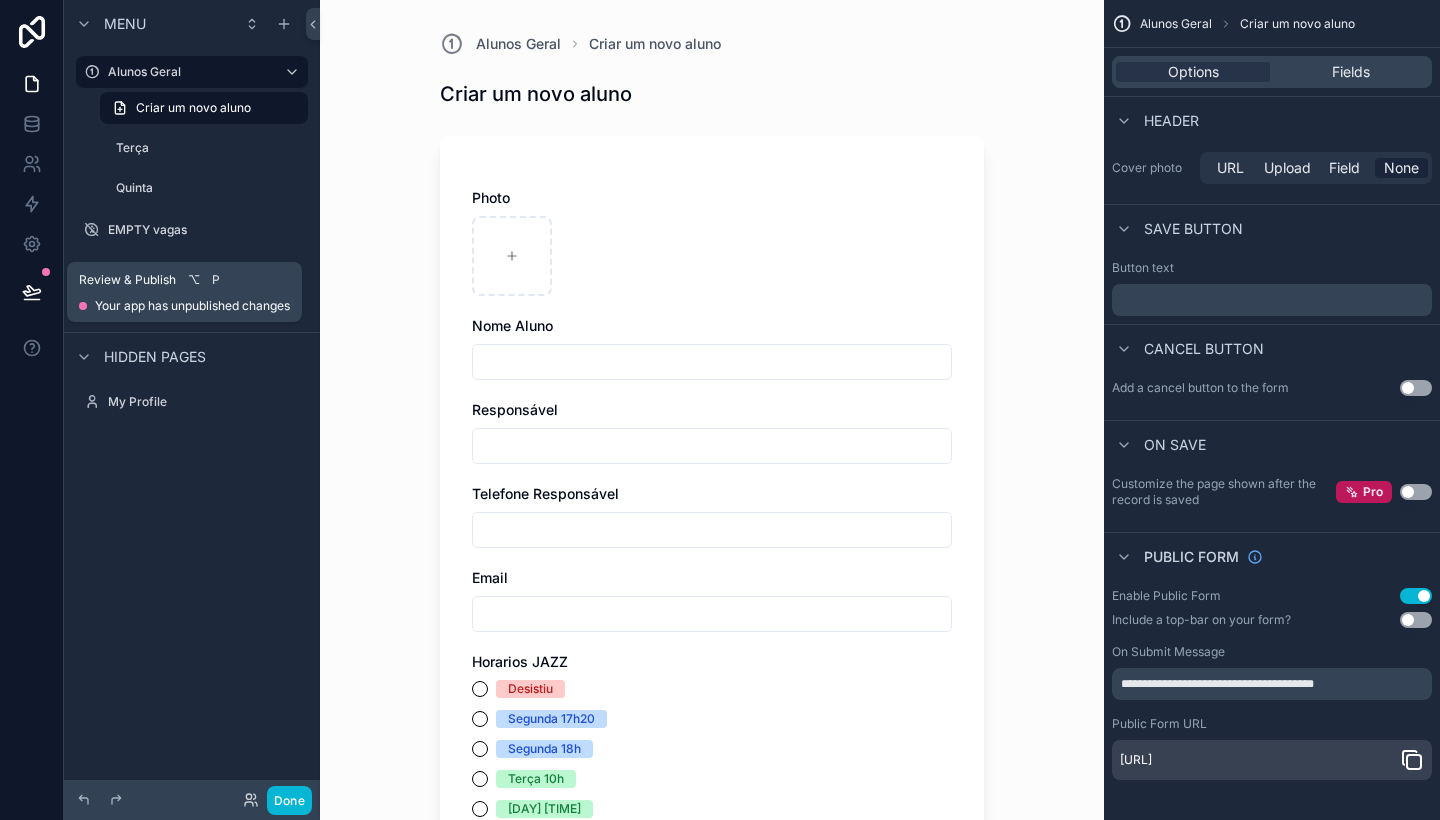click 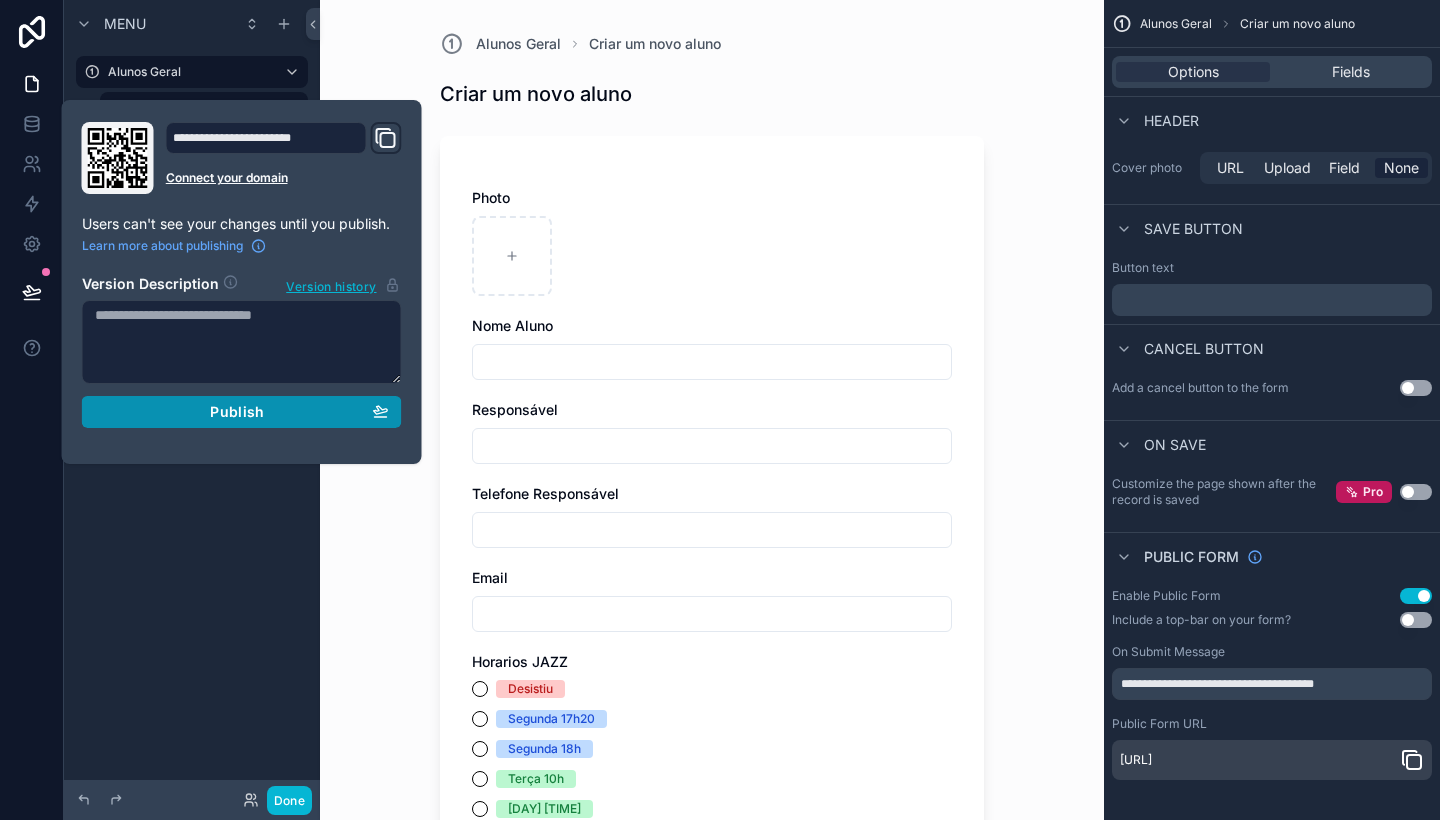 click on "Publish" at bounding box center (242, 412) 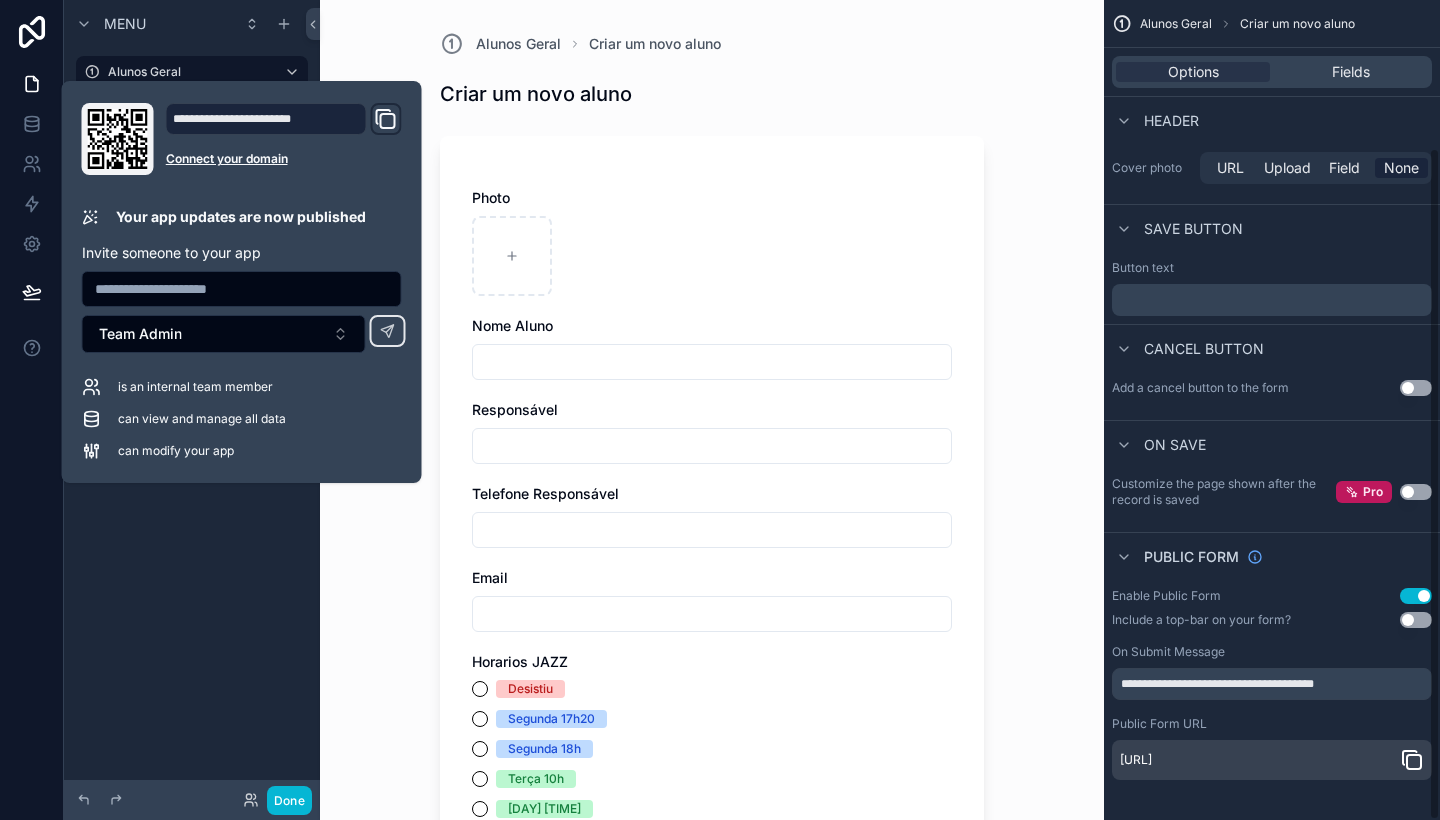 click on "Use setting" at bounding box center [1416, 620] 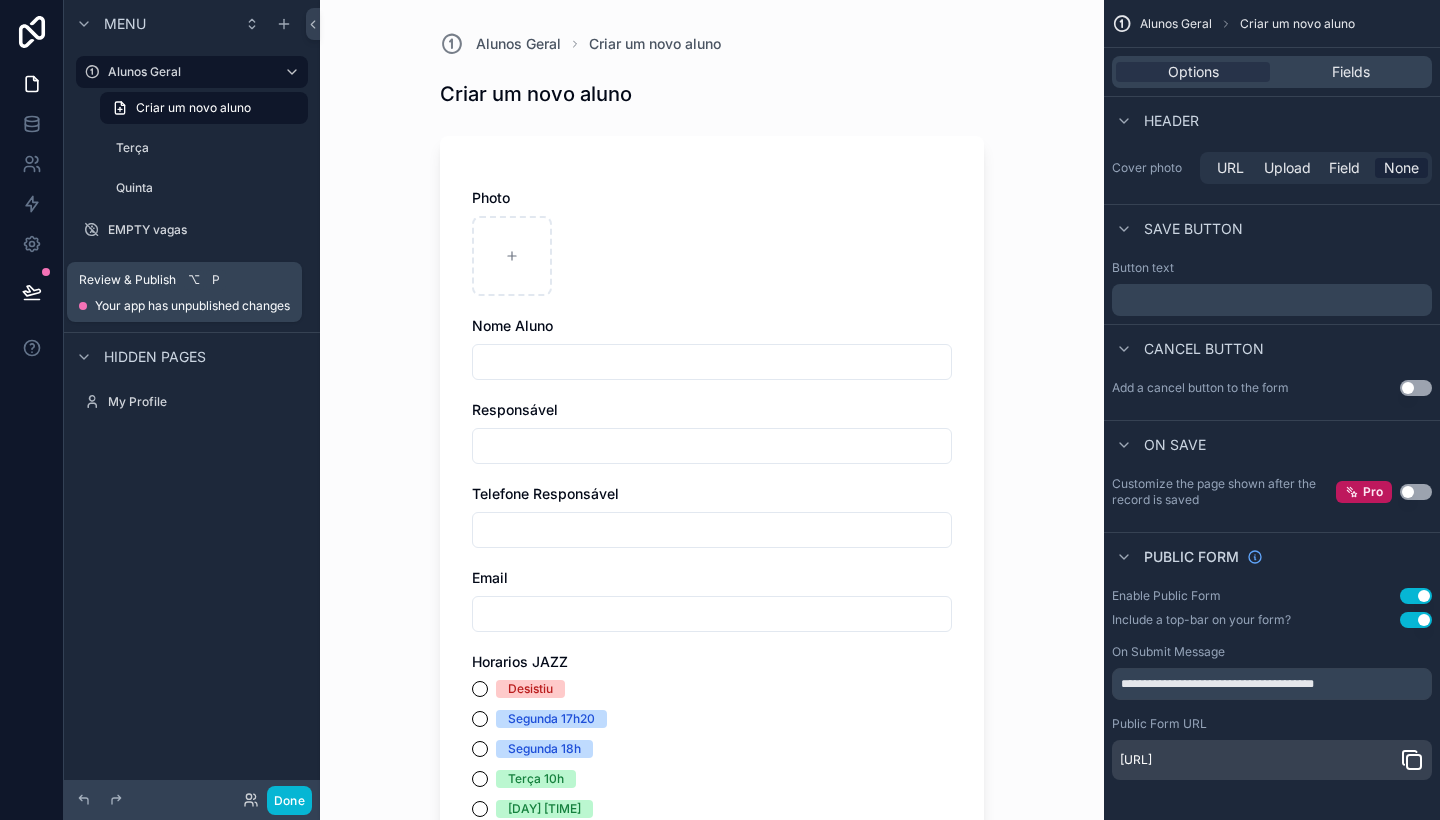 click 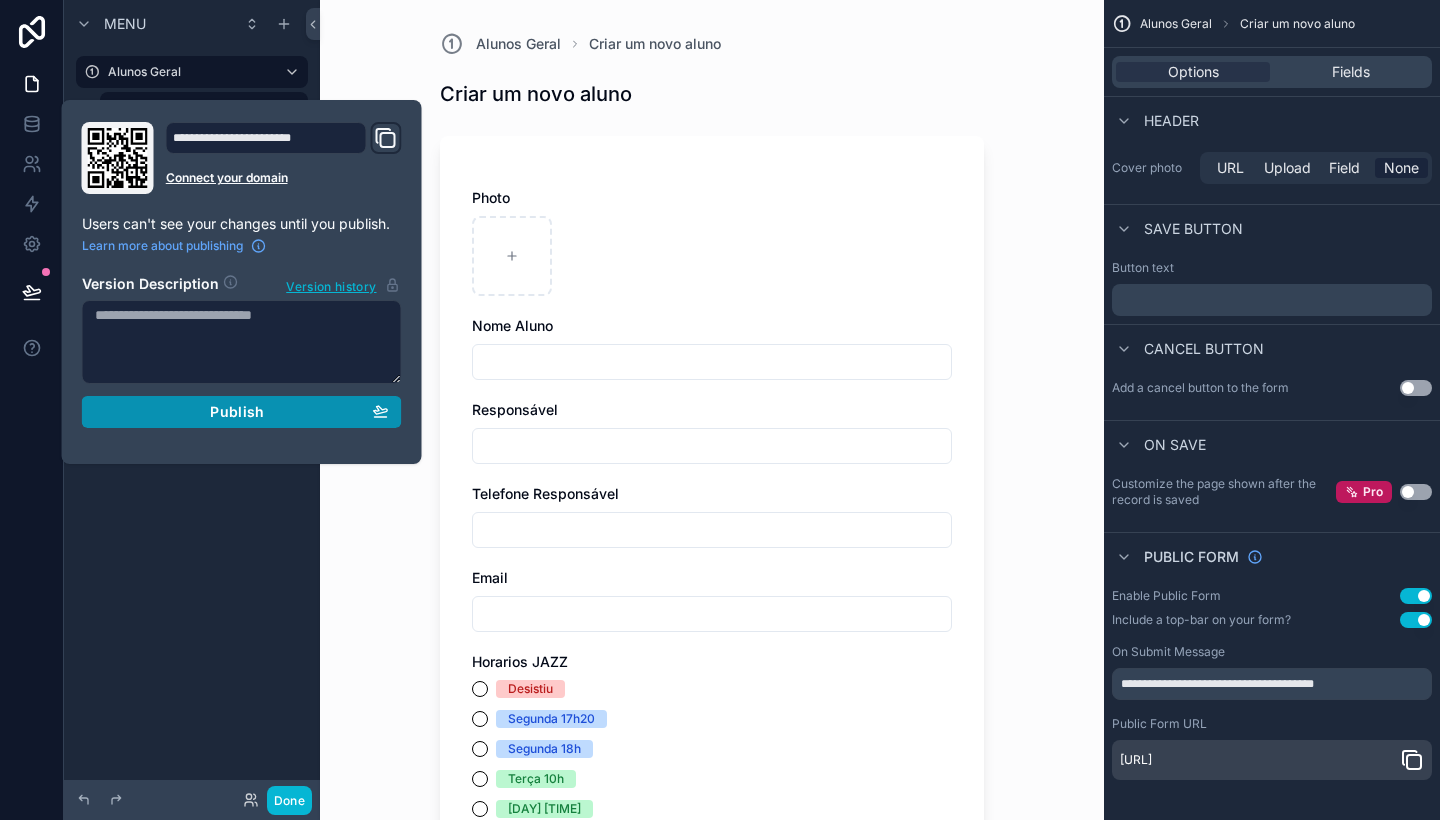 click on "Publish" at bounding box center (242, 412) 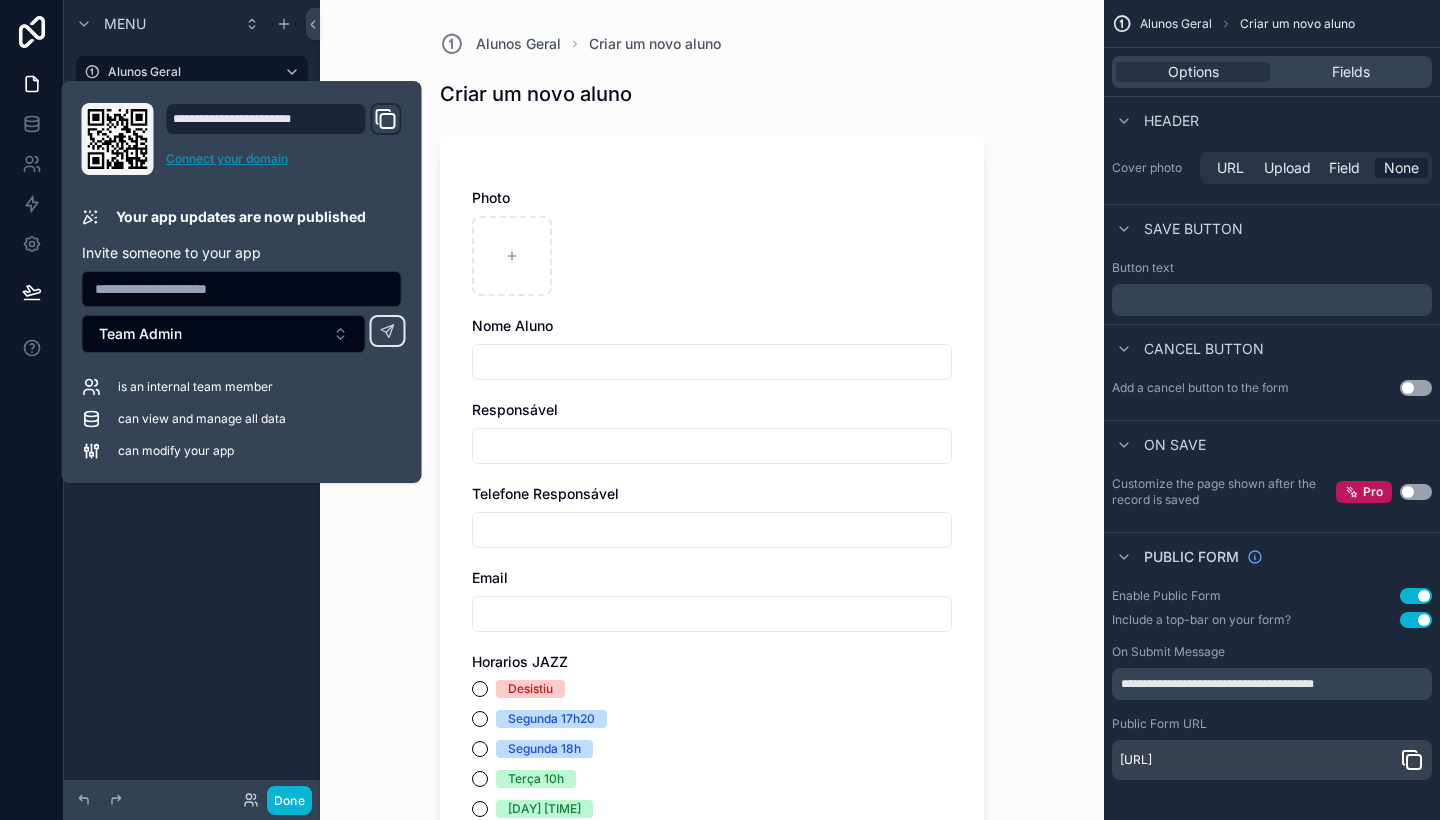 click on "Connect your domain" at bounding box center (284, 159) 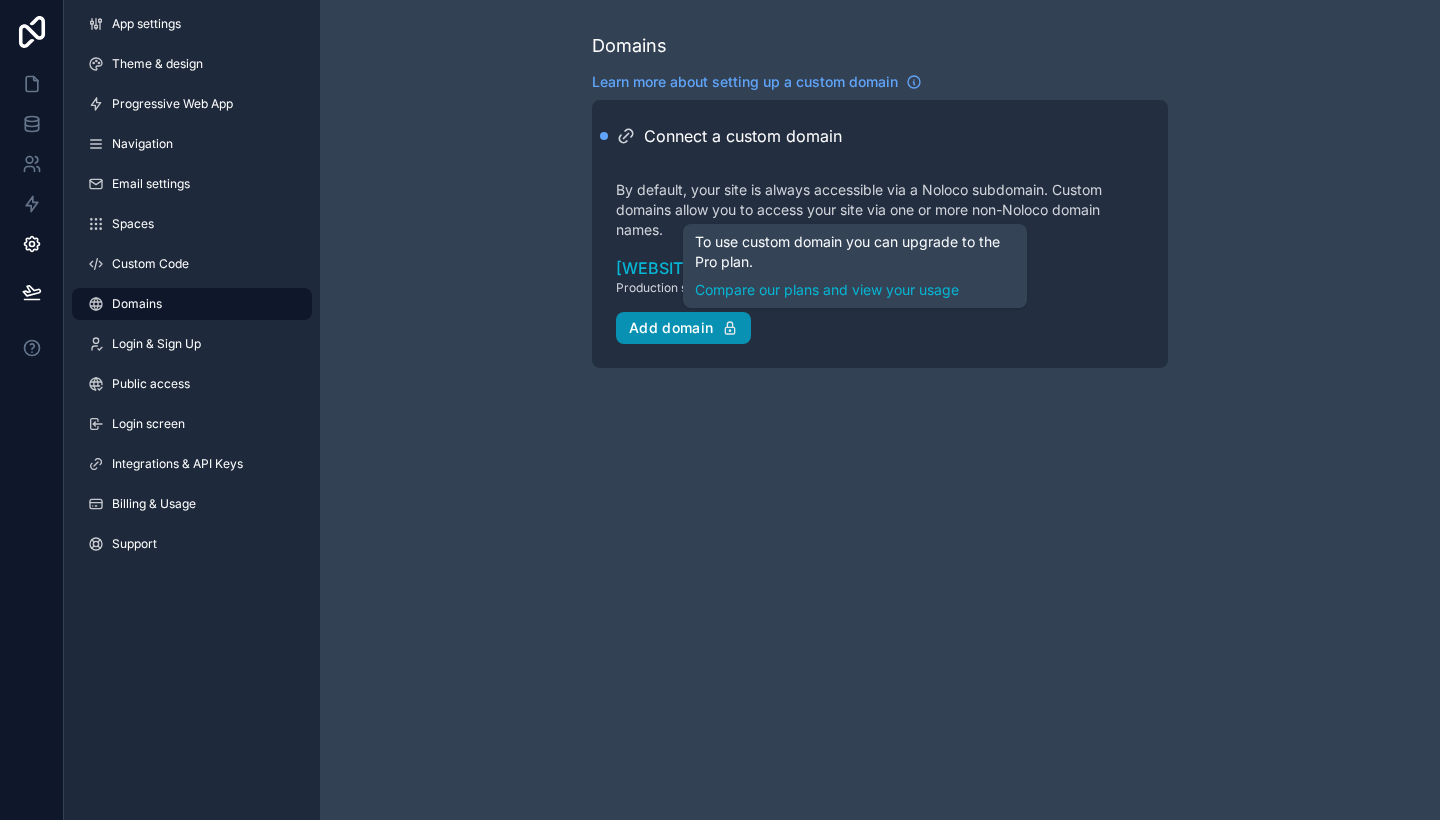 click on "Add domain" at bounding box center [683, 328] 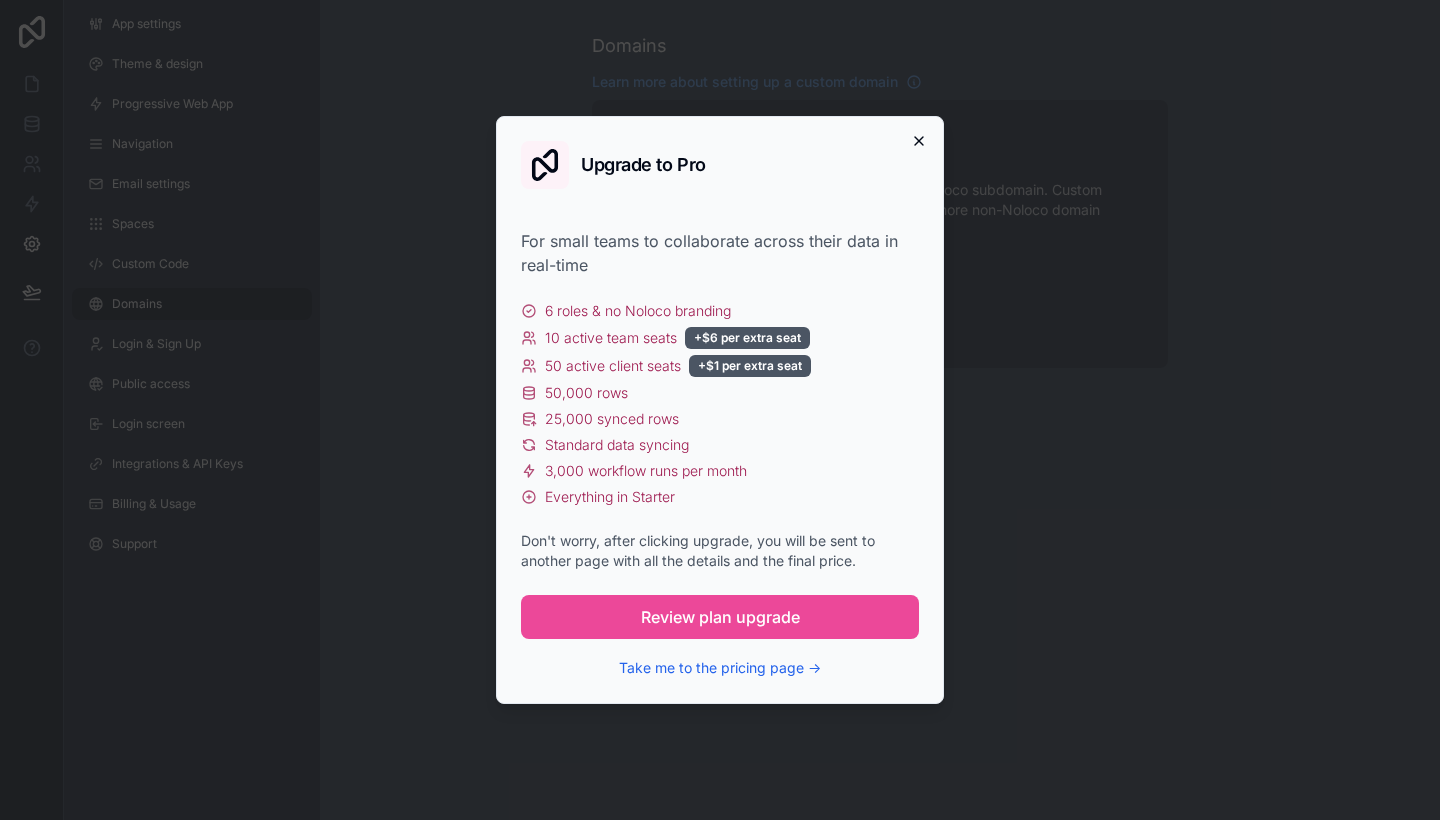 click 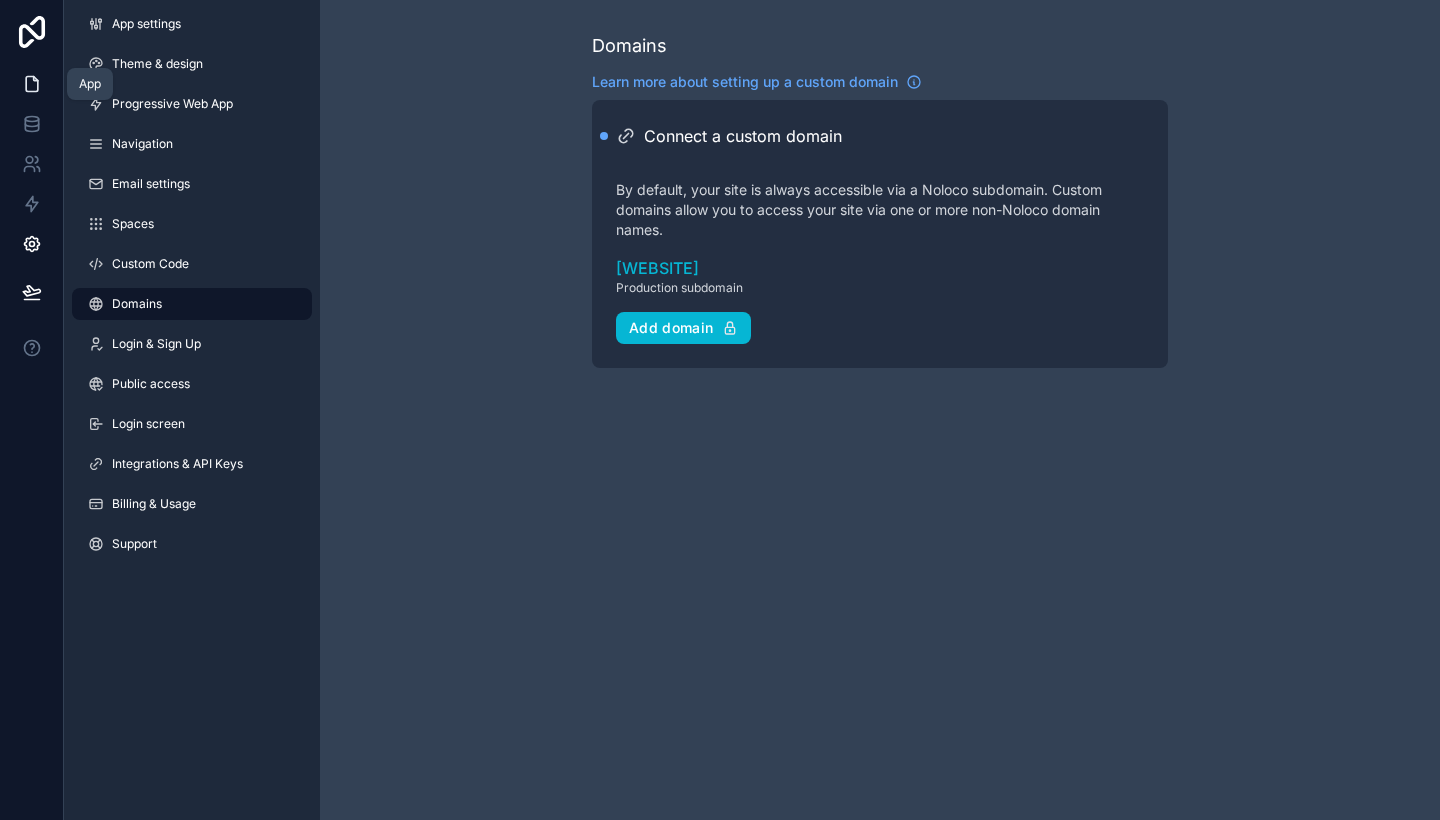 click 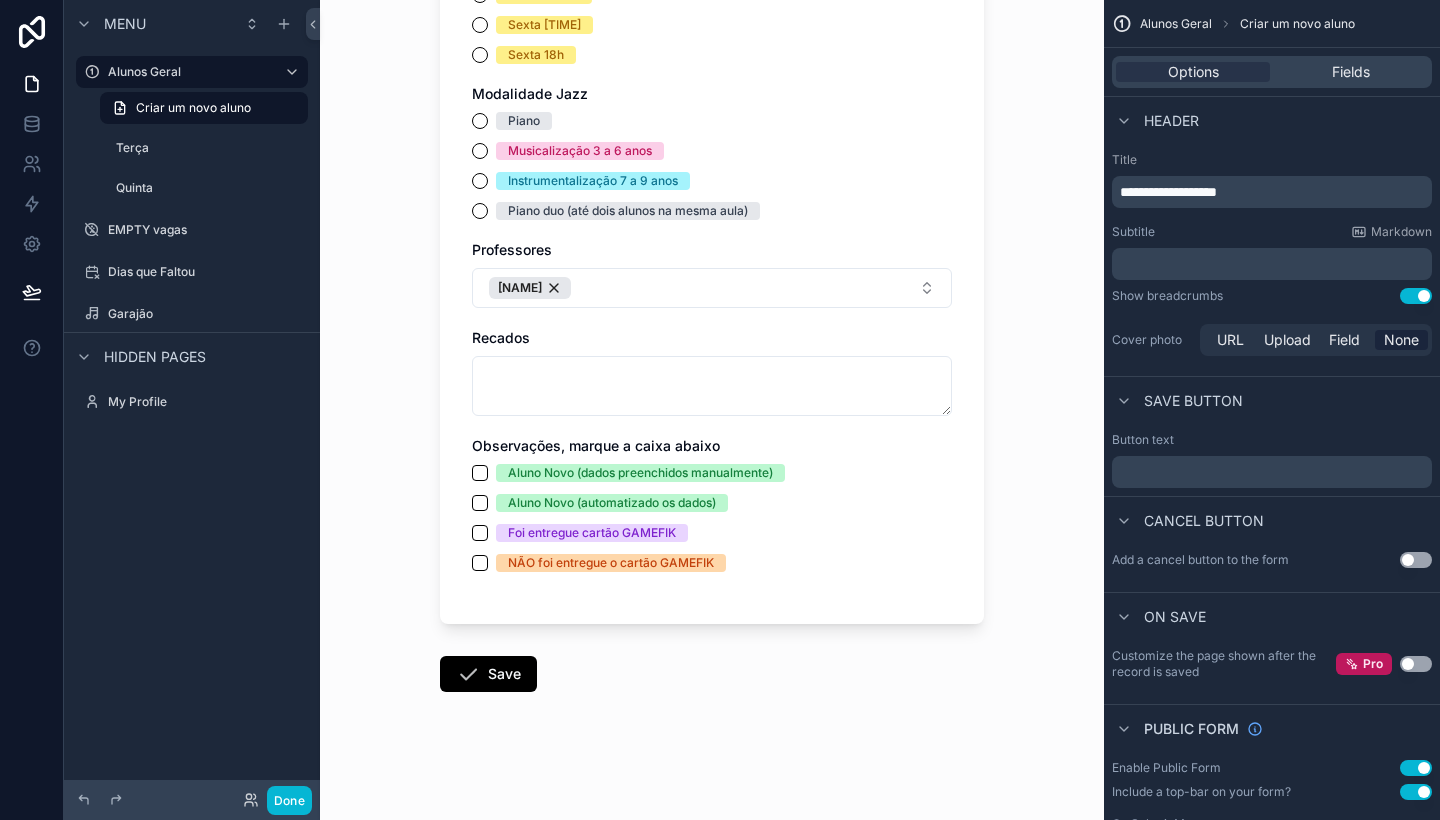 scroll, scrollTop: 1594, scrollLeft: 0, axis: vertical 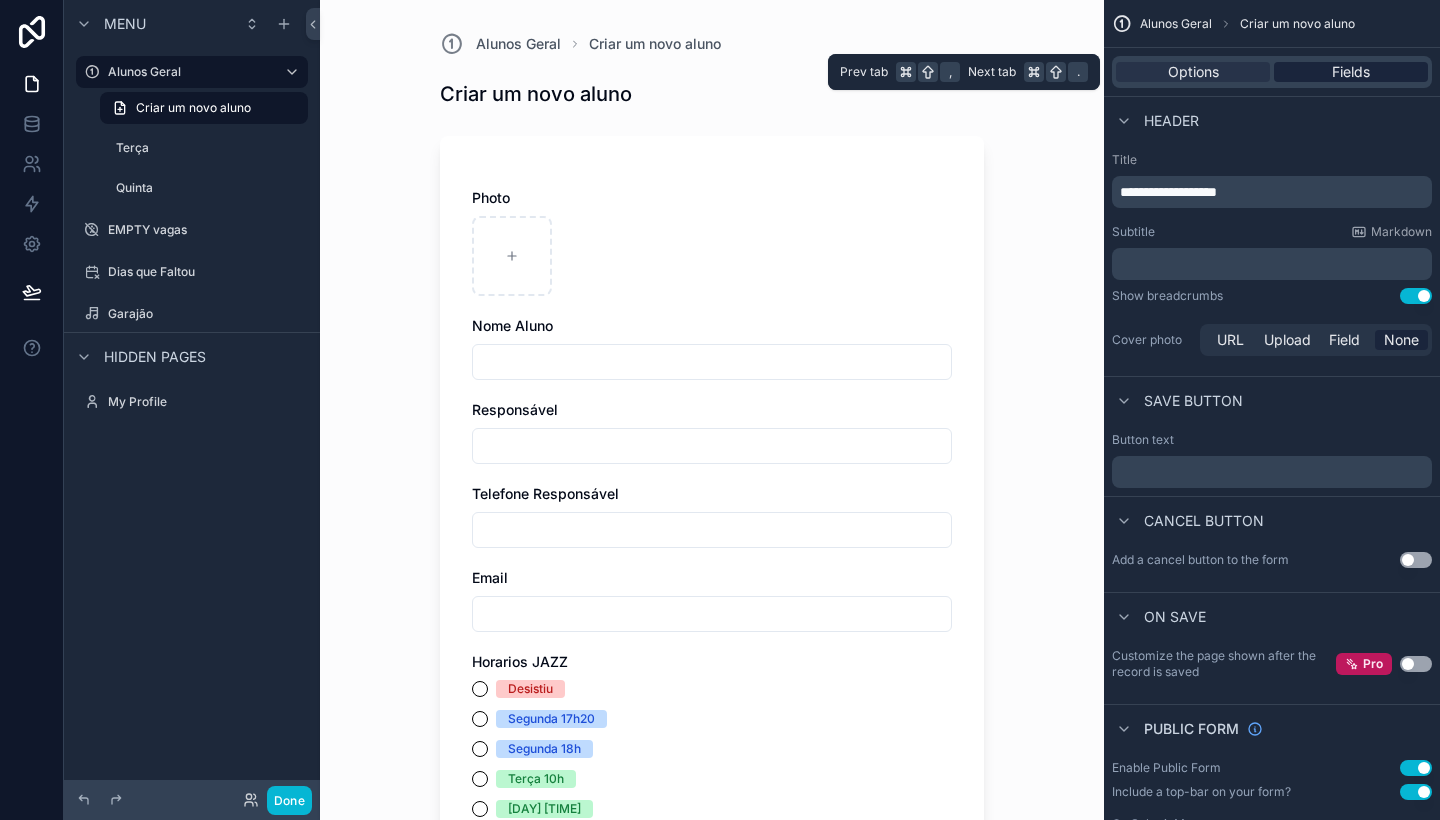click on "Fields" at bounding box center [1351, 72] 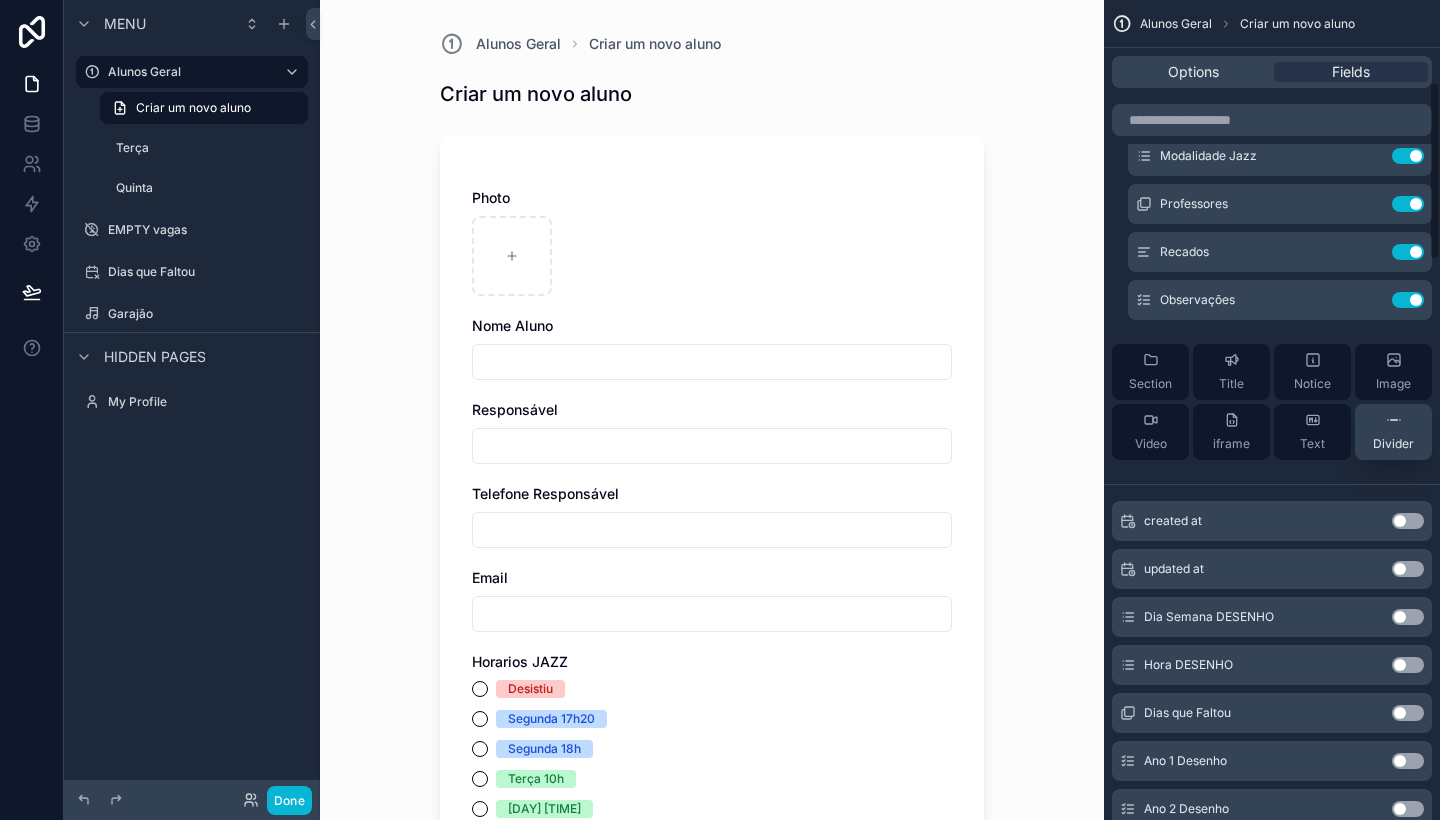 scroll, scrollTop: 349, scrollLeft: 0, axis: vertical 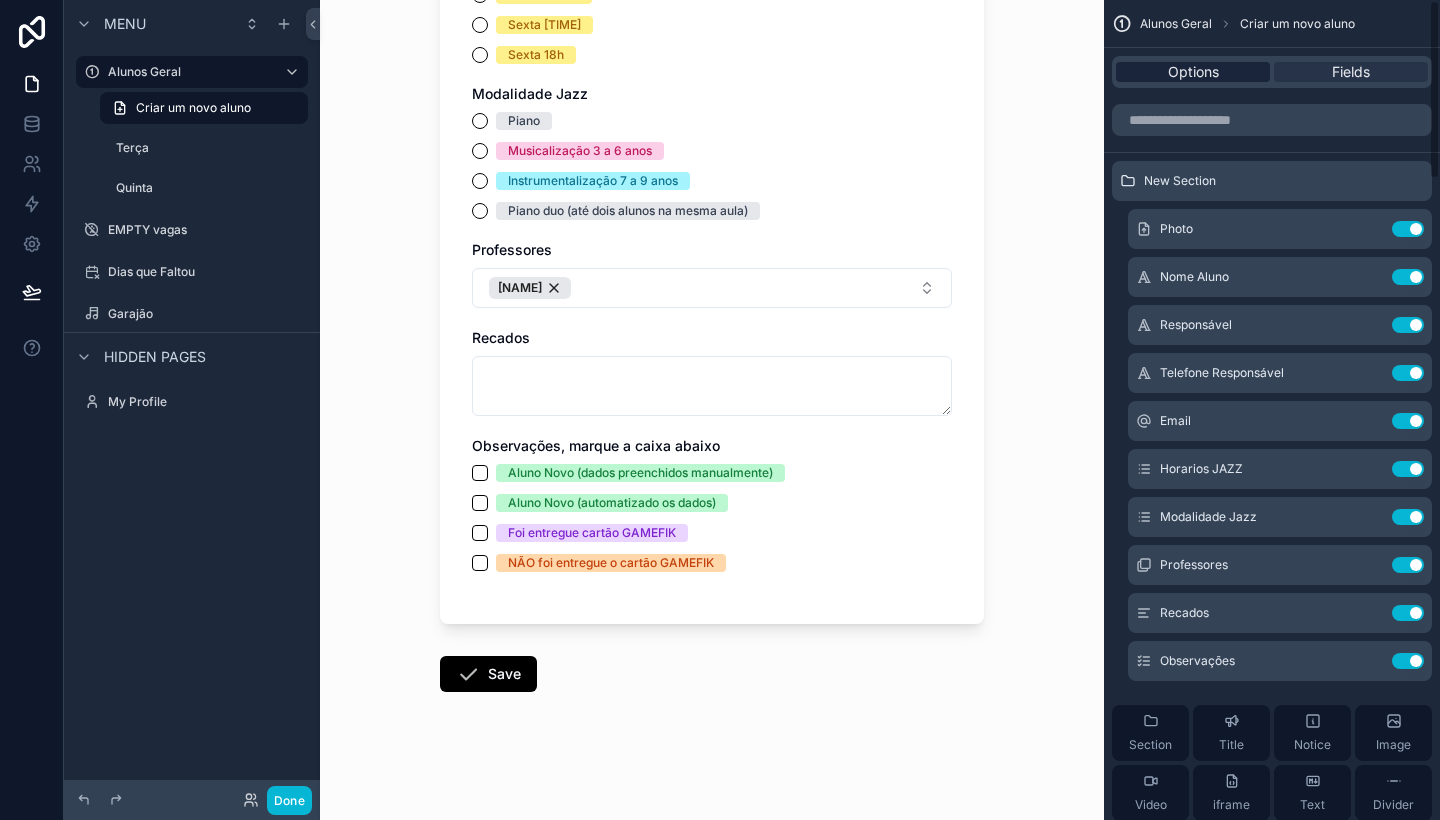 click on "Options" at bounding box center [1193, 72] 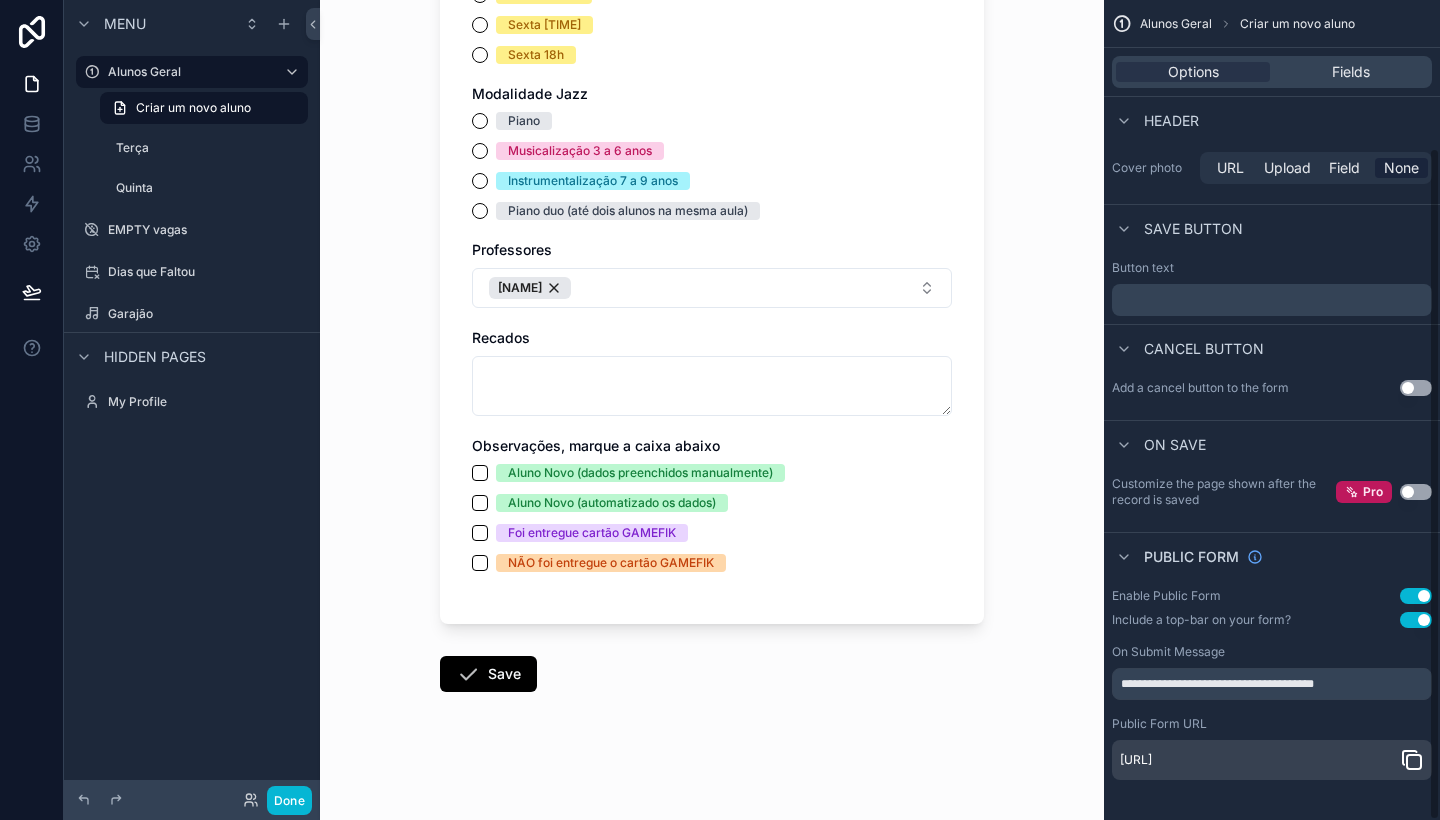 scroll, scrollTop: 180, scrollLeft: 0, axis: vertical 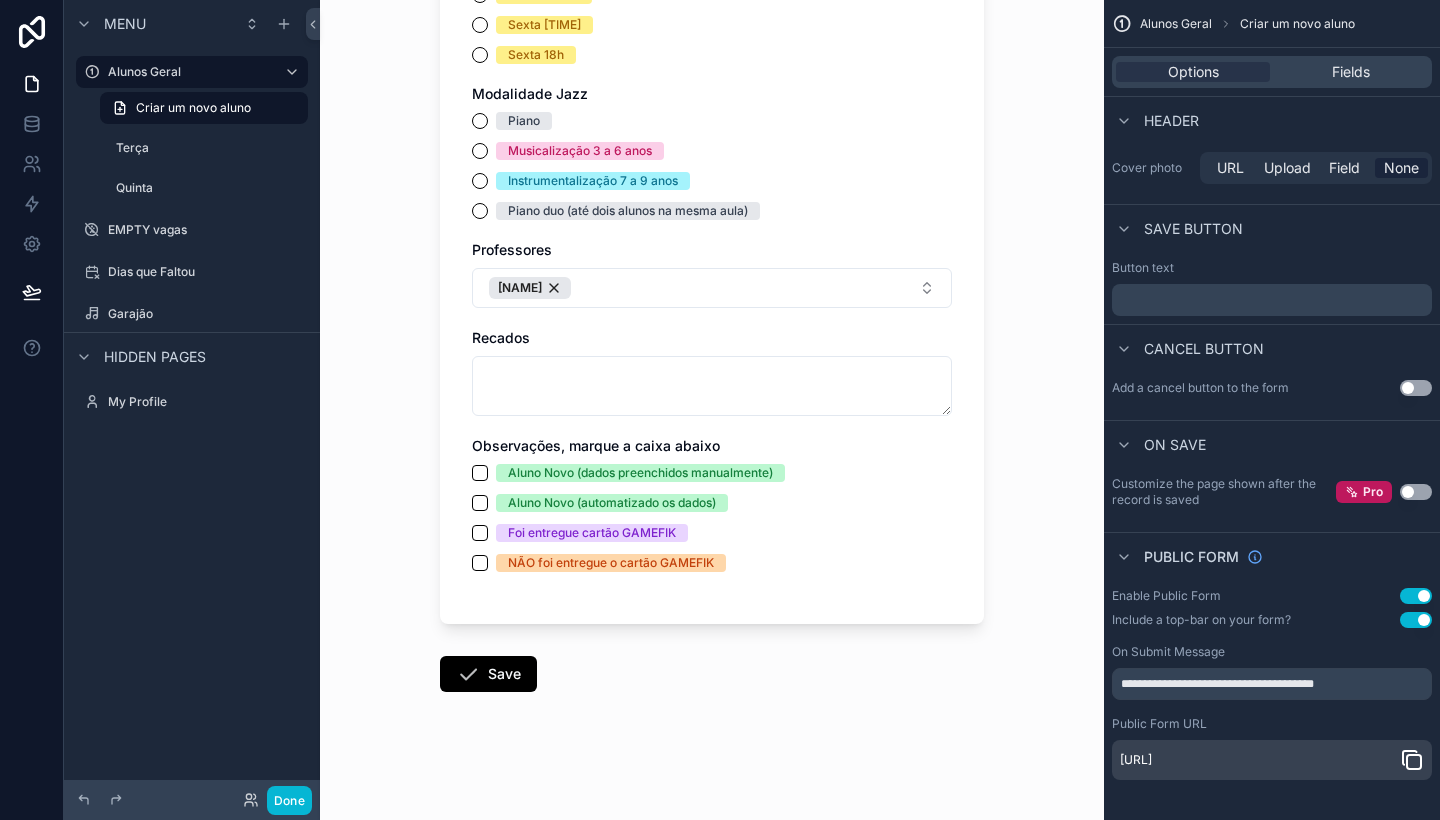 click on "Use setting" at bounding box center (1416, 388) 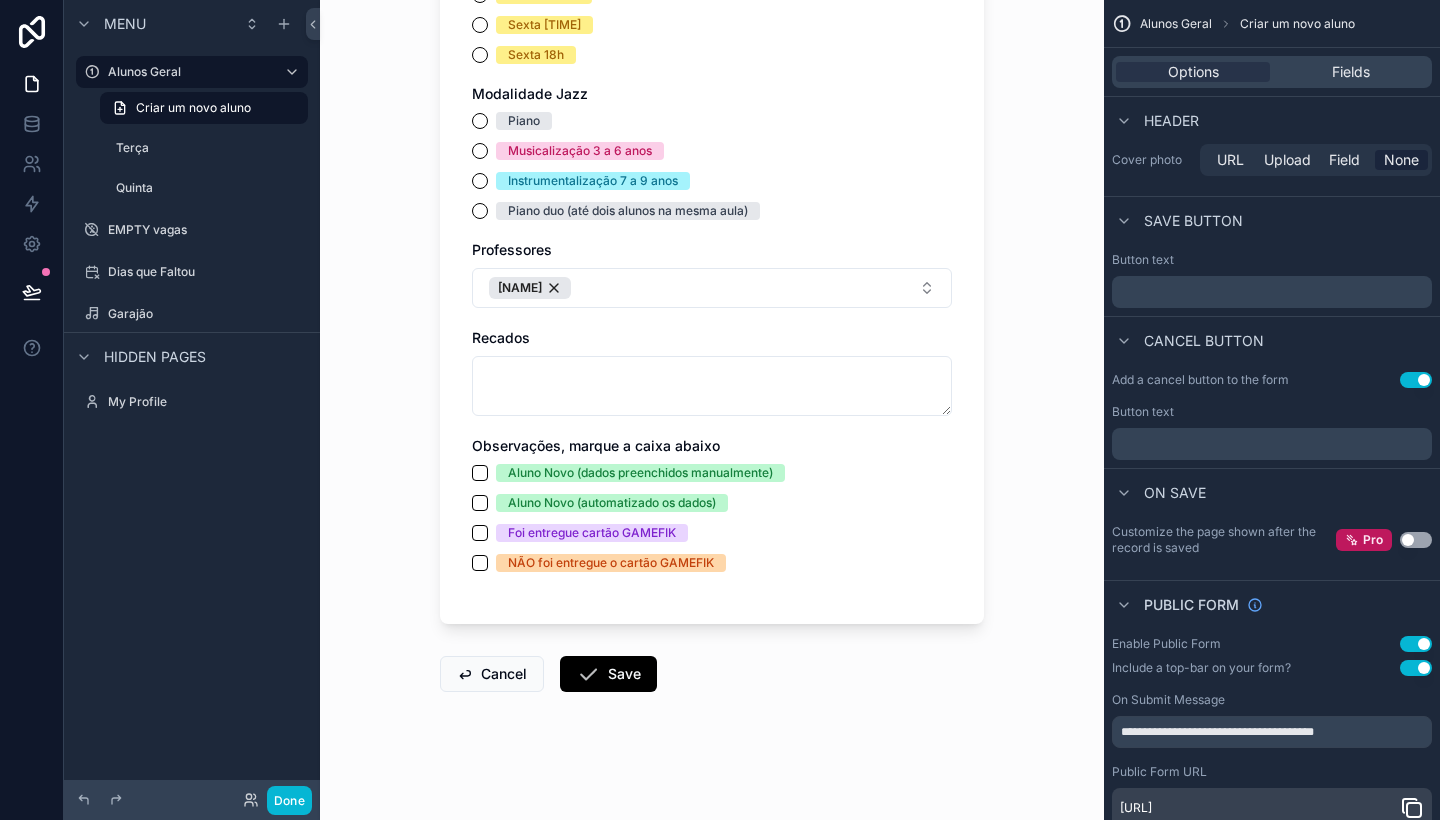 scroll, scrollTop: 1594, scrollLeft: 0, axis: vertical 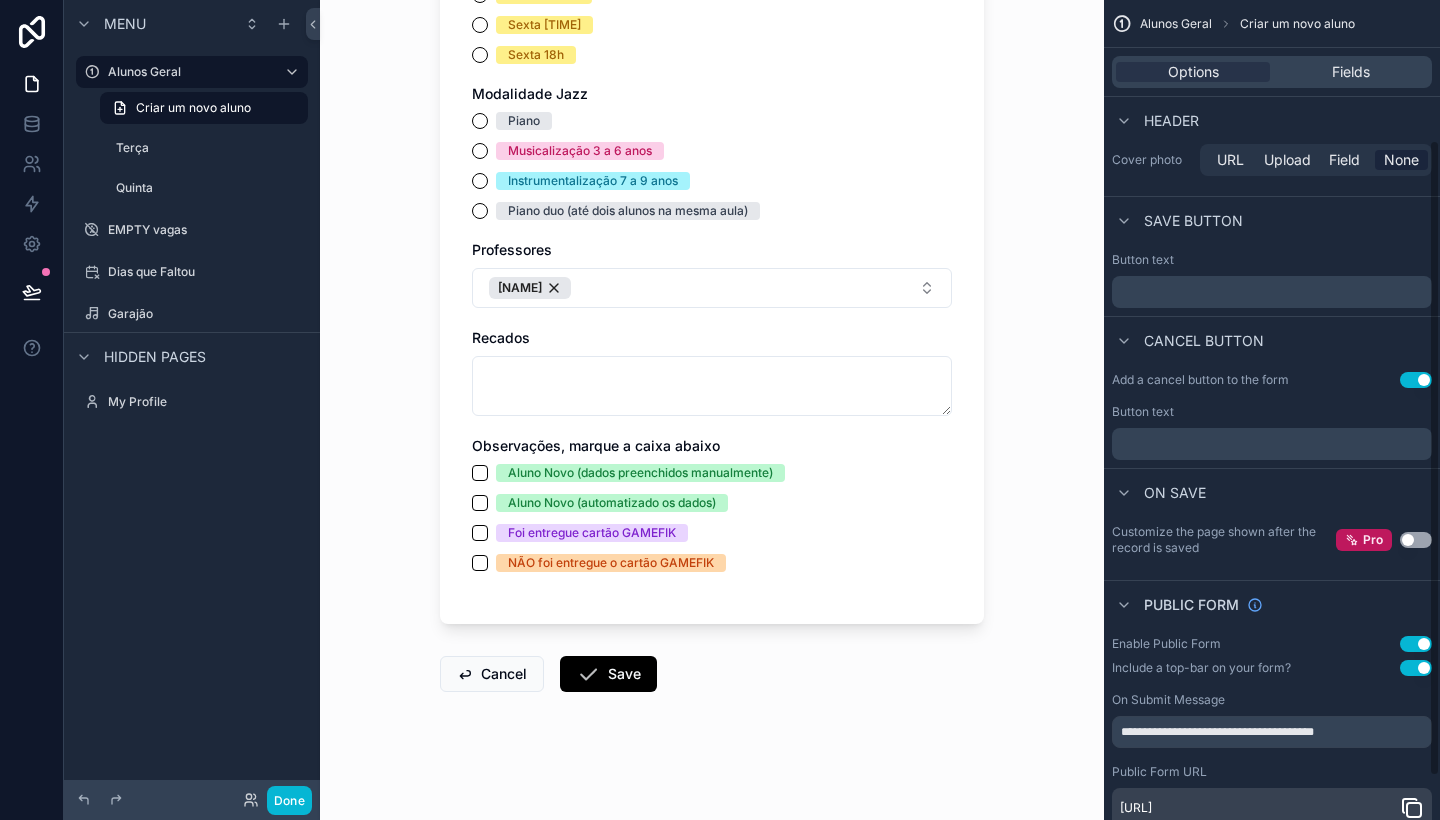 click on "Use setting" at bounding box center (1416, 380) 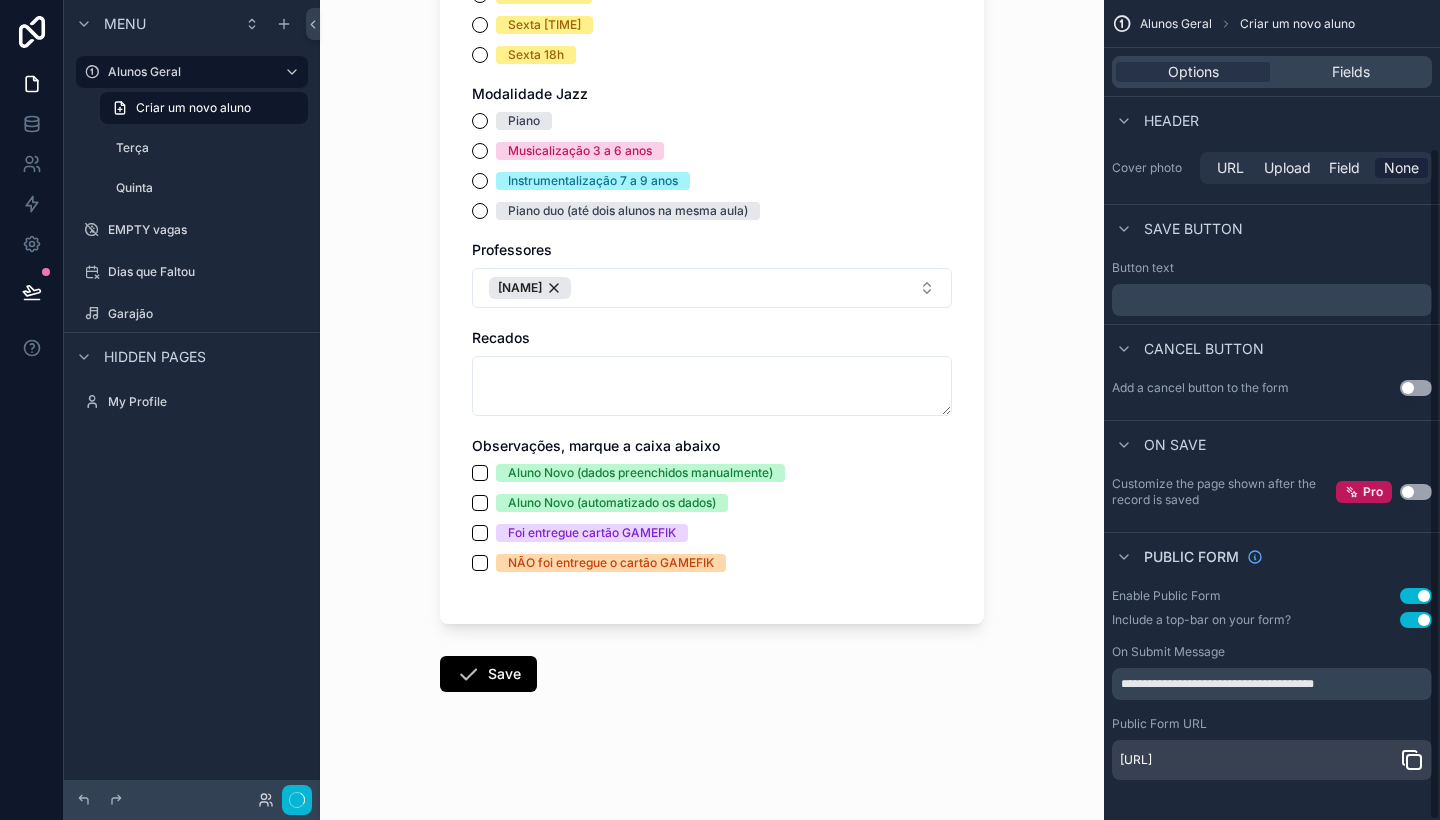 scroll, scrollTop: 0, scrollLeft: 0, axis: both 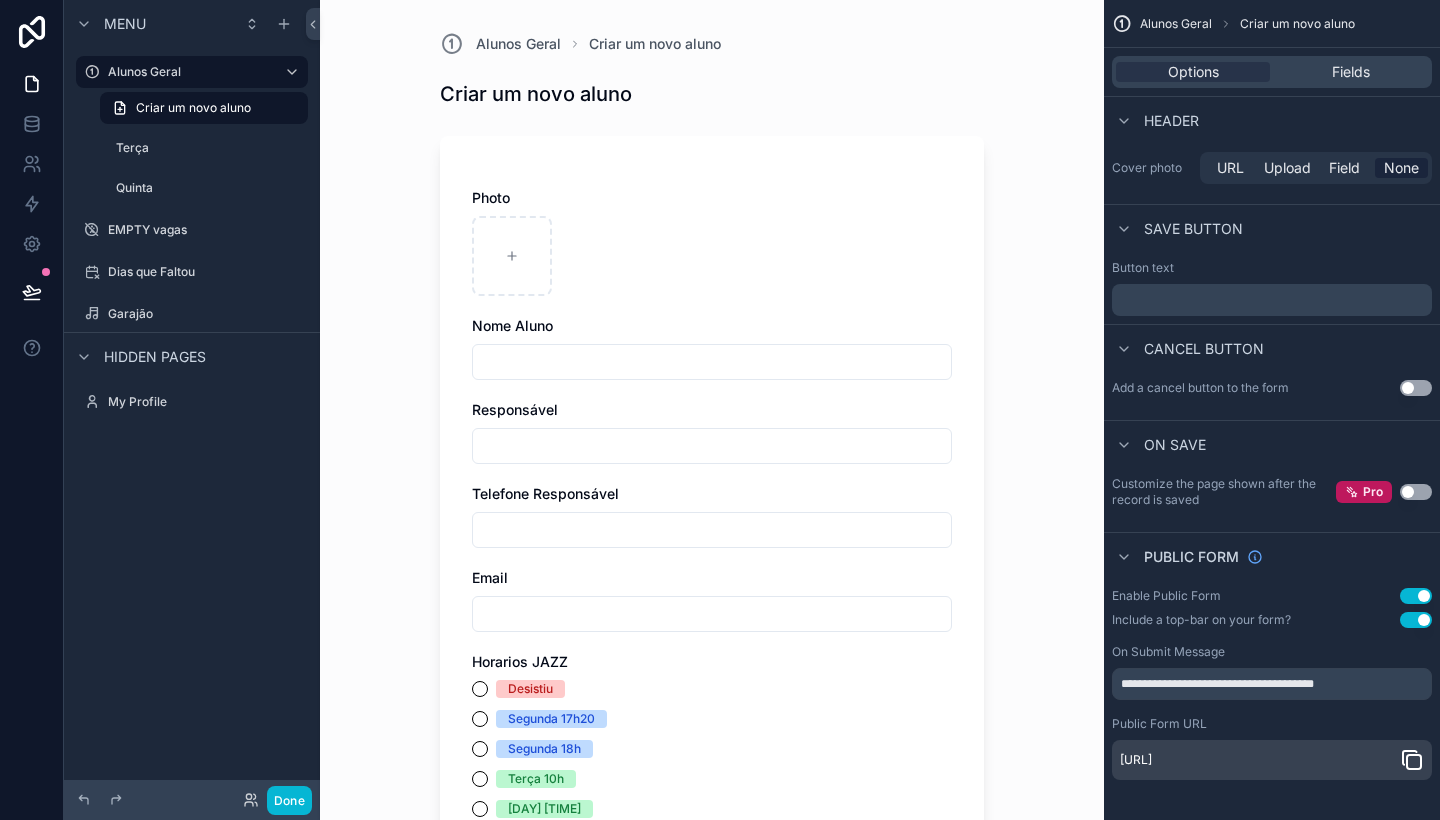 click on "Save button" at bounding box center [1193, 229] 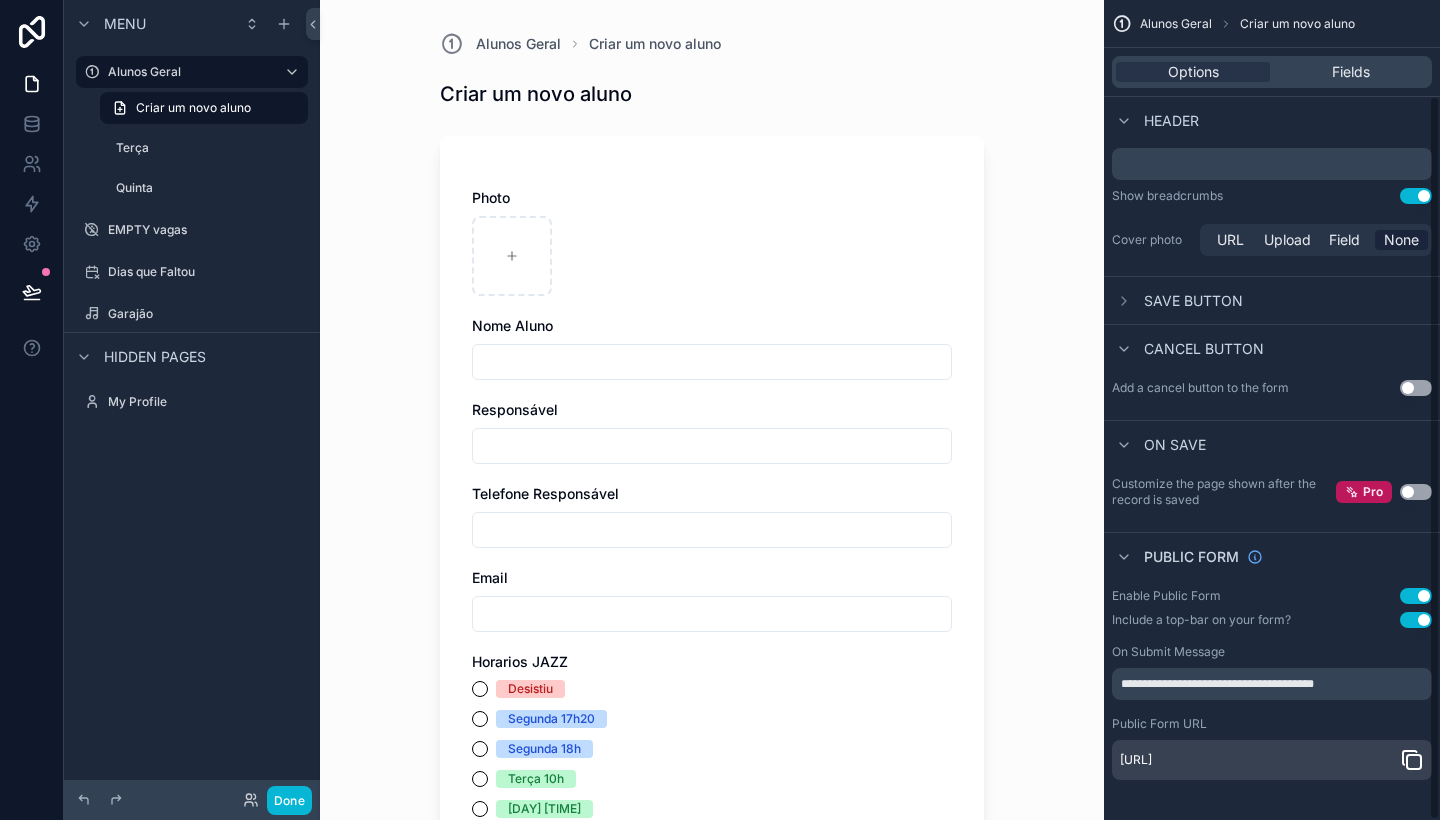scroll, scrollTop: 108, scrollLeft: 0, axis: vertical 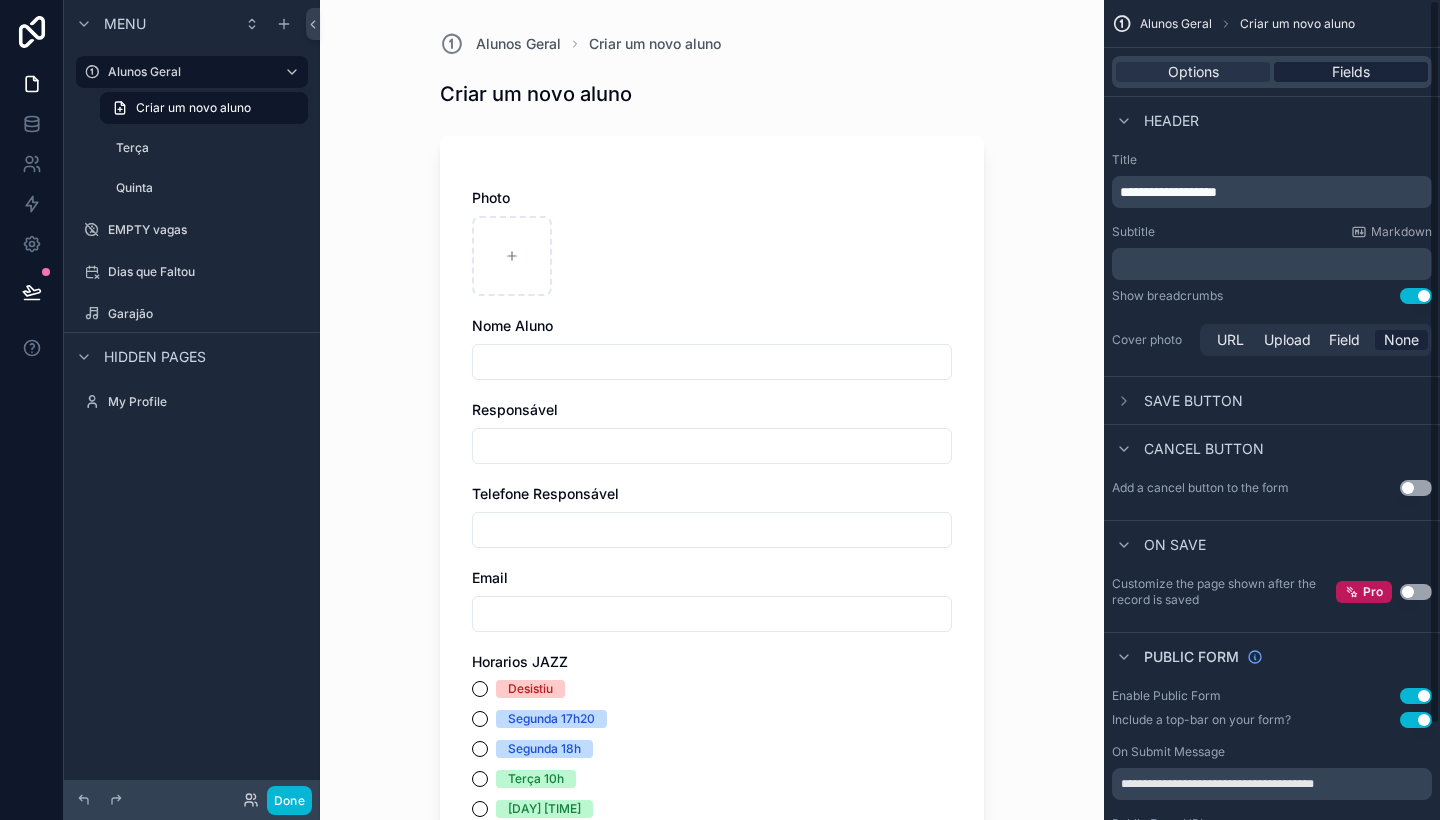 click on "Fields" at bounding box center (1351, 72) 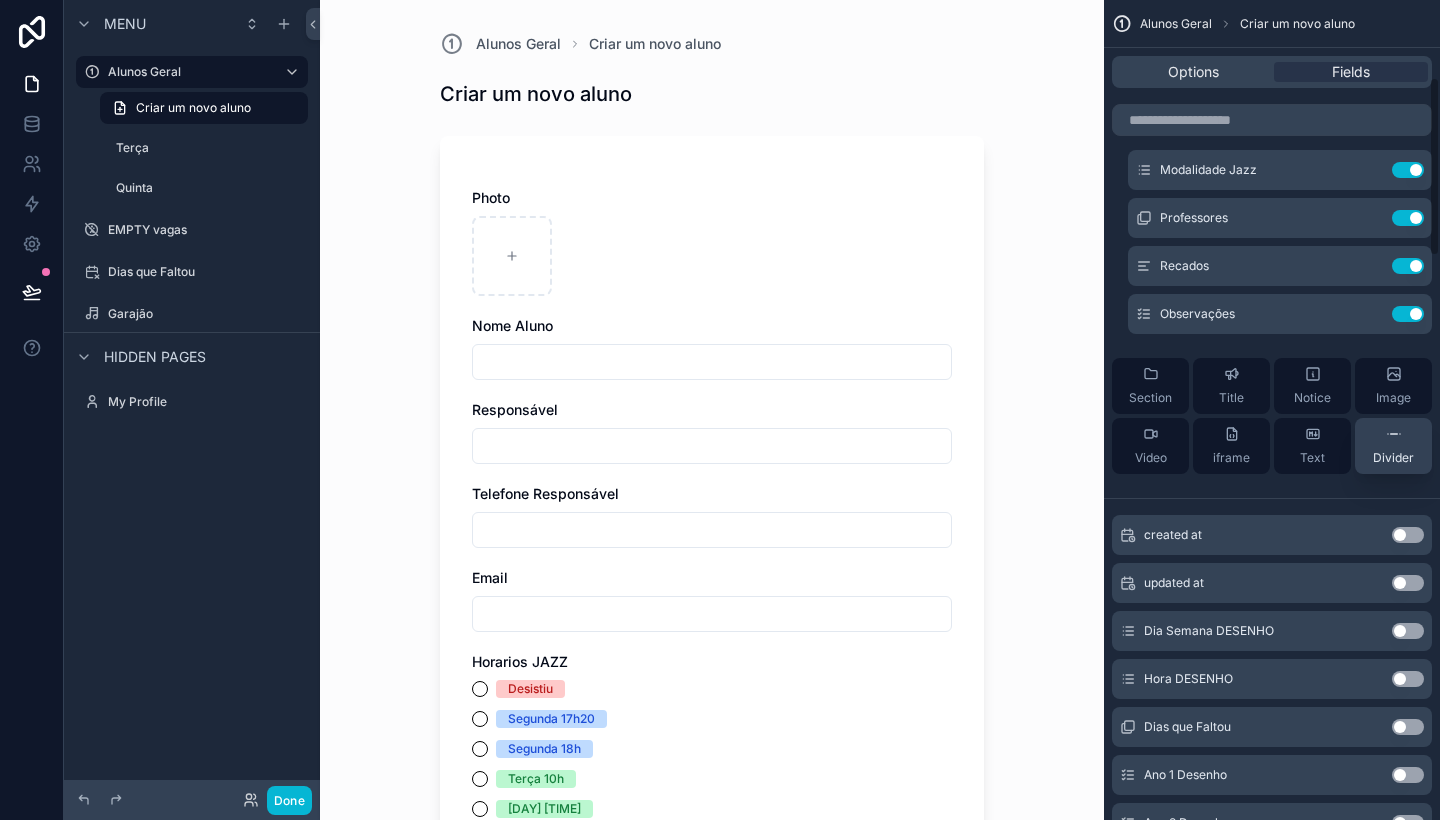 scroll, scrollTop: 360, scrollLeft: 0, axis: vertical 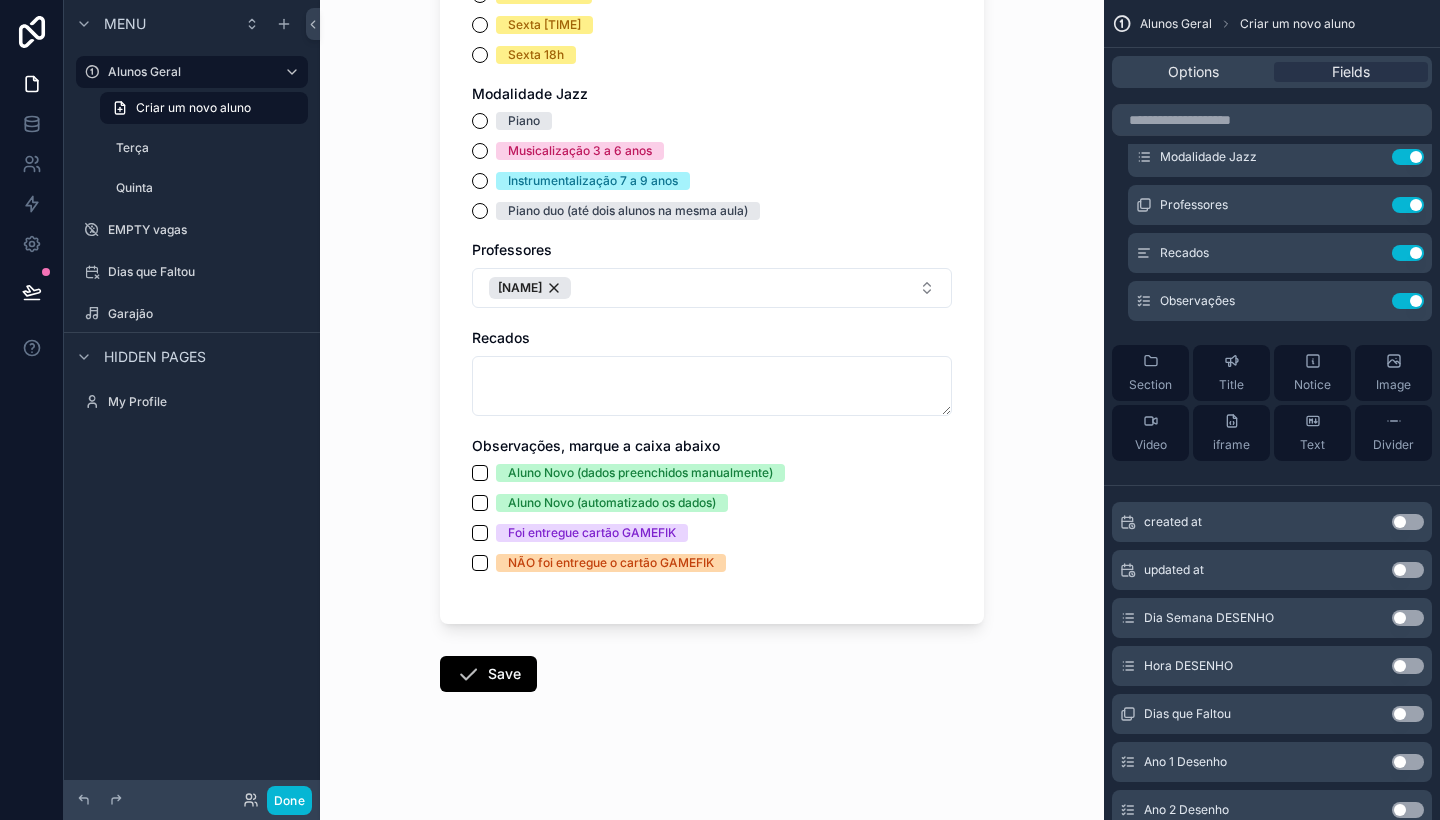 click on "Photo Nome Aluno Responsável Telefone Responsável Email Horarios JAZZ Desistiu Segunda 17h20 Segunda 18h Terça 10h Terça 10h40 Terça 11h20 Terça 13h20 Terça 14h Terça 14h40 Terça 15h20 Terça 16h Quarta 10h40 Quarta 11h20 Quarta 13h40 Quarta 14h20 Quarta 15h Quarta 16h Quarta 16h40 Quarta 17h20 Quinta 13h40 Quinta 14h20 Quinta 15h Quinta 15h40 Quinta 16h40 Quinta 17h20 Quinta 18h Sexta 13h40 Sexta 14h20 Sexta 15h Sexta 15h40 Sexta 16h40 Sexta 17h20 Sexta 18h Modalidade Jazz Piano Musicalização 3 a 6 anos Instrumentalização 7 a 9 anos  Piano duo (até dois alunos na mesma aula)  Professores Marcelo Recados Observações, marque a caixa abaixo Aluno Novo (dados preenchidos manualmente) Aluno Novo (automatizado os dados) Foi entregue cartão GAMEFIK NÃO foi entregue o cartão GAMEFIK Save" at bounding box center (712, -325) 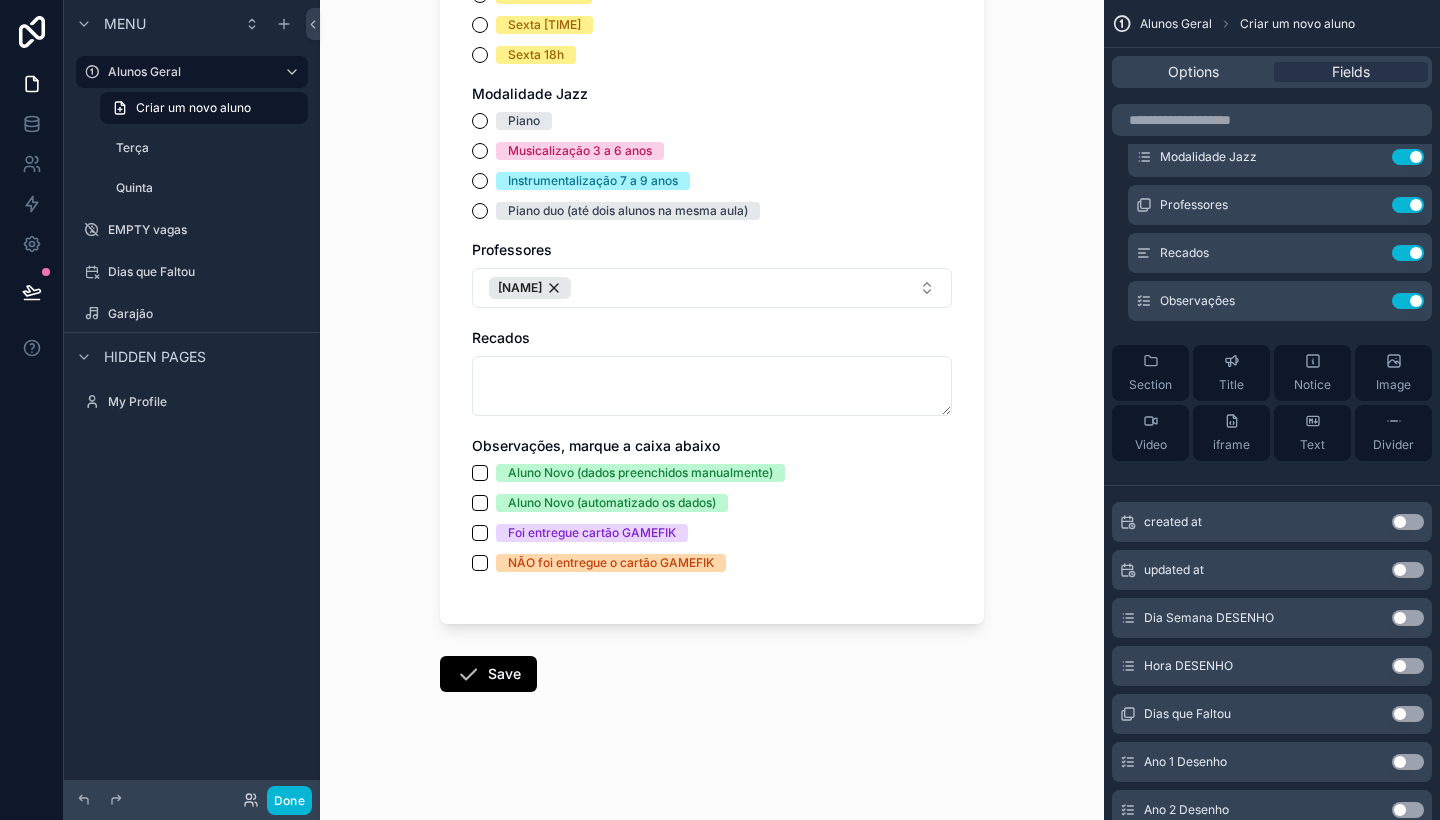 click on "Photo Nome Aluno Responsável Telefone Responsável Email Horarios JAZZ Desistiu Segunda 17h20 Segunda 18h Terça 10h Terça 10h40 Terça 11h20 Terça 13h20 Terça 14h Terça 14h40 Terça 15h20 Terça 16h Quarta 10h40 Quarta 11h20 Quarta 13h40 Quarta 14h20 Quarta 15h Quarta 16h Quarta 16h40 Quarta 17h20 Quinta 13h40 Quinta 14h20 Quinta 15h Quinta 15h40 Quinta 16h40 Quinta 17h20 Quinta 18h Sexta 13h40 Sexta 14h20 Sexta 15h Sexta 15h40 Sexta 16h40 Sexta 17h20 Sexta 18h Modalidade Jazz Piano Musicalização 3 a 6 anos Instrumentalização 7 a 9 anos  Piano duo (até dois alunos na mesma aula)  Professores Marcelo Recados Observações, marque a caixa abaixo Aluno Novo (dados preenchidos manualmente) Aluno Novo (automatizado os dados) Foi entregue cartão GAMEFIK NÃO foi entregue o cartão GAMEFIK" at bounding box center (712, -417) 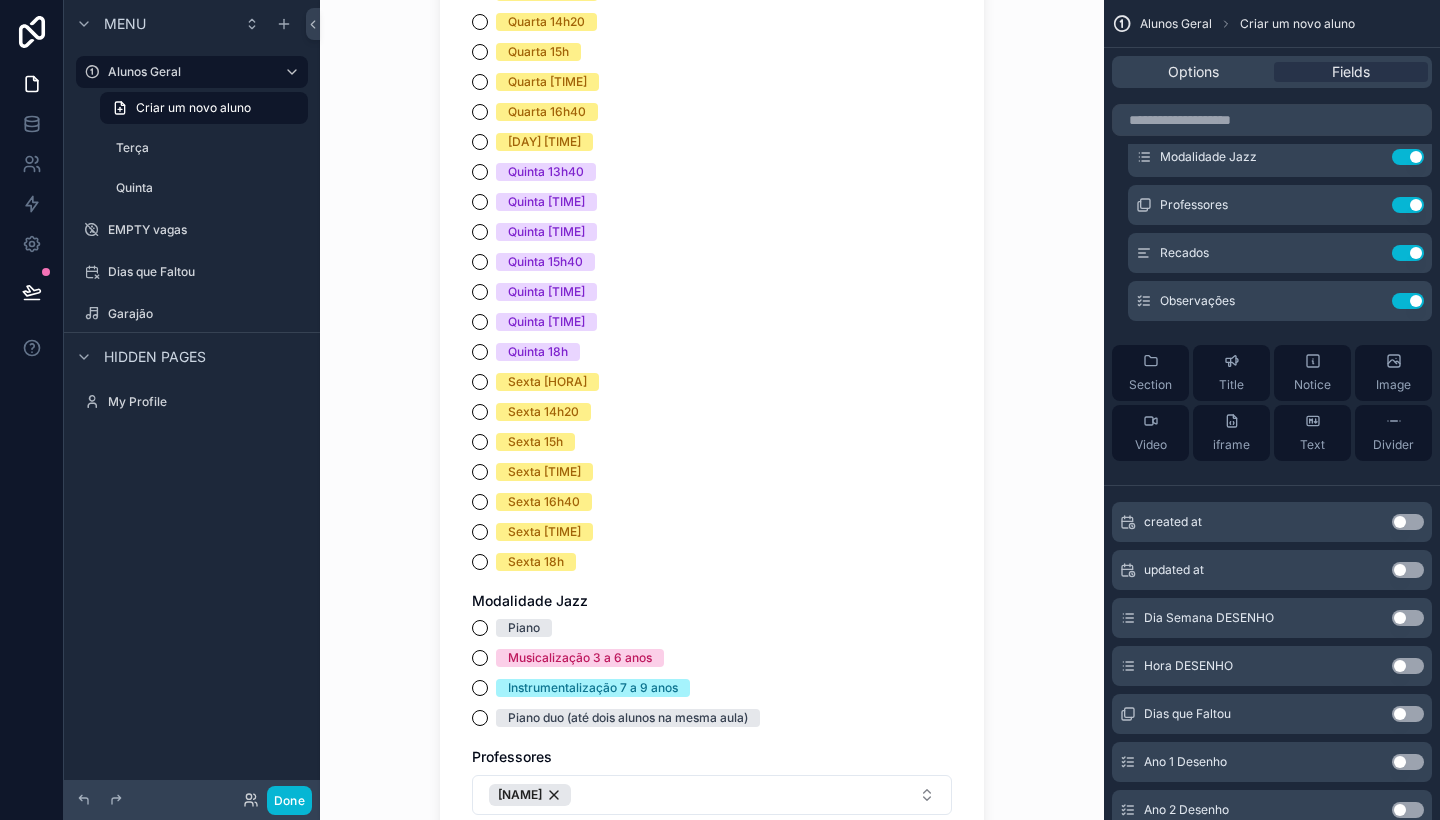 click on "Quinta 15h40" at bounding box center [712, 262] 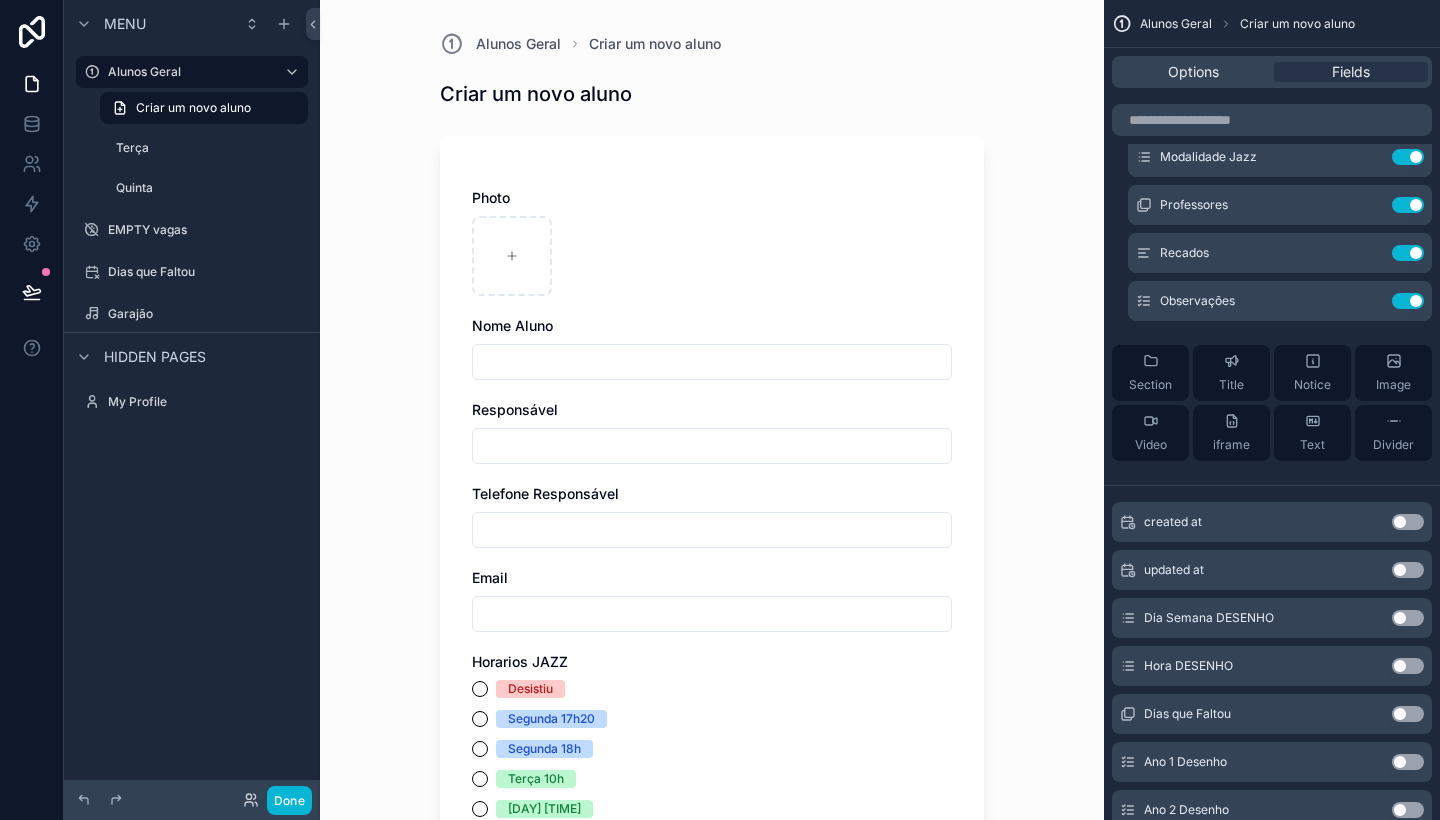 scroll, scrollTop: -1, scrollLeft: 0, axis: vertical 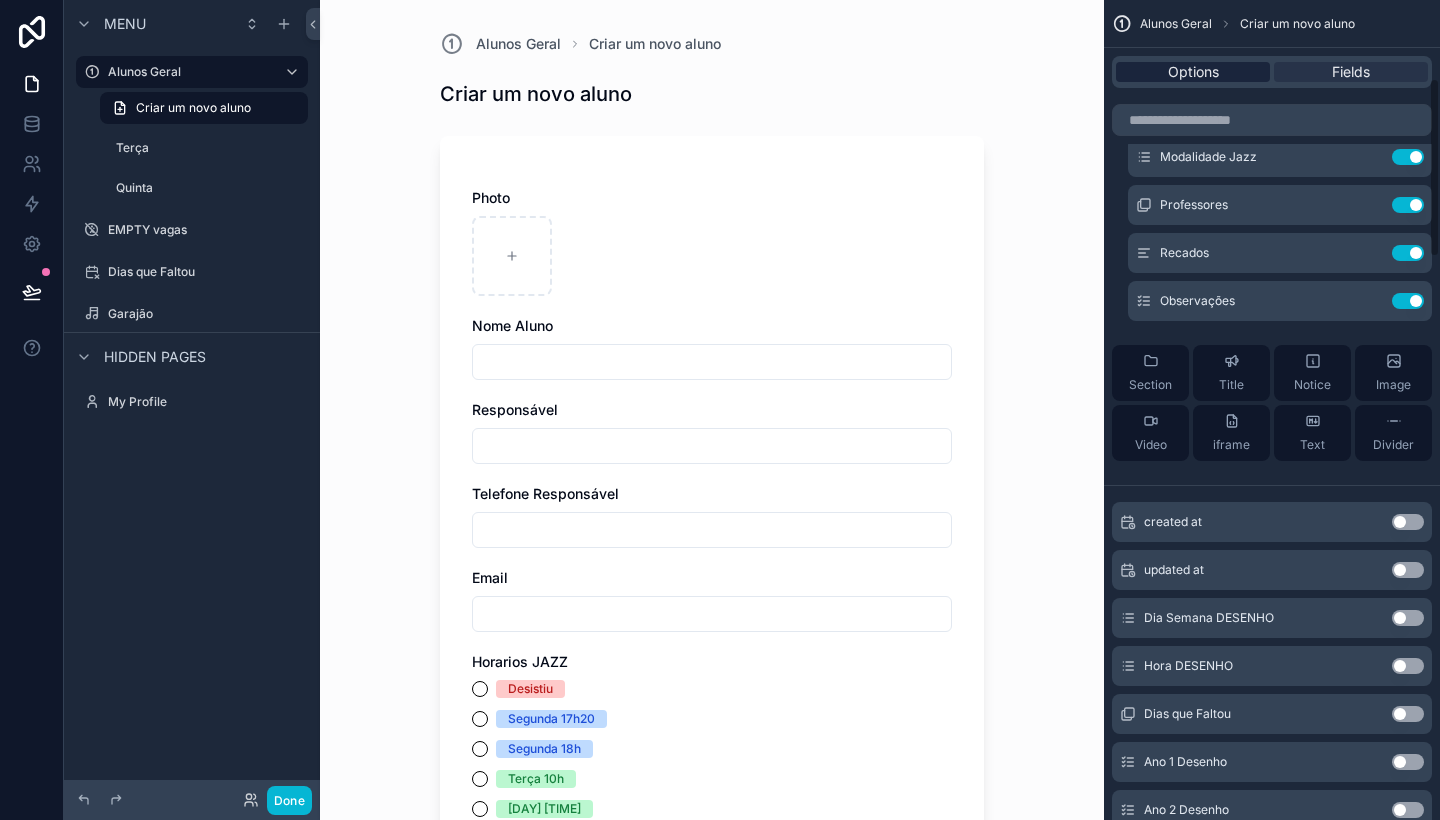 click on "Options" at bounding box center (1193, 72) 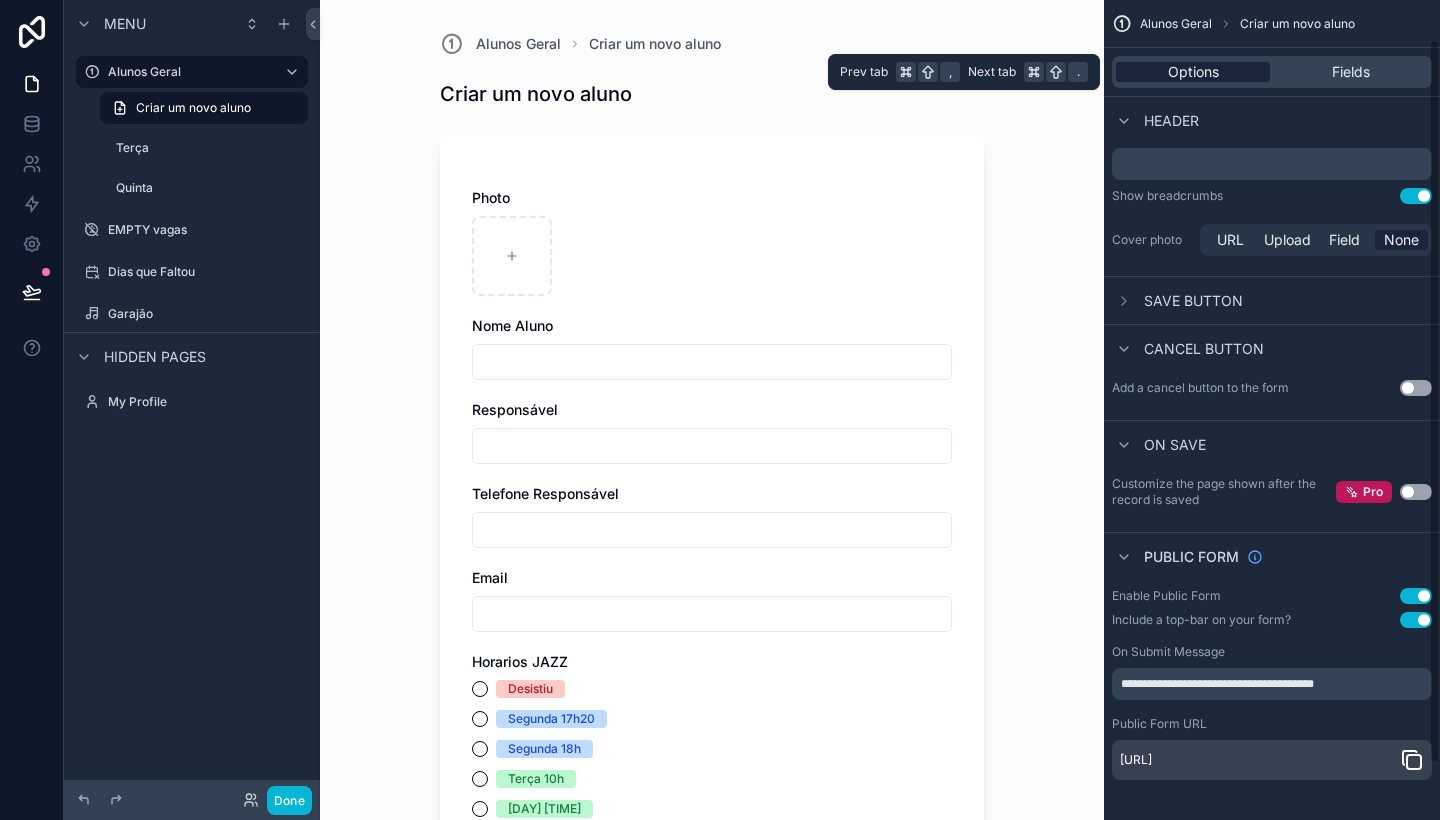 scroll, scrollTop: 44, scrollLeft: 0, axis: vertical 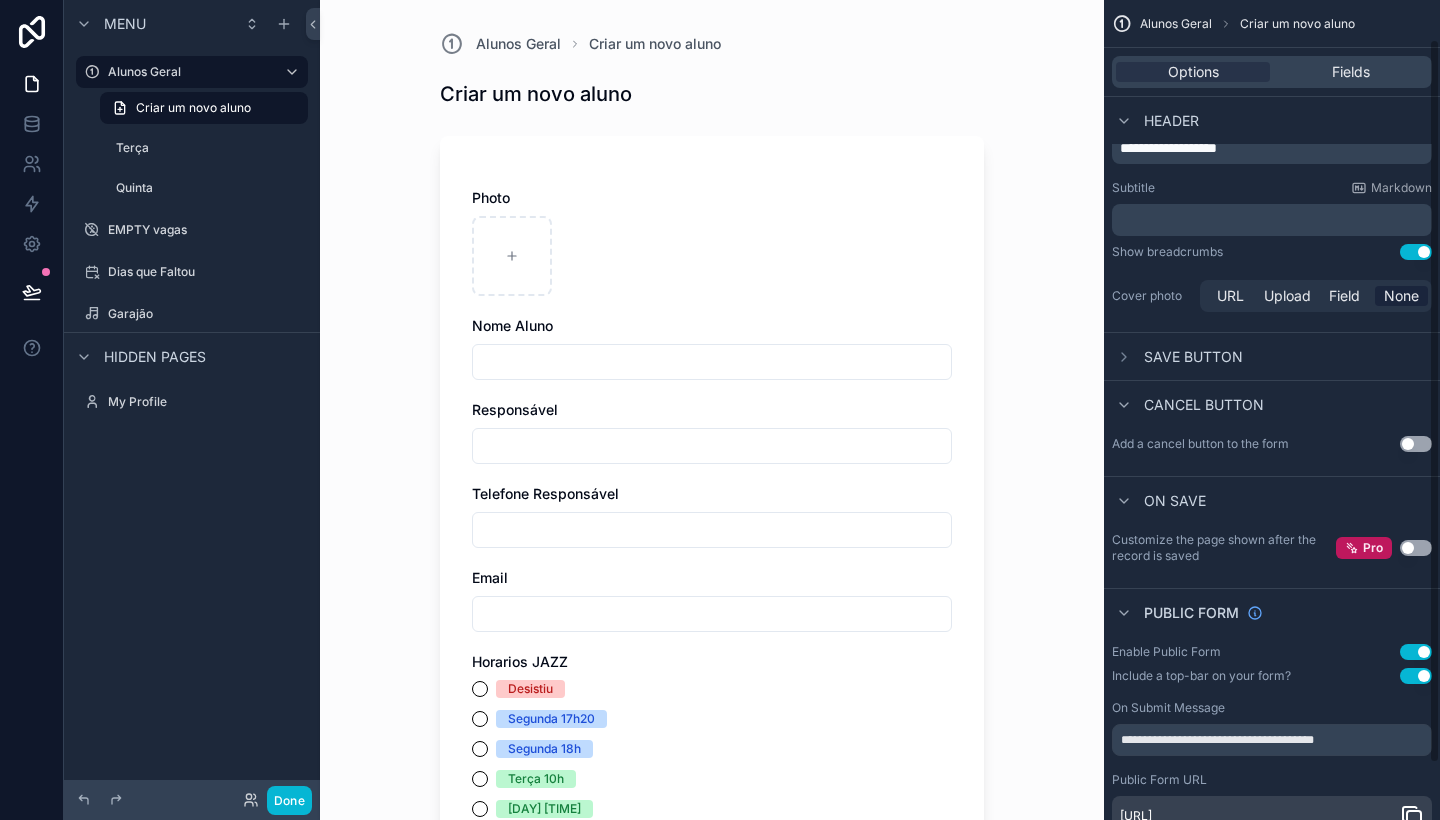 click at bounding box center (712, 256) 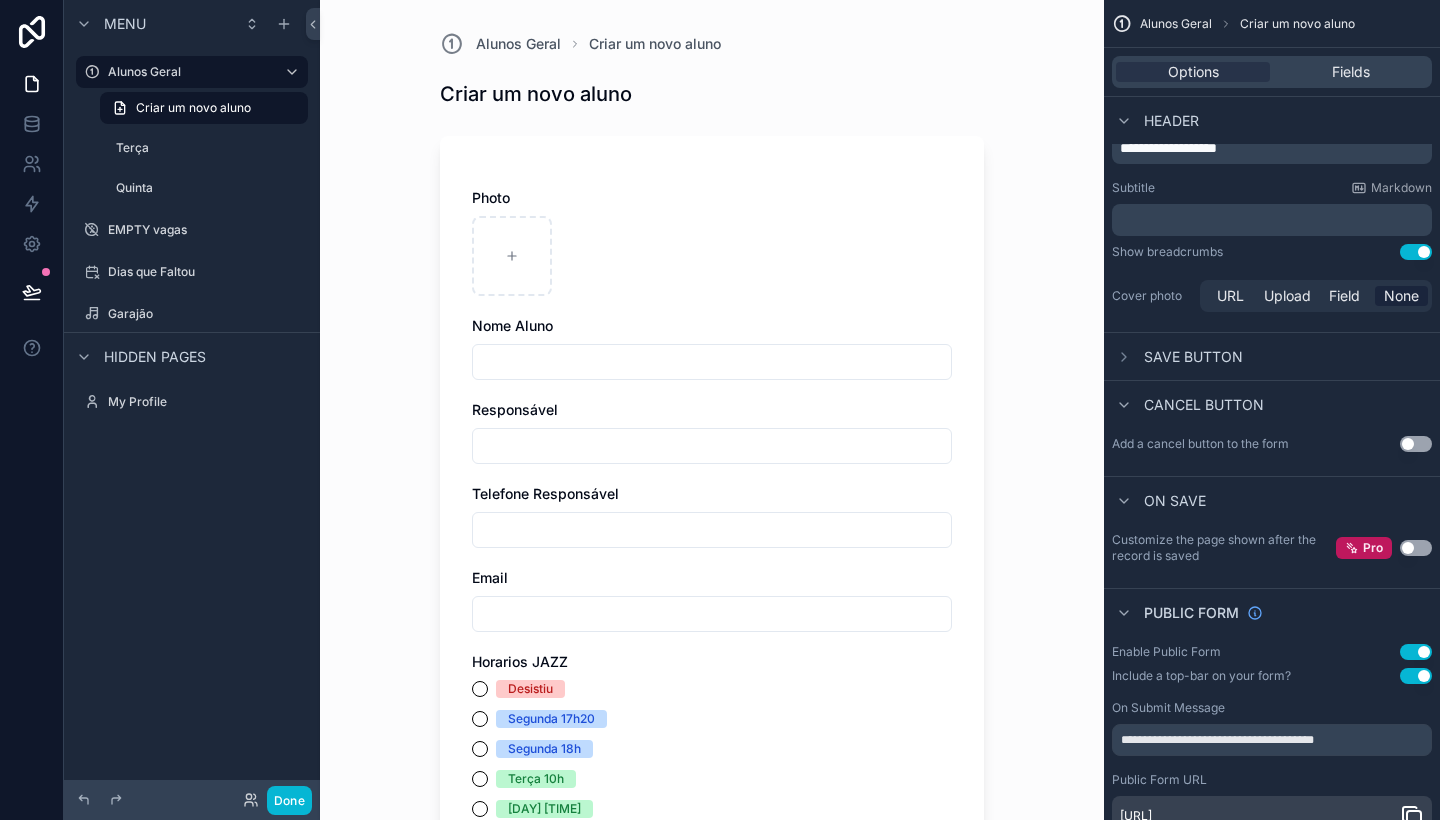 click at bounding box center (712, 256) 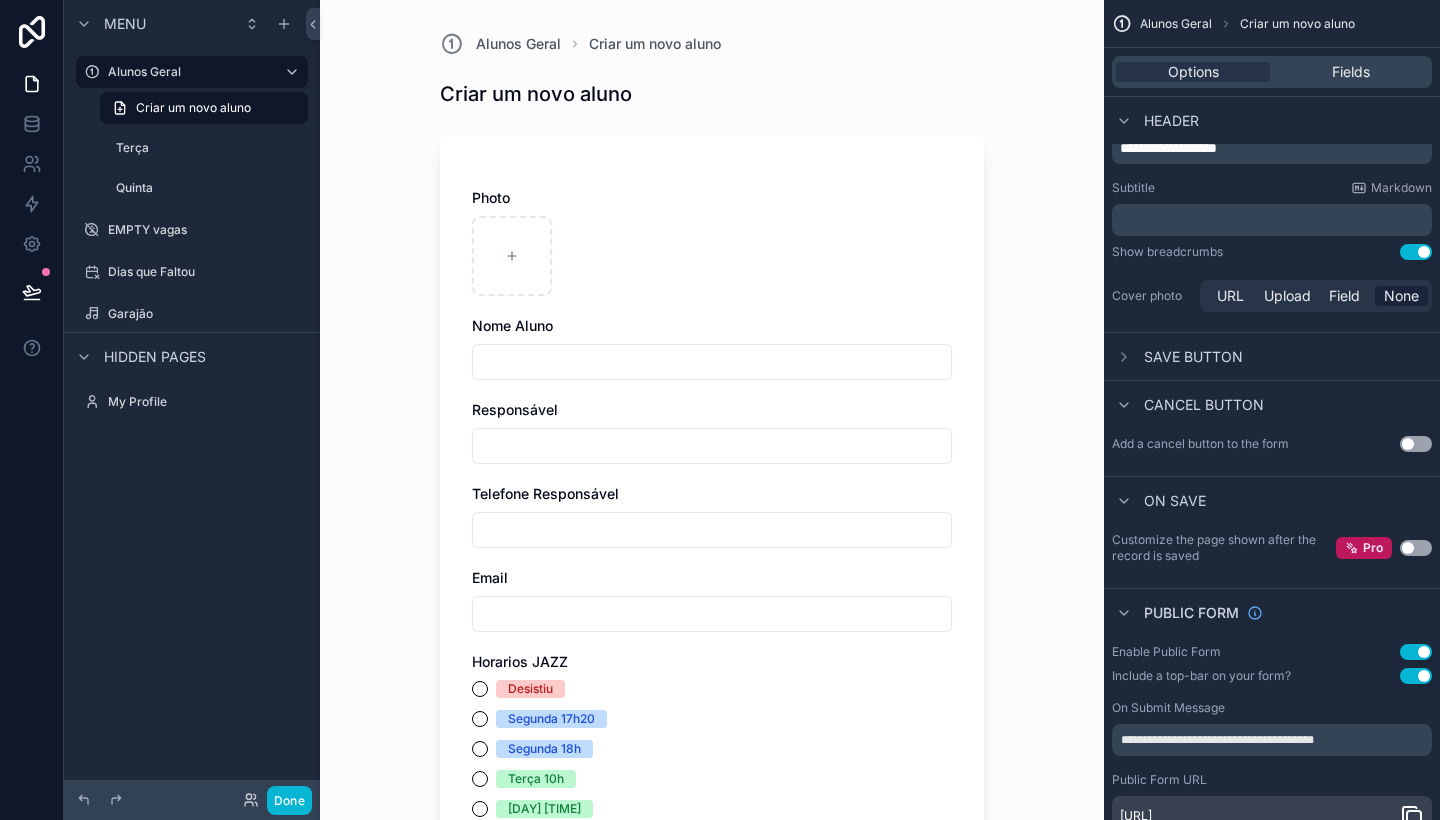 click on "Photo Nome Aluno Responsável Telefone Responsável Email Horarios JAZZ Desistiu Segunda 17h20 Segunda 18h Terça 10h Terça 10h40 Terça 11h20 Terça 13h20 Terça 14h Terça 14h40 Terça 15h20 Terça 16h Quarta 10h40 Quarta 11h20 Quarta 13h40 Quarta 14h20 Quarta 15h Quarta 16h Quarta 16h40 Quarta 17h20 Quinta 13h40 Quinta 14h20 Quinta 15h Quinta 15h40 Quinta 16h40 Quinta 17h20 Quinta 18h Sexta 13h40 Sexta 14h20 Sexta 15h Sexta 15h40 Sexta 16h40 Sexta 17h20 Sexta 18h Modalidade Jazz Piano Musicalização 3 a 6 anos Instrumentalização 7 a 9 anos  Piano duo (até dois alunos na mesma aula)  Professores Marcelo Recados Observações, marque a caixa abaixo Aluno Novo (dados preenchidos manualmente) Aluno Novo (automatizado os dados) Foi entregue cartão GAMEFIK NÃO foi entregue o cartão GAMEFIK" at bounding box center (712, 1187) 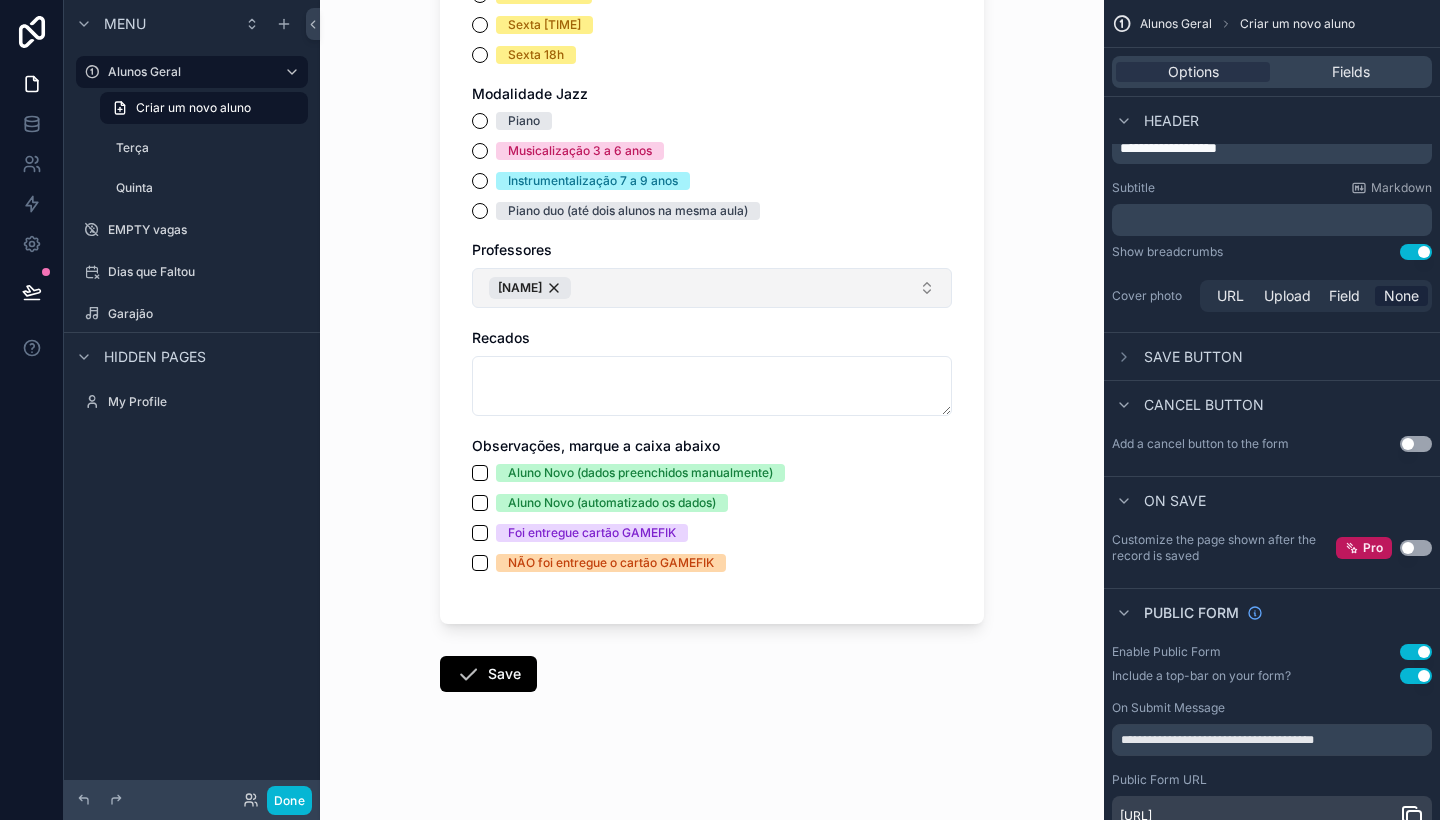 scroll, scrollTop: 1594, scrollLeft: 0, axis: vertical 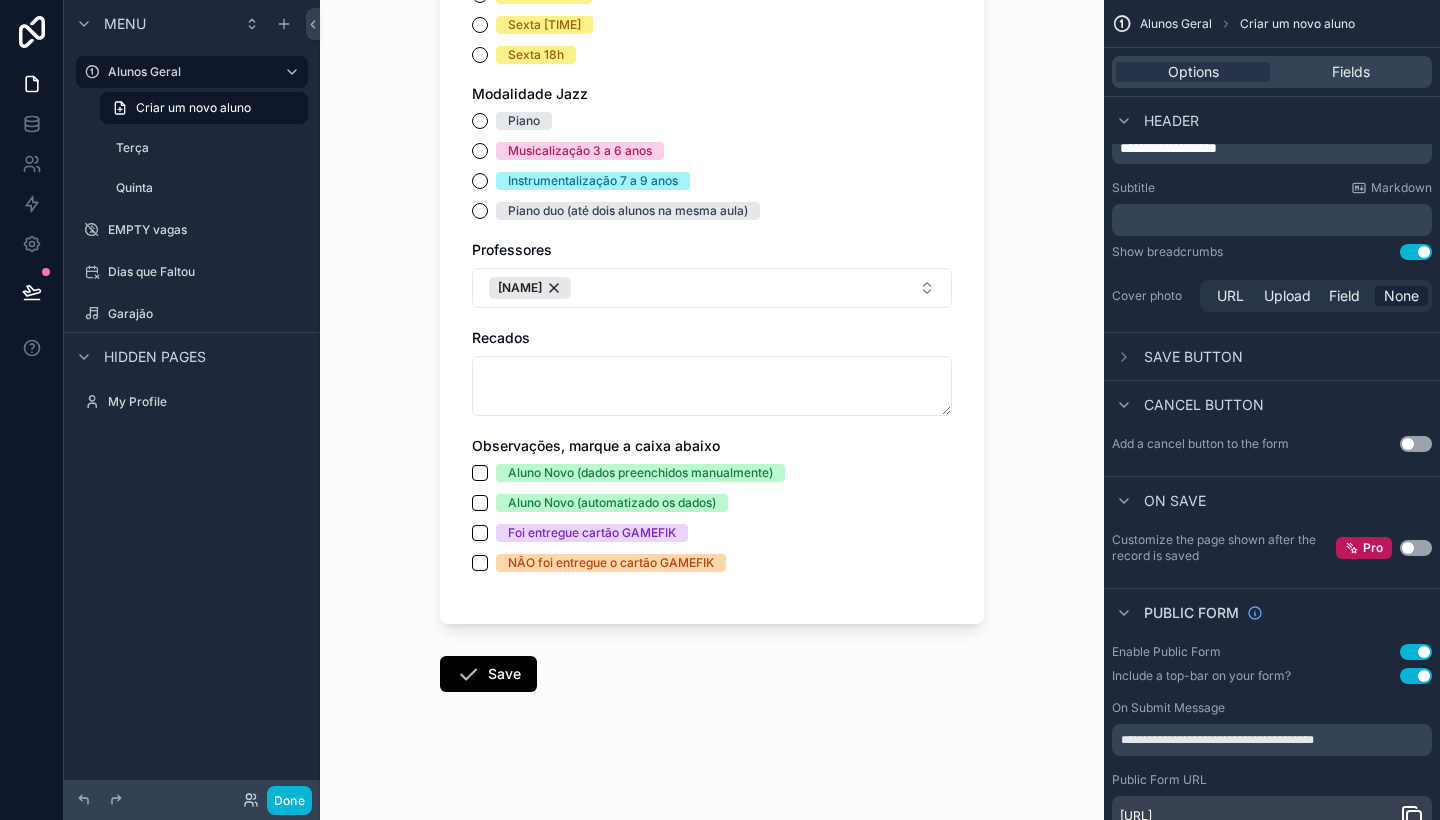 click on "Options Fields" at bounding box center (1272, 72) 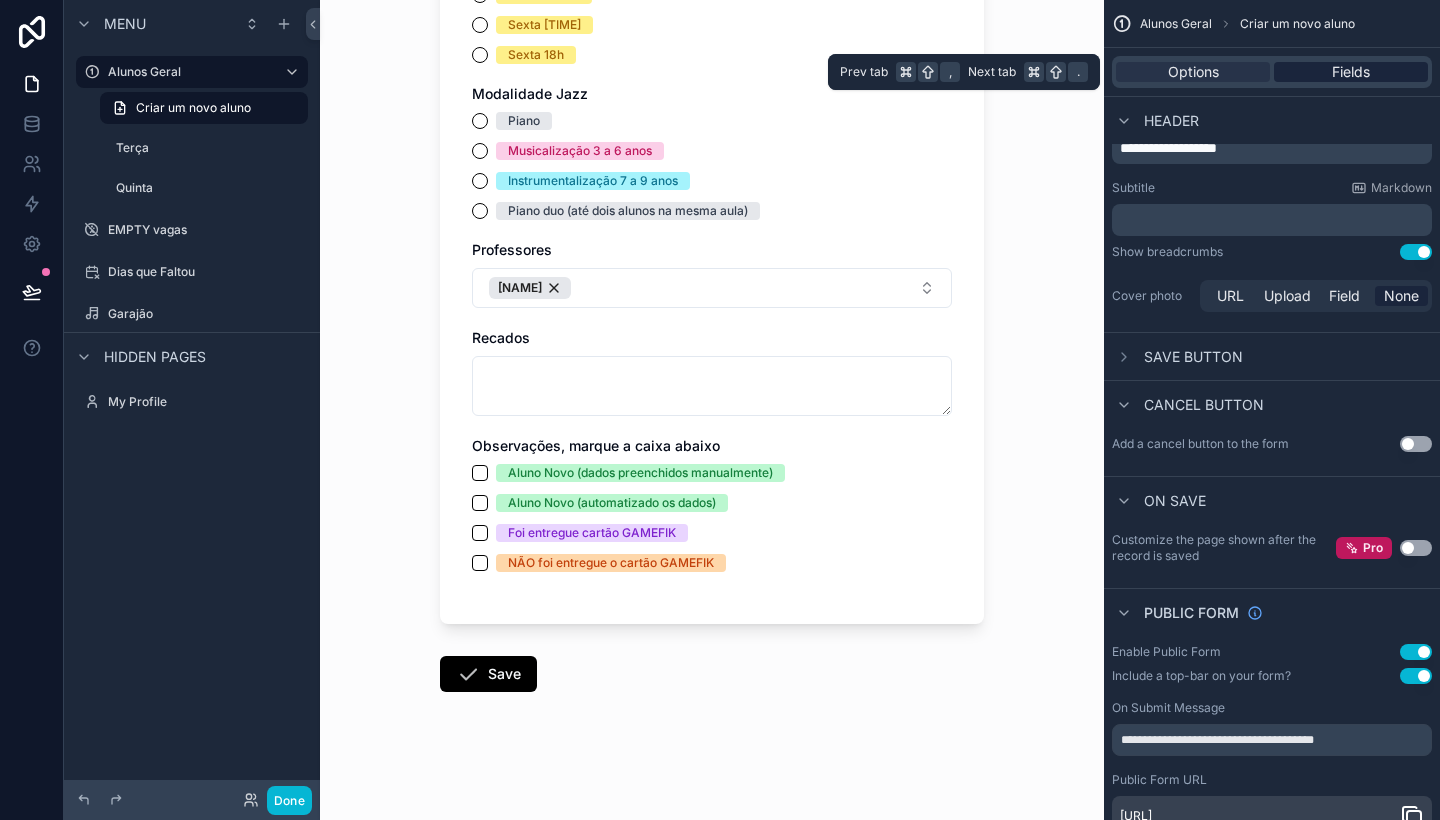 click on "Fields" at bounding box center (1351, 72) 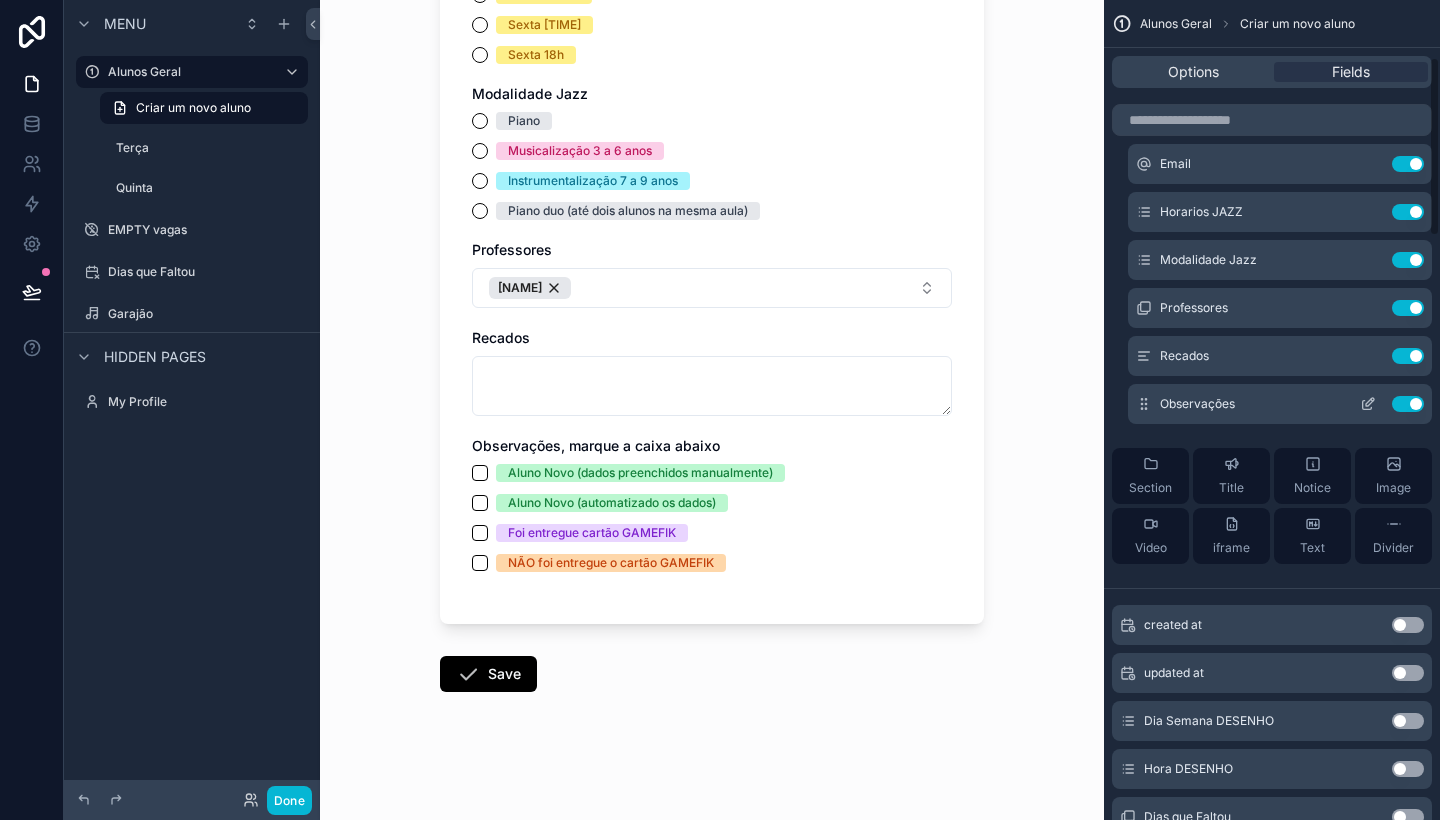 scroll, scrollTop: 263, scrollLeft: 0, axis: vertical 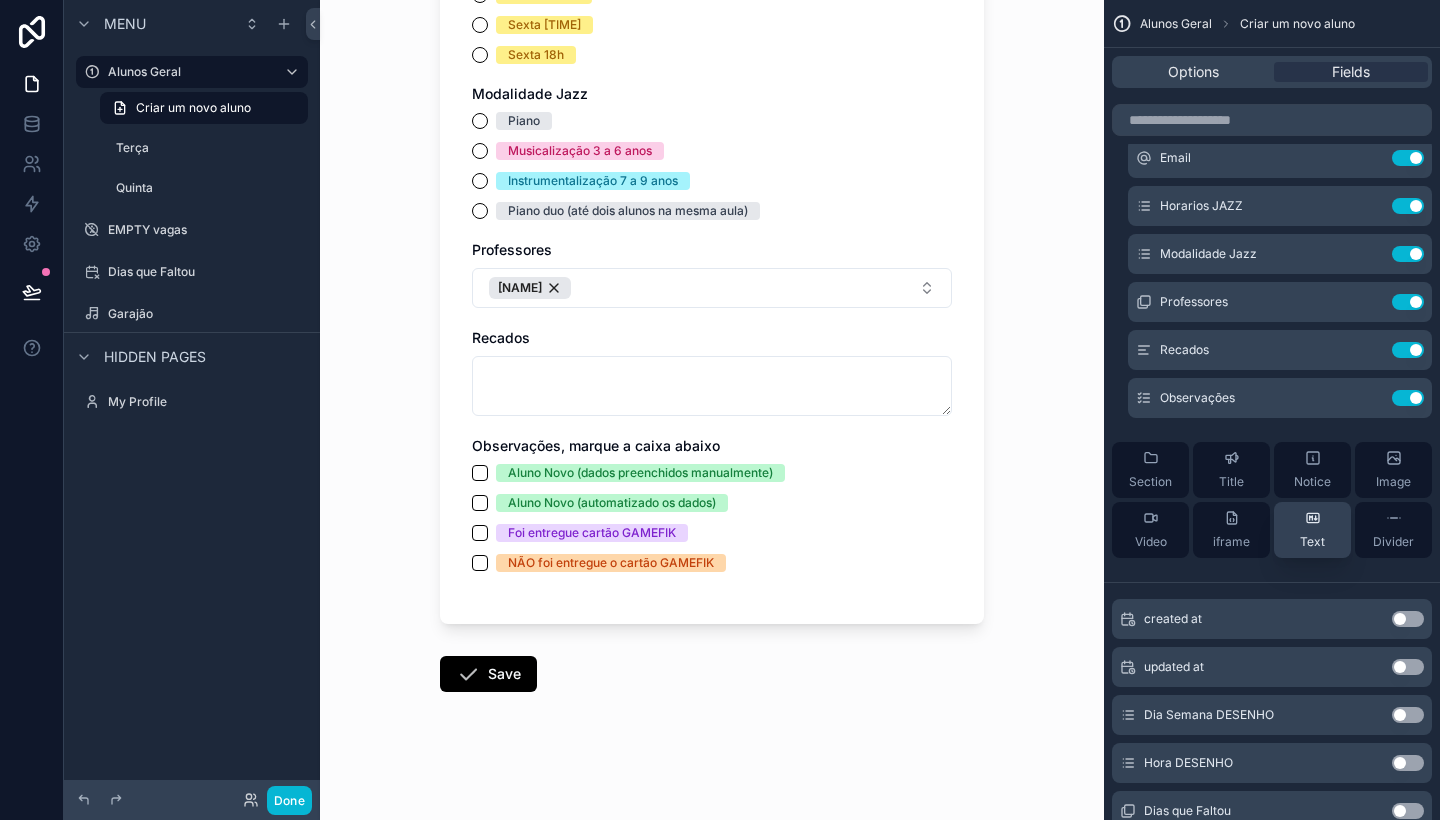 click 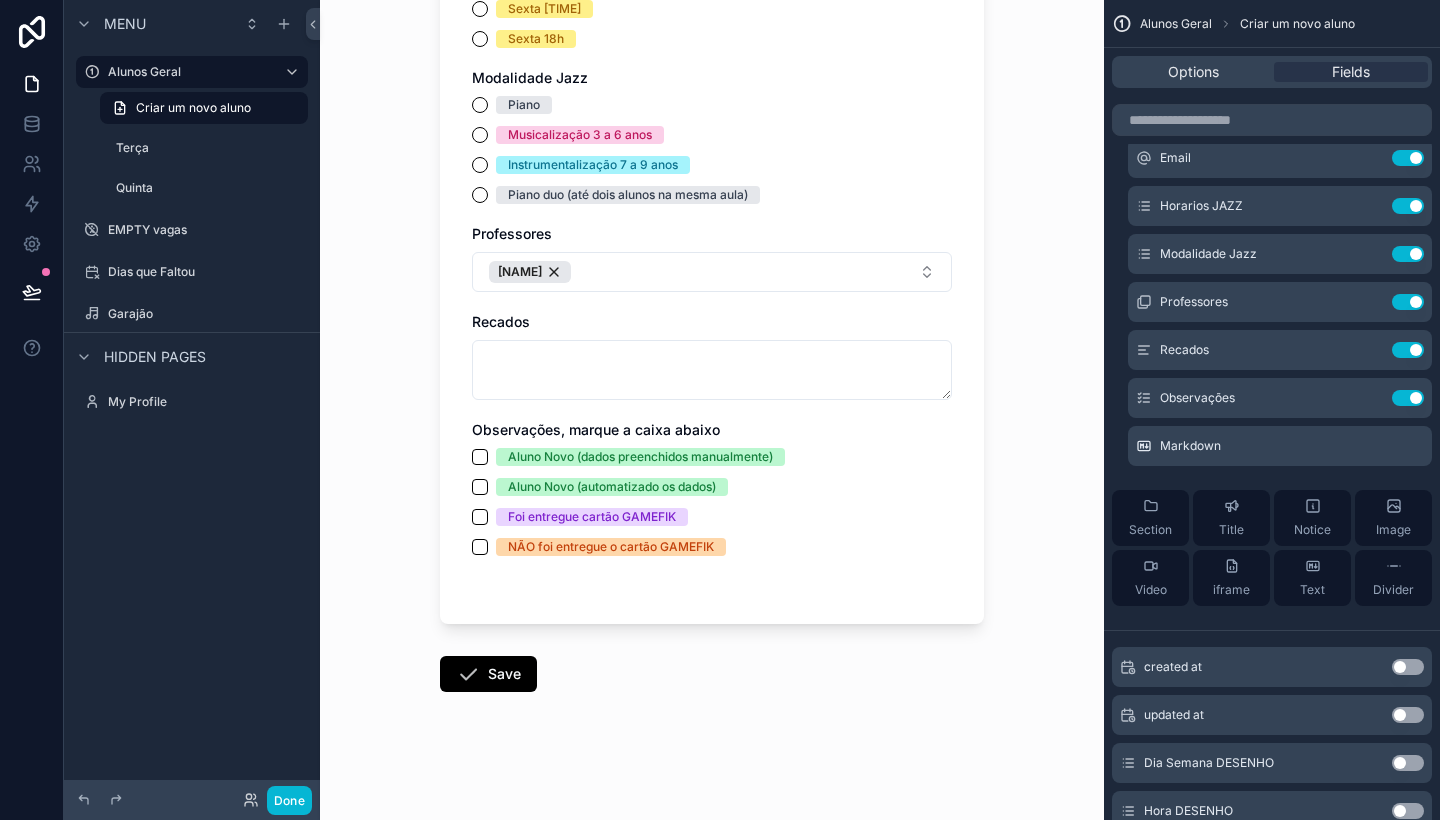 scroll, scrollTop: 1610, scrollLeft: 0, axis: vertical 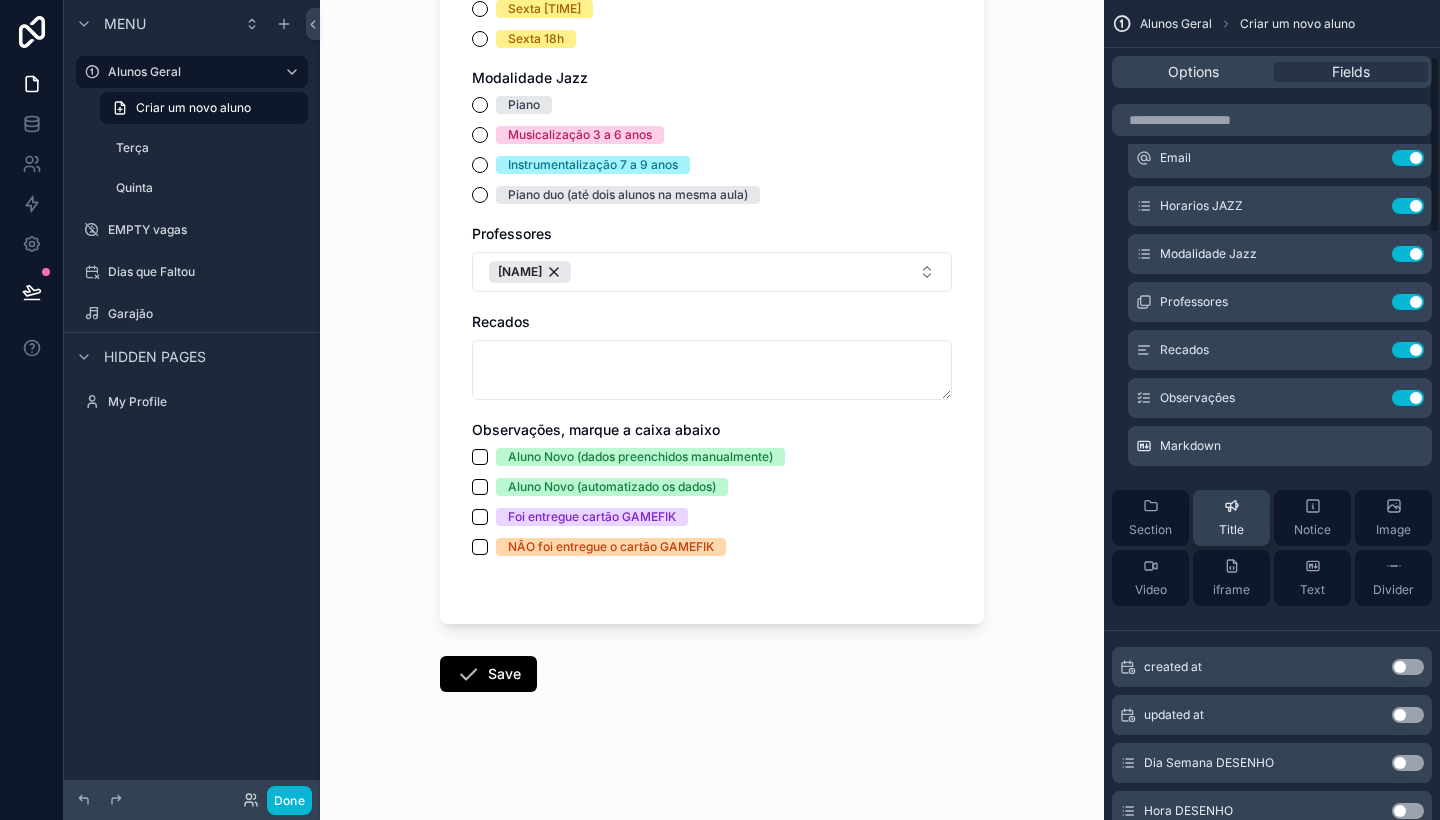 click on "Title" at bounding box center [1231, 518] 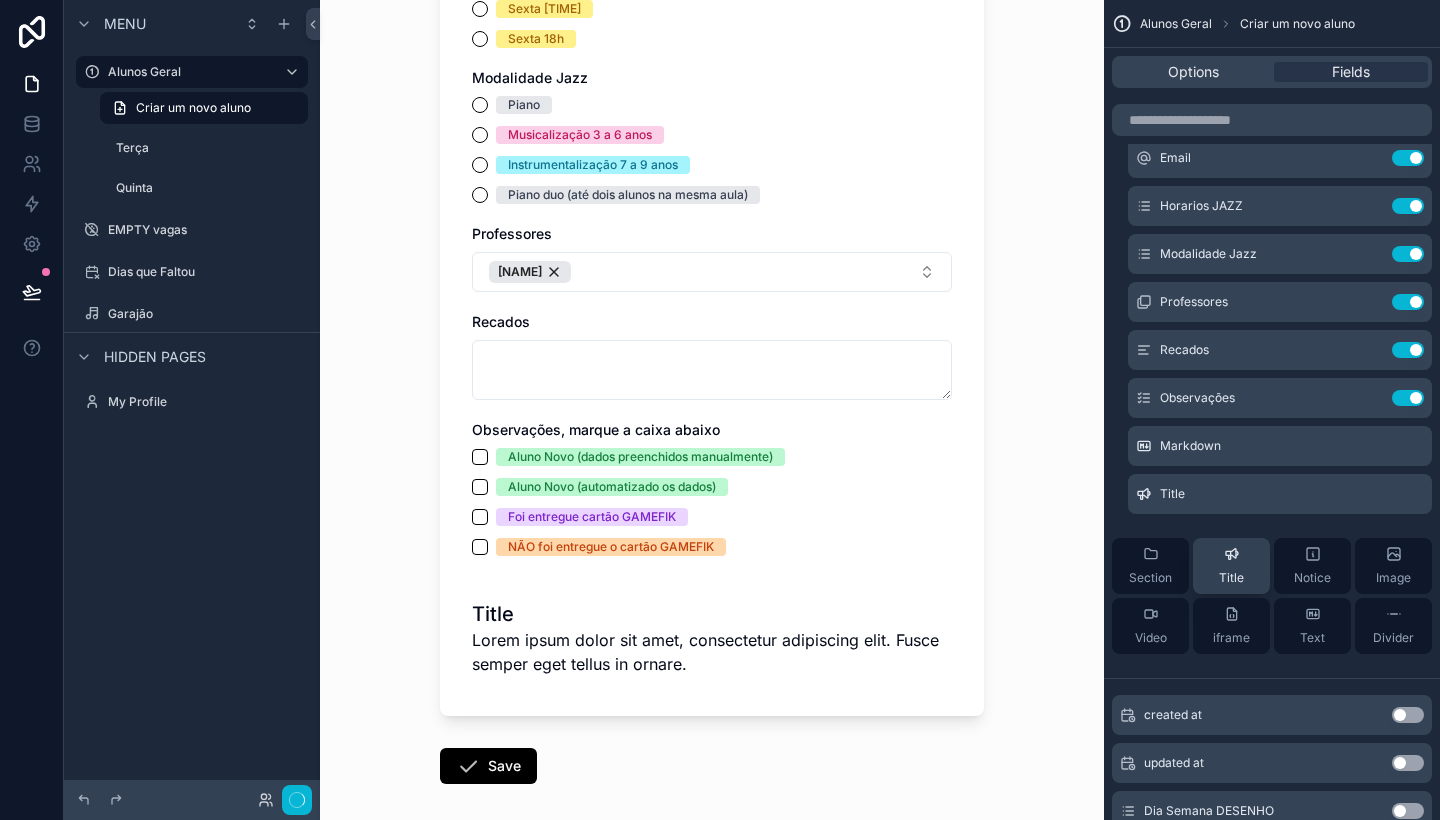 scroll, scrollTop: 0, scrollLeft: 0, axis: both 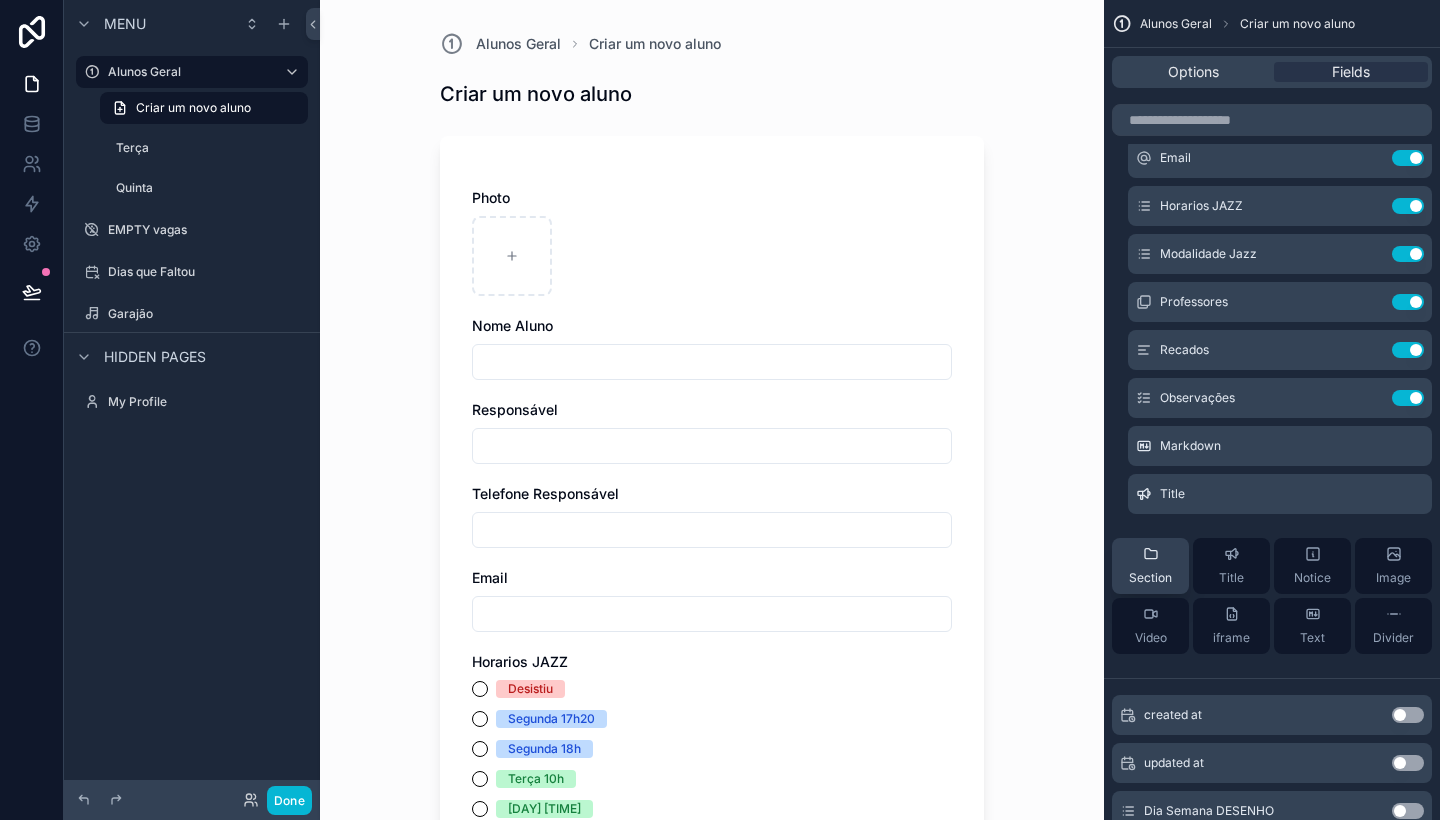 click on "Section" at bounding box center (1150, 566) 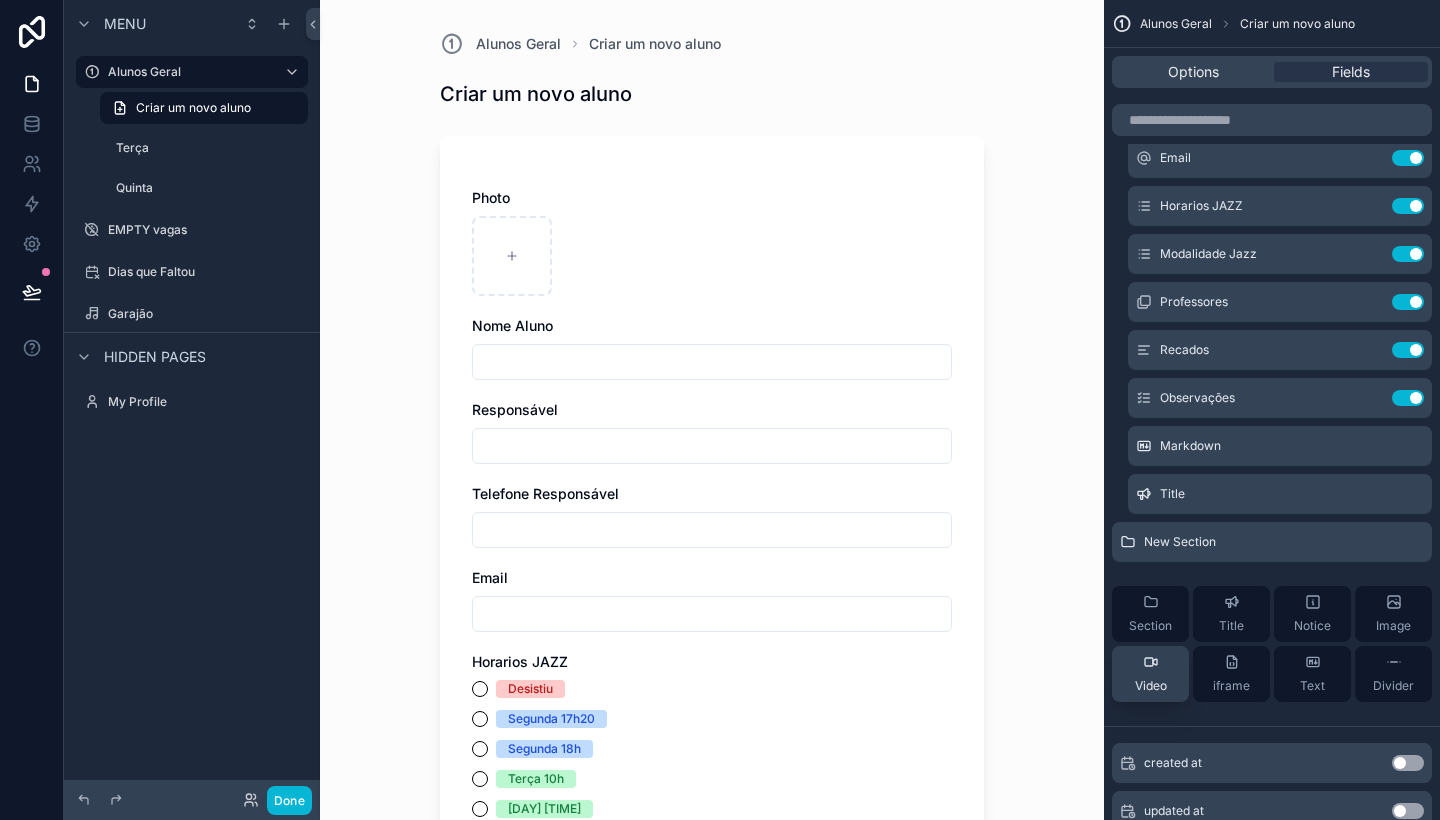click on "Video" at bounding box center (1151, 686) 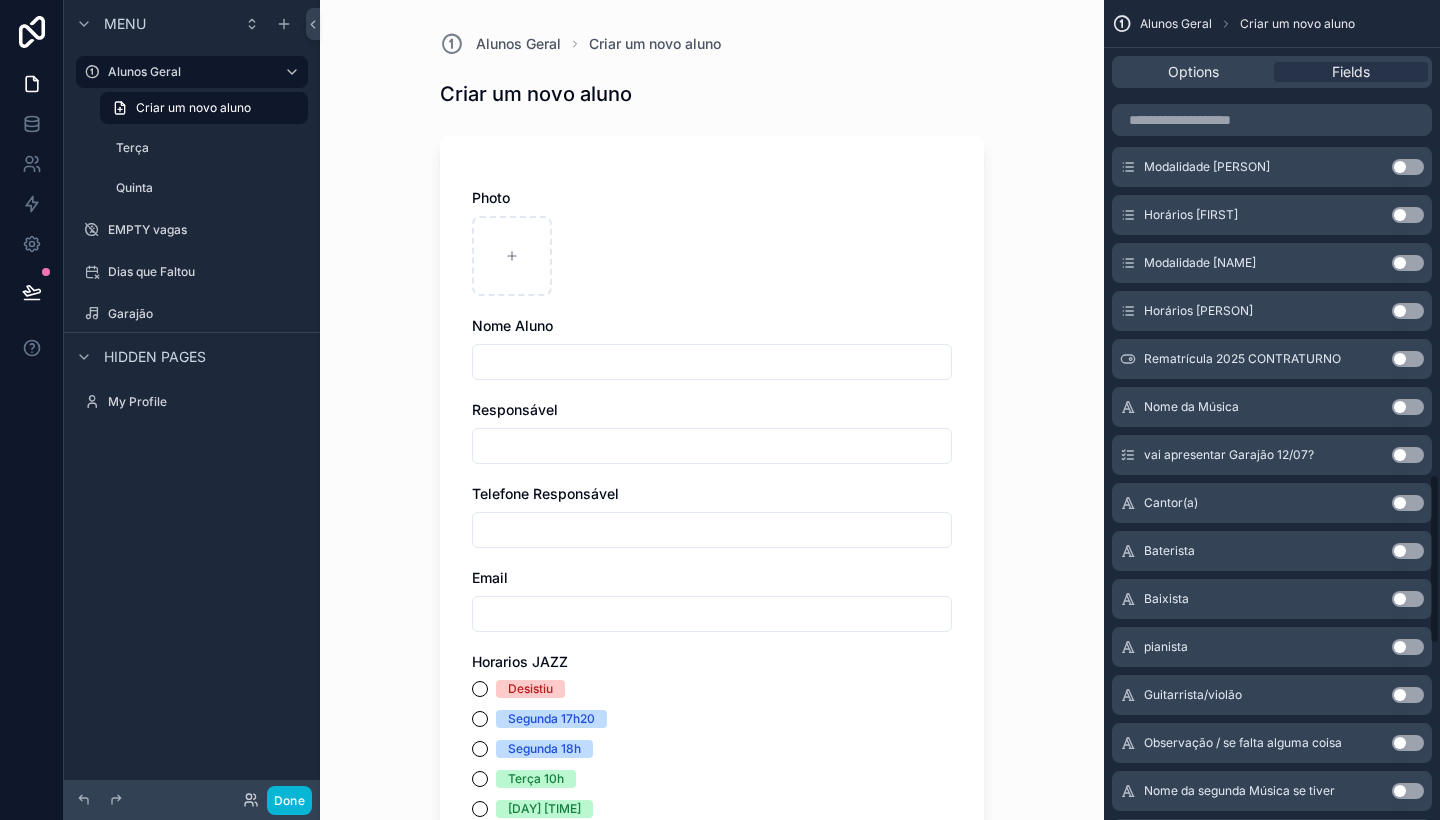scroll, scrollTop: 2306, scrollLeft: 0, axis: vertical 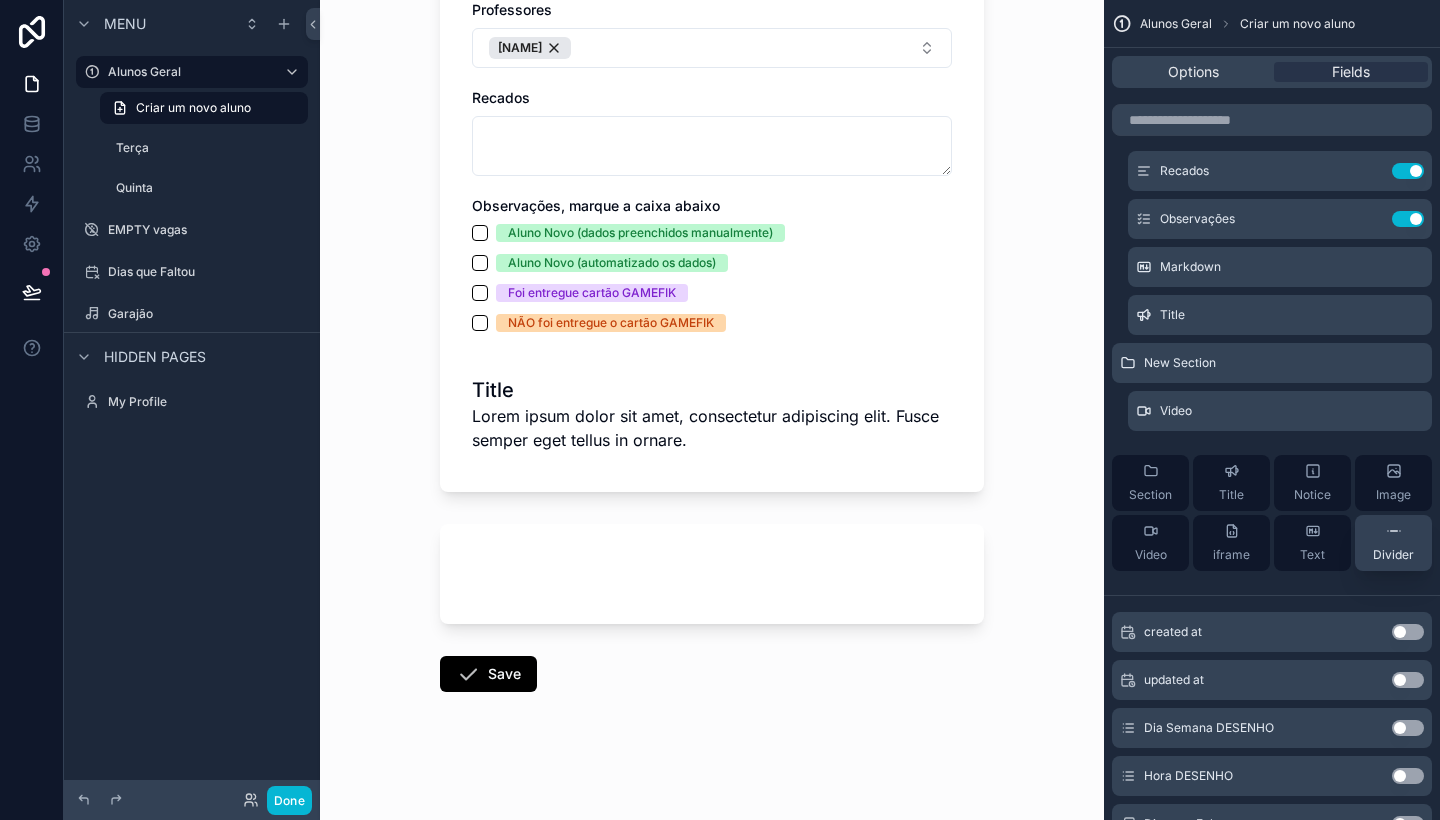 click on "Divider" at bounding box center (1393, 543) 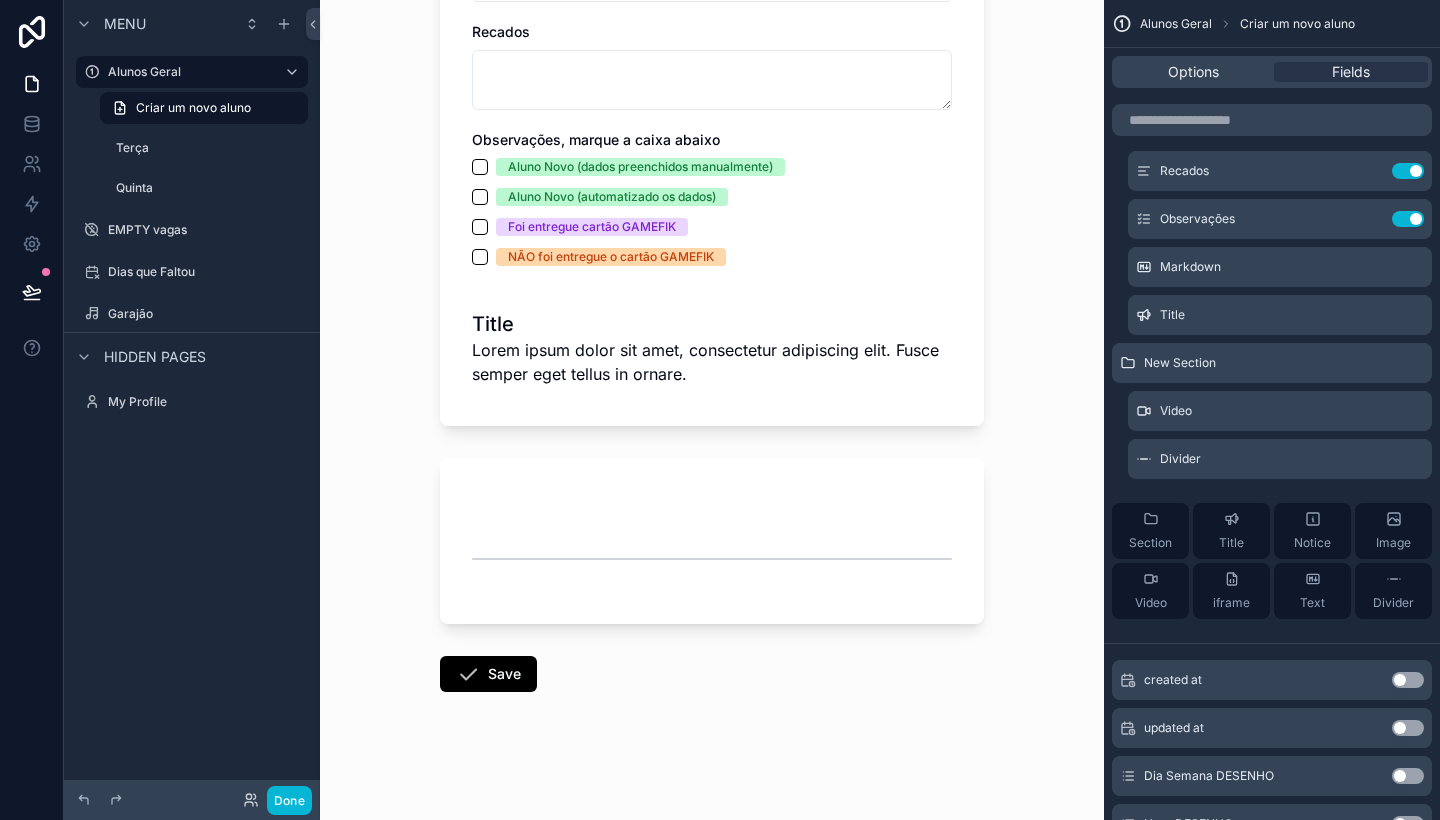 scroll, scrollTop: 1900, scrollLeft: 0, axis: vertical 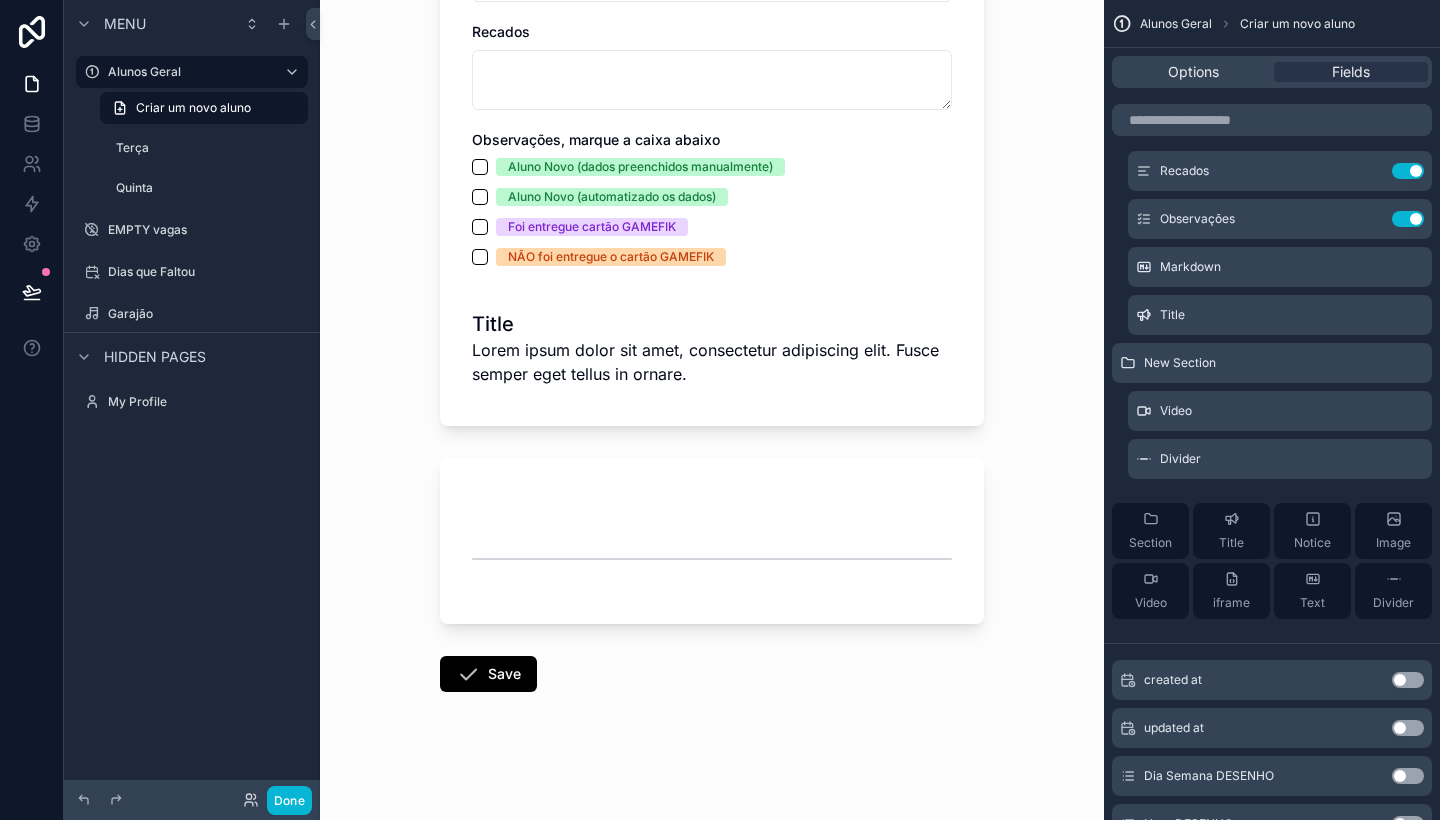 click on "Aluno Novo (dados preenchidos manualmente) Aluno Novo (automatizado os dados) Foi entregue cartão GAMEFIK NÃO foi entregue o cartão GAMEFIK" at bounding box center [712, 212] 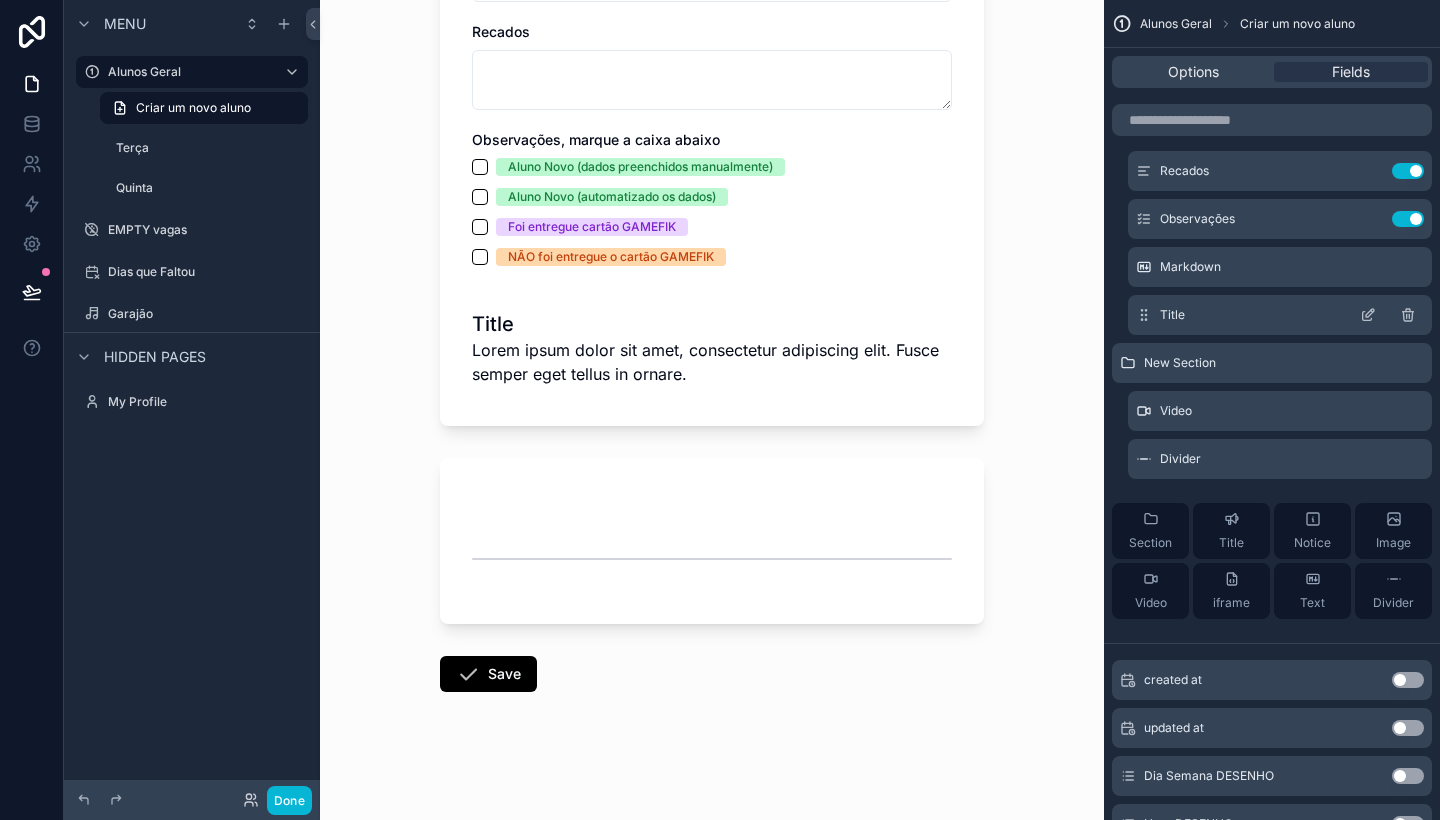 click 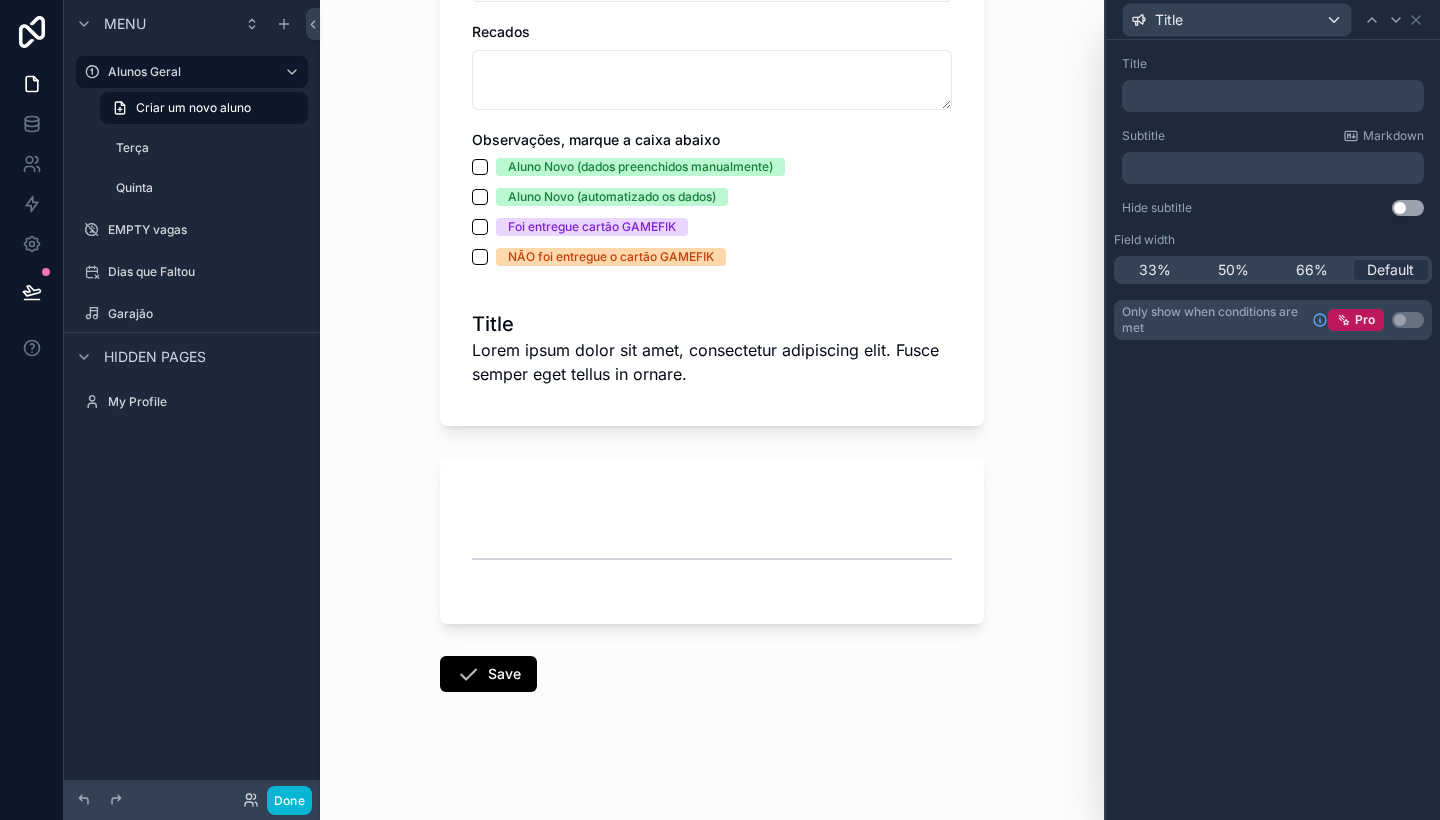 click on "﻿" at bounding box center [1275, 96] 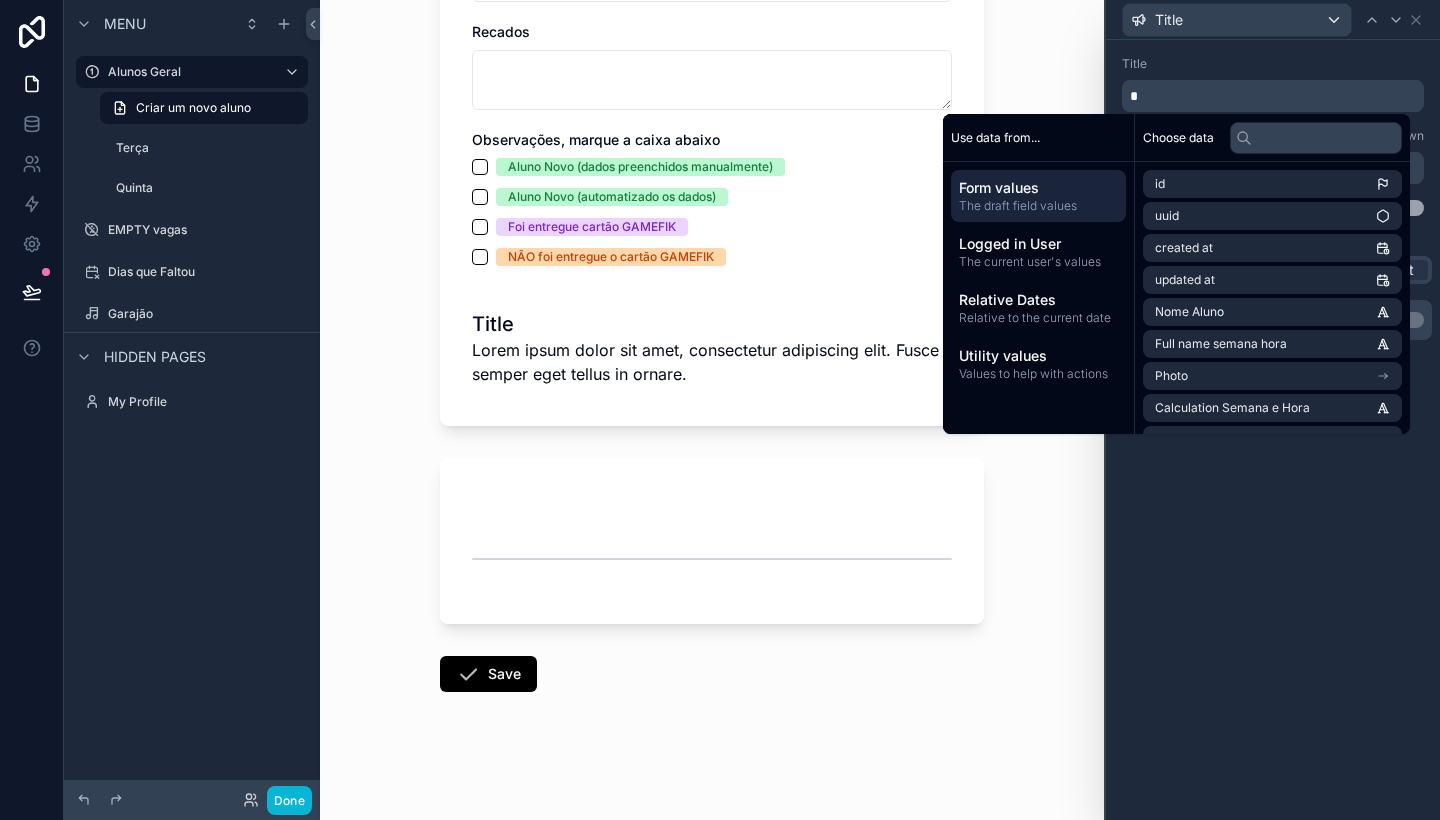 type 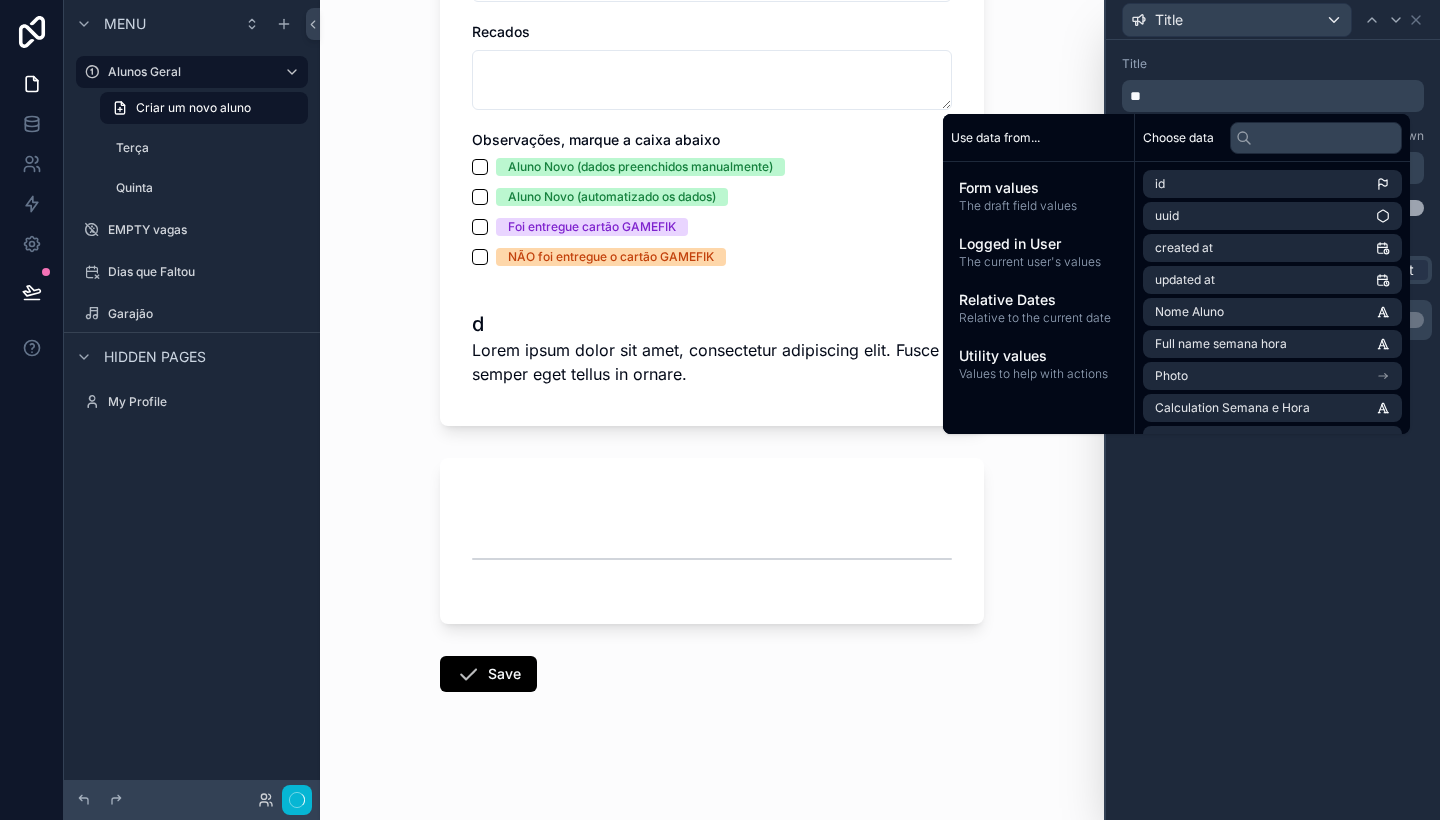scroll, scrollTop: 0, scrollLeft: 0, axis: both 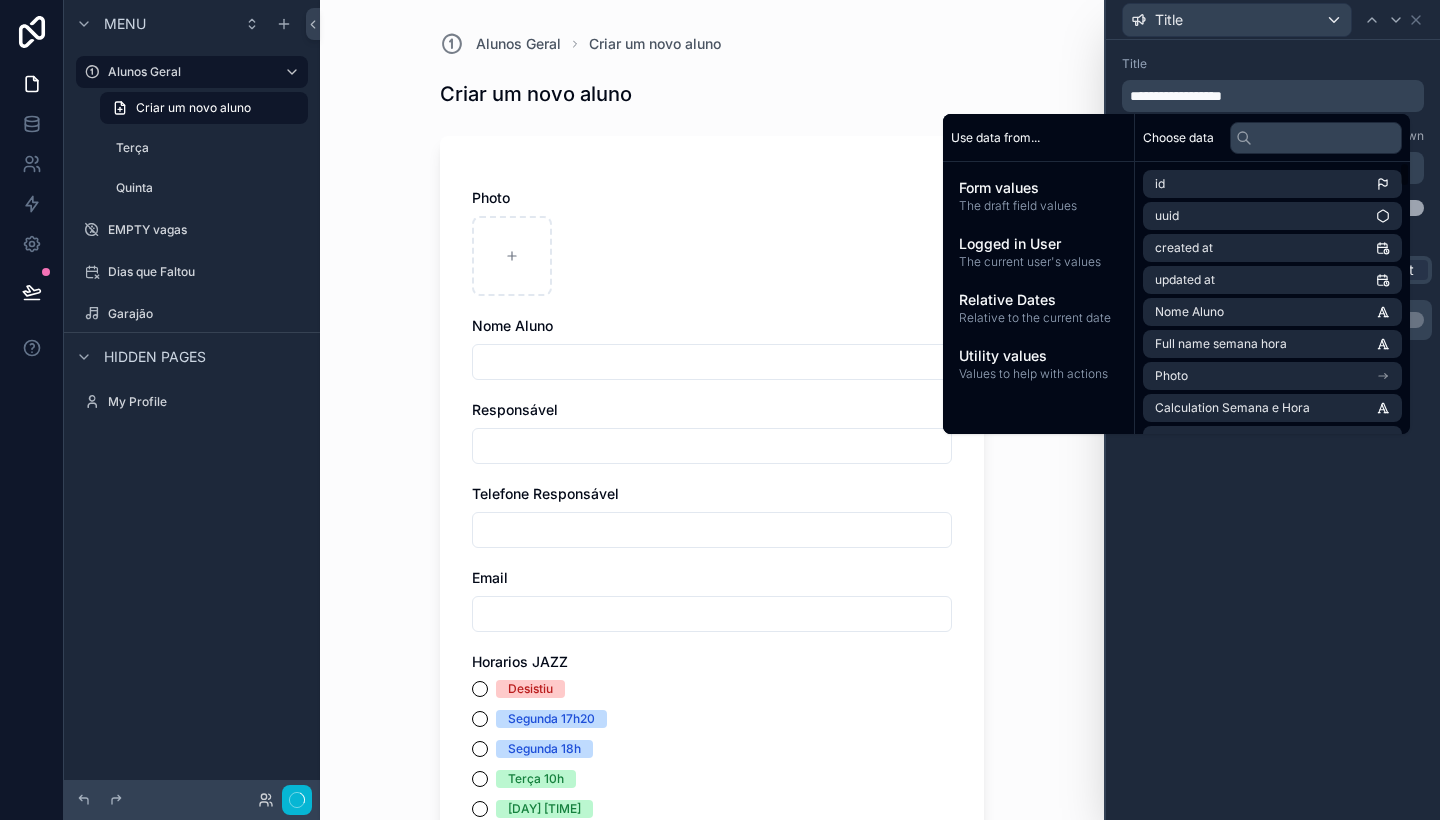click on "**********" at bounding box center [1273, 430] 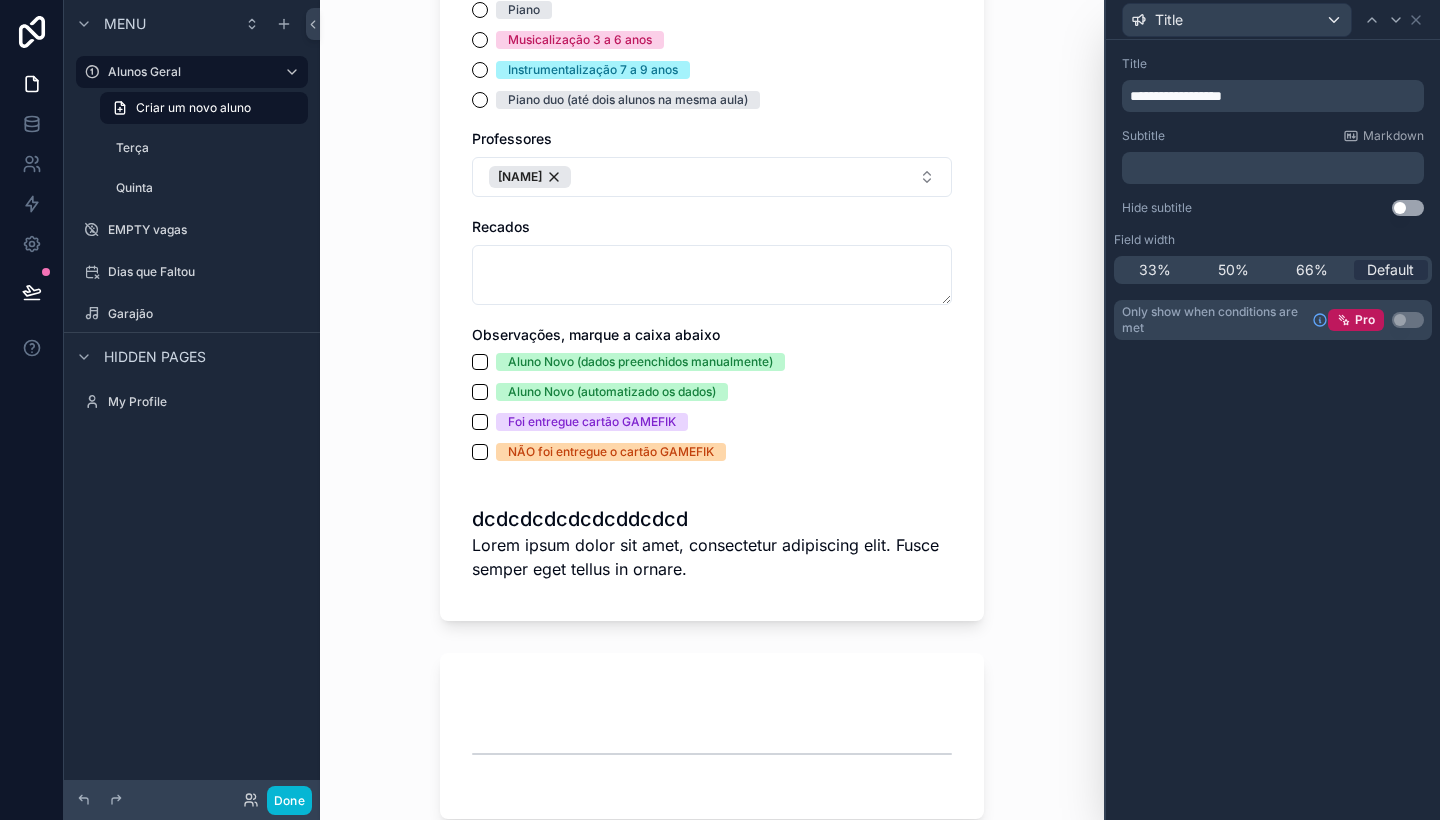 scroll, scrollTop: 1708, scrollLeft: 0, axis: vertical 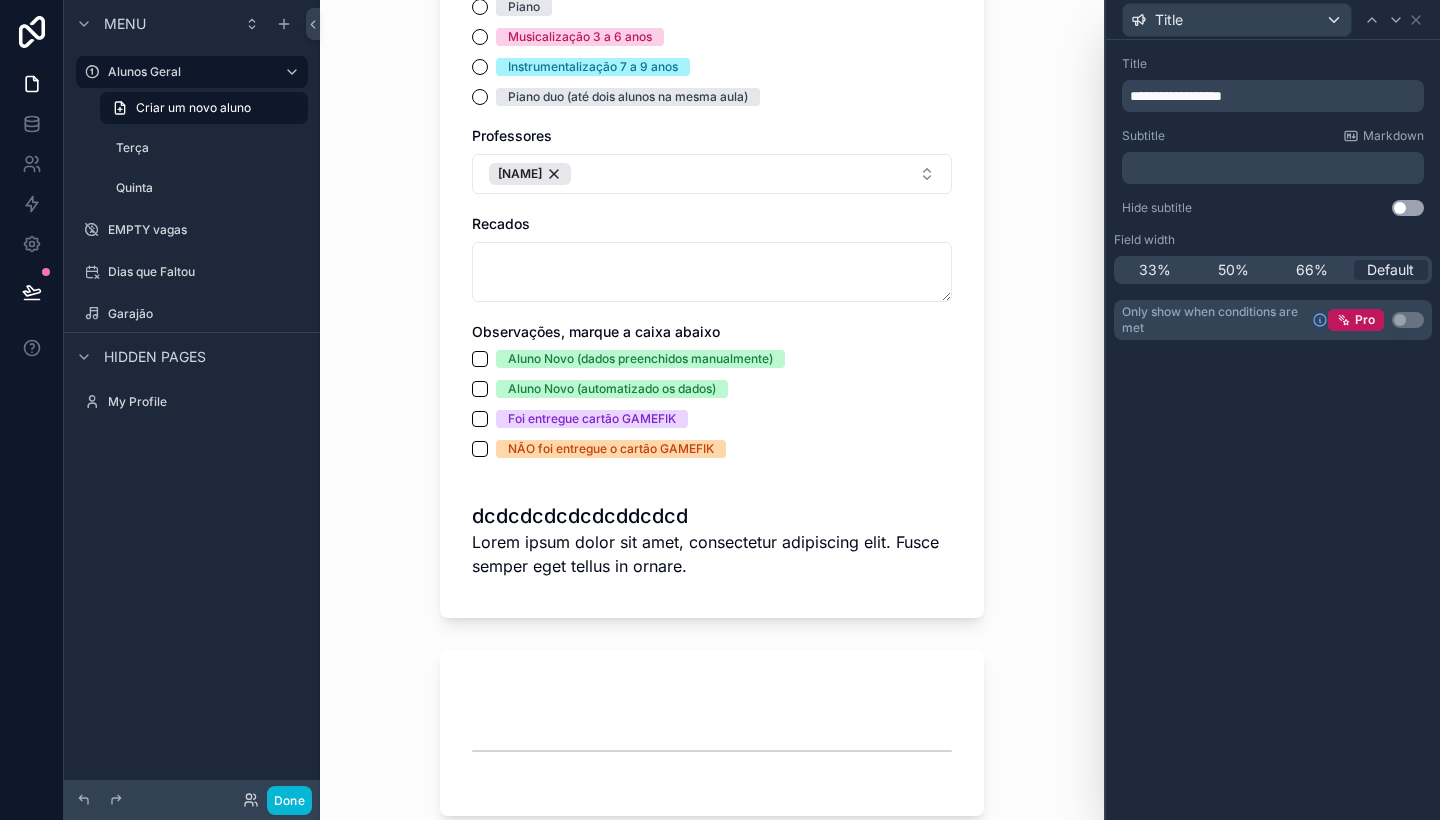 click on "﻿" at bounding box center (1273, 168) 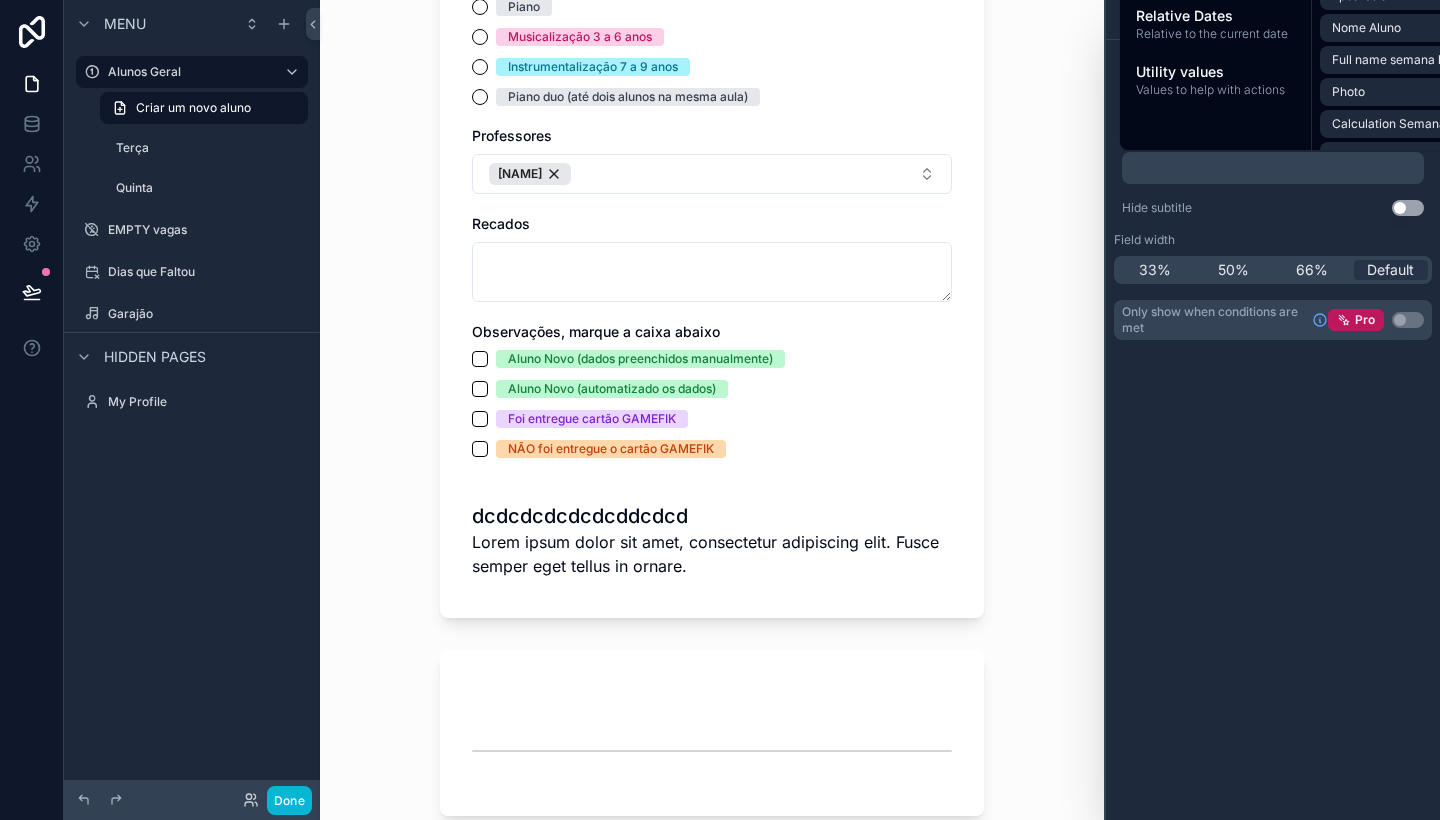 type 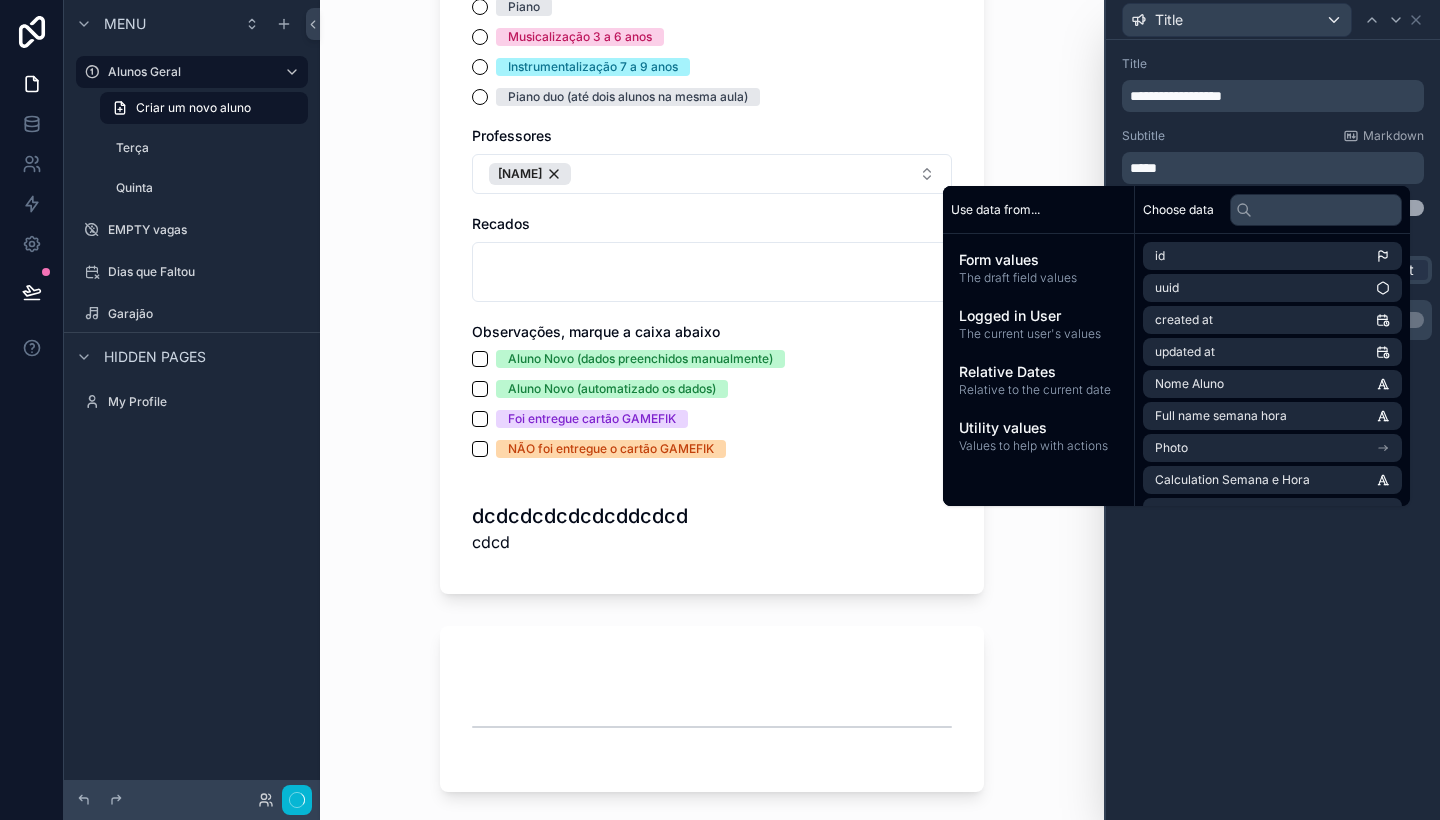 scroll, scrollTop: 0, scrollLeft: 0, axis: both 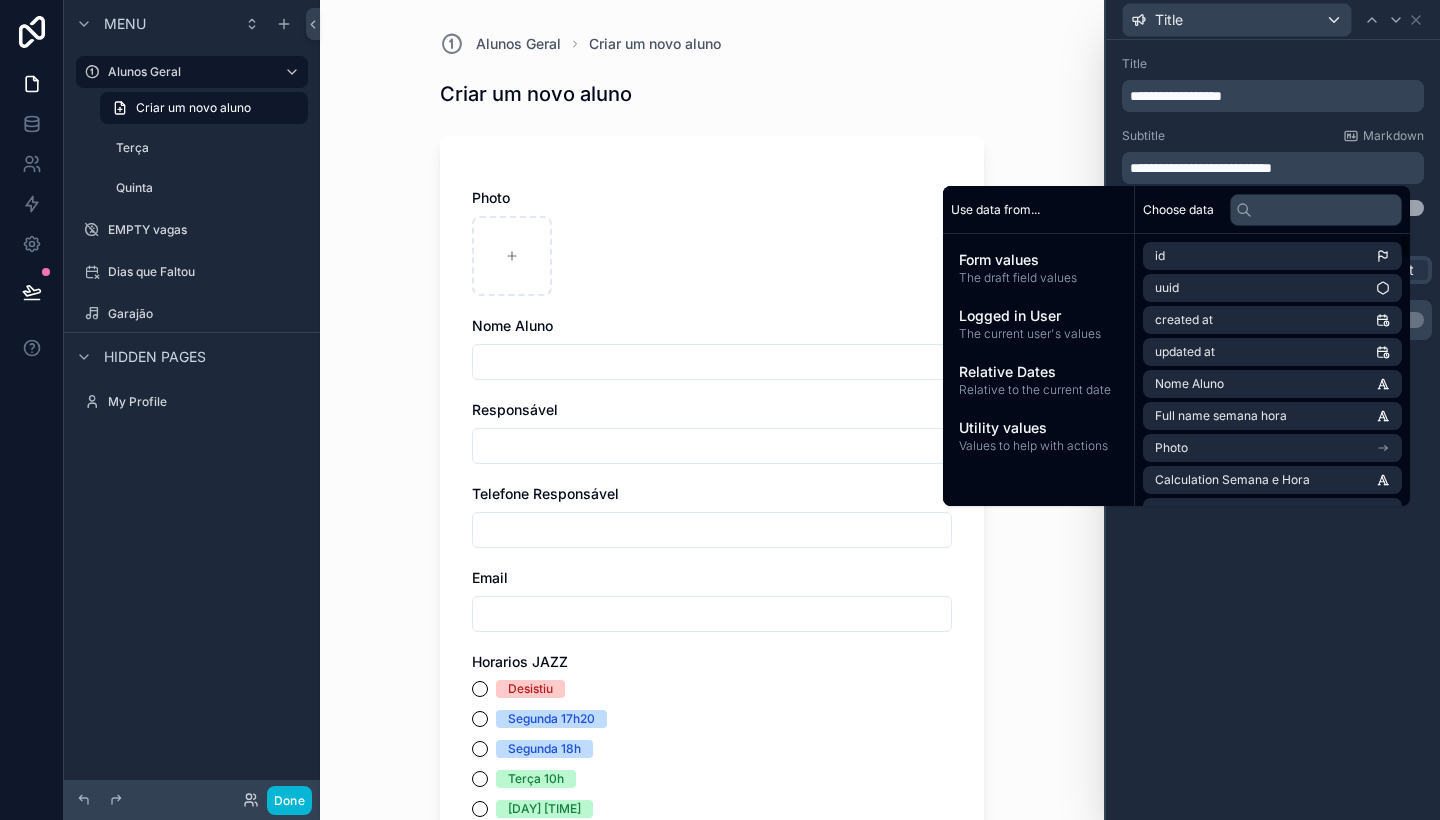click on "**********" at bounding box center [1273, 430] 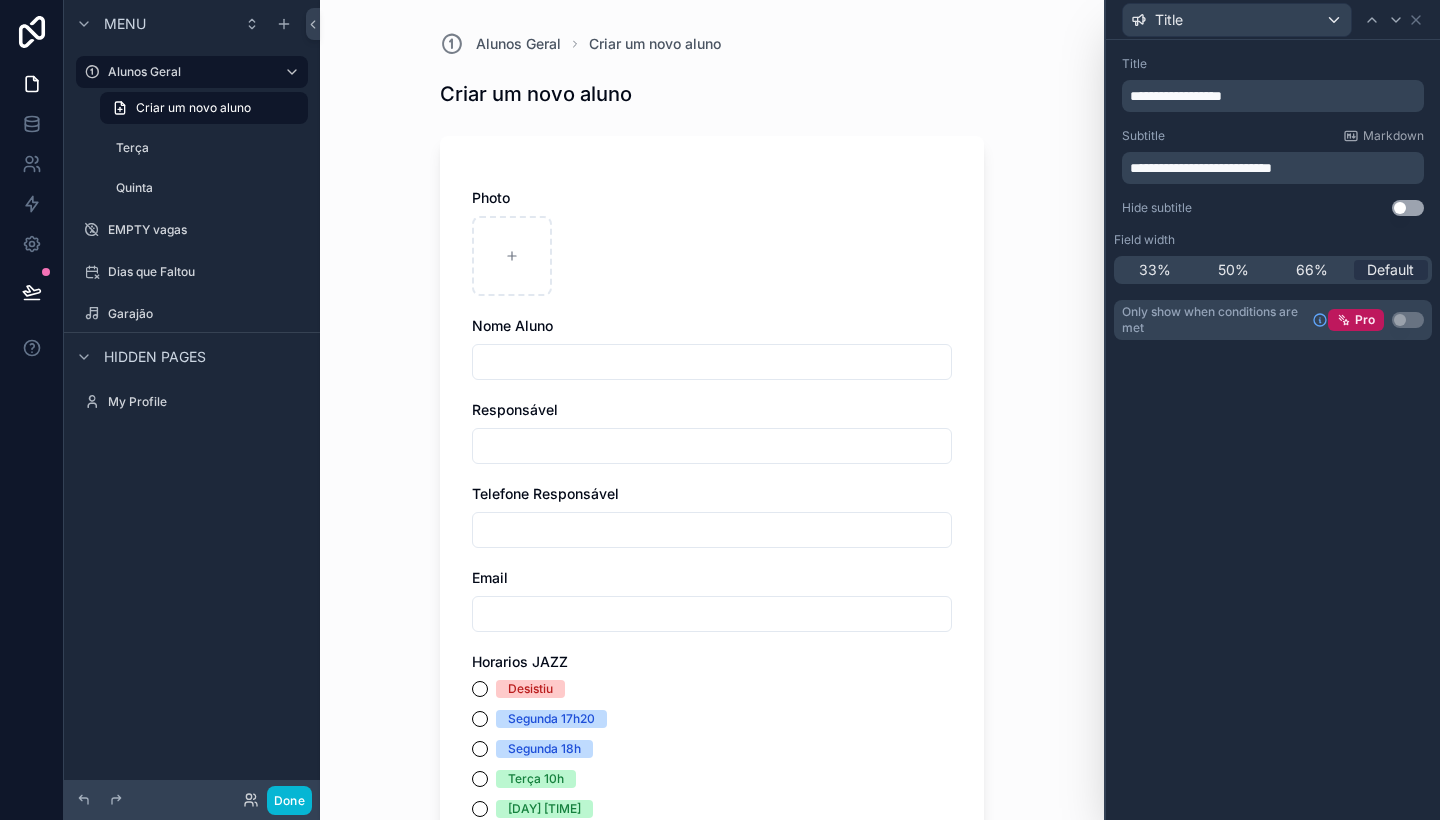 scroll, scrollTop: 0, scrollLeft: 0, axis: both 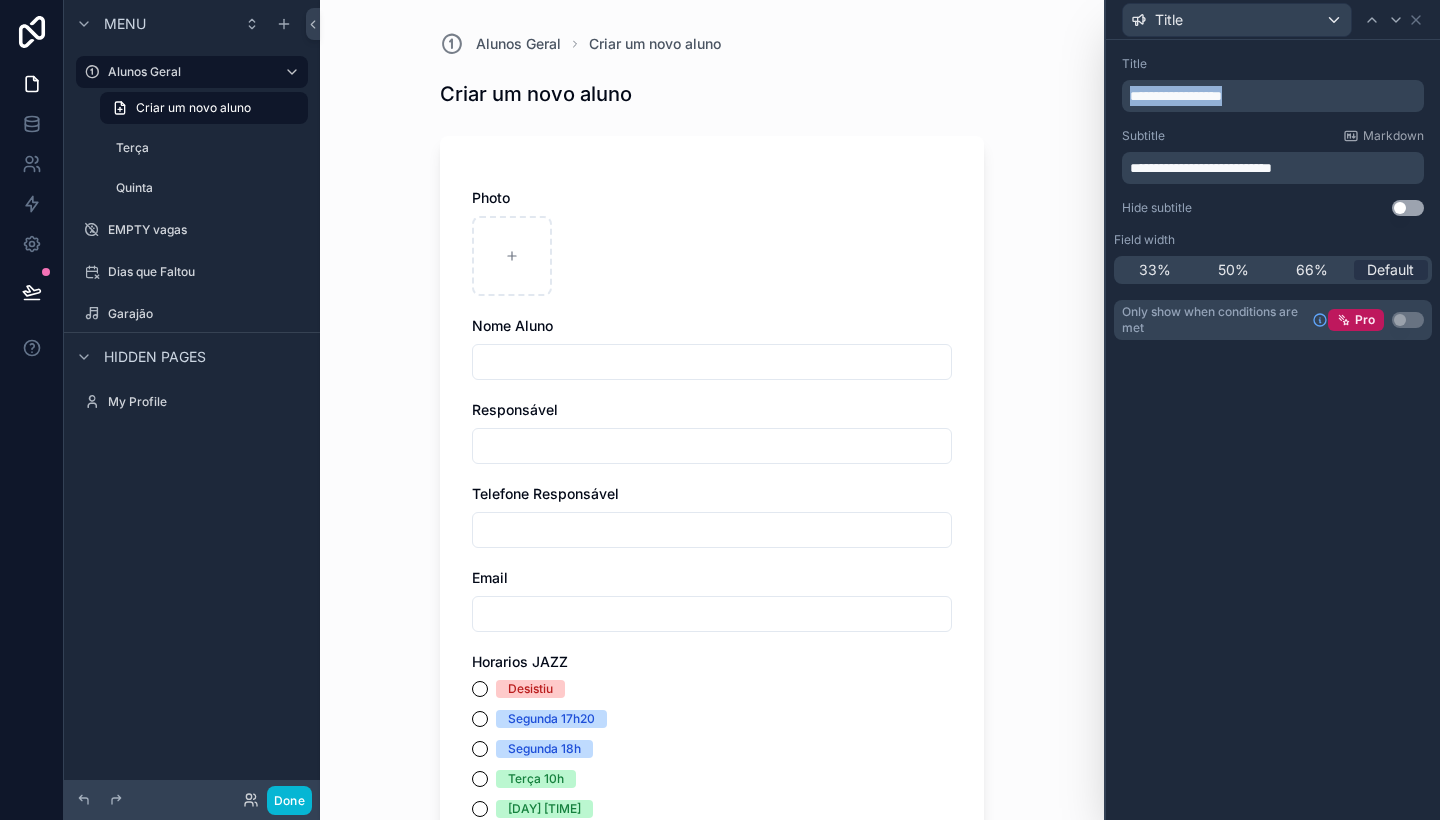 drag, startPoint x: 1311, startPoint y: 102, endPoint x: 1104, endPoint y: 97, distance: 207.06038 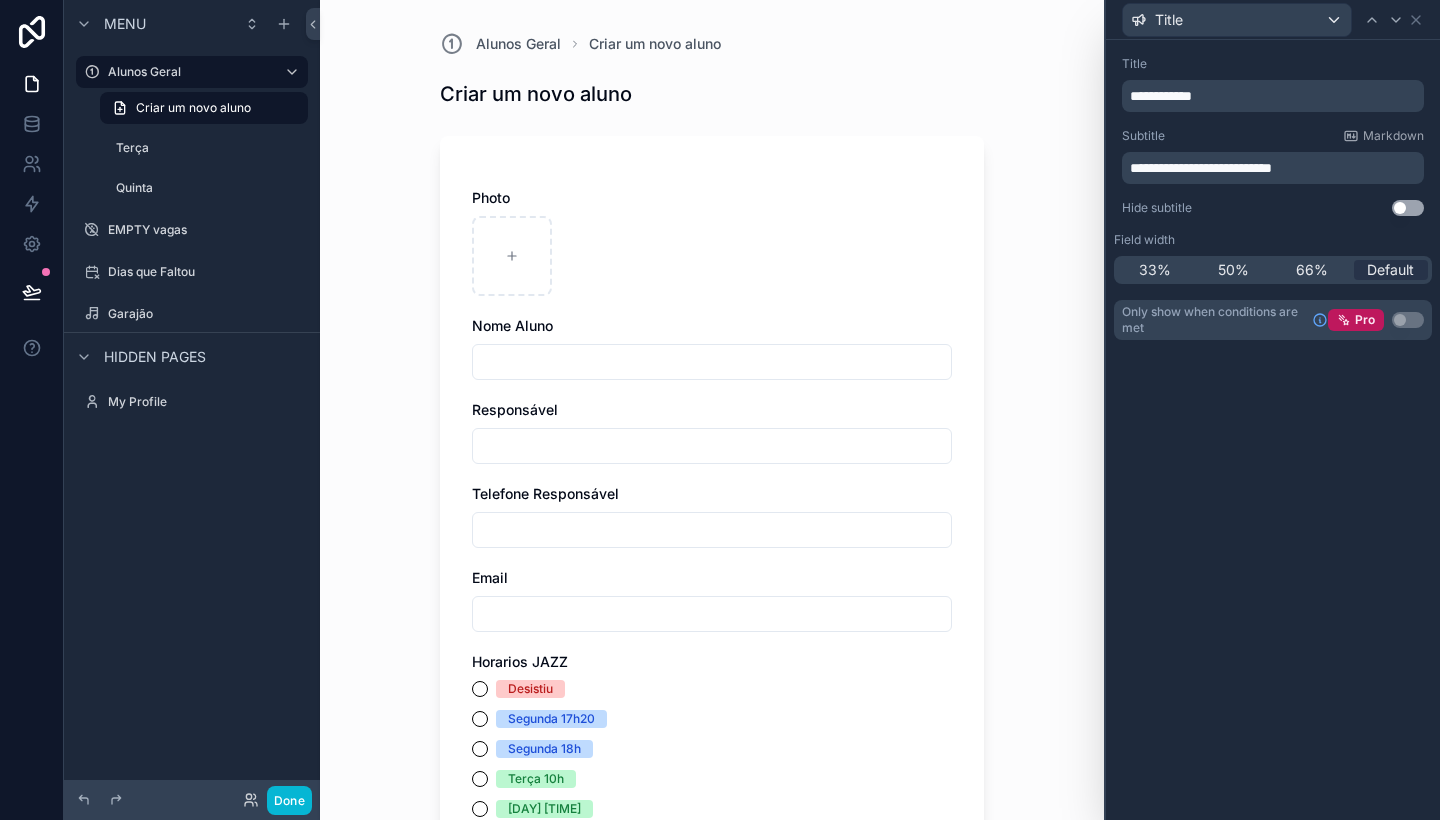 scroll, scrollTop: 0, scrollLeft: 0, axis: both 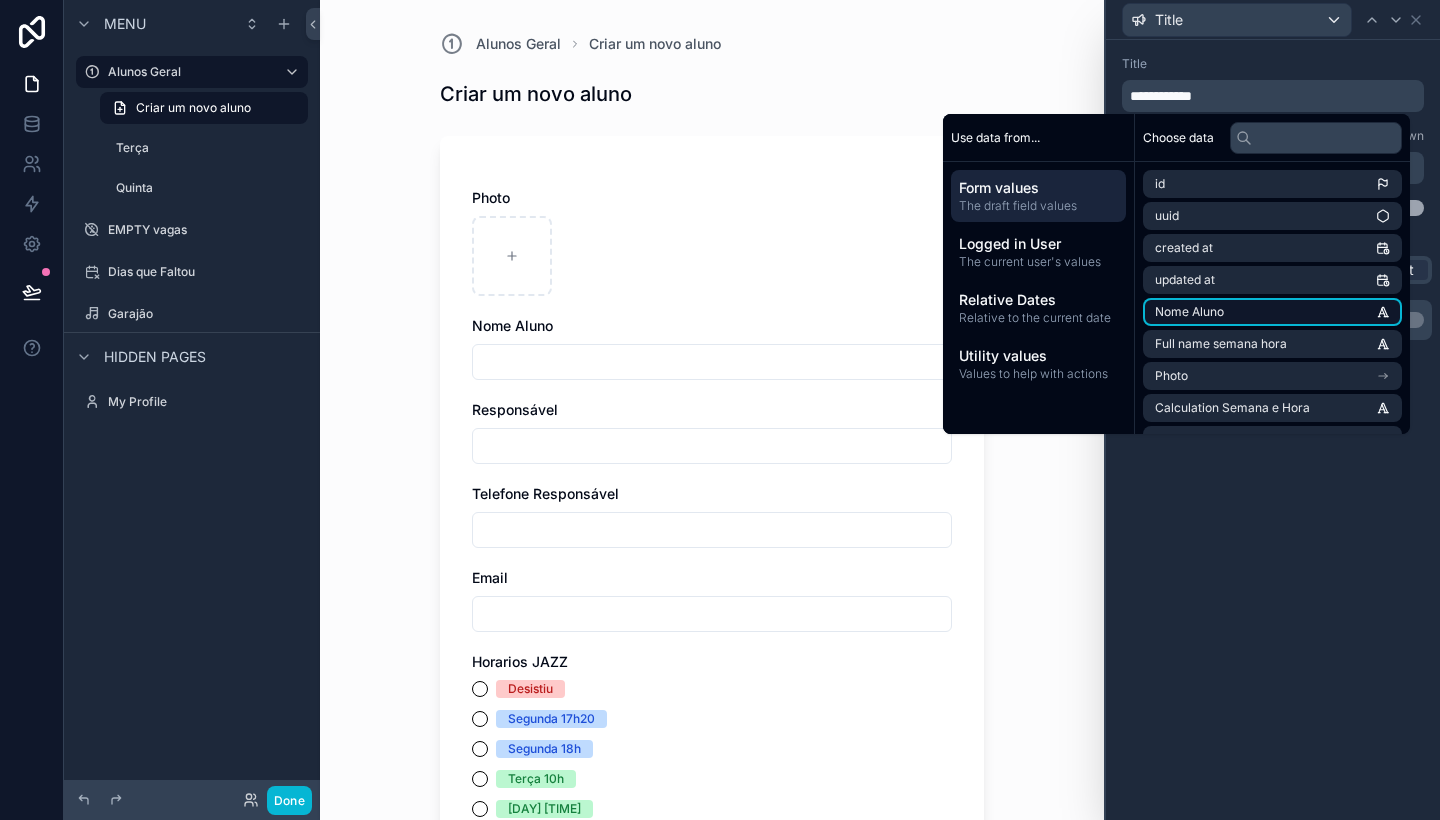 click on "Nome Aluno" at bounding box center [1272, 312] 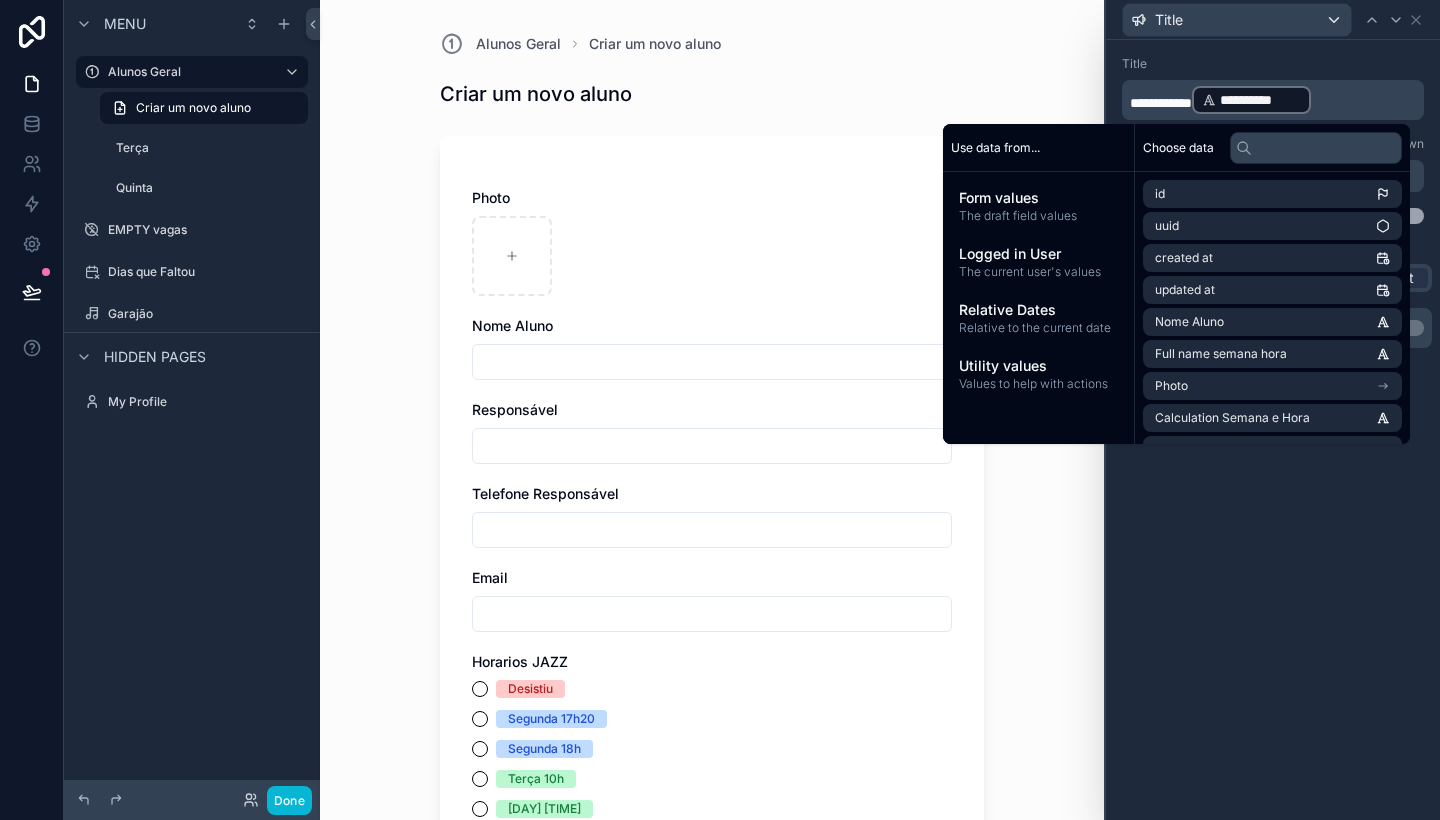 click on "**********" at bounding box center [1273, 430] 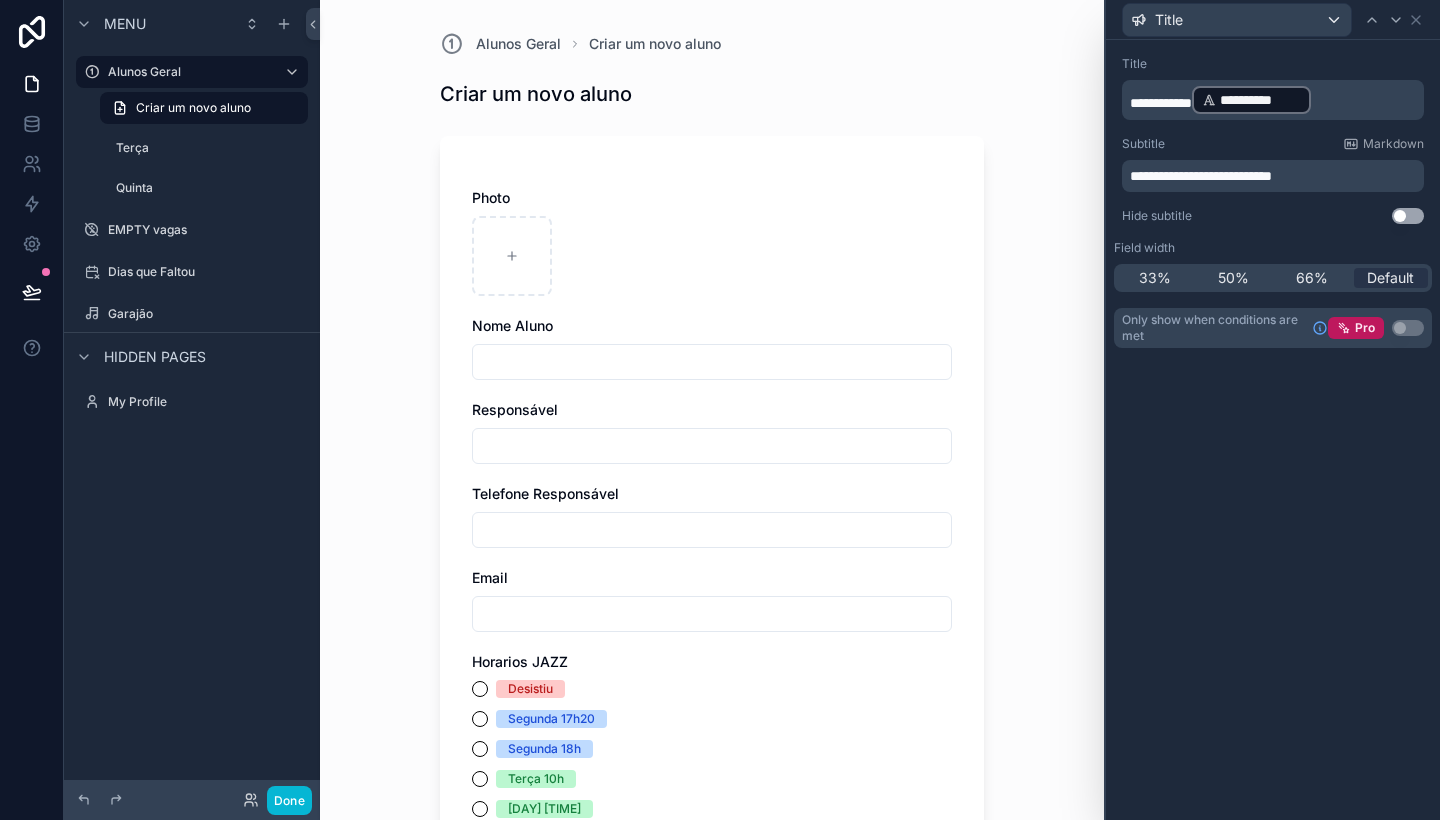 click on "**********" at bounding box center (1275, 100) 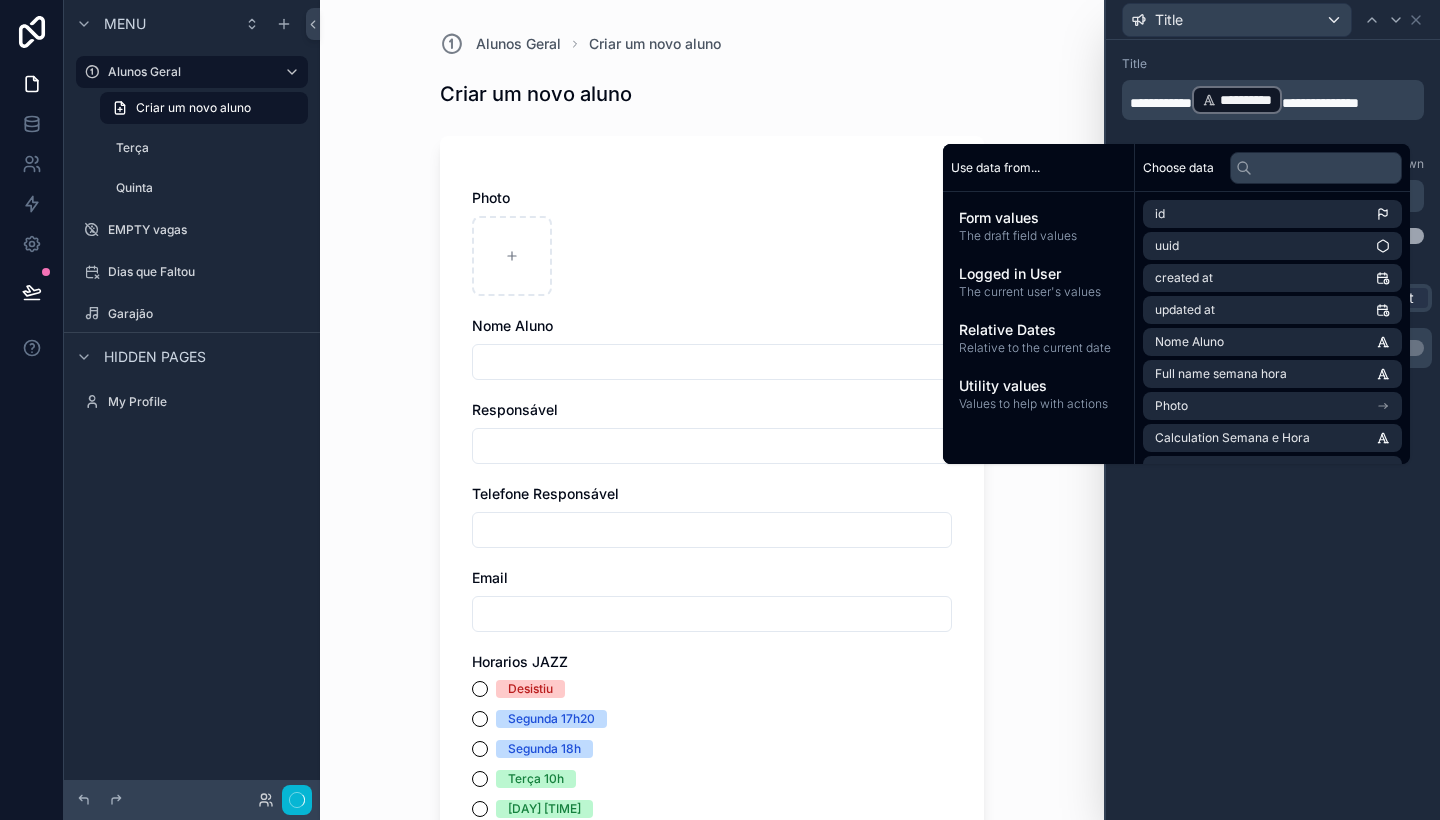 scroll, scrollTop: 0, scrollLeft: 0, axis: both 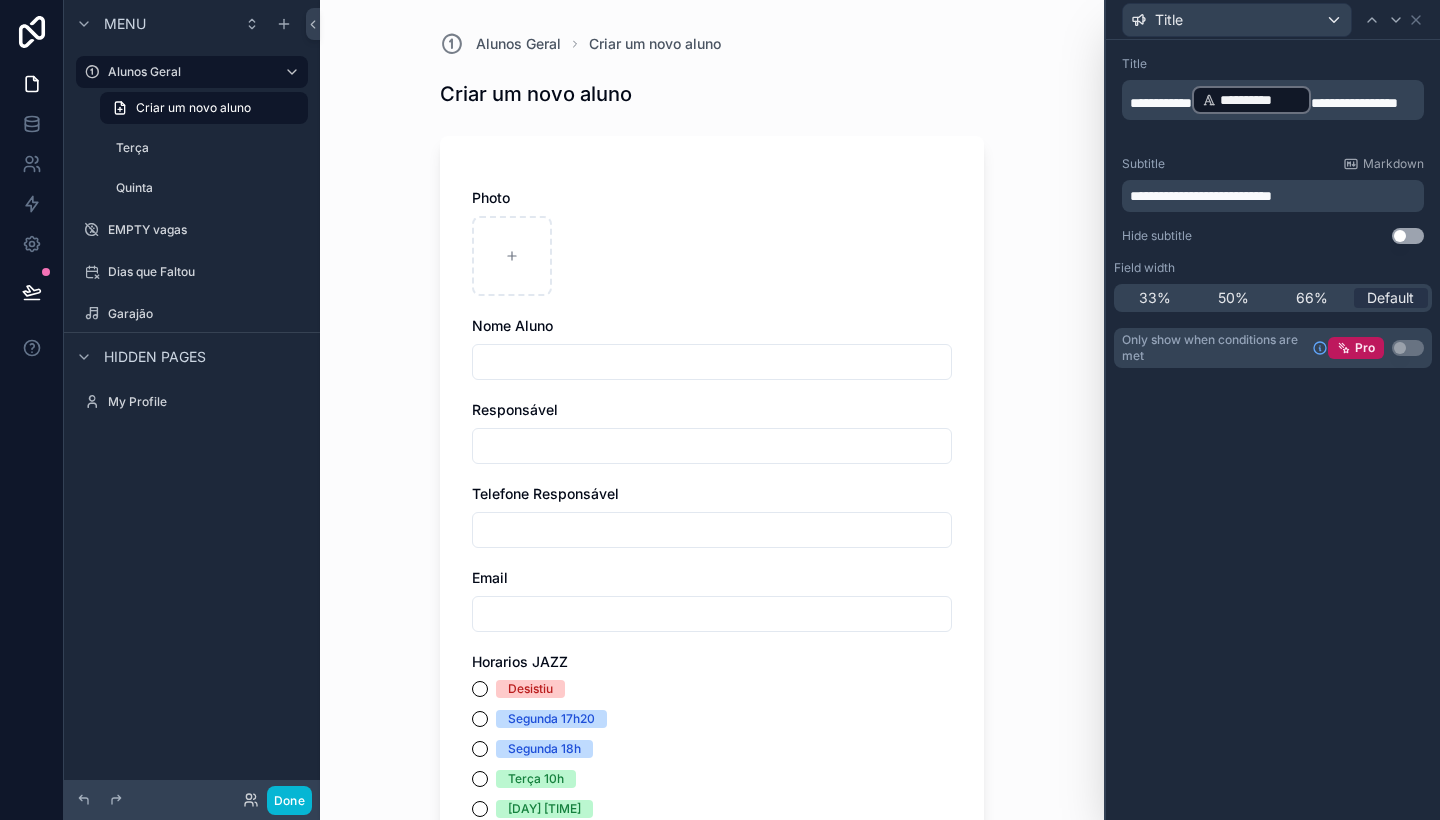 click on "**********" at bounding box center [1273, 430] 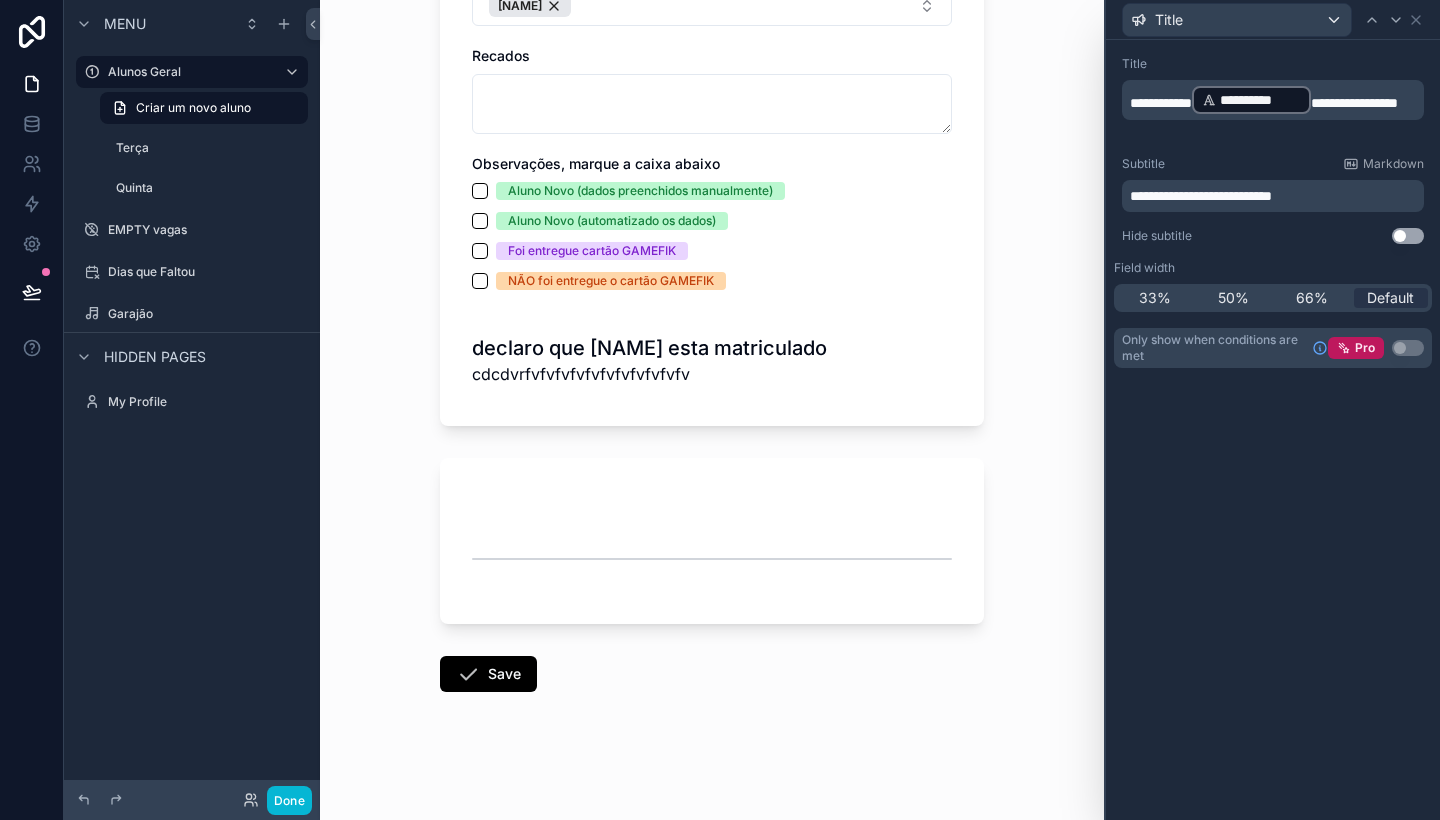 scroll, scrollTop: 1876, scrollLeft: 0, axis: vertical 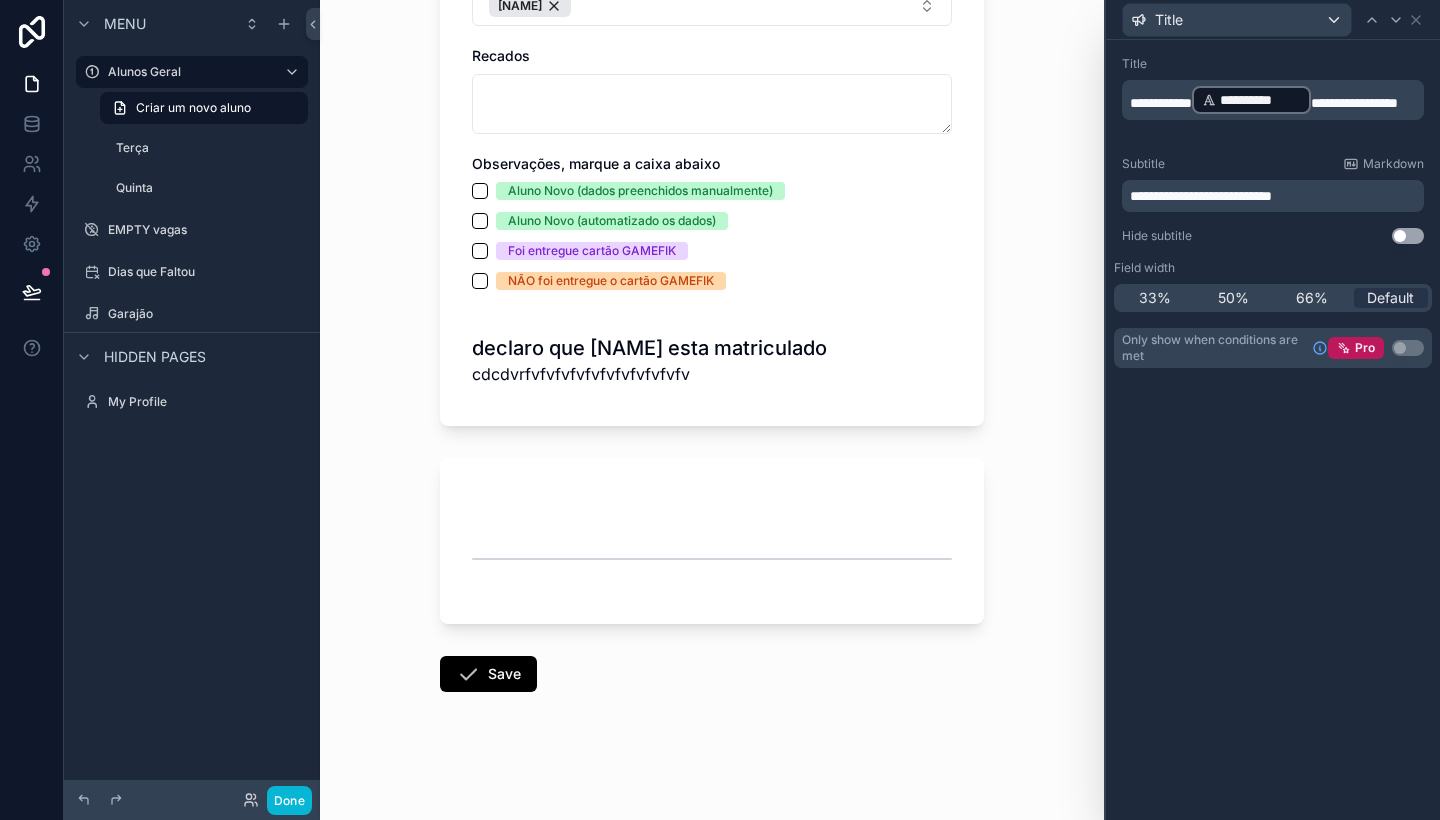 click on "Alunos Geral Criar um novo aluno Criar um novo aluno Photo Nome Aluno ***** Responsável Telefone Responsável Email Horarios JAZZ Desistiu Segunda 17h20 Segunda 18h Terça 10h Terça 10h40 Terça 11h20 Terça 13h20 Terça 14h Terça 14h40 Terça 15h20 Terça 16h Quarta 10h40 Quarta 11h20 Quarta 13h40 Quarta 14h20 Quarta 15h Quarta 16h Quarta 16h40 Quarta 17h20 Quinta 13h40 Quinta 14h20 Quinta 15h Quinta 15h40 Quinta 16h40 Quinta 17h20 Quinta 18h Sexta 13h40 Sexta 14h20 Sexta 15h Sexta 15h40 Sexta 16h40 Sexta 17h20 Sexta 18h Modalidade Jazz Piano Musicalização 3 a 6 anos Instrumentalização 7 a 9 anos  Piano duo (até dois alunos na mesma aula)  Professores Marcelo Recados Observações, marque a caixa abaixo Aluno Novo (dados preenchidos manualmente) Aluno Novo (automatizado os dados) Foi entregue cartão GAMEFIK NÃO foi entregue o cartão GAMEFIK declaro que pedro esta matriculado cdcdvrfvfvfvfvfvfvfvfvfvfvfv Save" at bounding box center (712, 410) 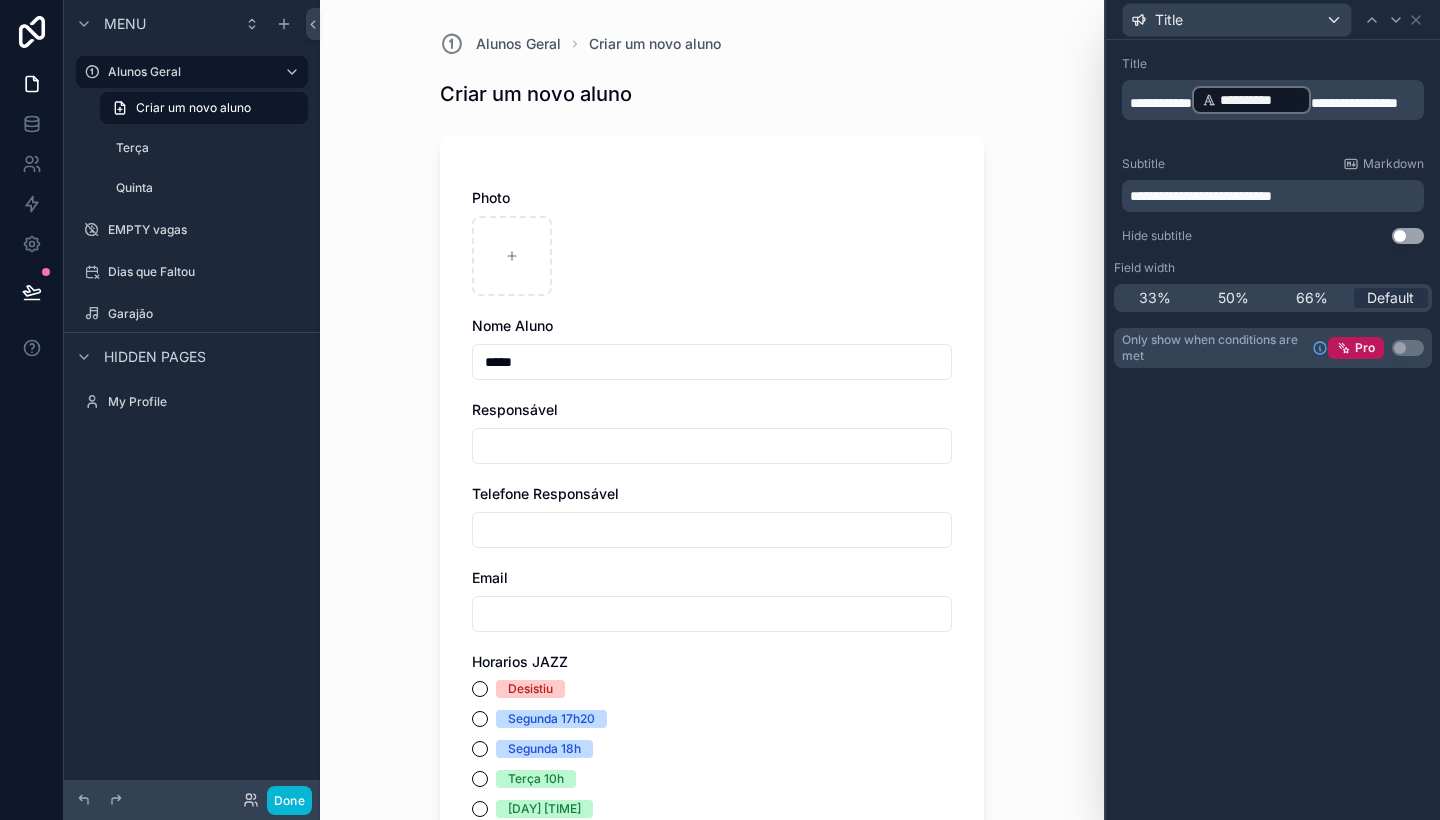 scroll, scrollTop: 0, scrollLeft: 0, axis: both 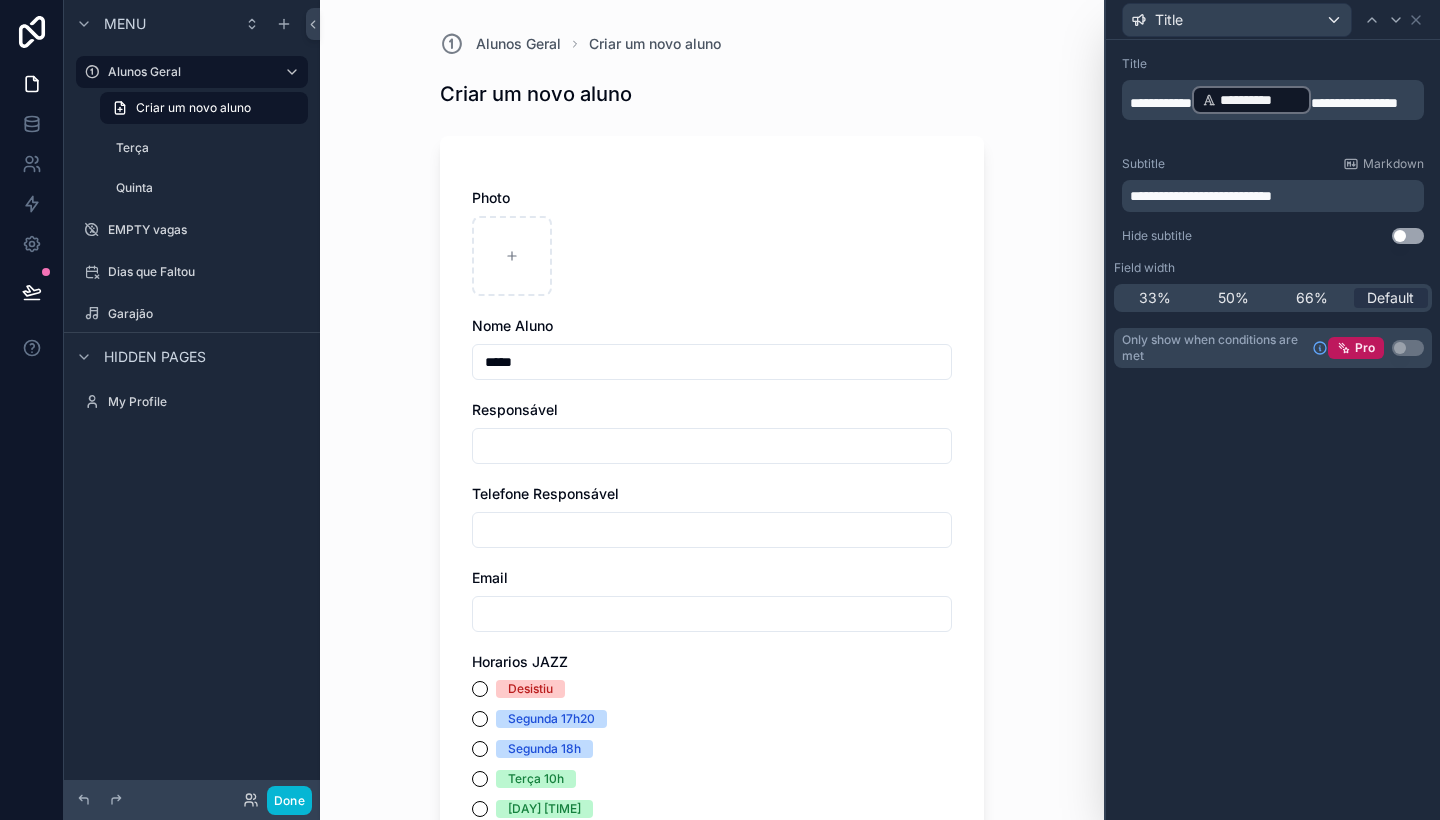 click on "*****" at bounding box center (712, 362) 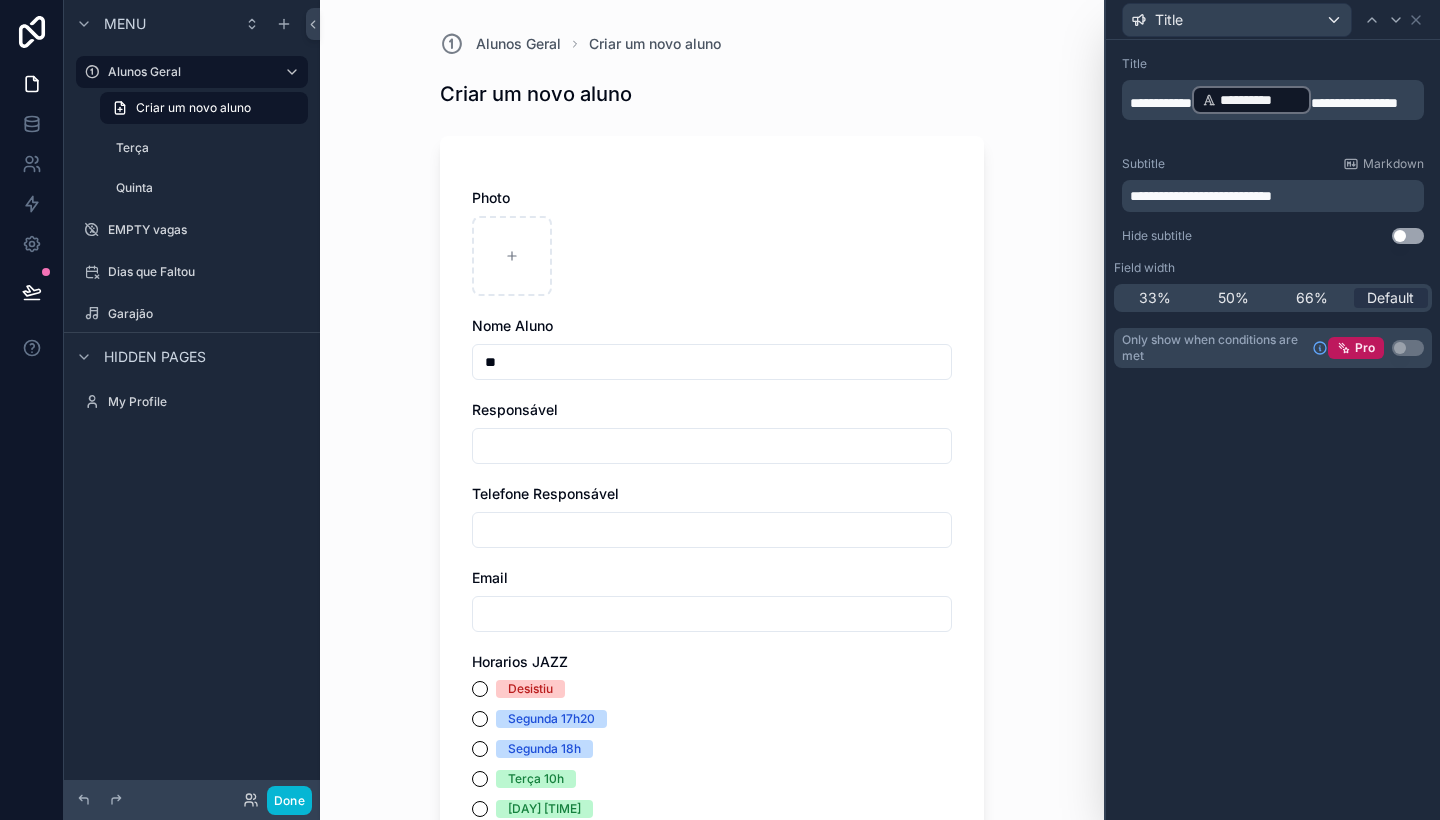 type on "*" 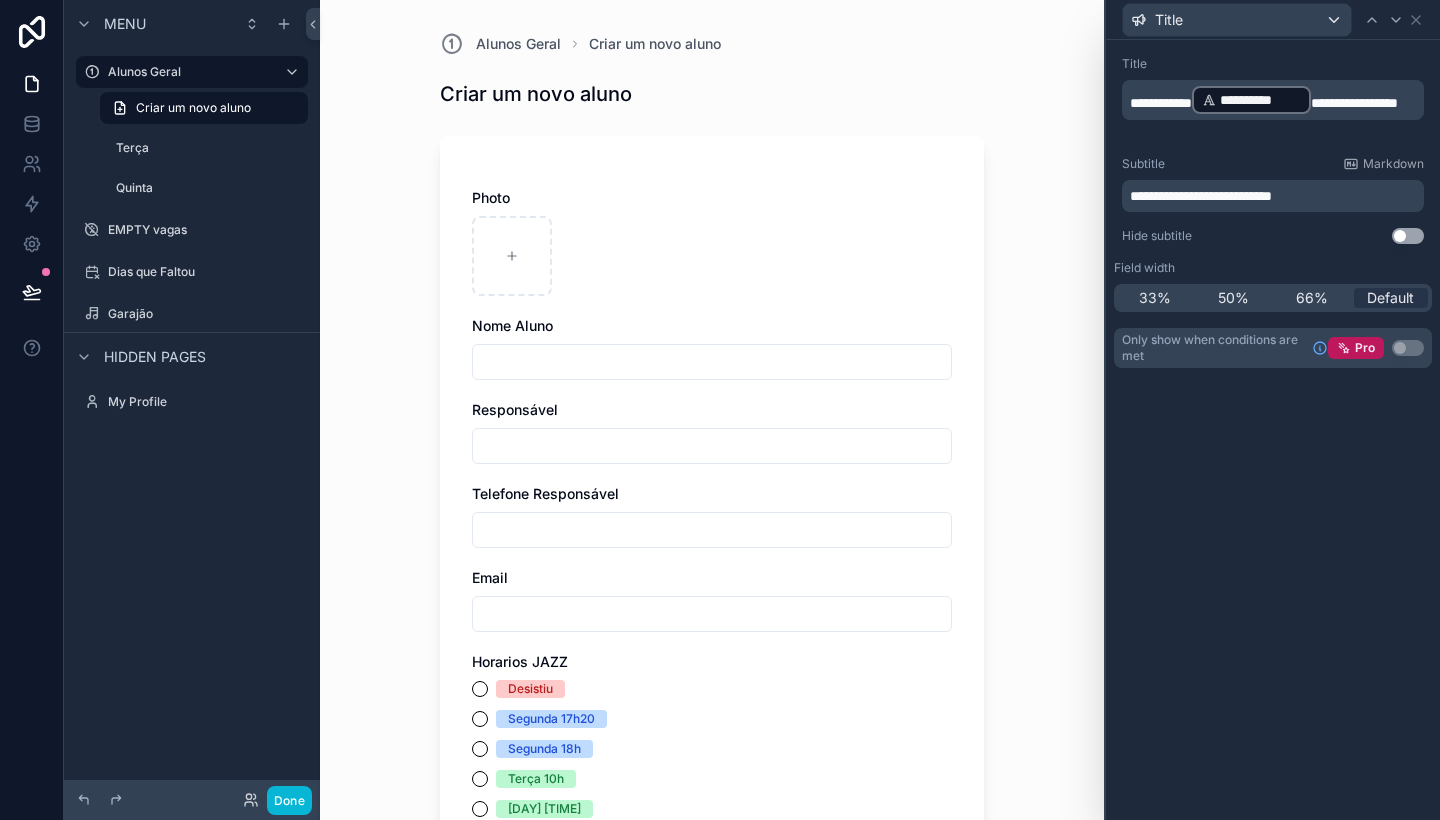 type 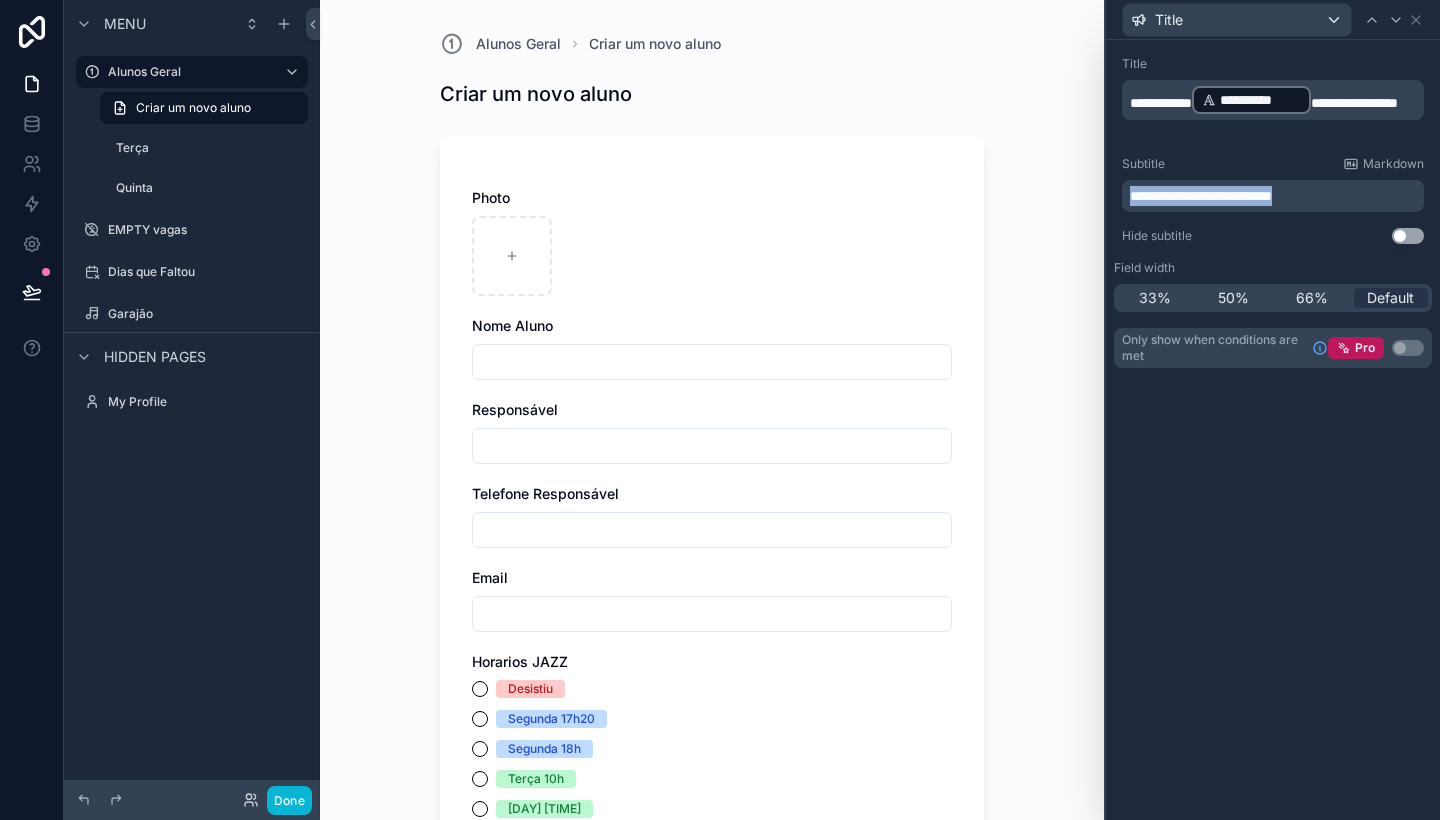 drag, startPoint x: 1329, startPoint y: 195, endPoint x: 1097, endPoint y: 187, distance: 232.1379 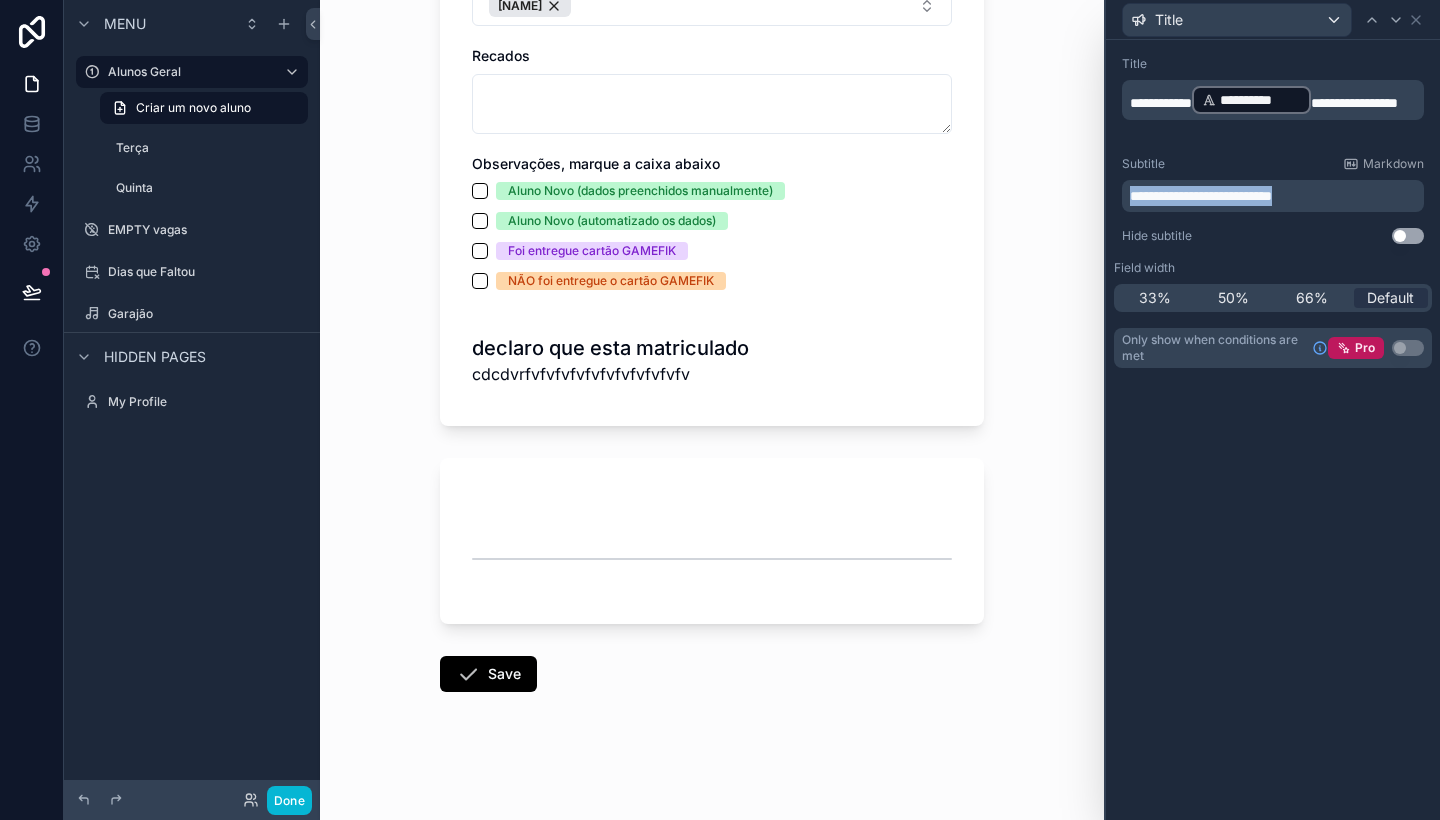 scroll, scrollTop: 1876, scrollLeft: 0, axis: vertical 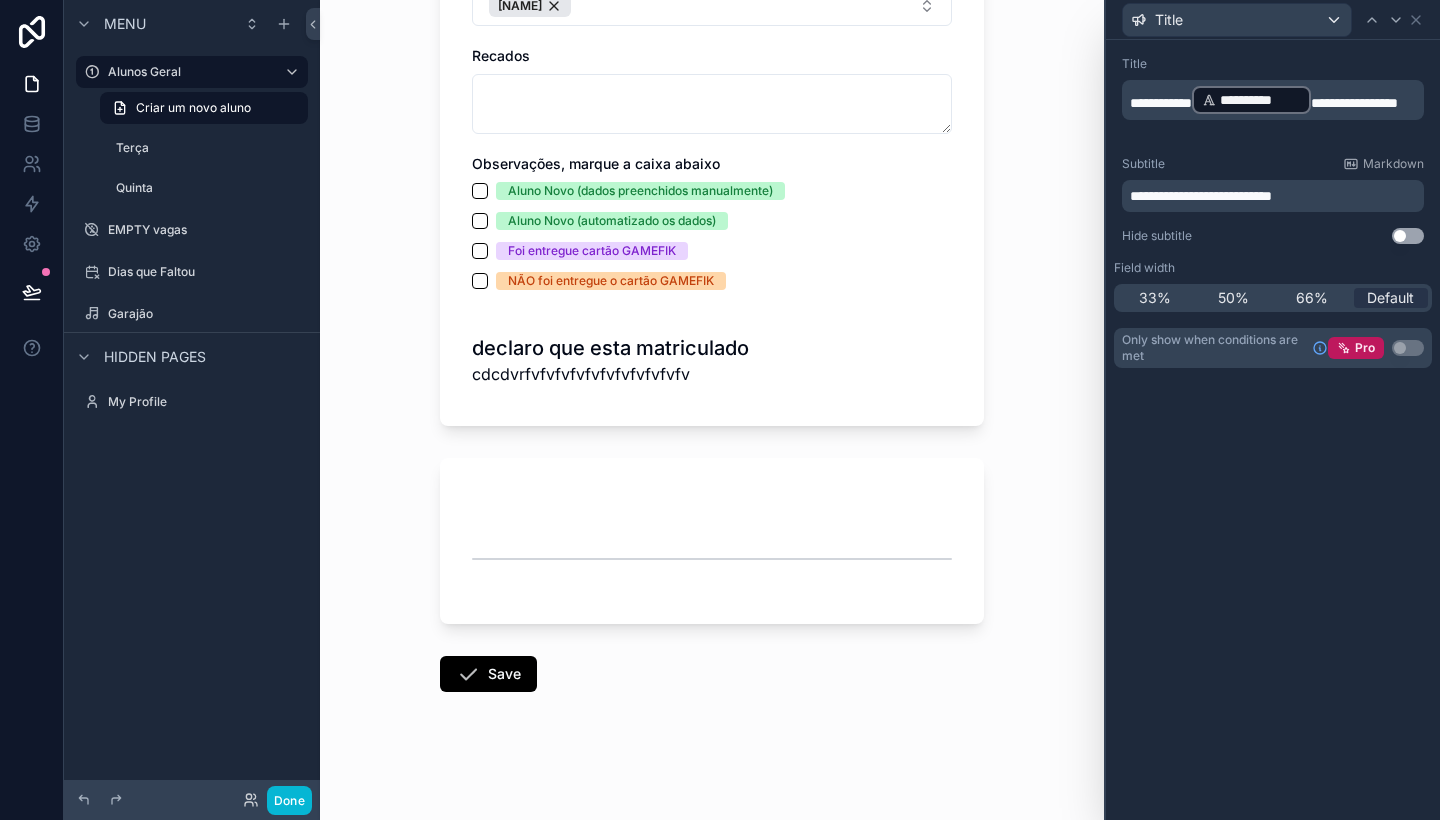 click on "Photo Nome Aluno Responsável Telefone Responsável Email Horarios JAZZ Desistiu Segunda 17h20 Segunda 18h Terça 10h Terça 10h40 Terça 11h20 Terça 13h20 Terça 14h Terça 14h40 Terça 15h20 Terça 16h Quarta 10h40 Quarta 11h20 Quarta 13h40 Quarta 14h20 Quarta 15h Quarta 16h Quarta 16h40 Quarta 17h20 Quinta 13h40 Quinta 14h20 Quinta 15h Quinta 15h40 Quinta 16h40 Quinta 17h20 Quinta 18h Sexta 13h40 Sexta 14h20 Sexta 15h Sexta 15h40 Sexta 16h40 Sexta 17h20 Sexta 18h Modalidade Jazz Piano Musicalização 3 a 6 anos Instrumentalização 7 a 9 anos  Piano duo (até dois alunos na mesma aula)  Professores Marcelo Recados Observações, marque a caixa abaixo Aluno Novo (dados preenchidos manualmente) Aluno Novo (automatizado os dados) Foi entregue cartão GAMEFIK NÃO foi entregue o cartão GAMEFIK declaro que  esta matriculado cdcdvrfvfvfvfvfvfvfvfvfvfvfv" at bounding box center [712, -657] 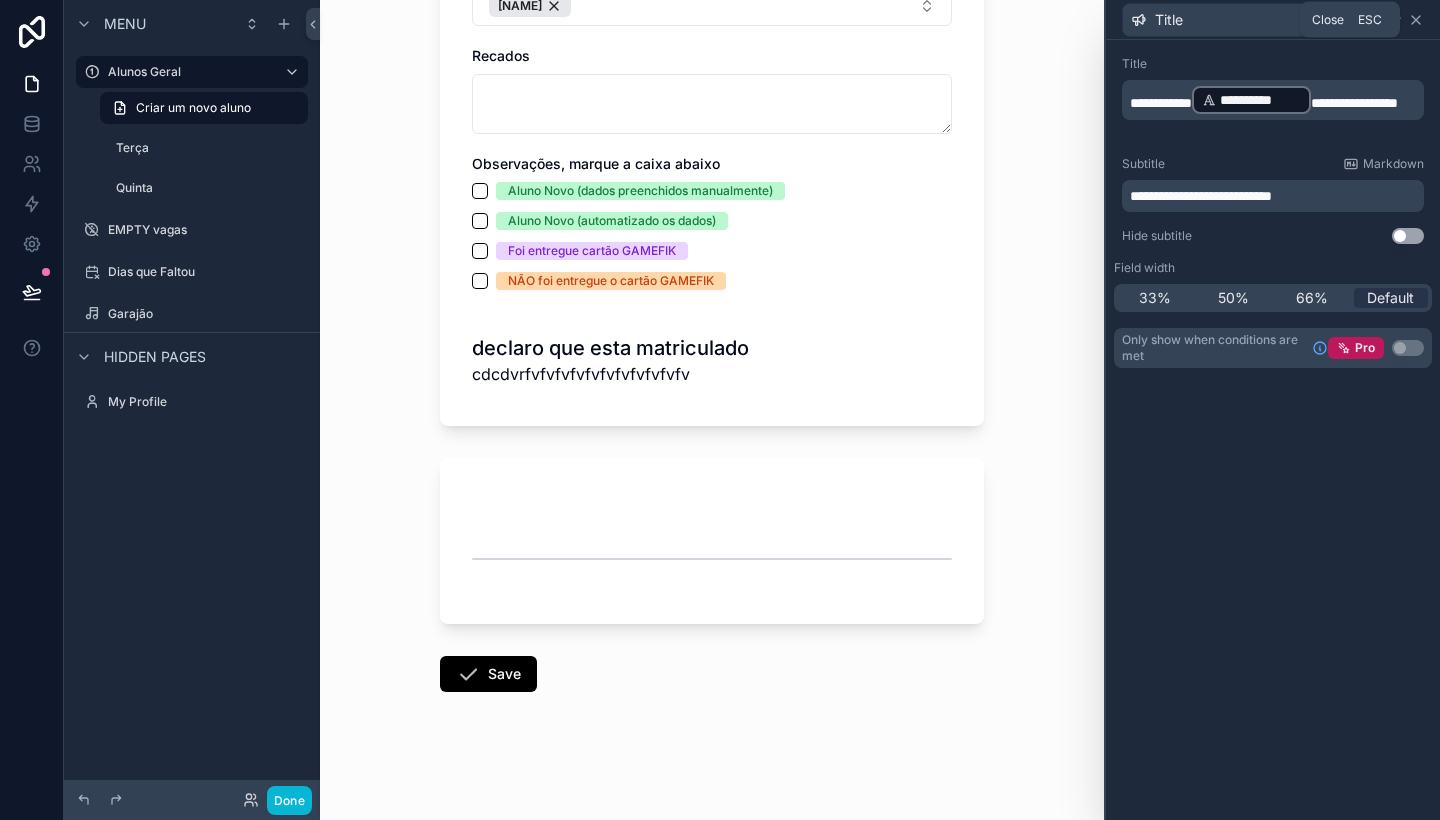 click 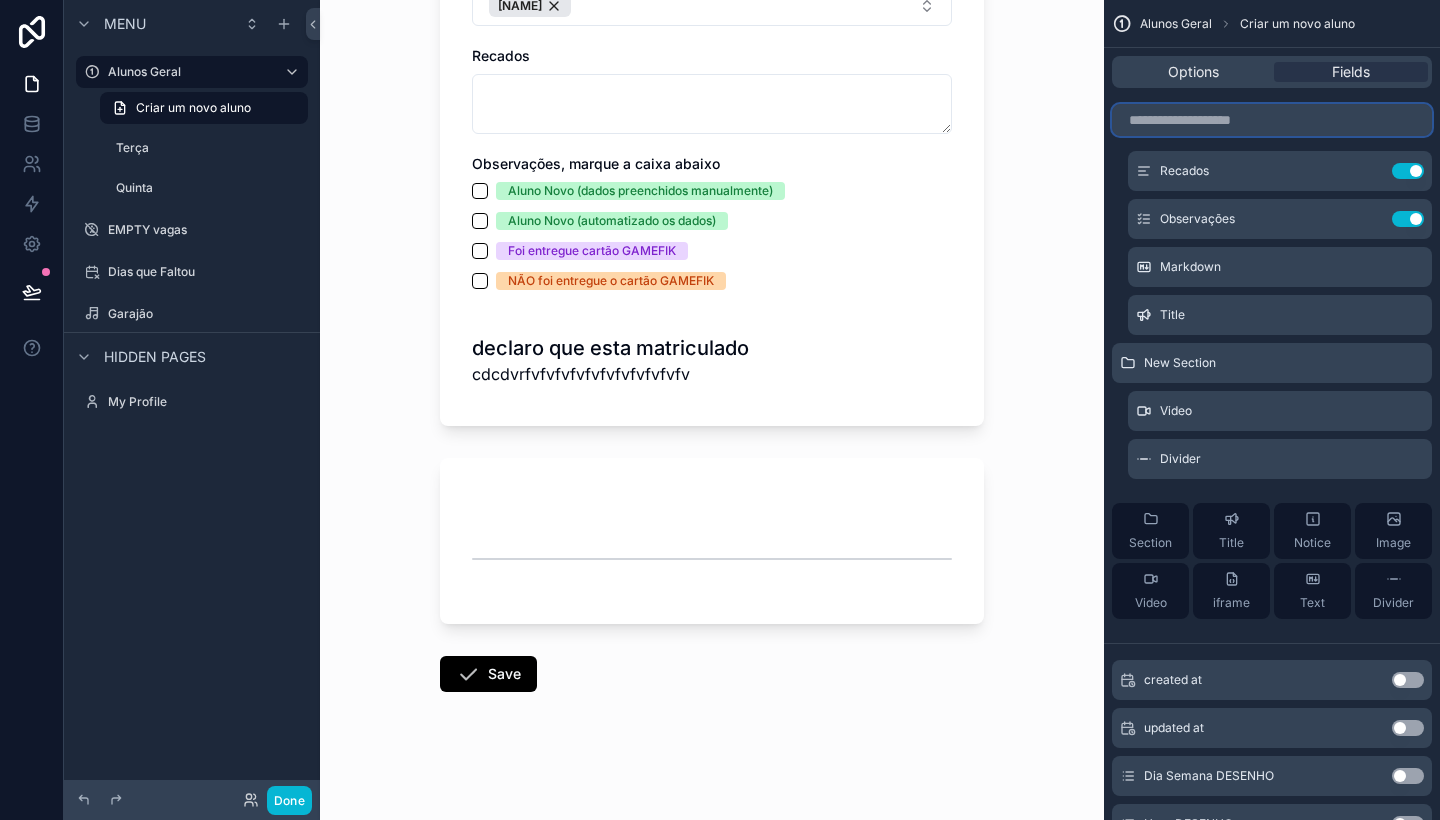 click at bounding box center (1272, 120) 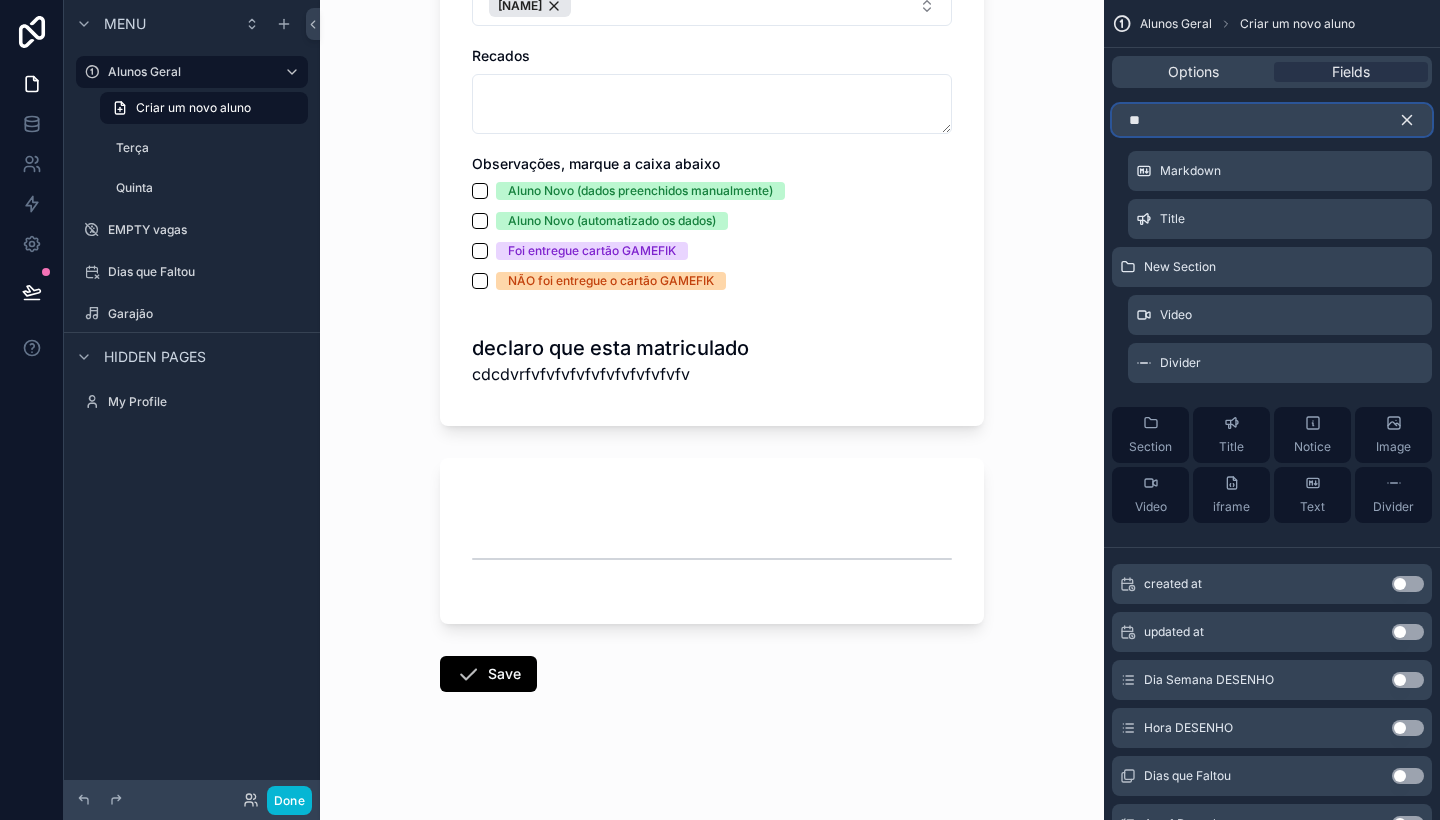 scroll, scrollTop: 138, scrollLeft: 0, axis: vertical 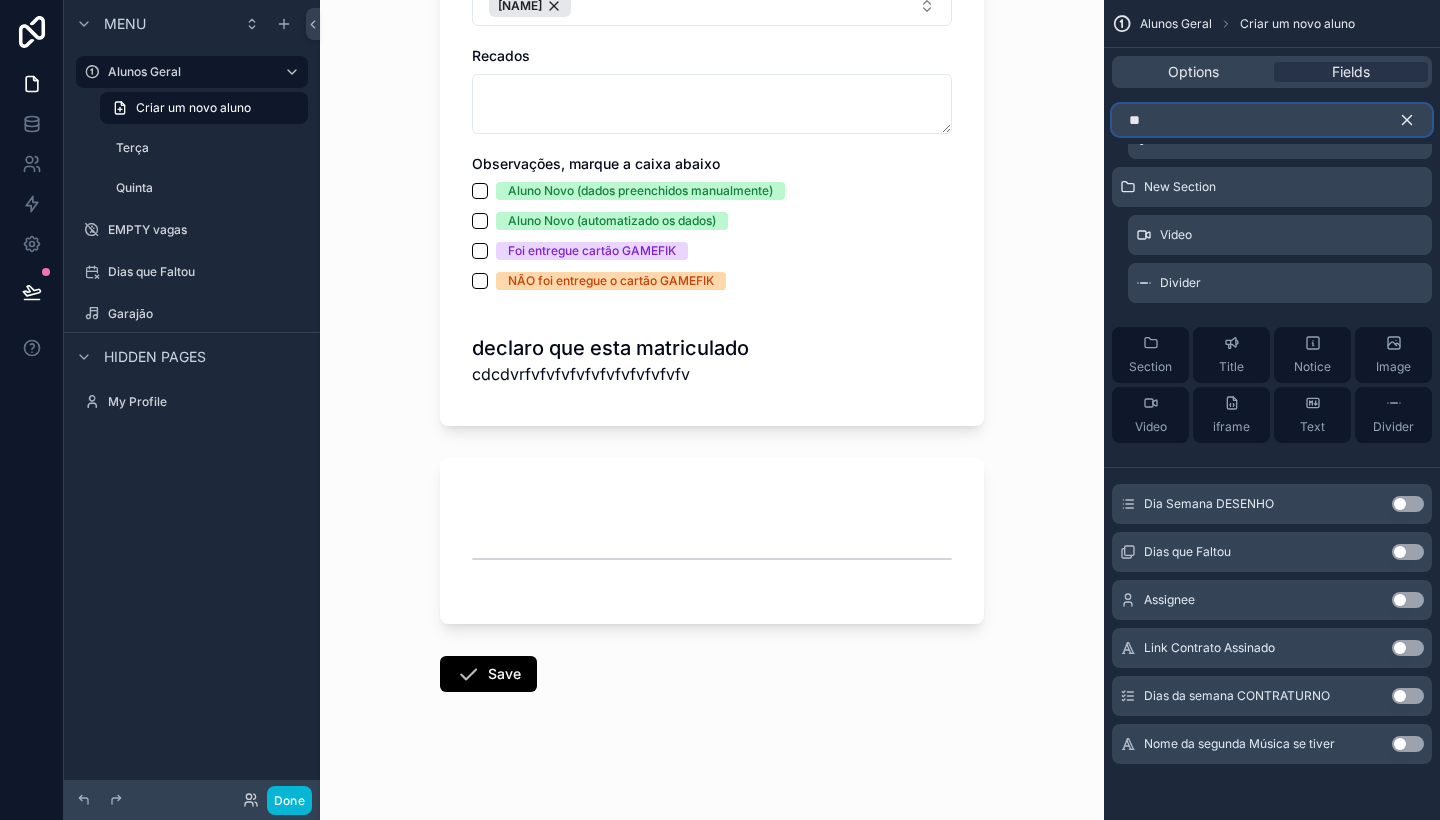 type on "*" 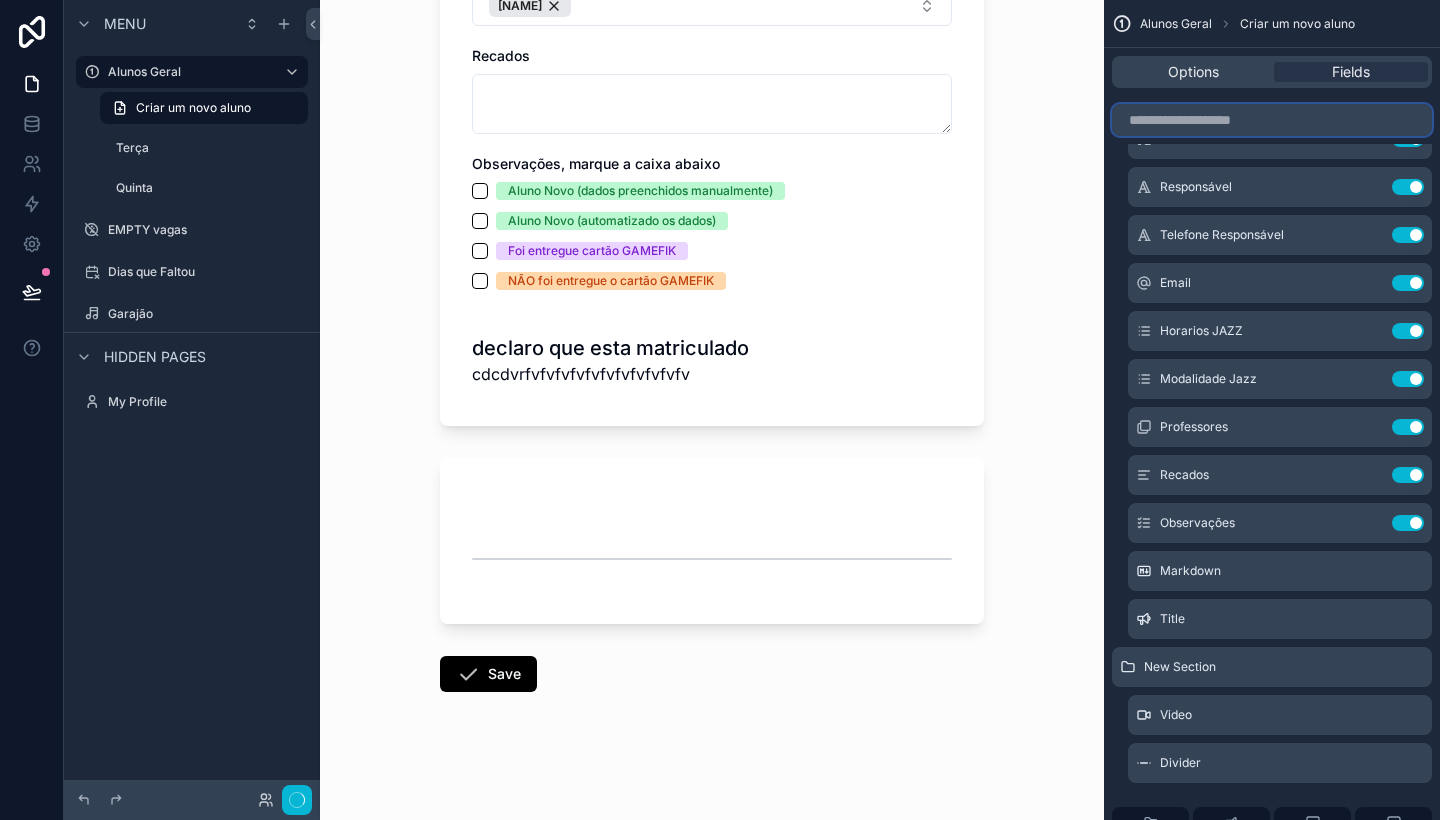 scroll, scrollTop: 0, scrollLeft: 0, axis: both 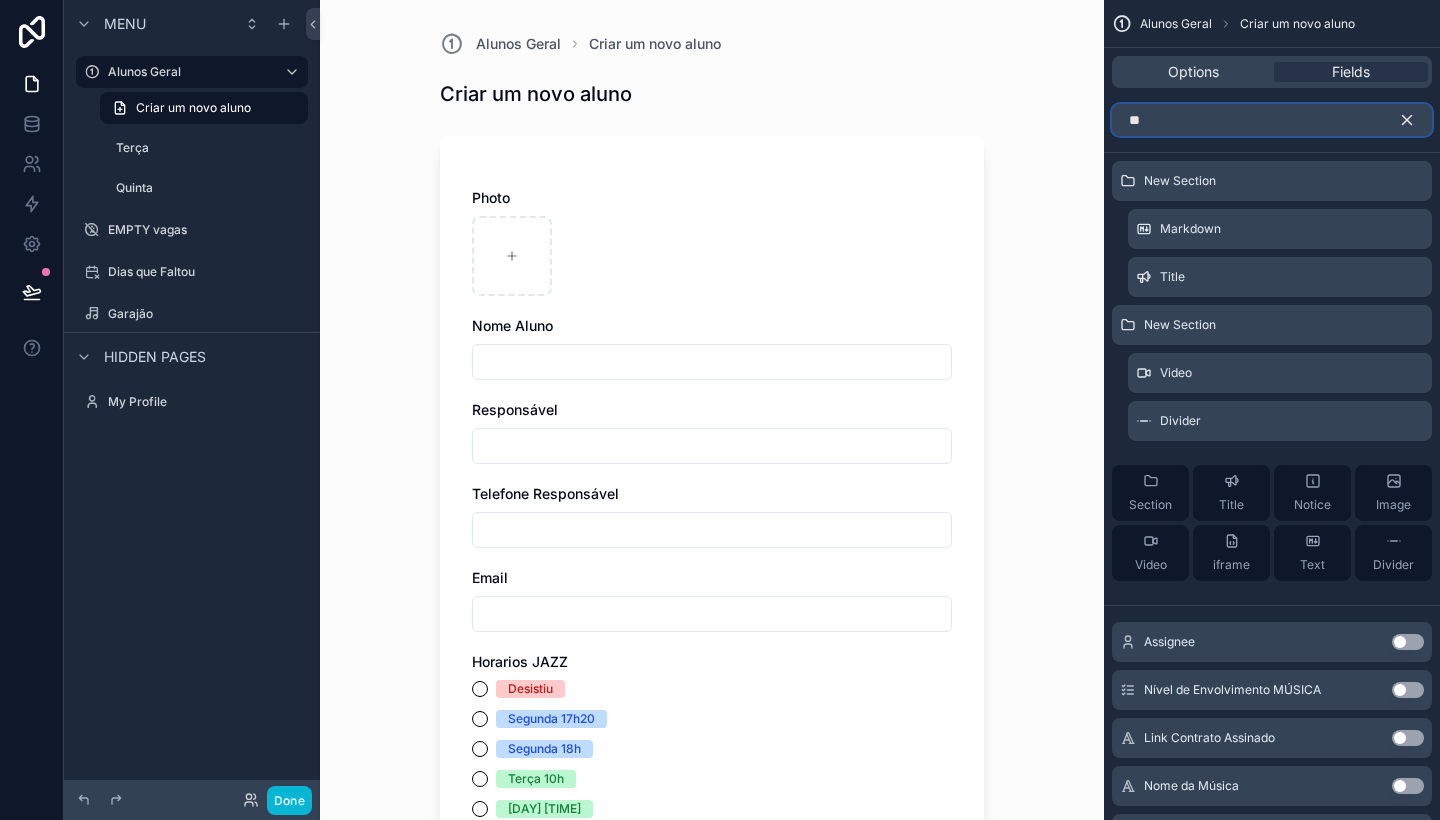 type on "*" 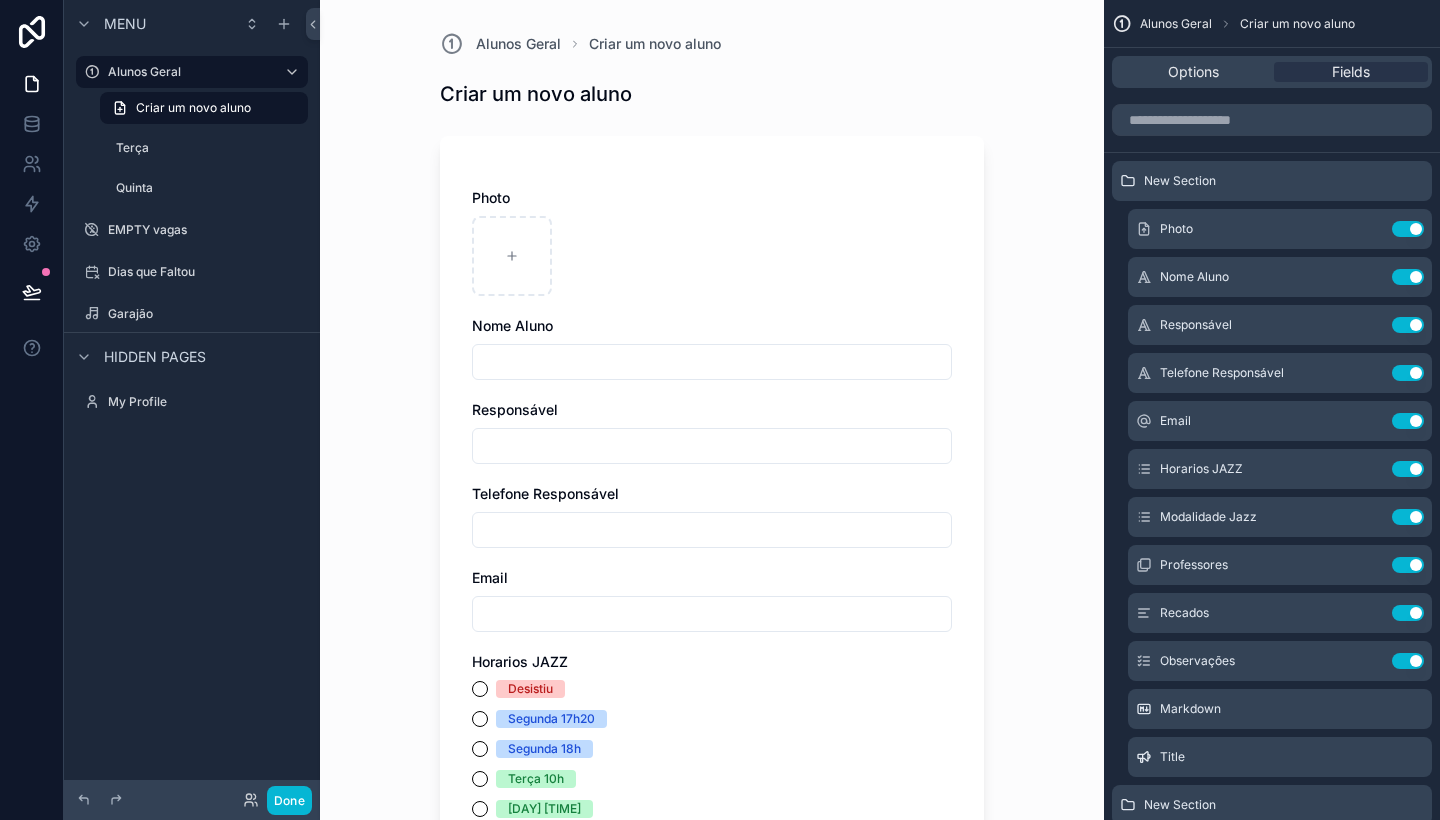 click on "Options Fields" at bounding box center (1272, 72) 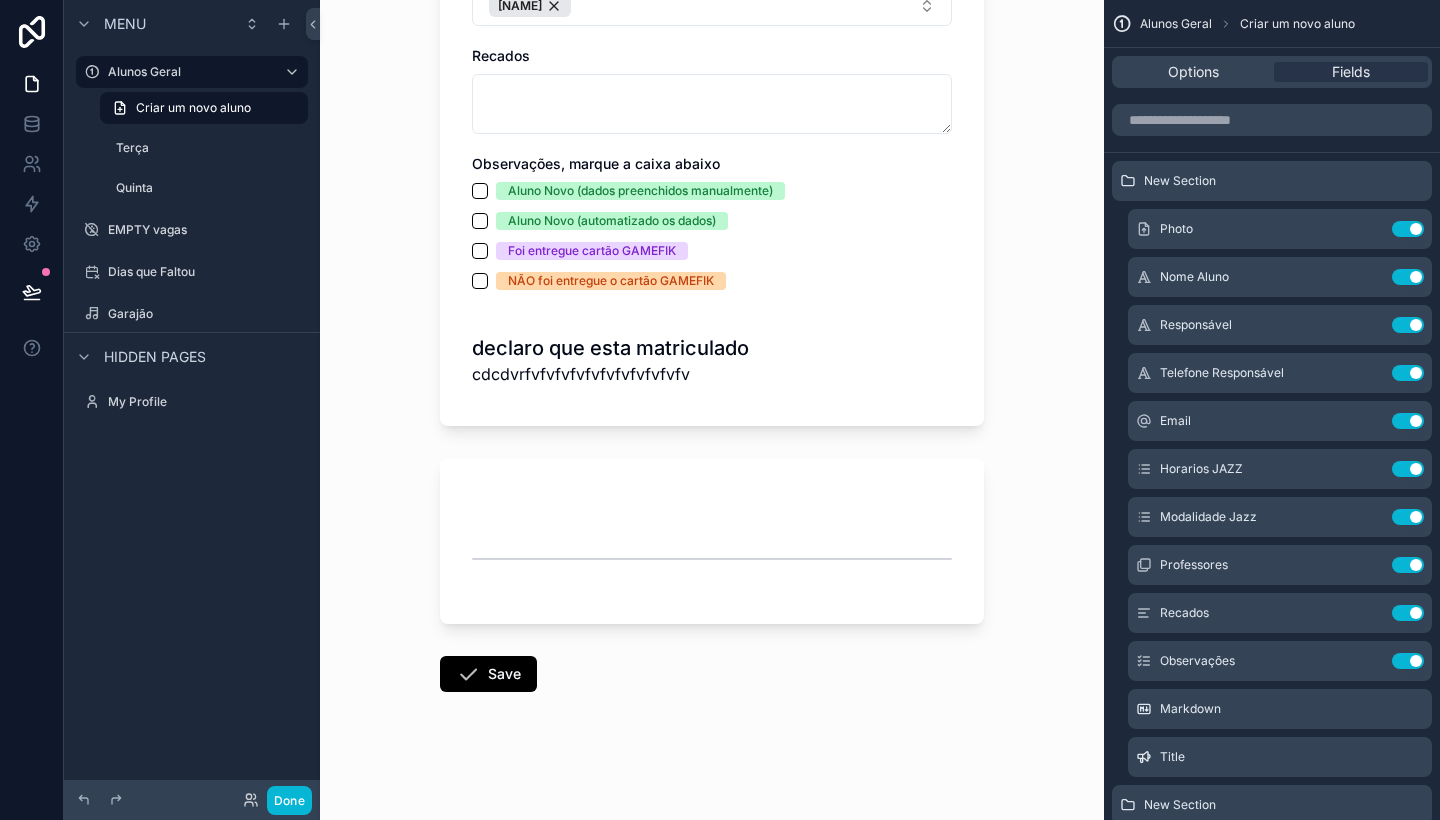 scroll, scrollTop: 1876, scrollLeft: 0, axis: vertical 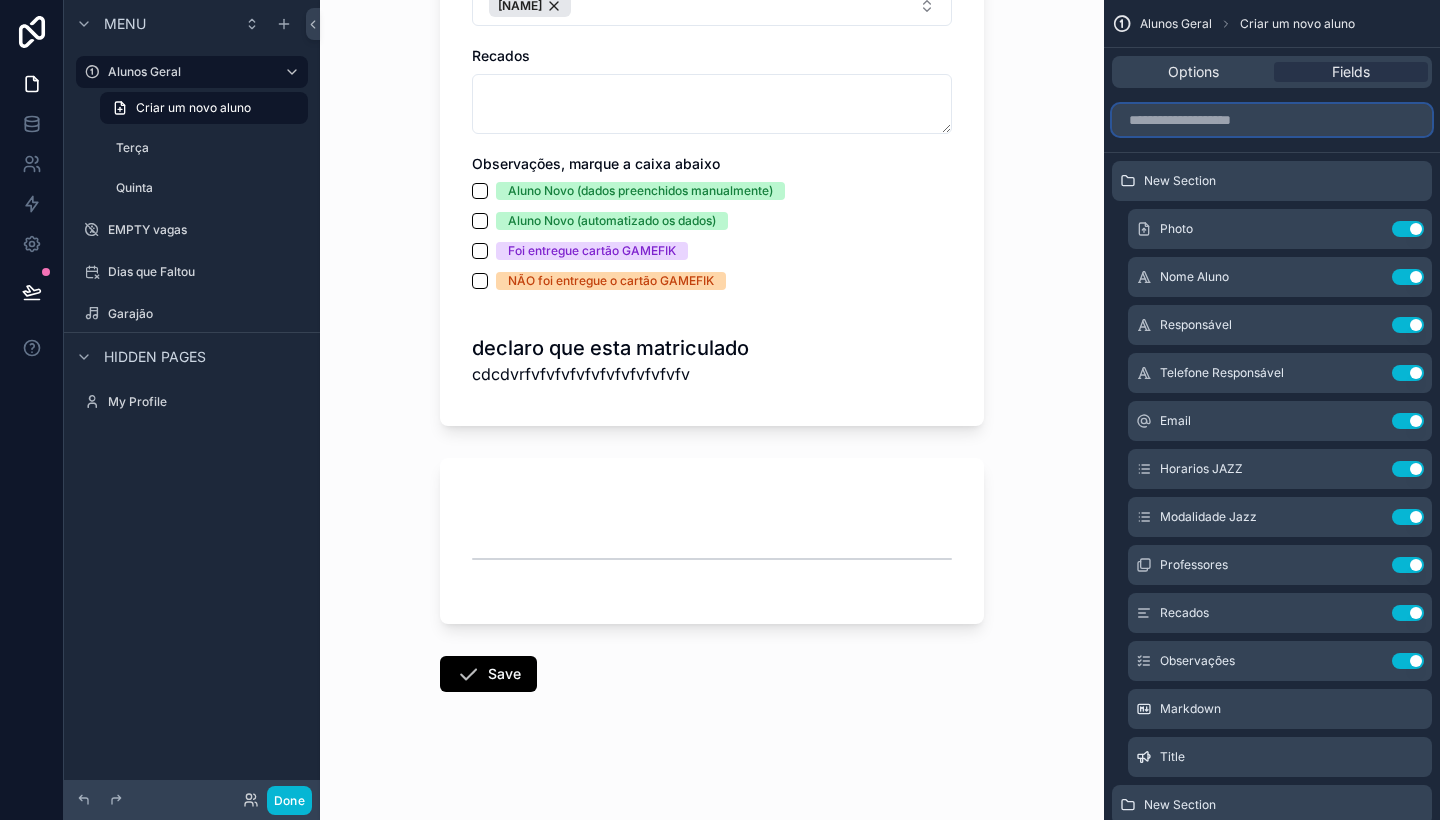 click at bounding box center (1272, 120) 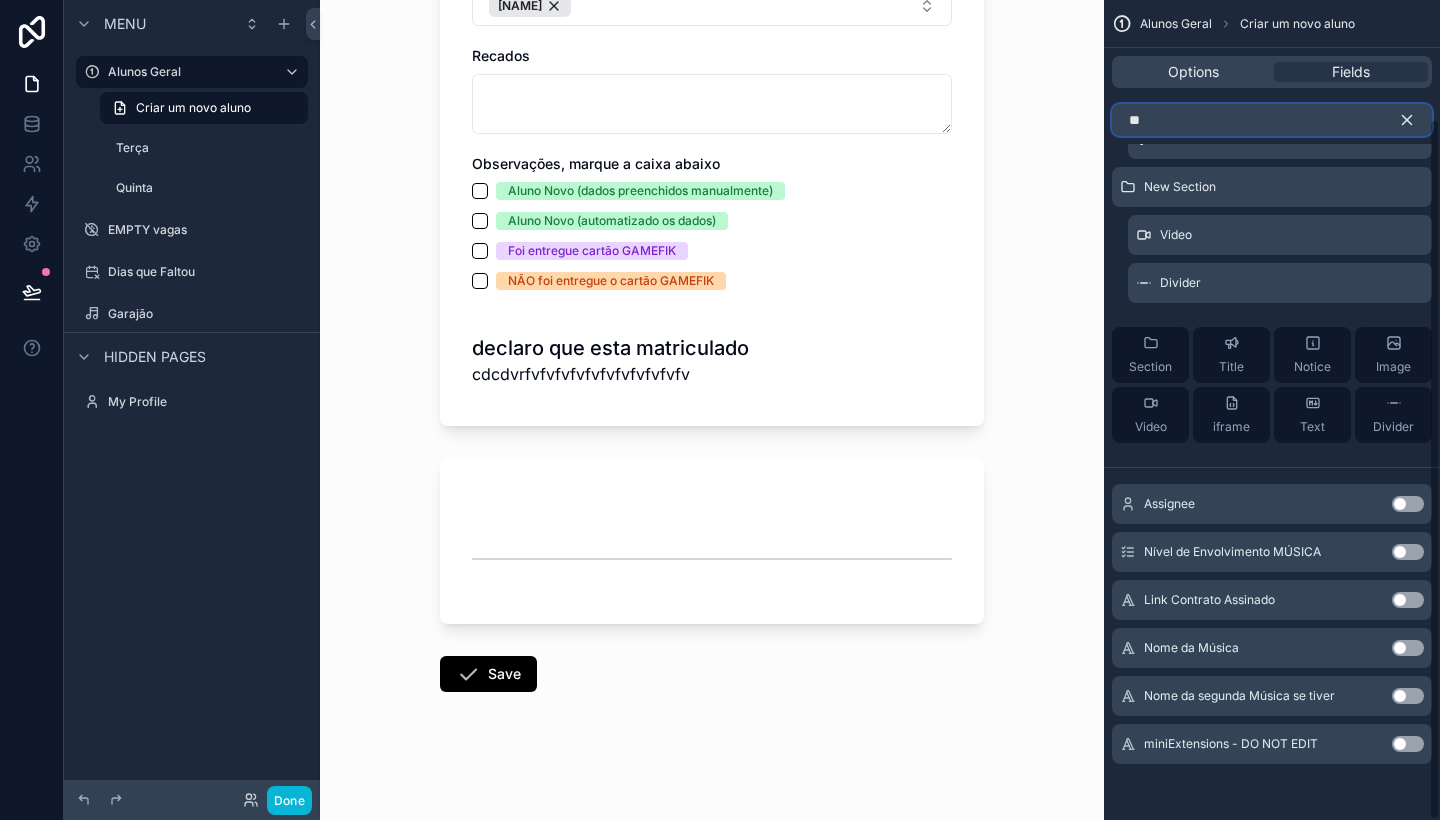 scroll, scrollTop: 138, scrollLeft: 0, axis: vertical 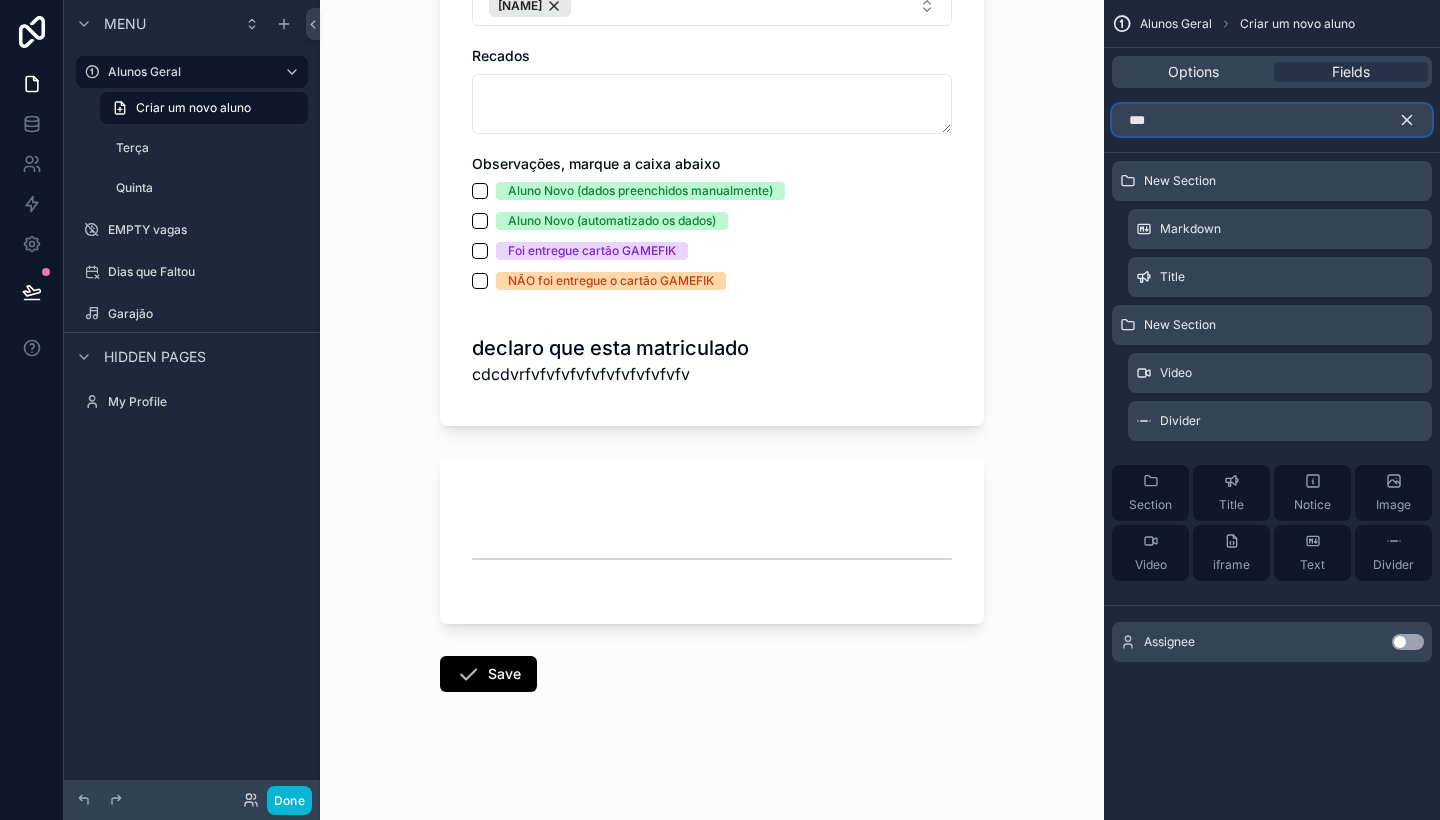 type on "***" 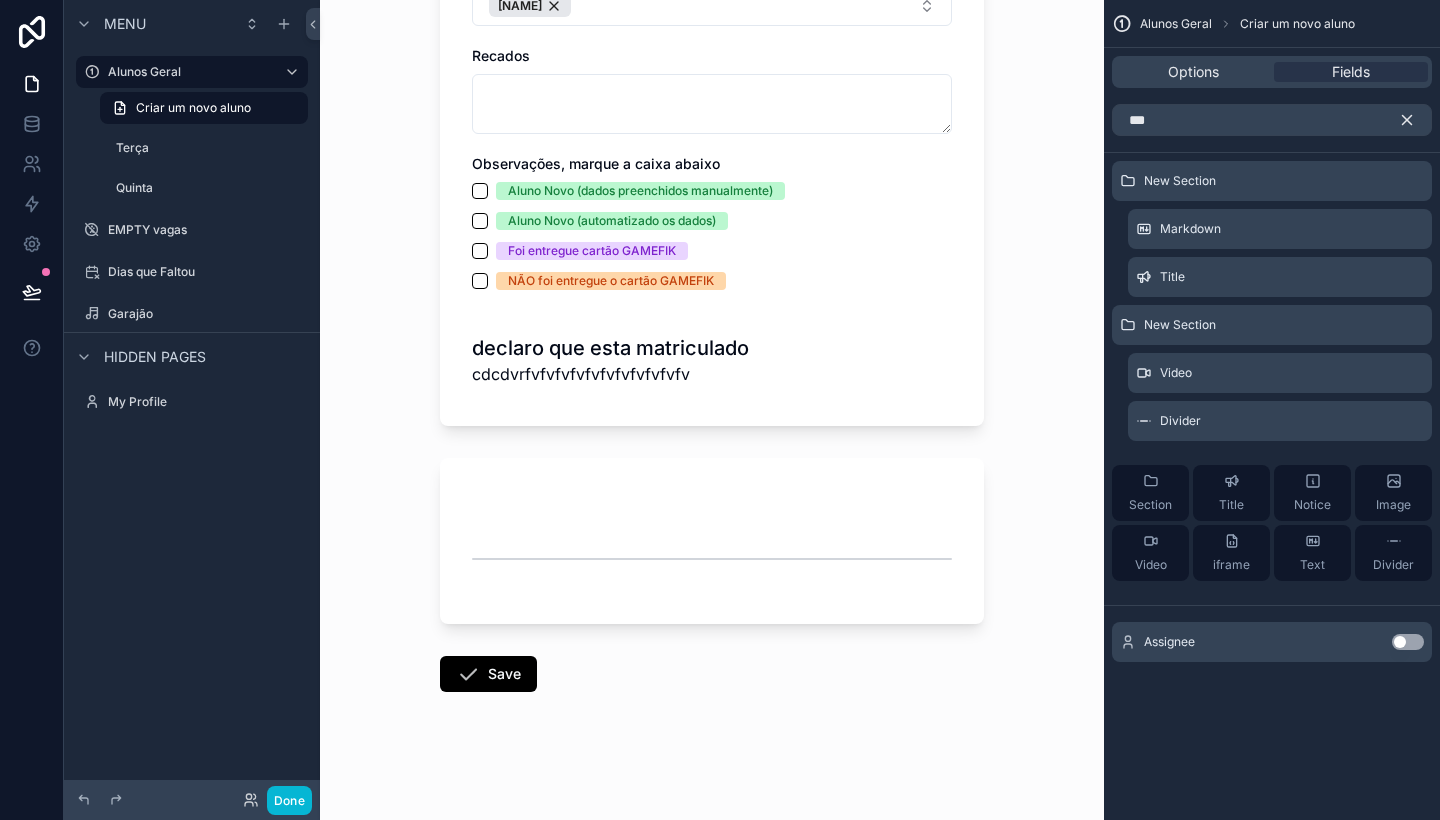 click on "Use setting" at bounding box center (1408, 642) 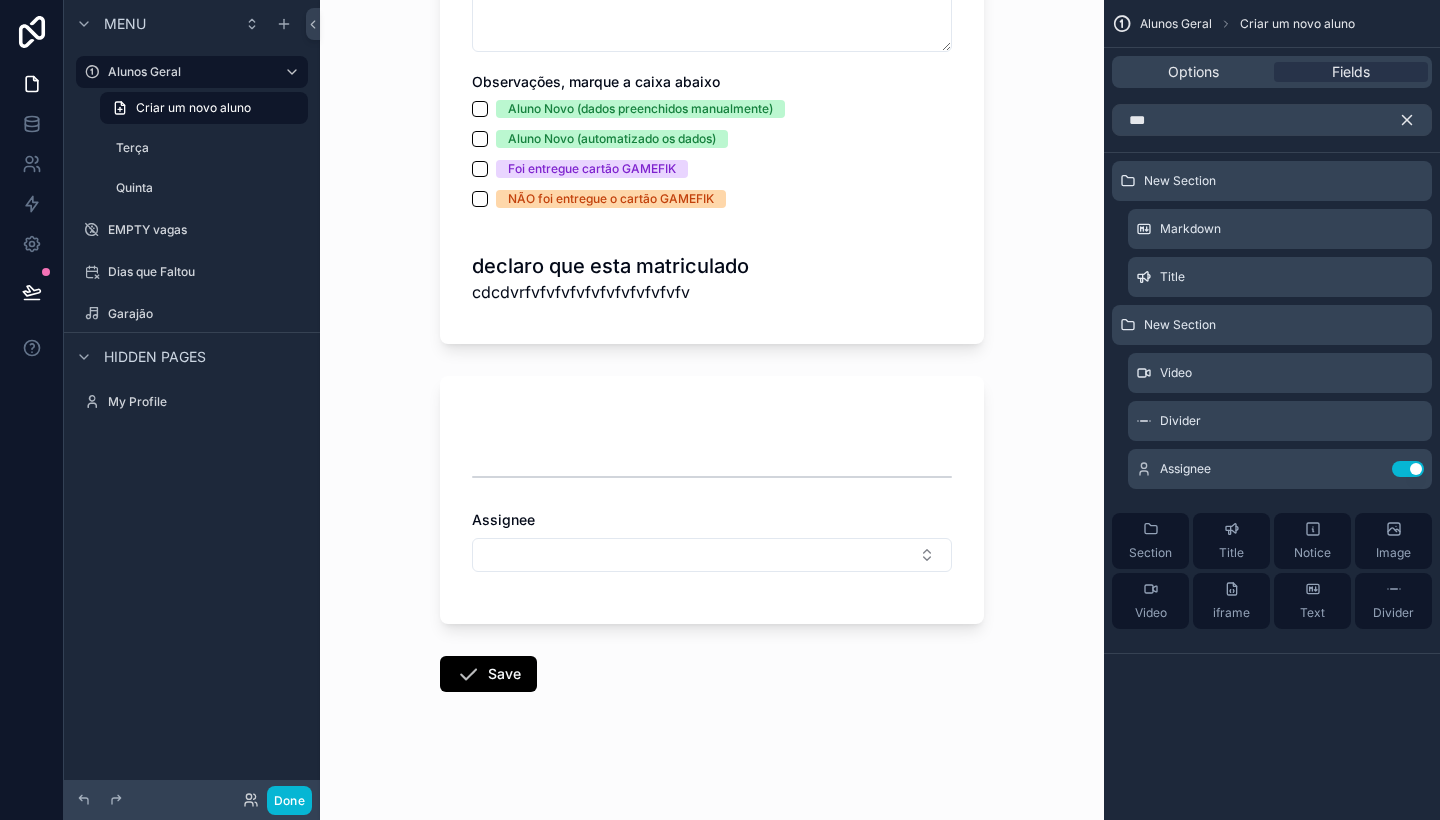 scroll, scrollTop: 1958, scrollLeft: 0, axis: vertical 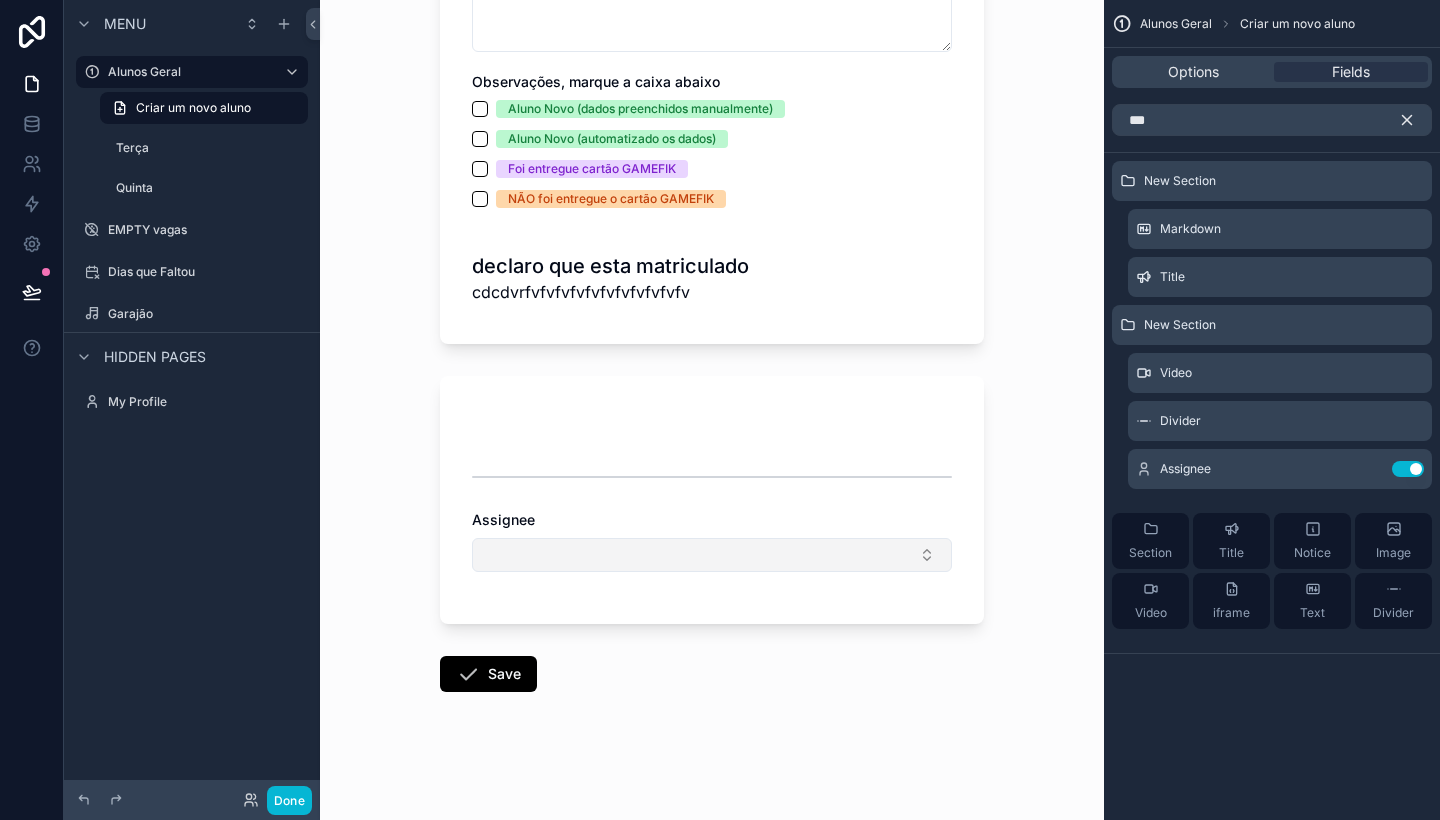 click at bounding box center [712, 555] 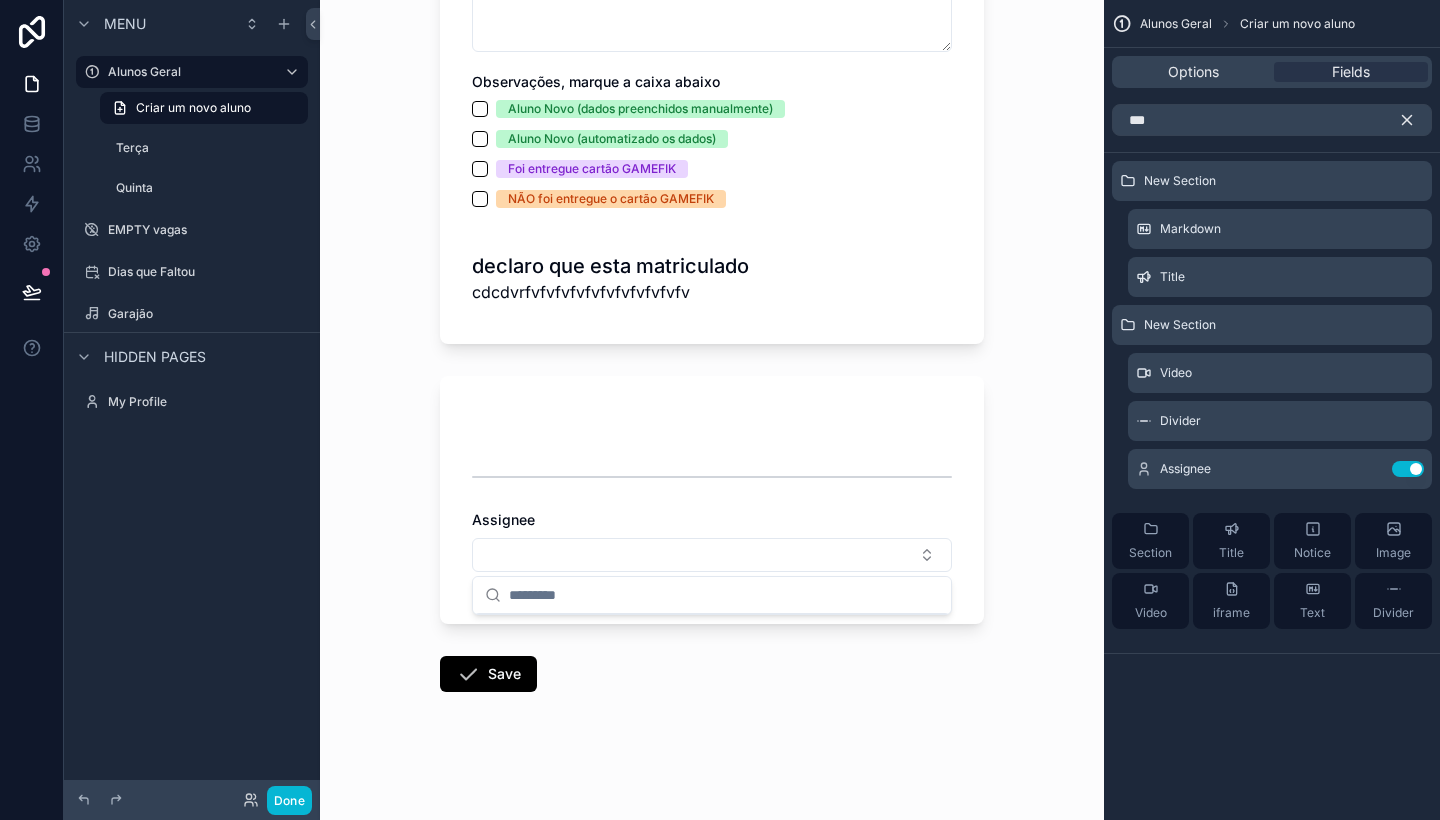 click at bounding box center (712, 477) 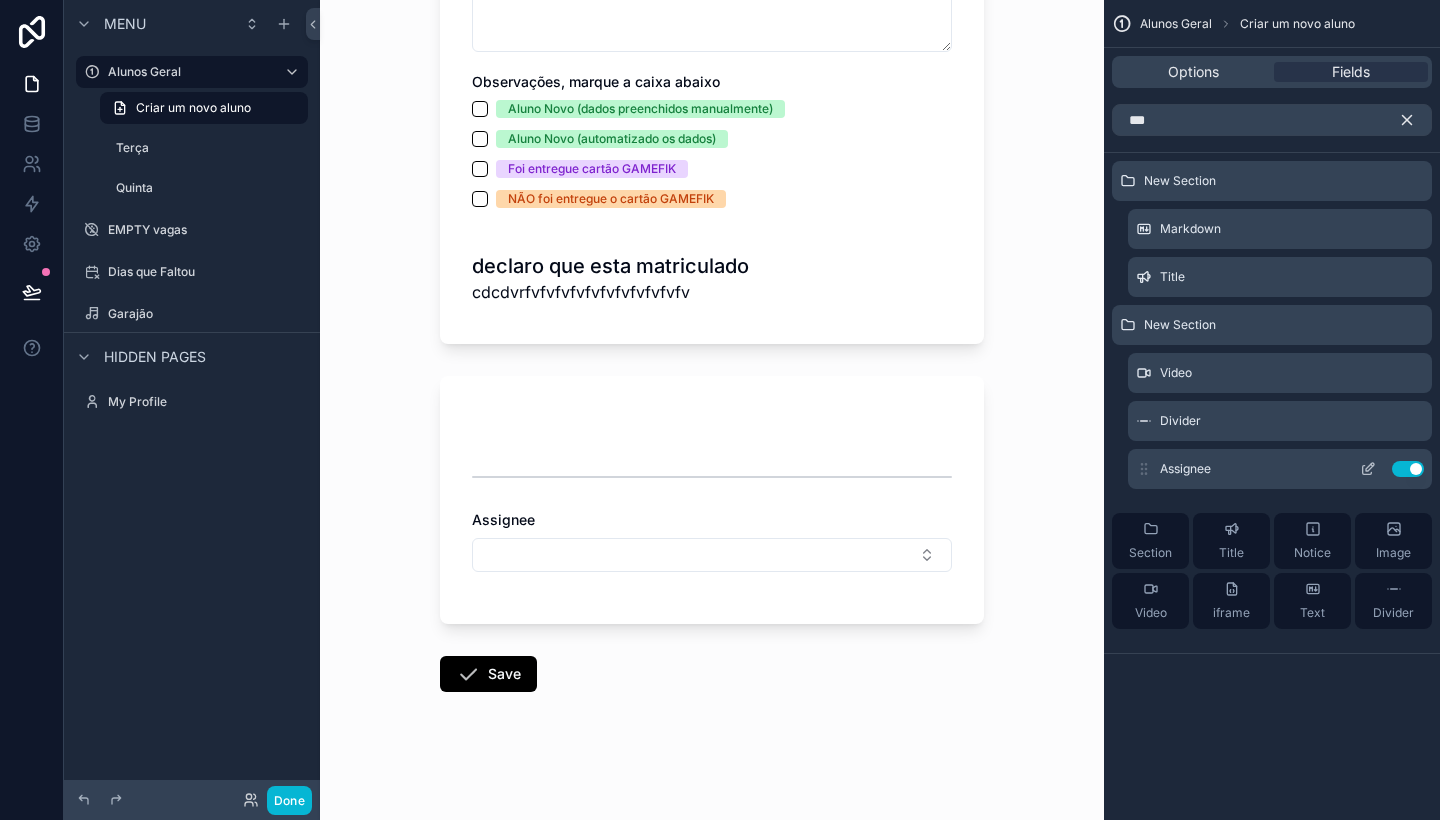 click on "Use setting" at bounding box center (1408, 469) 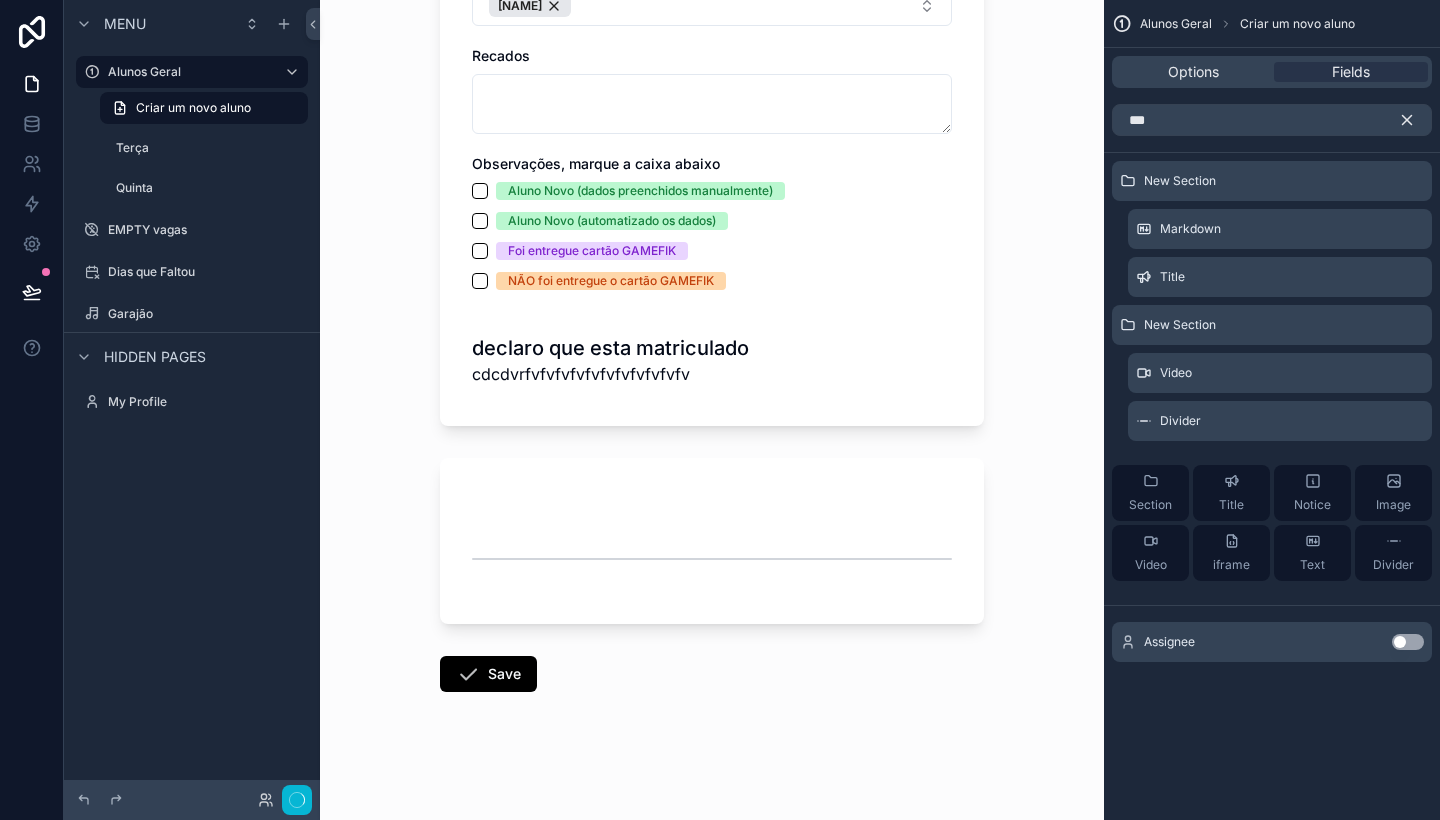 scroll, scrollTop: 0, scrollLeft: 0, axis: both 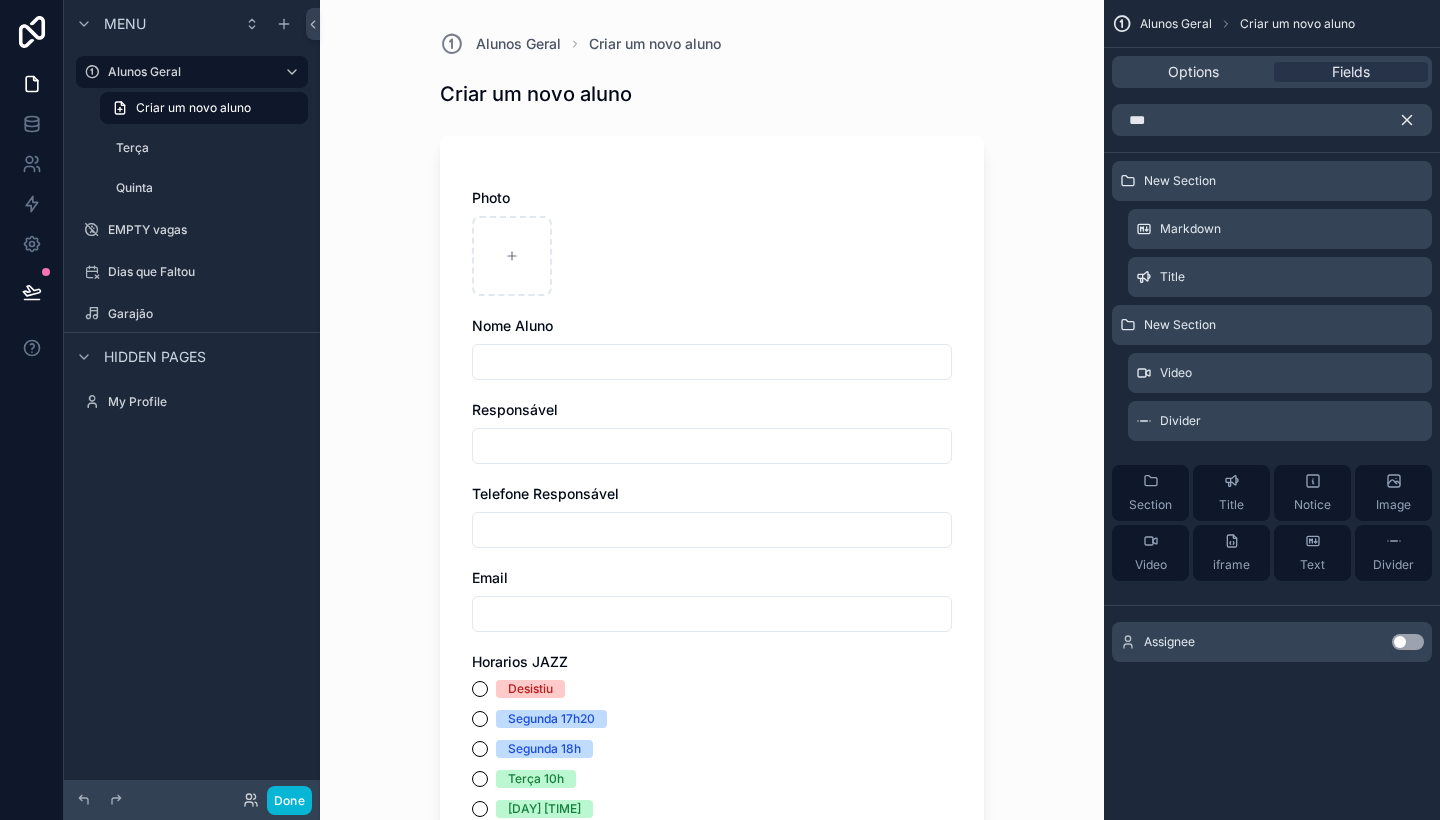 click on "Photo Nome Aluno Responsável Telefone Responsável Email Horarios JAZZ Desistiu Segunda 17h20 Segunda 18h Terça 10h Terça 10h40 Terça 11h20 Terça 13h20 Terça 14h Terça 14h40 Terça 15h20 Terça 16h Quarta 10h40 Quarta 11h20 Quarta 13h40 Quarta 14h20 Quarta 15h Quarta 16h Quarta 16h40 Quarta 17h20 Quinta 13h40 Quinta 14h20 Quinta 15h Quinta 15h40 Quinta 16h40 Quinta 17h20 Quinta 18h Sexta 13h40 Sexta 14h20 Sexta 15h Sexta 15h40 Sexta 16h40 Sexta 17h20 Sexta 18h Modalidade Jazz Piano Musicalização 3 a 6 anos Instrumentalização 7 a 9 anos  Piano duo (até dois alunos na mesma aula)  Professores Marcelo Recados Observações, marque a caixa abaixo Aluno Novo (dados preenchidos manualmente) Aluno Novo (automatizado os dados) Foi entregue cartão GAMEFIK NÃO foi entregue o cartão GAMEFIK declaro que  esta matriculado cdcdvrfvfvfvfvfvfvfvfvfvfvfv" at bounding box center (712, 1219) 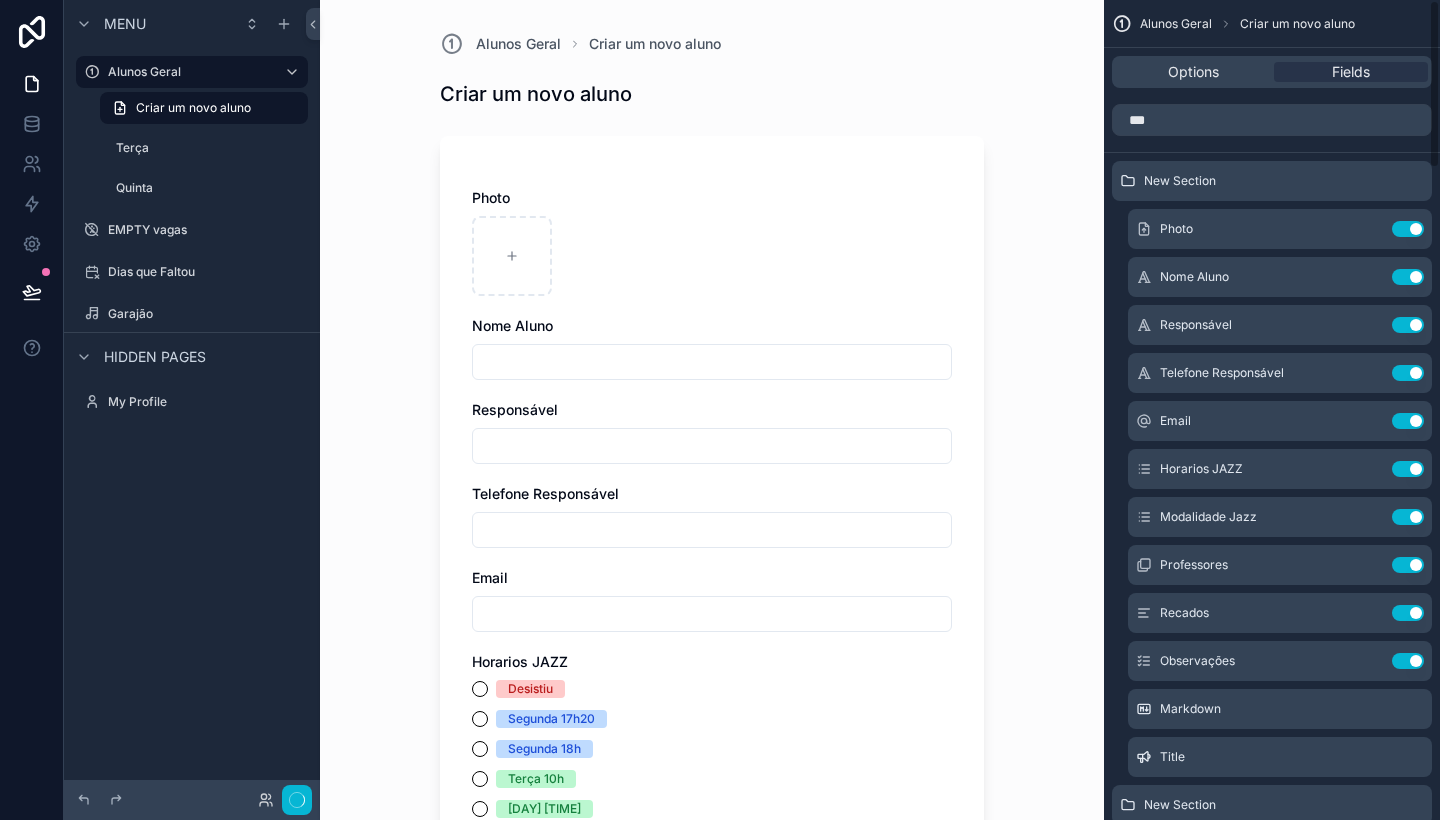 type 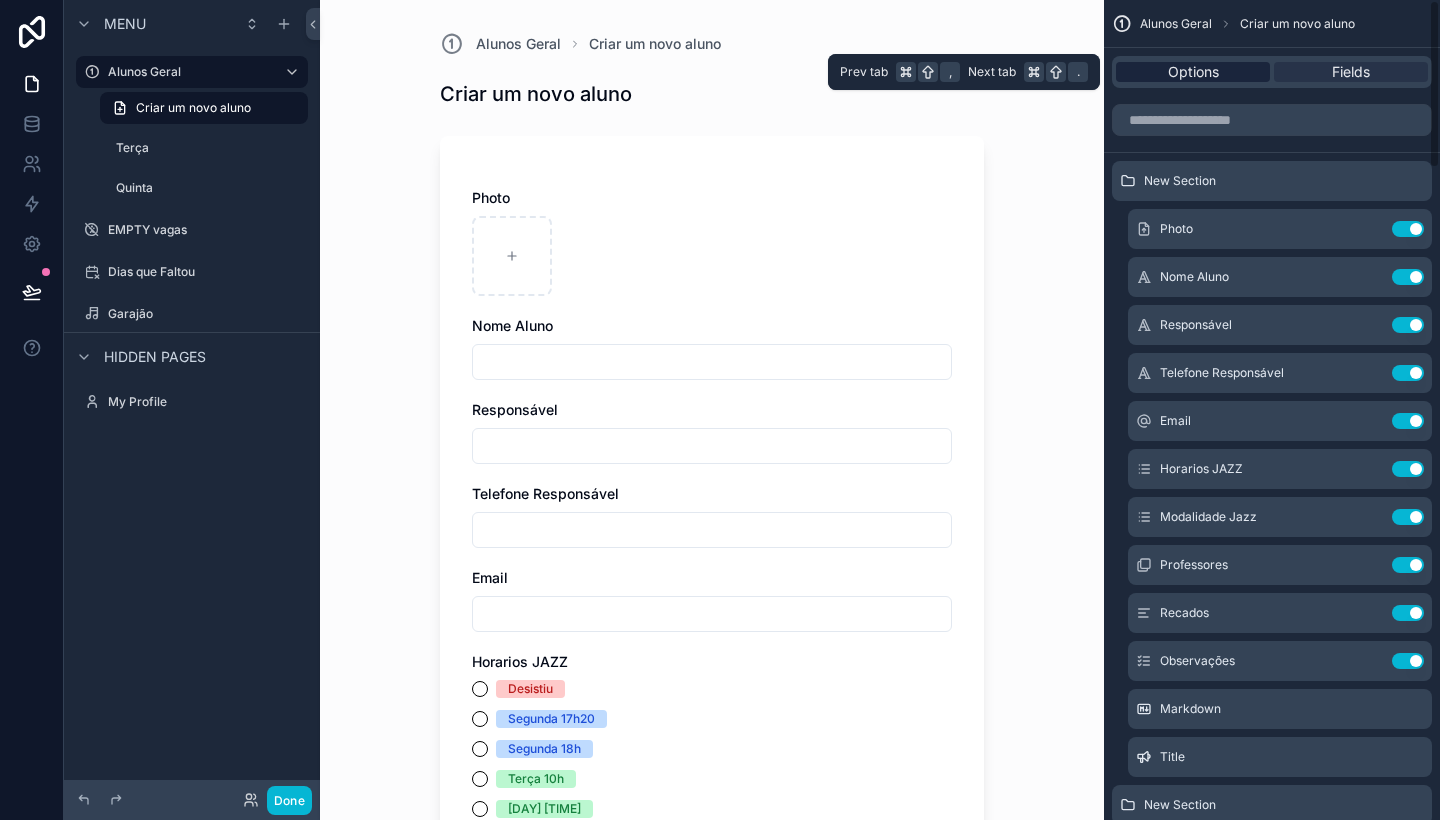 click on "Options" at bounding box center [1193, 72] 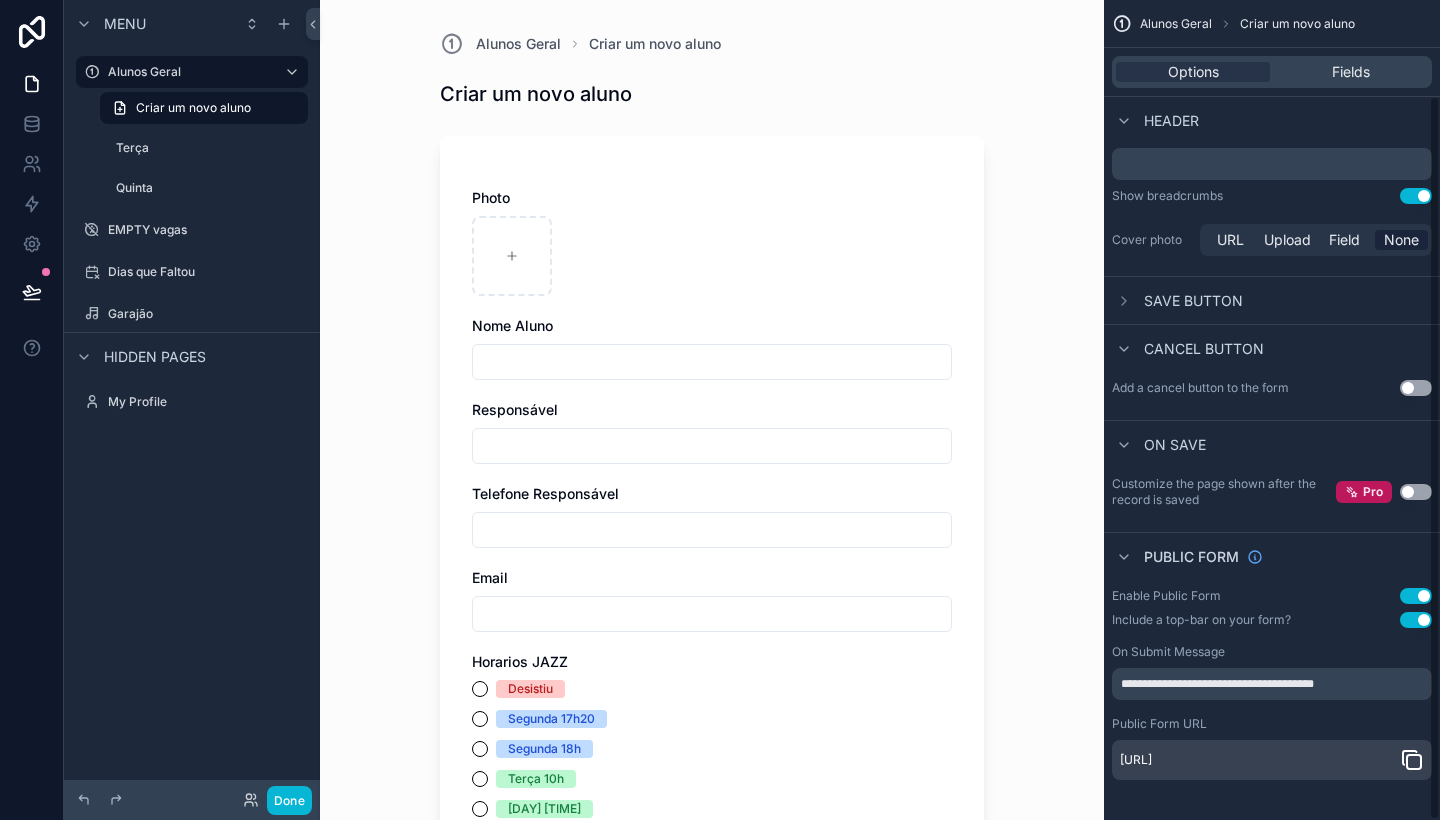 scroll, scrollTop: 108, scrollLeft: 0, axis: vertical 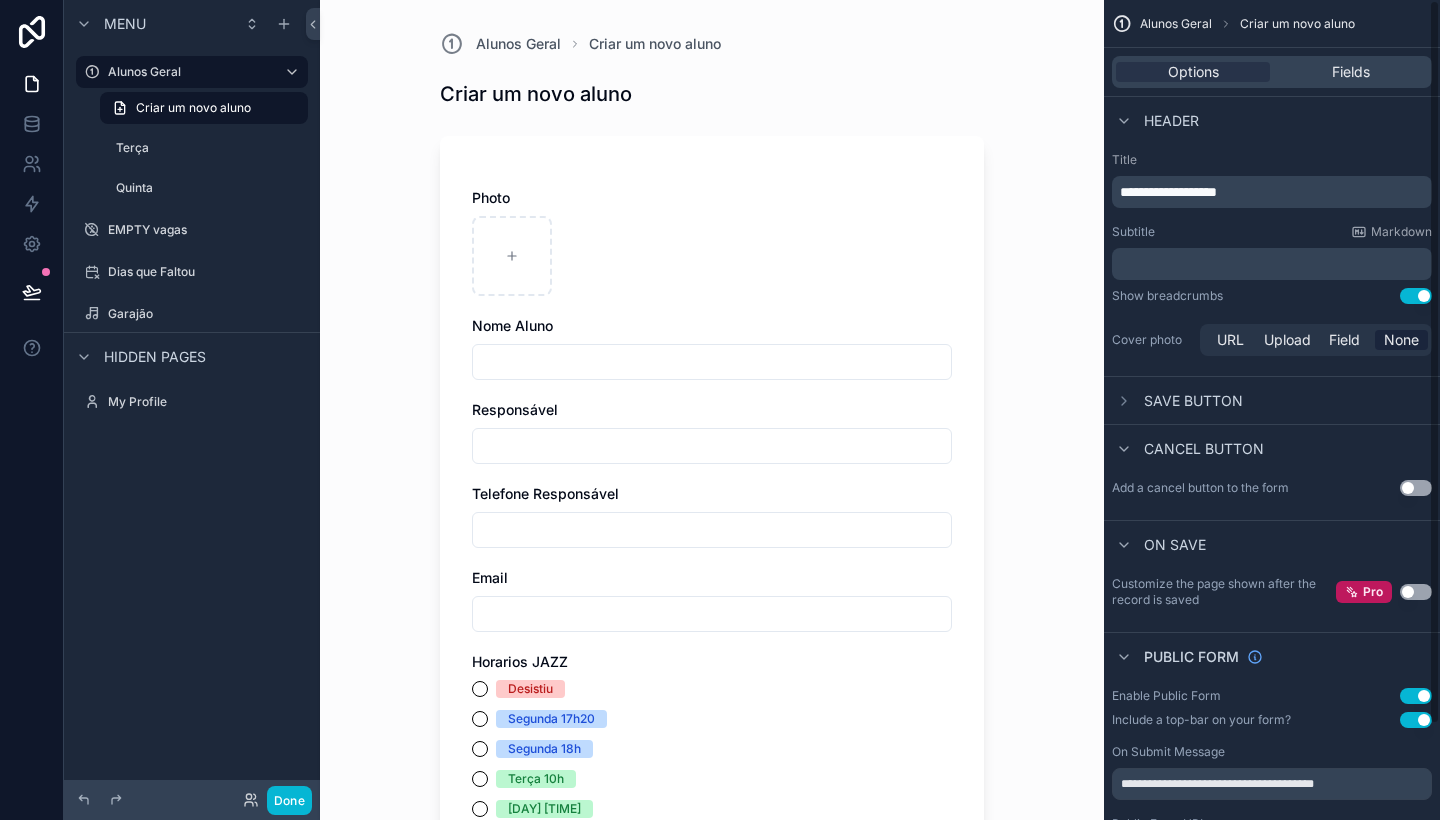 click on "Header" at bounding box center (1155, 121) 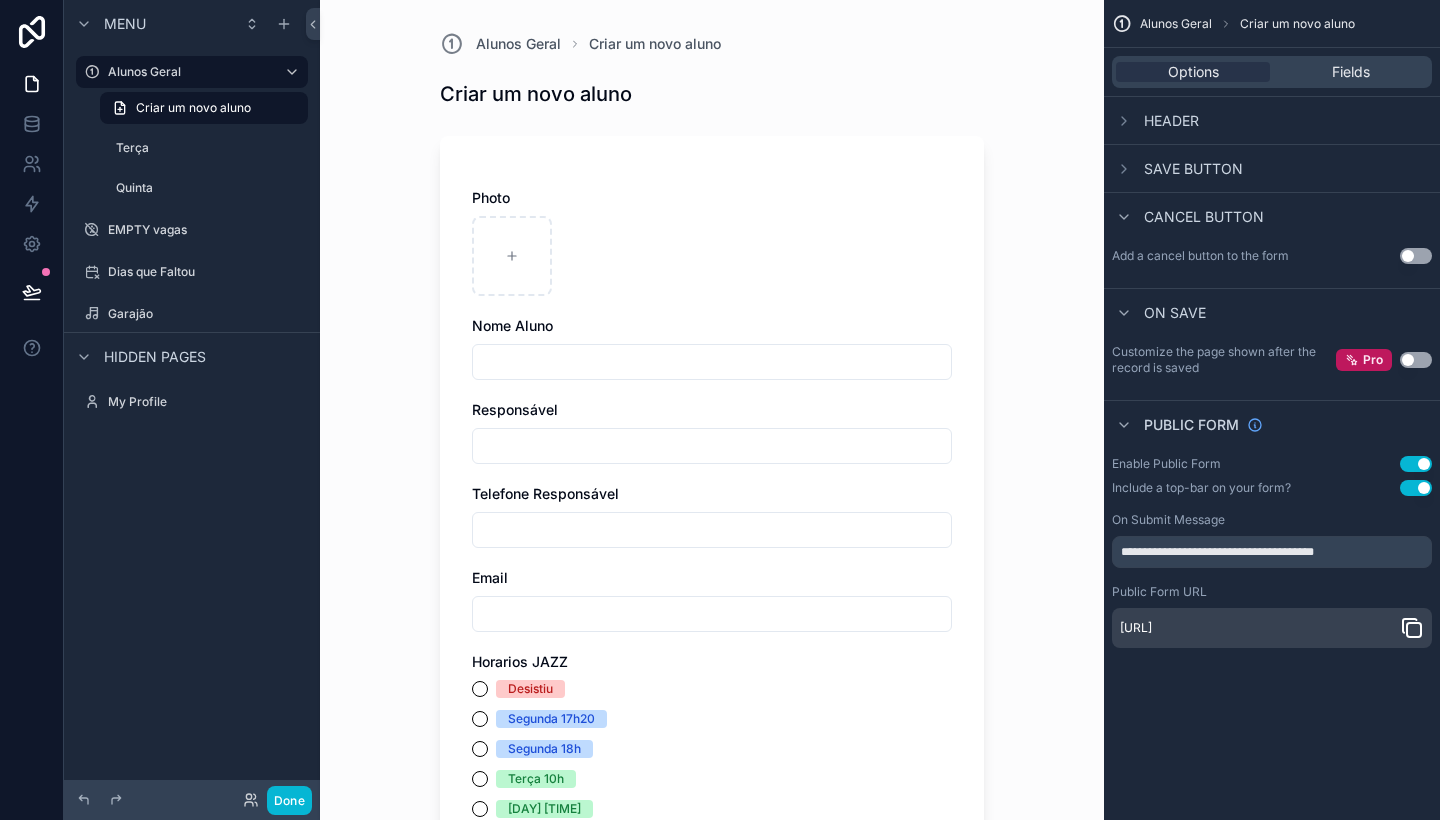 click on "Photo Nome Aluno Responsável Telefone Responsável Email Horarios JAZZ Desistiu Segunda 17h20 Segunda 18h Terça 10h Terça 10h40 Terça 11h20 Terça 13h20 Terça 14h Terça 14h40 Terça 15h20 Terça 16h Quarta 10h40 Quarta 11h20 Quarta 13h40 Quarta 14h20 Quarta 15h Quarta 16h Quarta 16h40 Quarta 17h20 Quinta 13h40 Quinta 14h20 Quinta 15h Quinta 15h40 Quinta 16h40 Quinta 17h20 Quinta 18h Sexta 13h40 Sexta 14h20 Sexta 15h Sexta 15h40 Sexta 16h40 Sexta 17h20 Sexta 18h Modalidade Jazz Piano Musicalização 3 a 6 anos Instrumentalização 7 a 9 anos  Piano duo (até dois alunos na mesma aula)  Professores Marcelo Recados Observações, marque a caixa abaixo Aluno Novo (dados preenchidos manualmente) Aluno Novo (automatizado os dados) Foi entregue cartão GAMEFIK NÃO foi entregue o cartão GAMEFIK declaro que  esta matriculado cdcdvrfvfvfvfvfvfvfvfvfvfvfv" at bounding box center [712, 1219] 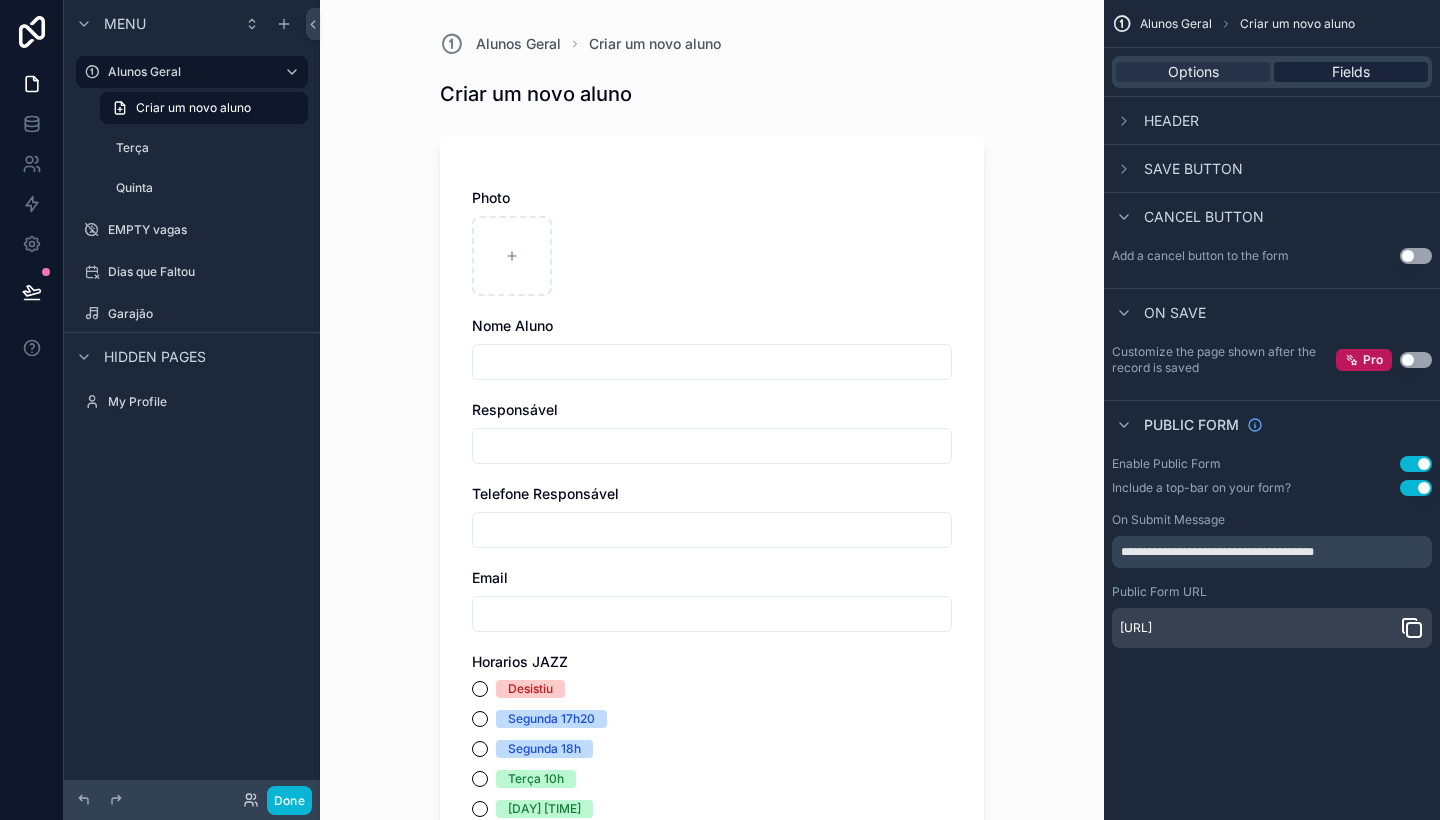 click on "Fields" at bounding box center (1351, 72) 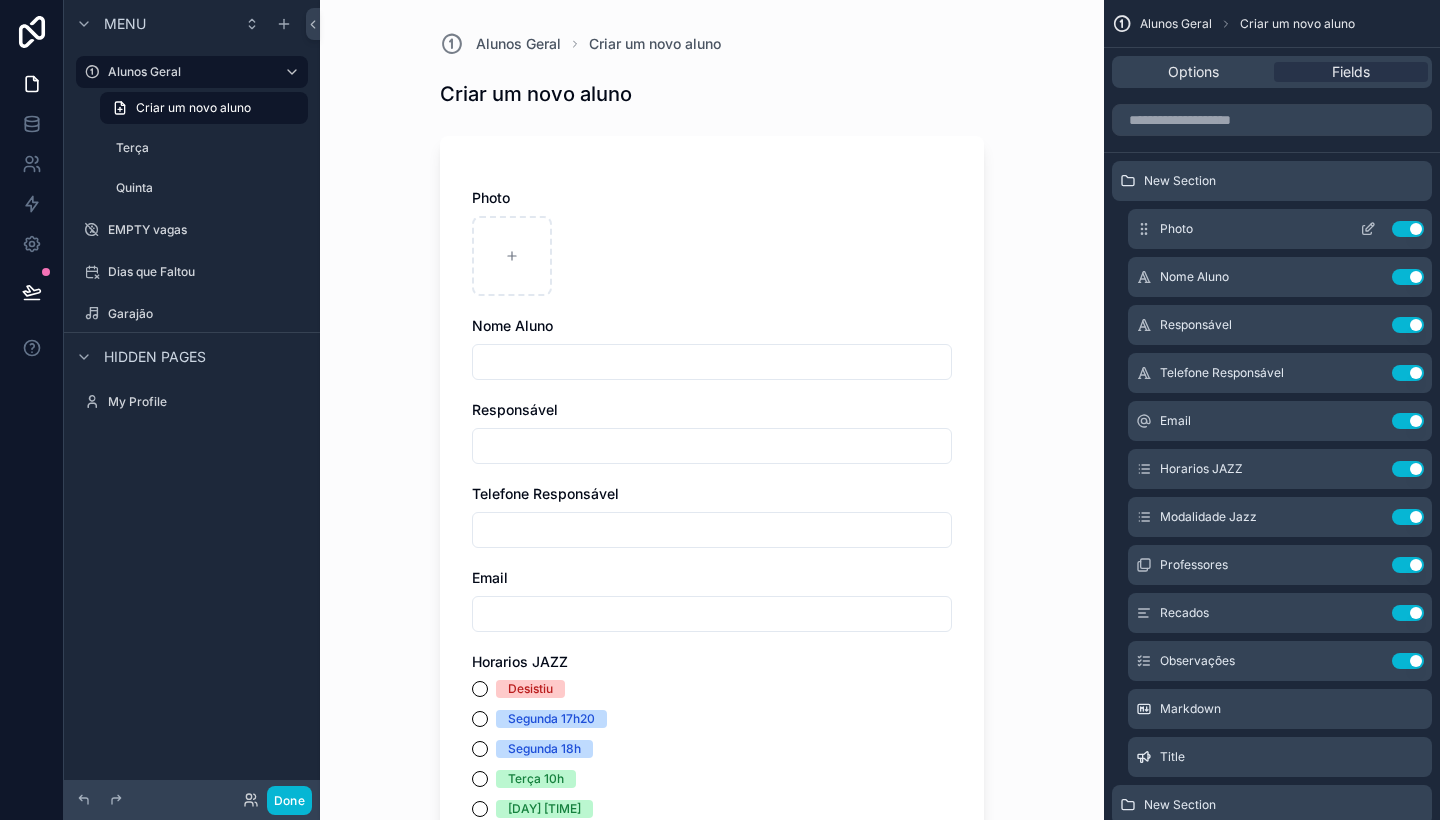 scroll, scrollTop: 0, scrollLeft: 0, axis: both 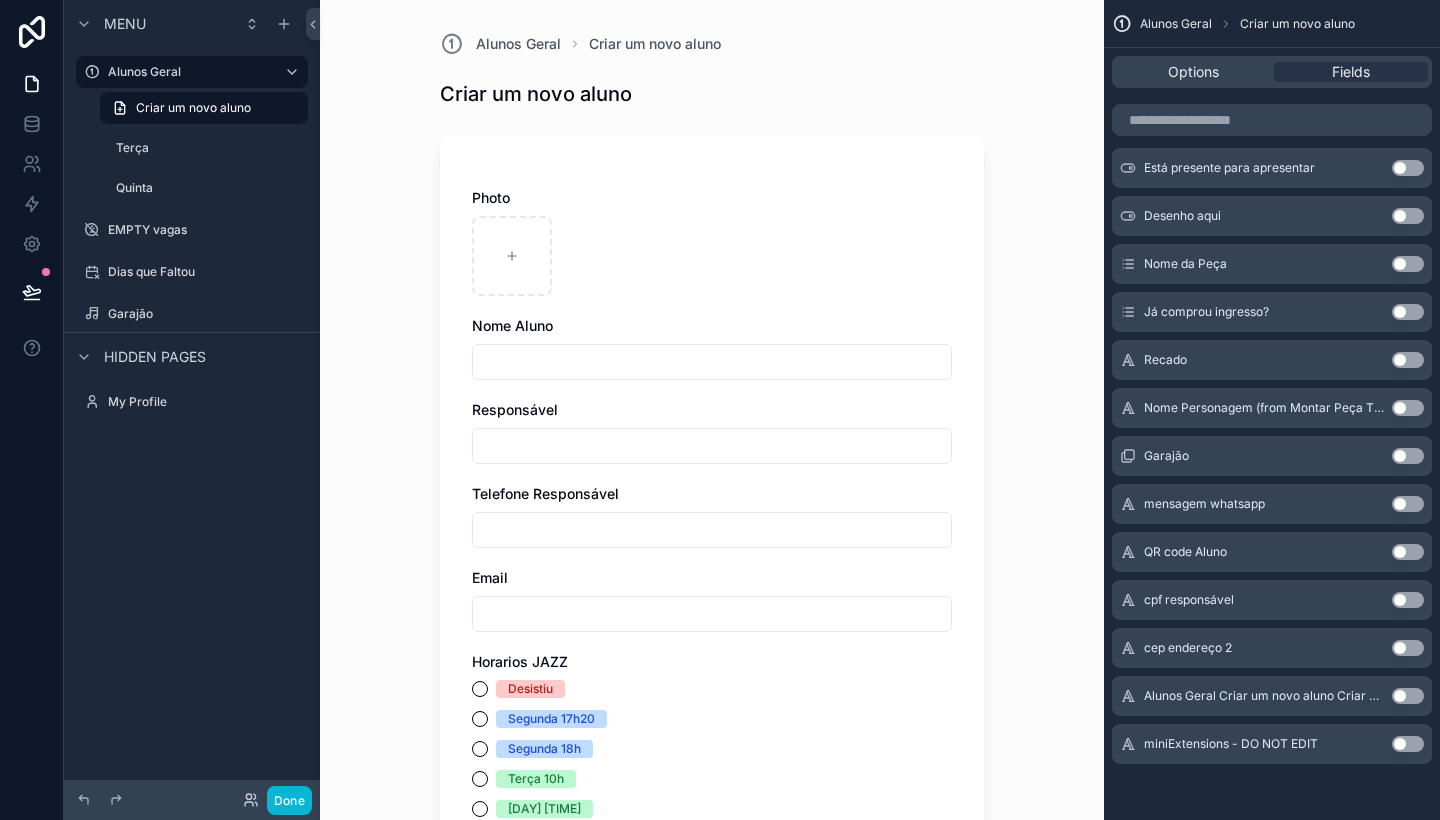 click on "Alunos Geral Criar um novo aluno Criar um novo aluno Photo [FIRST] [LAST] Responsável [PHONE] Responsável [EMAIL] Horarios JAZZ Desistiu Segunda 17h20 Segunda 18h Terça 10h Terça 10h40 Terça 11h20 Terça 13h20 Terça 14h Terça 14h40 Terça 15h20 Terça 16h Quarta 10h40 Quarta 11h20 Quarta 13h40 Quarta 14h20 Quarta 15h Quarta 16h Quarta 16h40 Quarta 17h20 Quinta 13h40 Quinta 14h20 Quinta 15h Quinta 15h40 Quinta 16h40 Quinta 17h20 Quinta 18h Sexta 13h40 Sexta 14h20 Sexta 15h Sexta 15h40 Sexta 16h40 Sexta 17h20 Sexta 18h Modalidade Jazz Piano Musicalização 3 a 6 anos Instrumentalização 7 a 9 anos Piano duo (até dois alunos na mesma aula) Professores Marcelo Recados Observações, marque a caixa abaixo Aluno Novo (dados preenchidos manualmente) Aluno Novo (automatizado os dados) Foi entregue cartão GAMEFIK NÃO foi entregue o cartão GAMEFIK declaro que esta matriculado cdcdvrfvfvfvfvfvfvfvfvfvfvfv Save" at bounding box center (712, 1348) 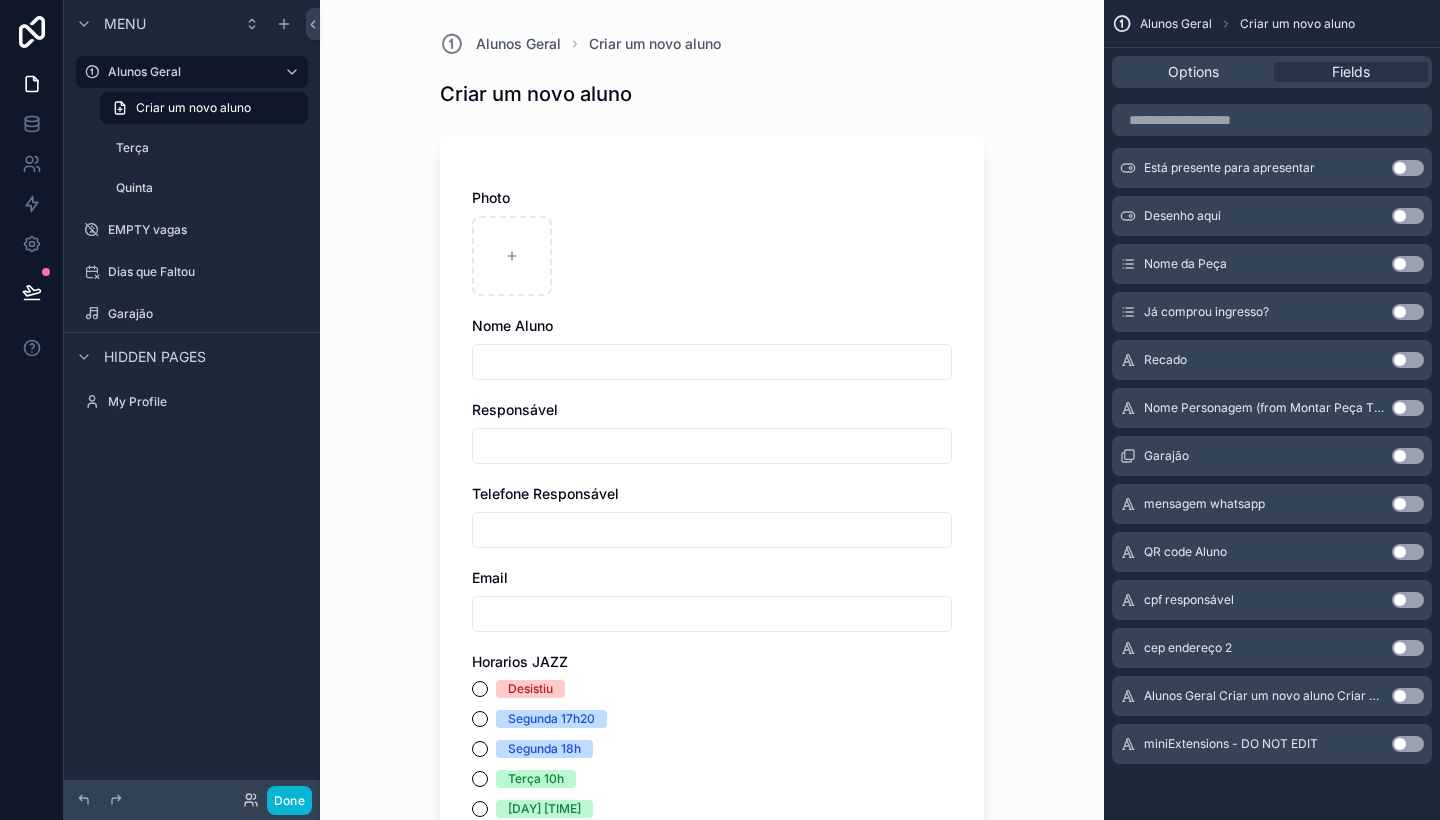 scroll, scrollTop: 0, scrollLeft: 0, axis: both 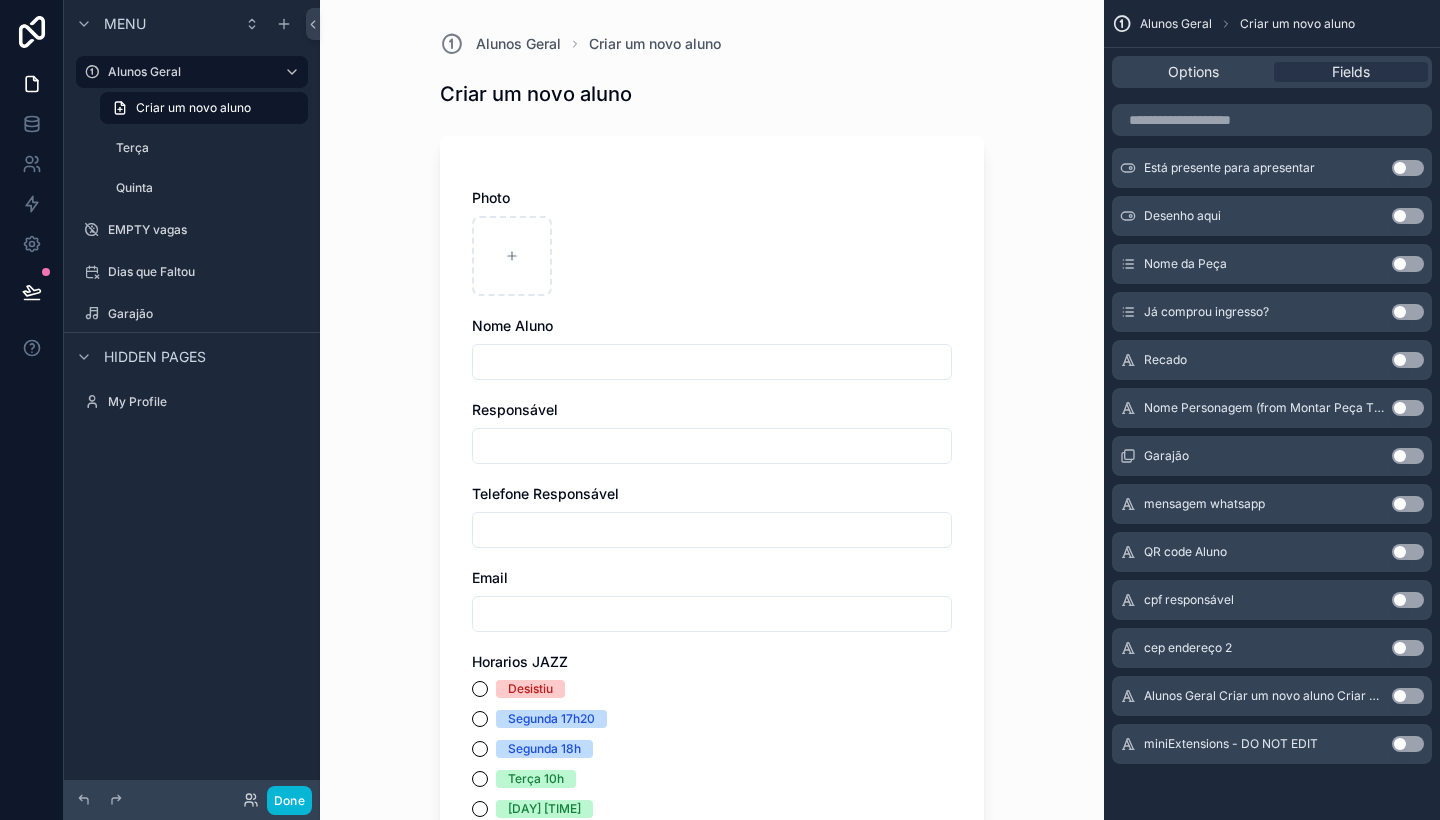 click on "Use setting" at bounding box center (1408, 360) 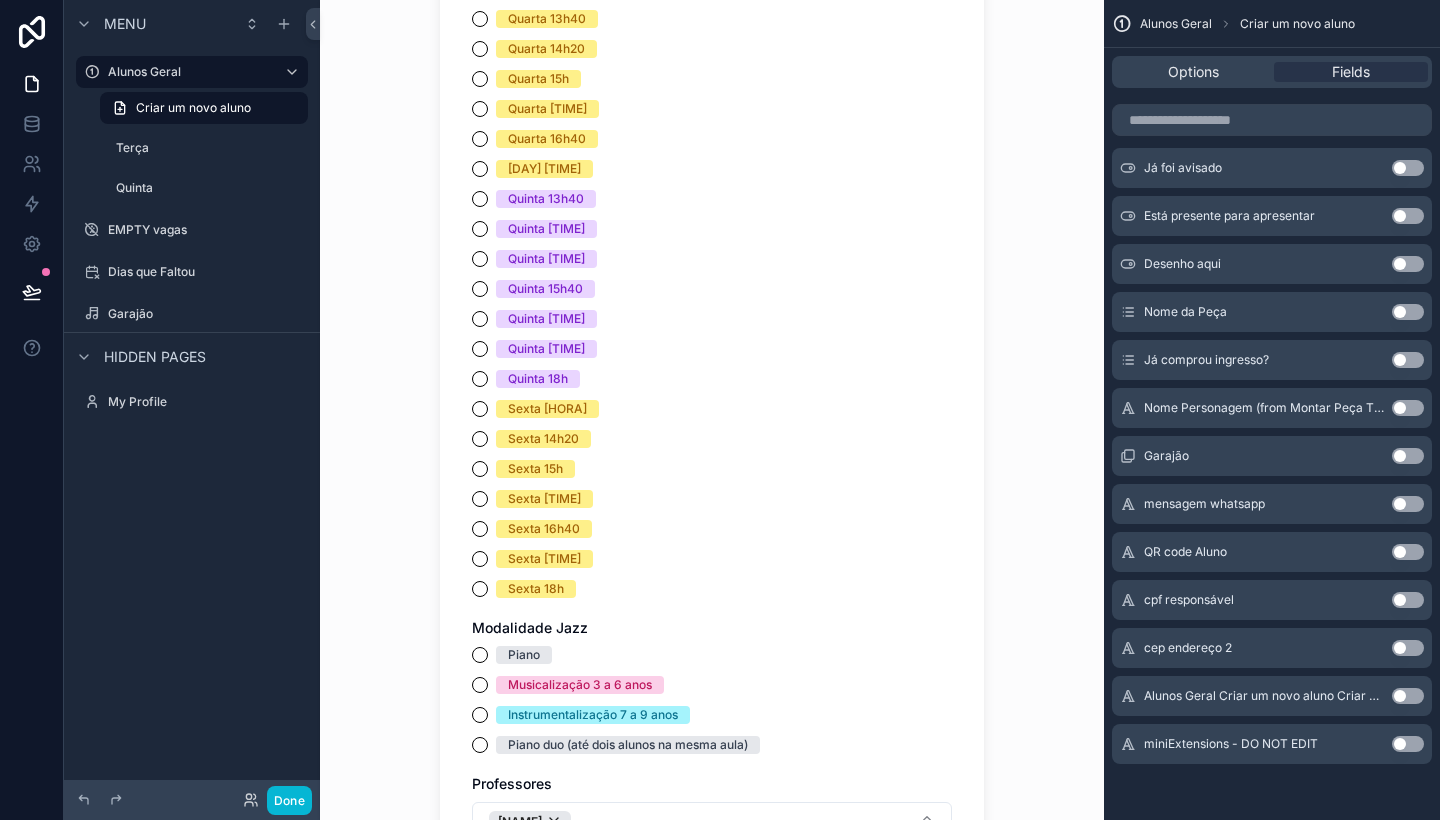 scroll, scrollTop: 1100, scrollLeft: 0, axis: vertical 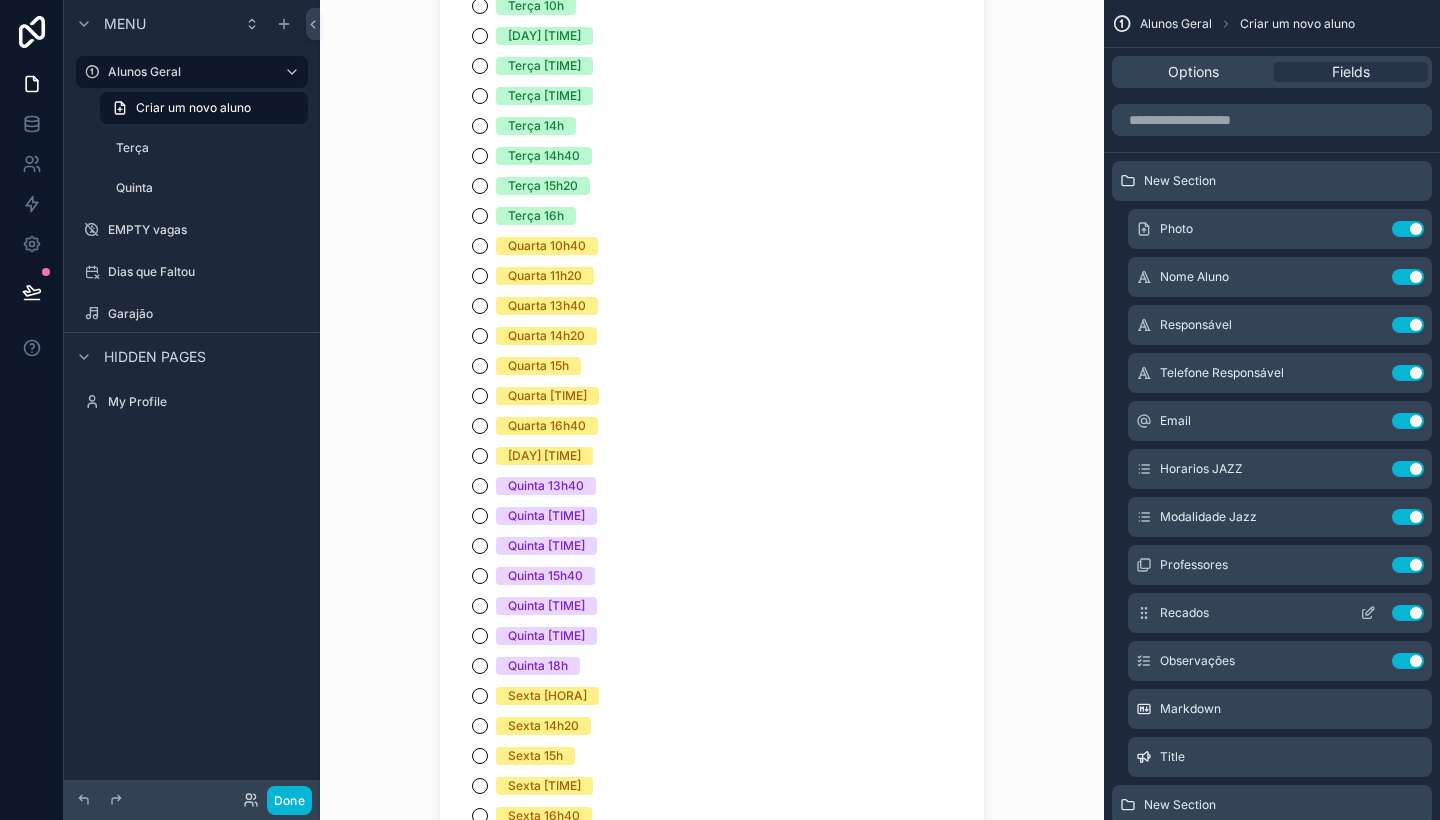 click 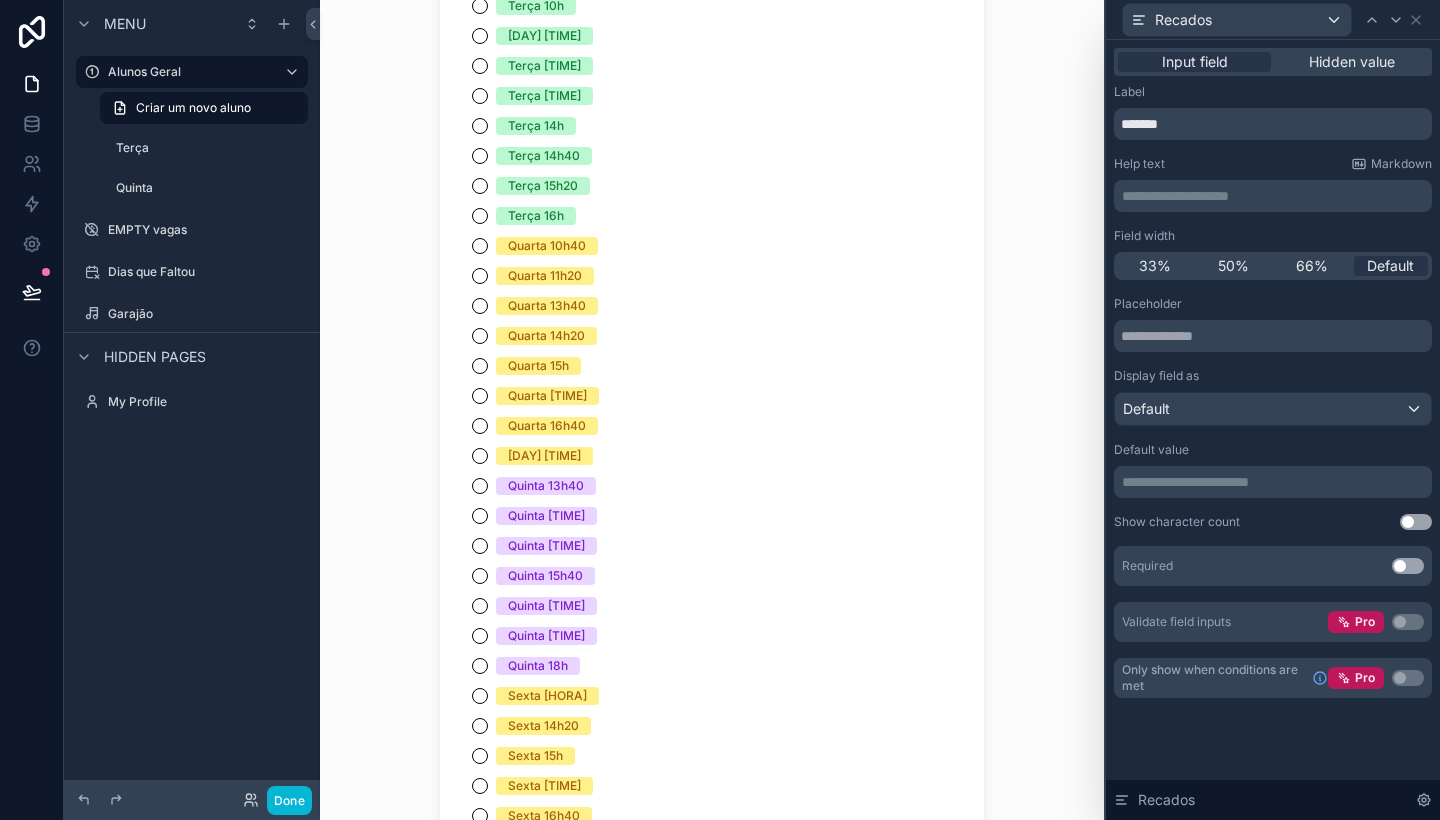 click on "Default" at bounding box center (1273, 409) 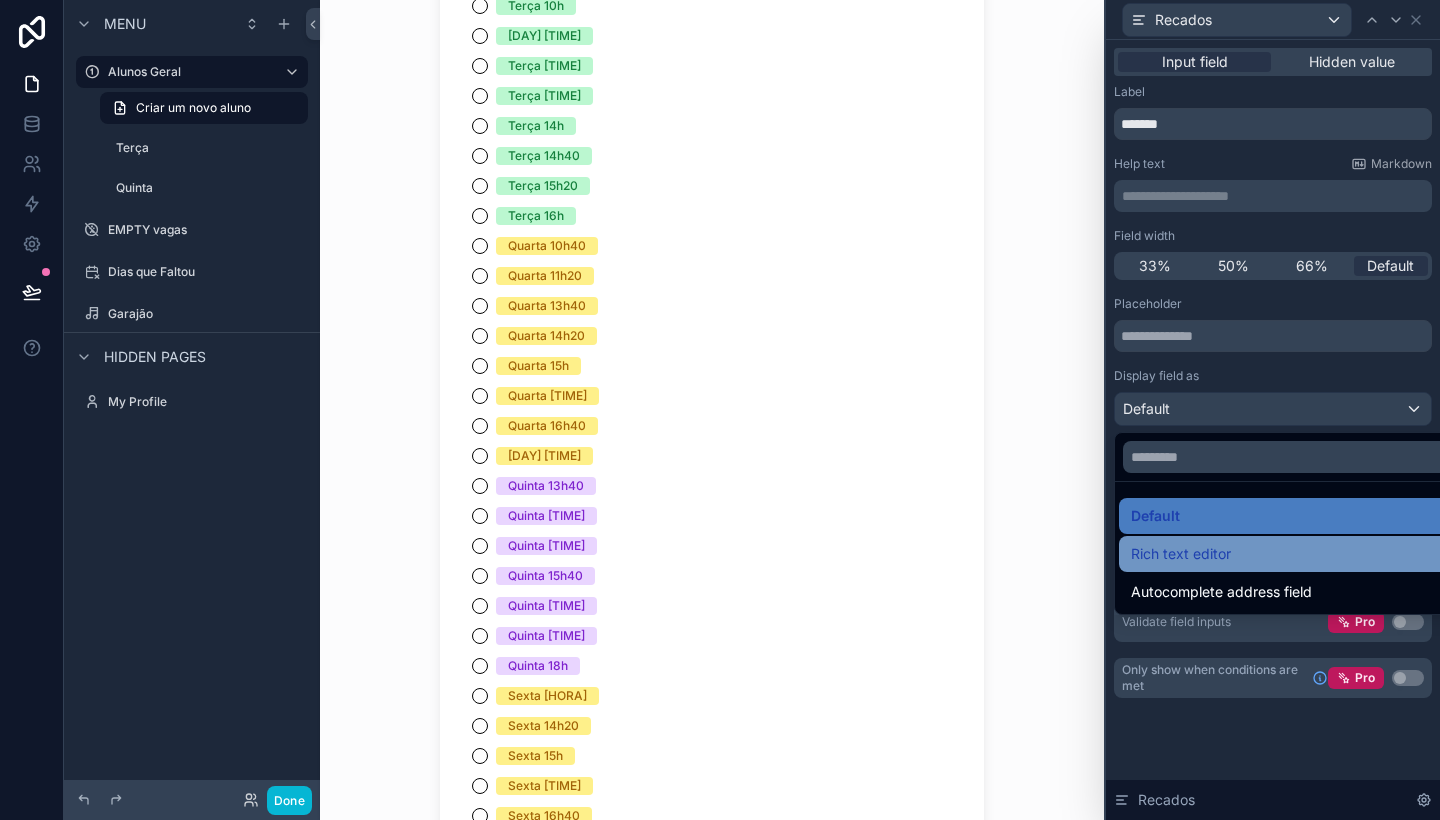 scroll, scrollTop: 0, scrollLeft: 0, axis: both 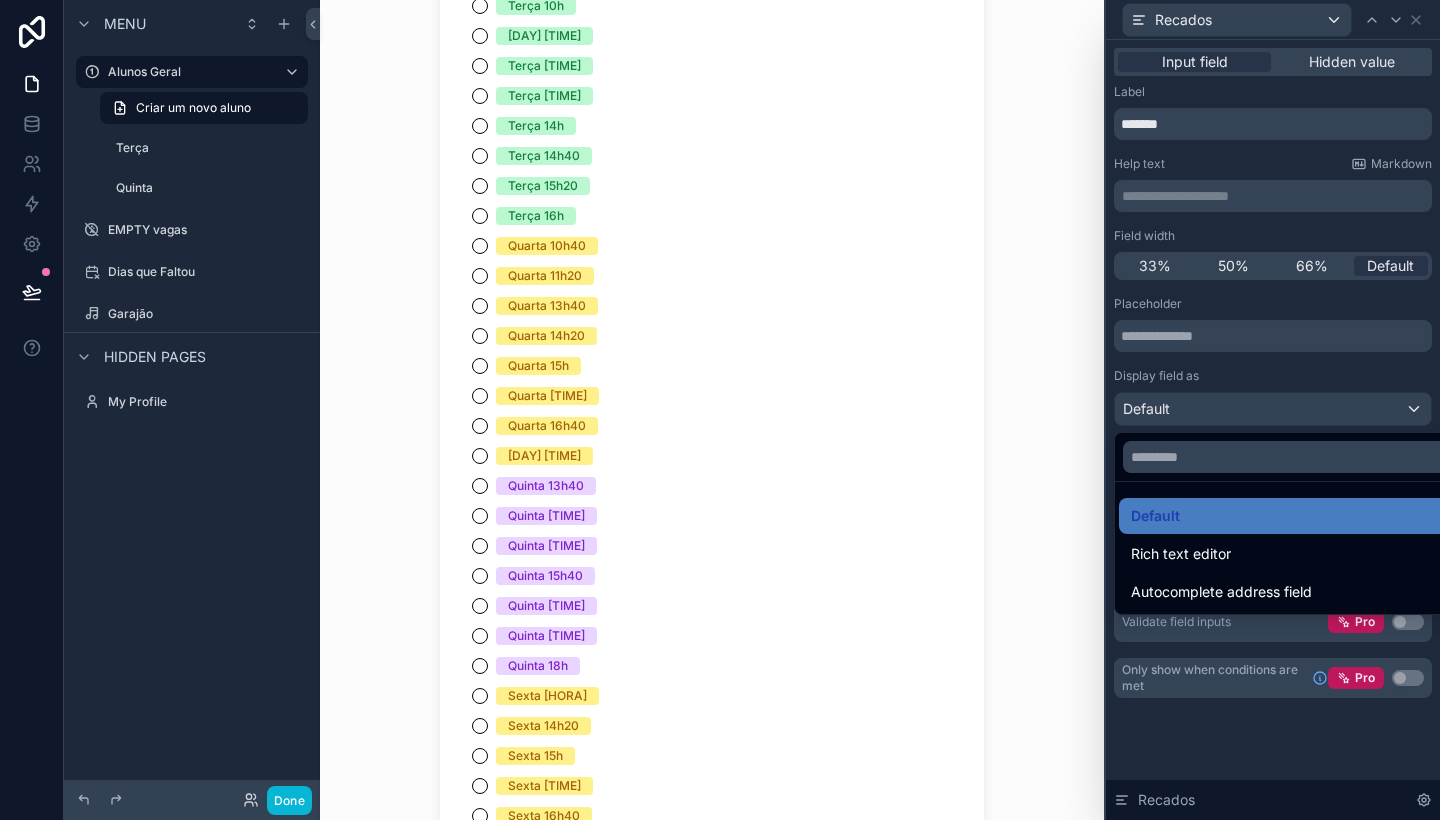 click on "Default Rich text editor Autocomplete address field" at bounding box center [1272, 521] 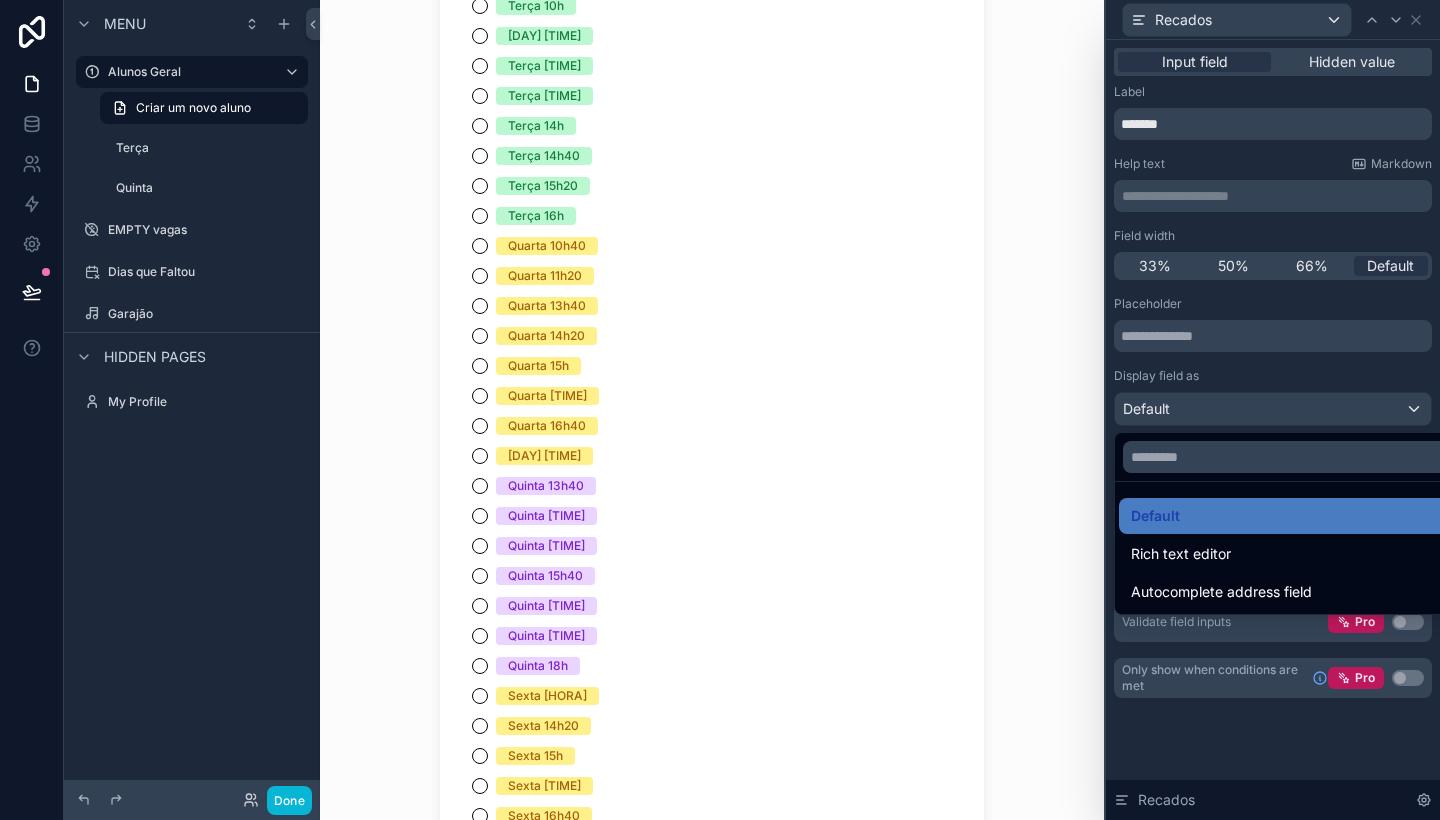 click at bounding box center (1273, 410) 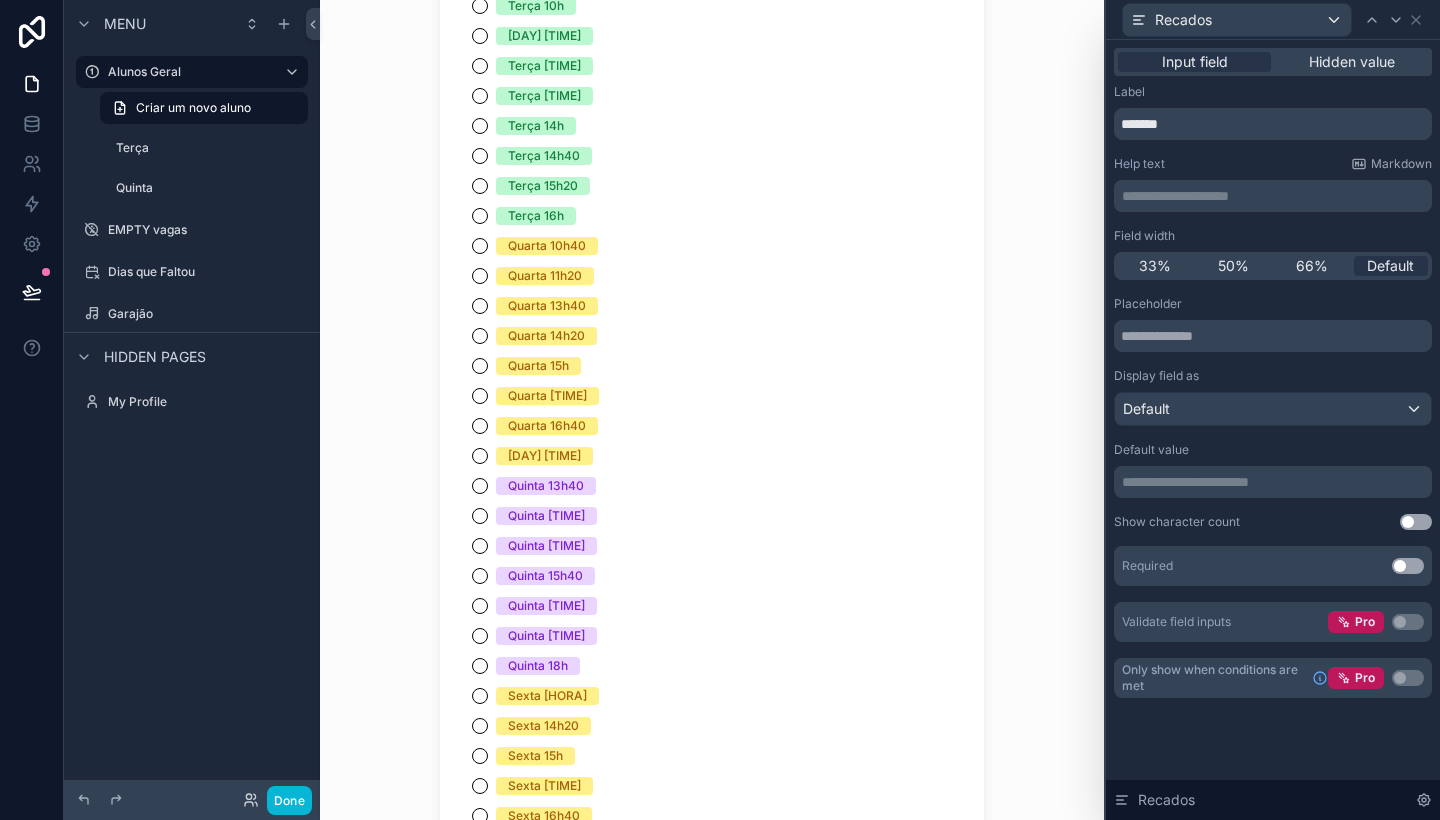scroll, scrollTop: 0, scrollLeft: 0, axis: both 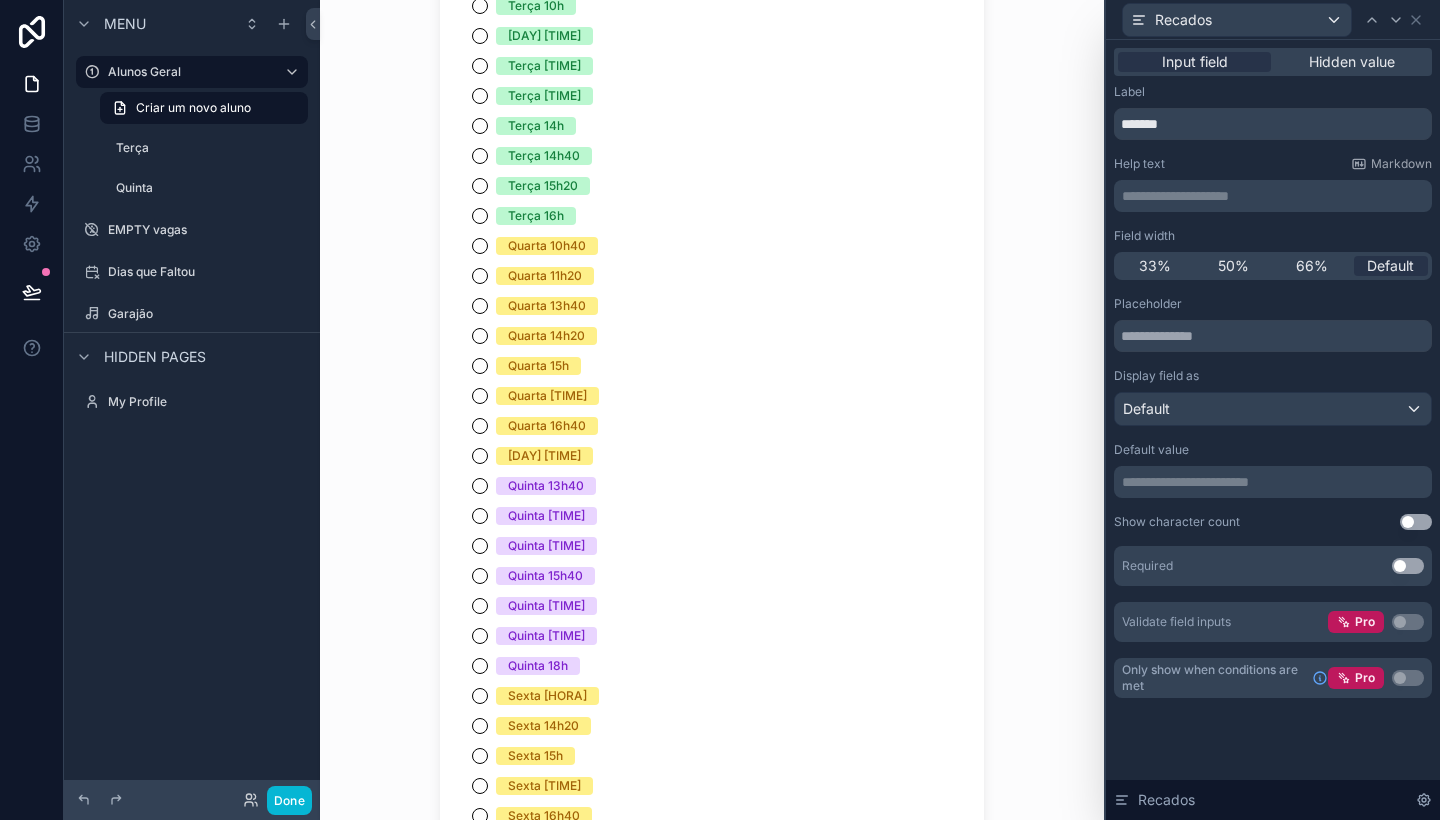 click on "Default" at bounding box center (1273, 409) 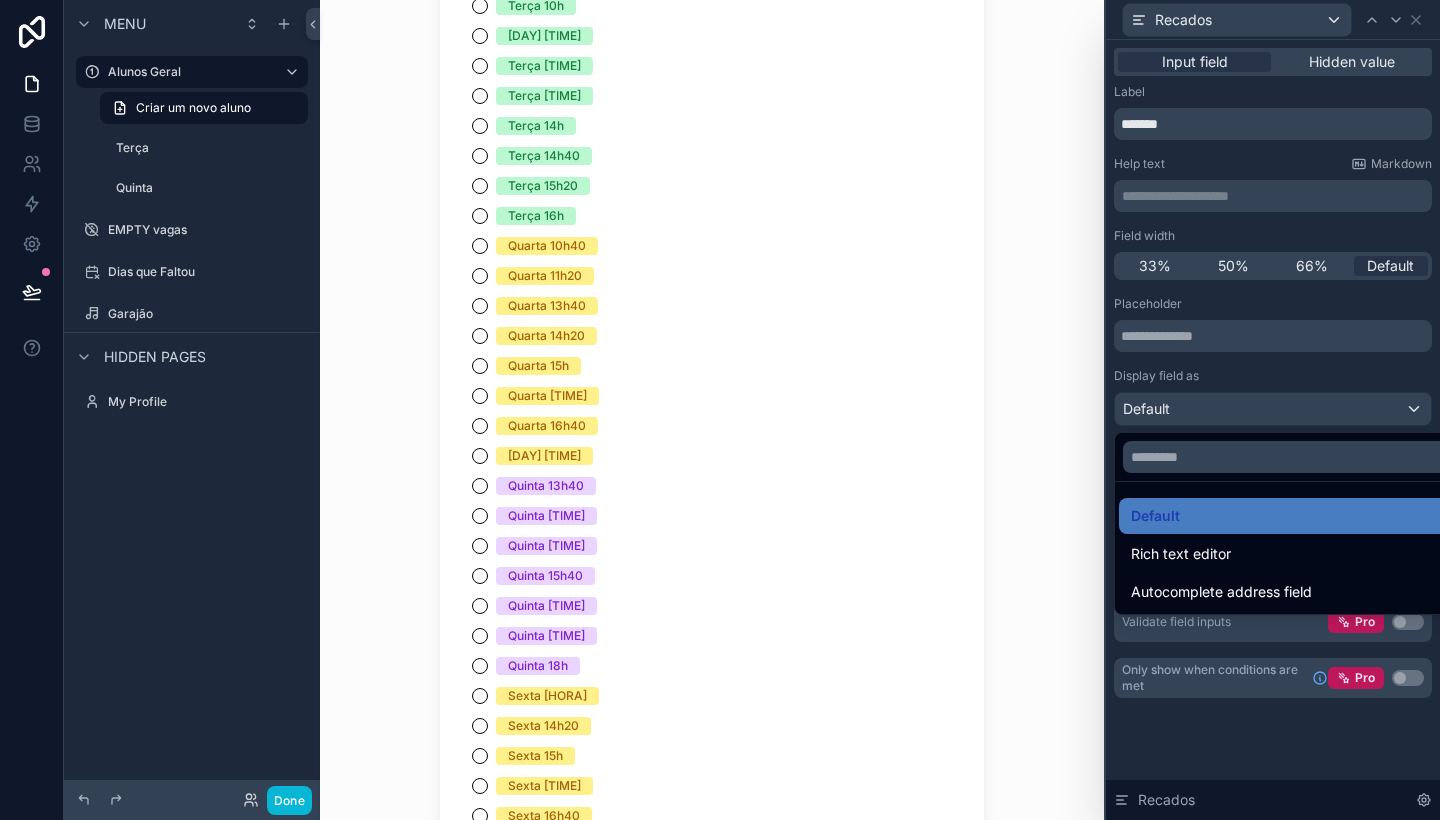 click at bounding box center (1273, 410) 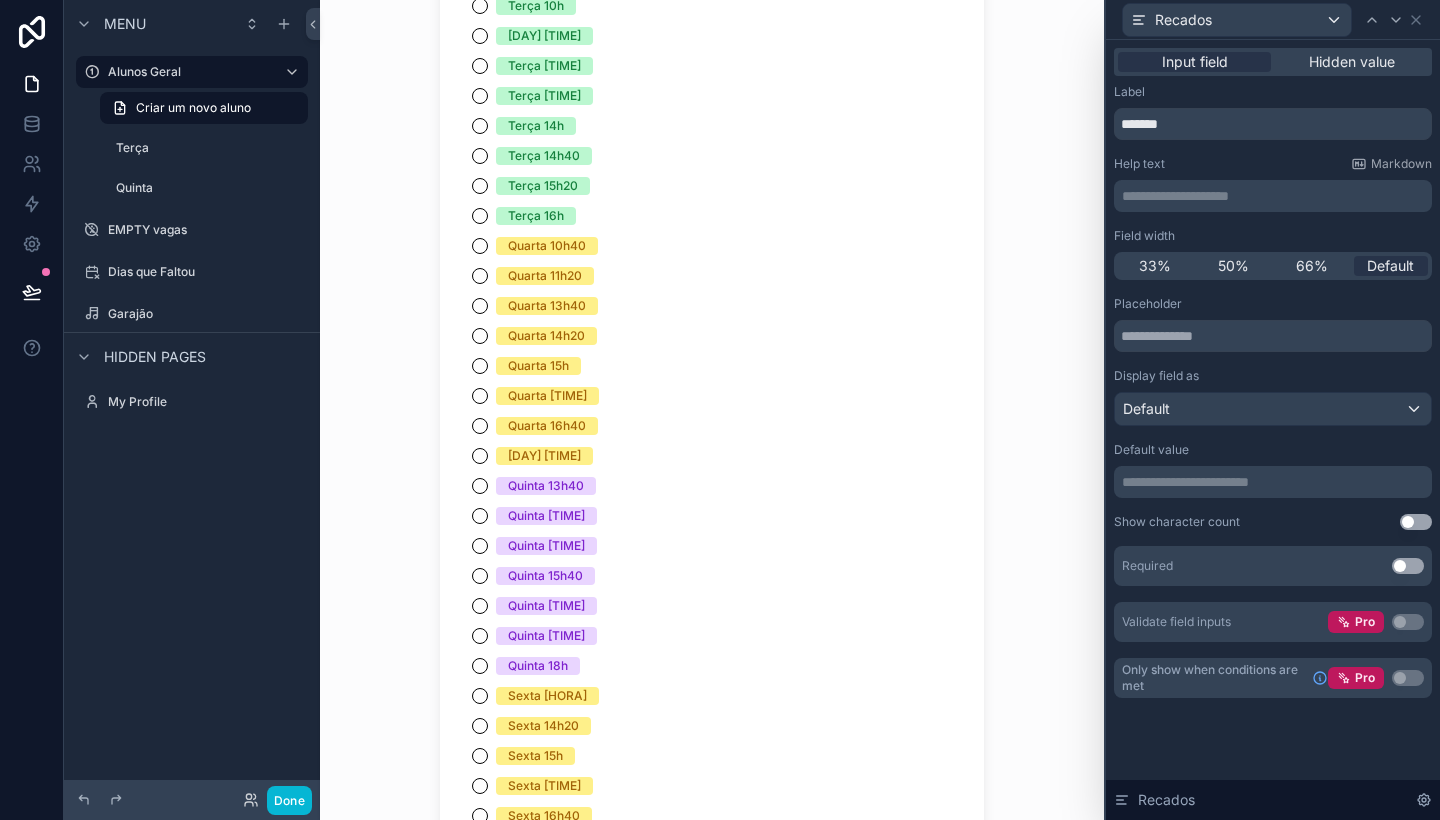 click on "Display field as" at bounding box center [1273, 376] 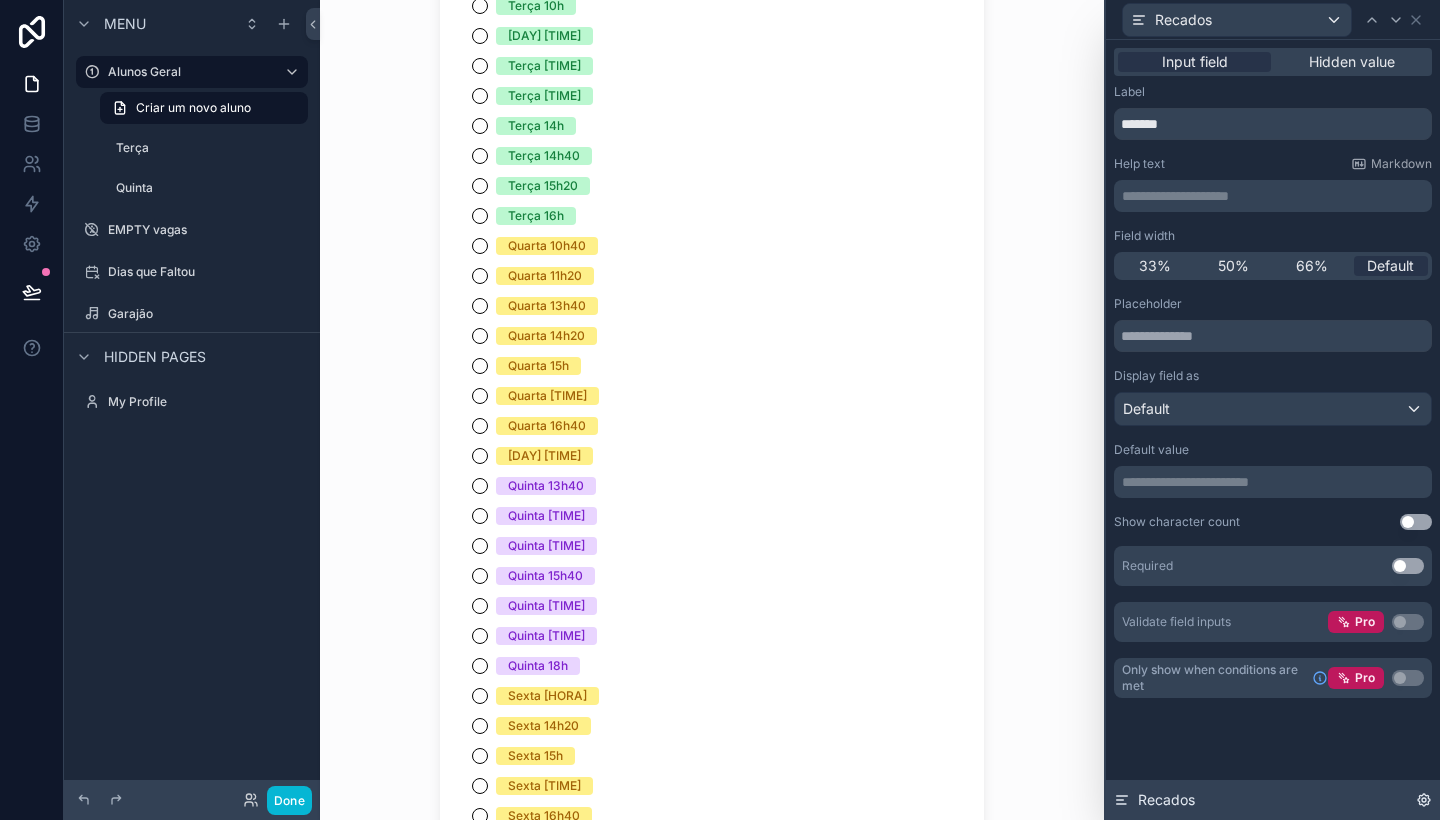 click 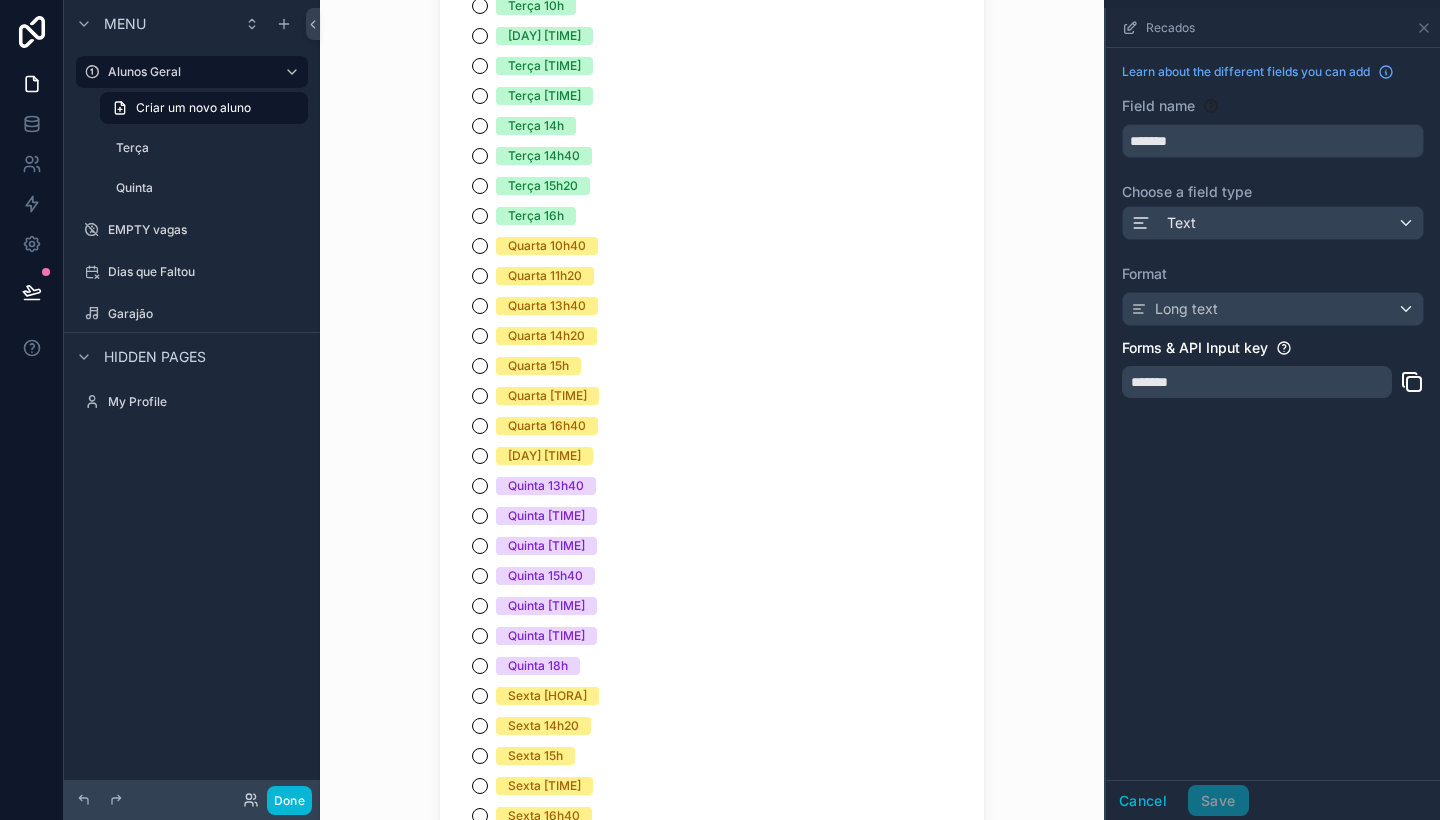 click on "*******" at bounding box center [1257, 382] 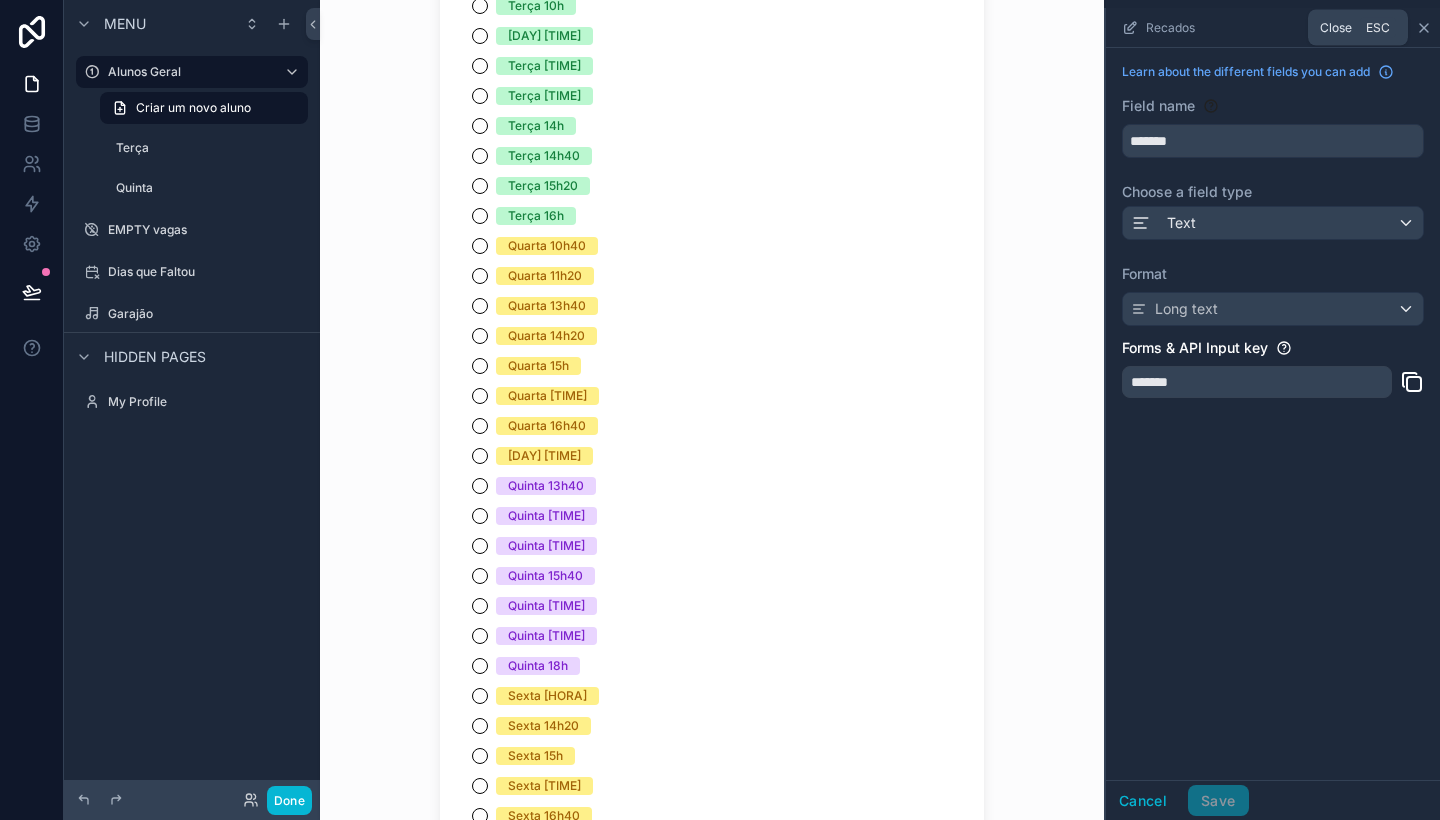 click 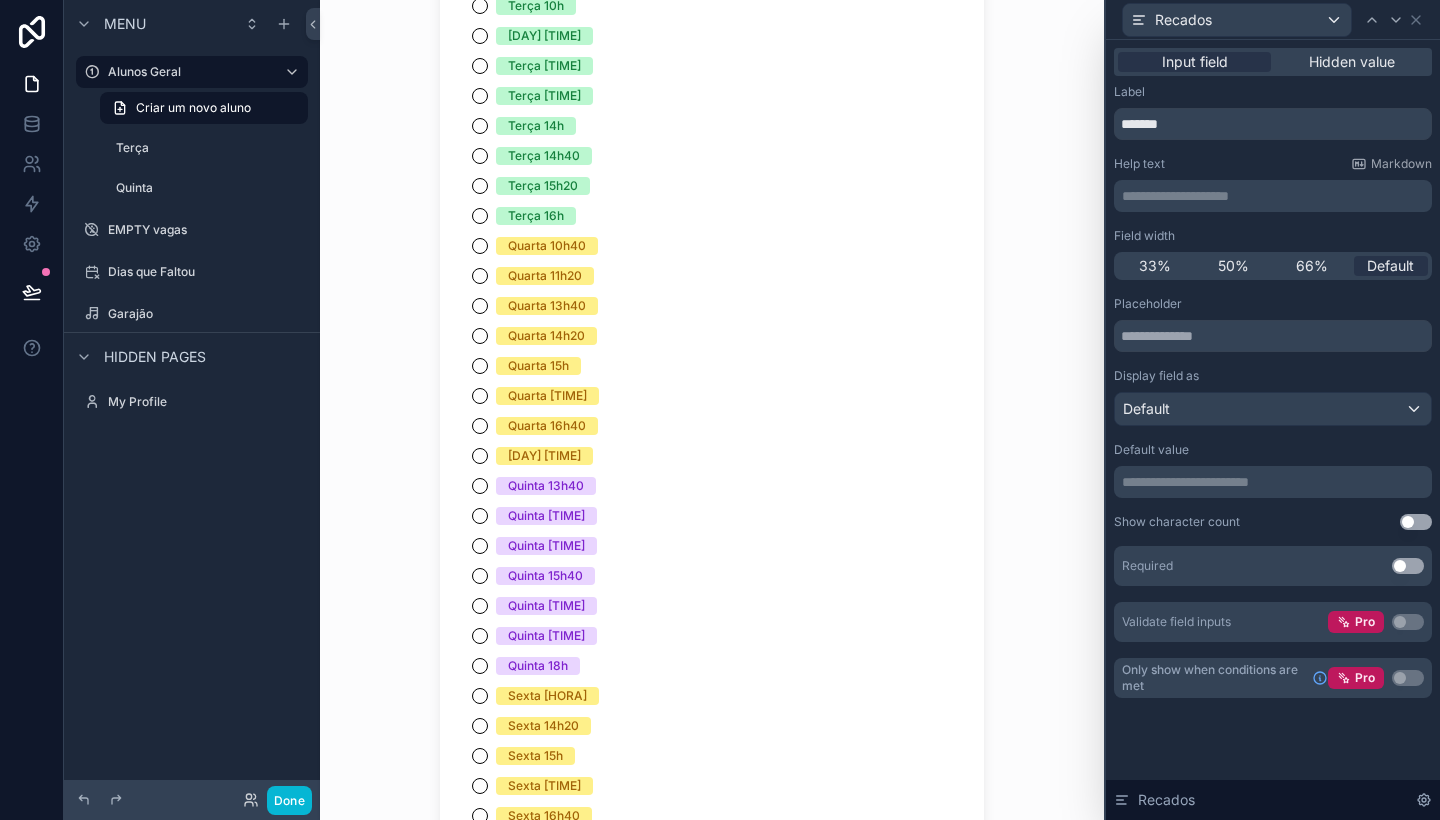 scroll, scrollTop: 0, scrollLeft: 0, axis: both 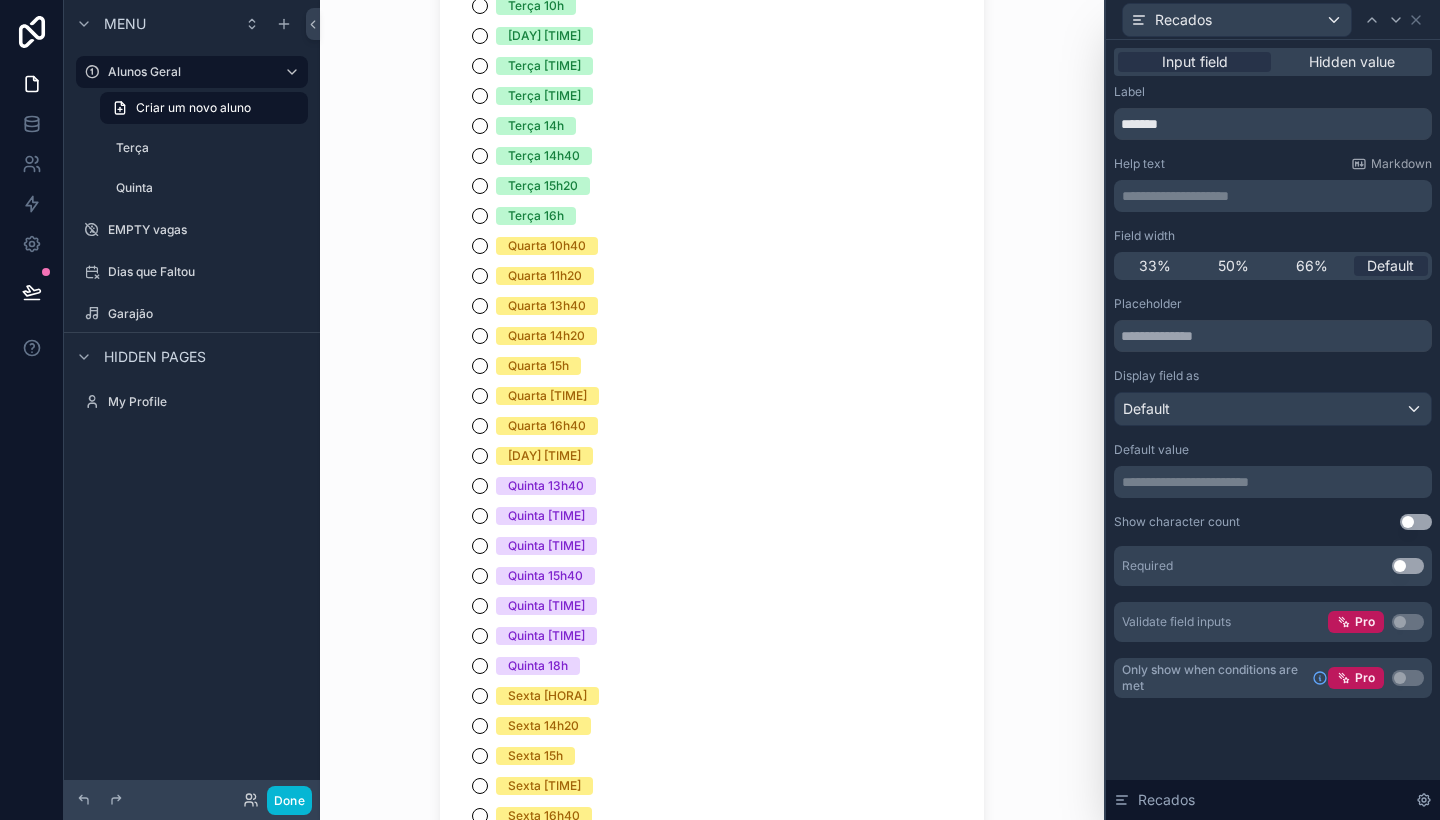 click on "Recados" at bounding box center (1273, 19) 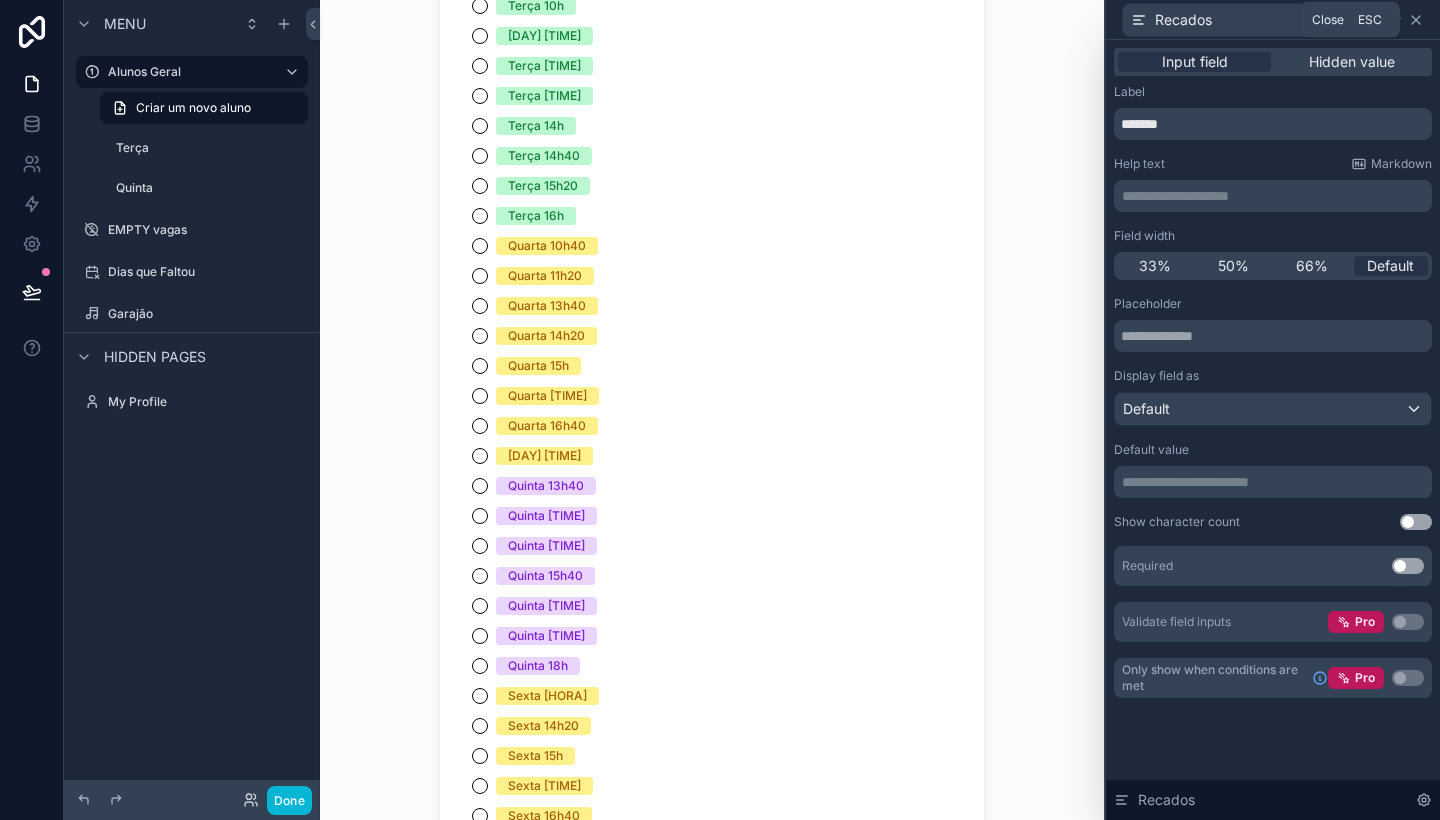 click 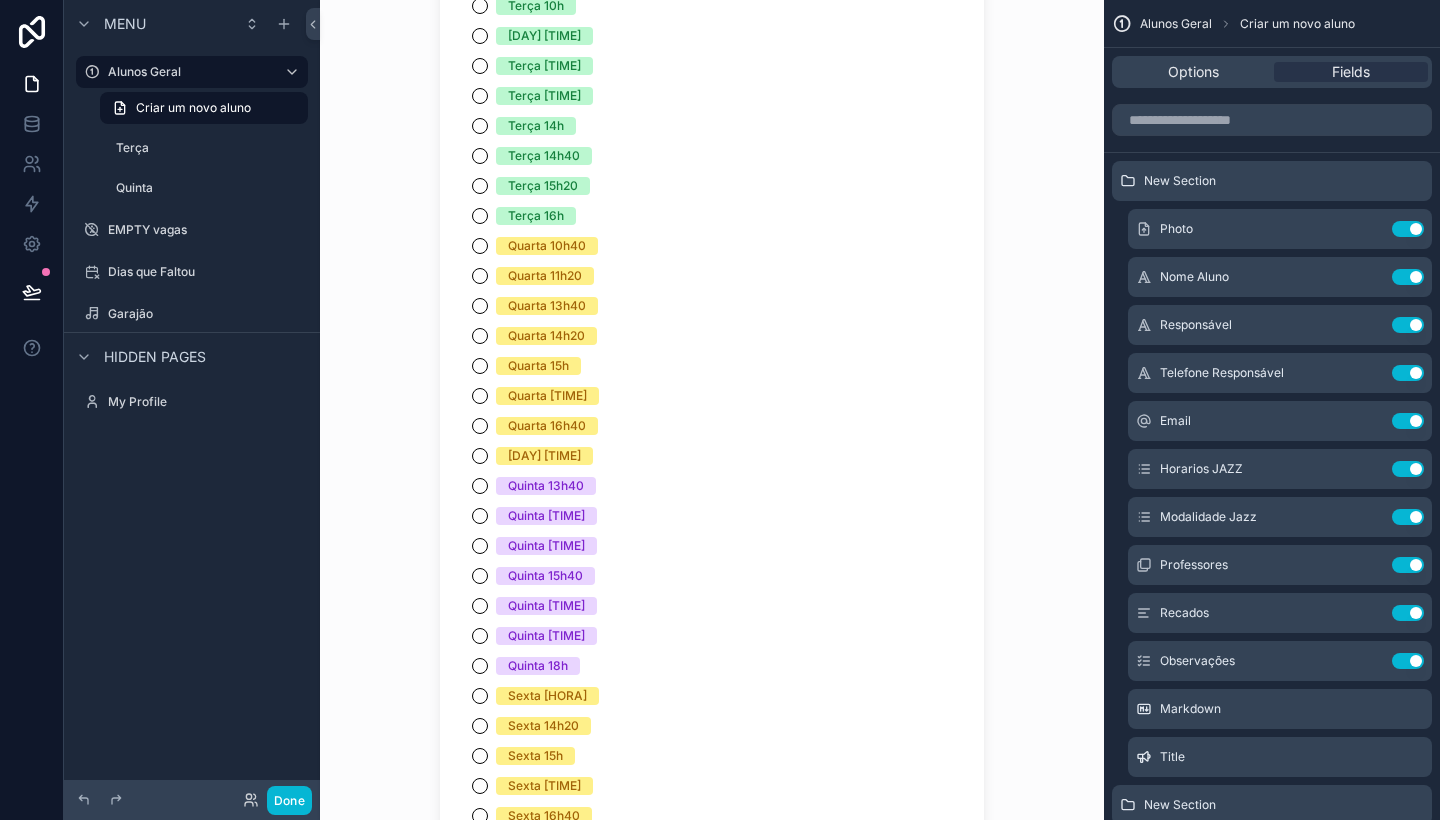 click on "Quarta 16h40" at bounding box center [712, 426] 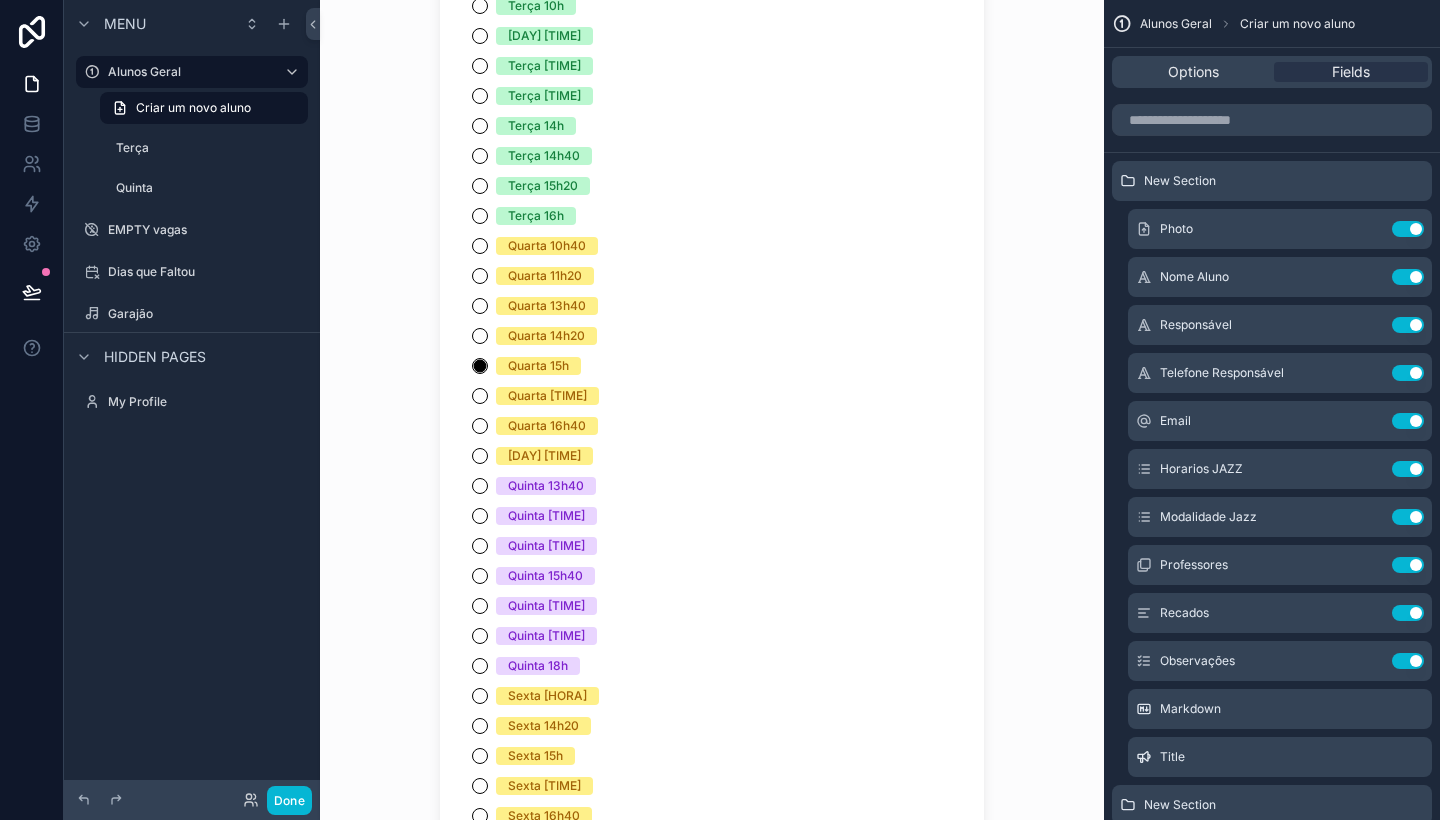 click on "Quarta 15h" at bounding box center (538, 366) 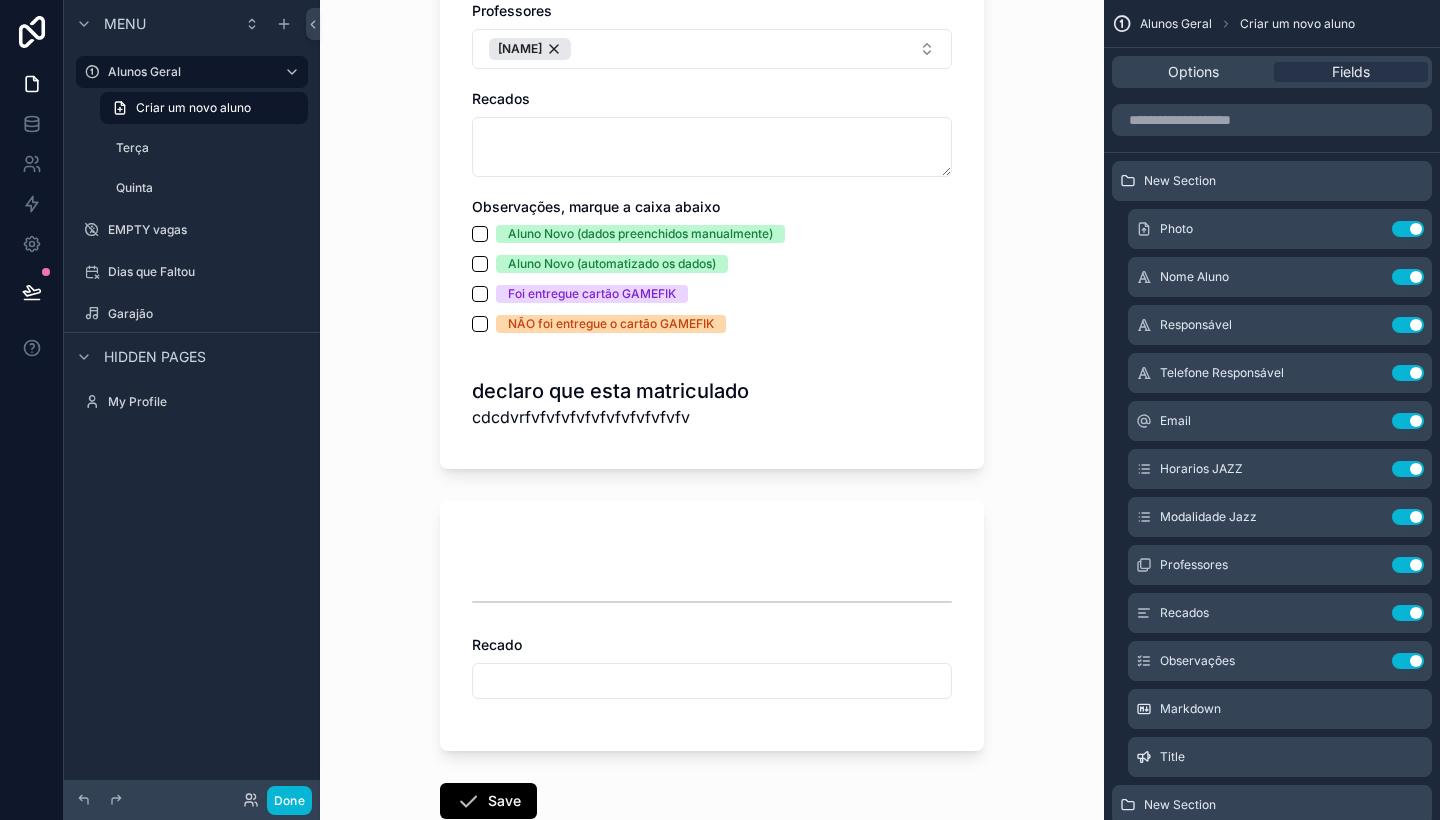 scroll, scrollTop: 1853, scrollLeft: 0, axis: vertical 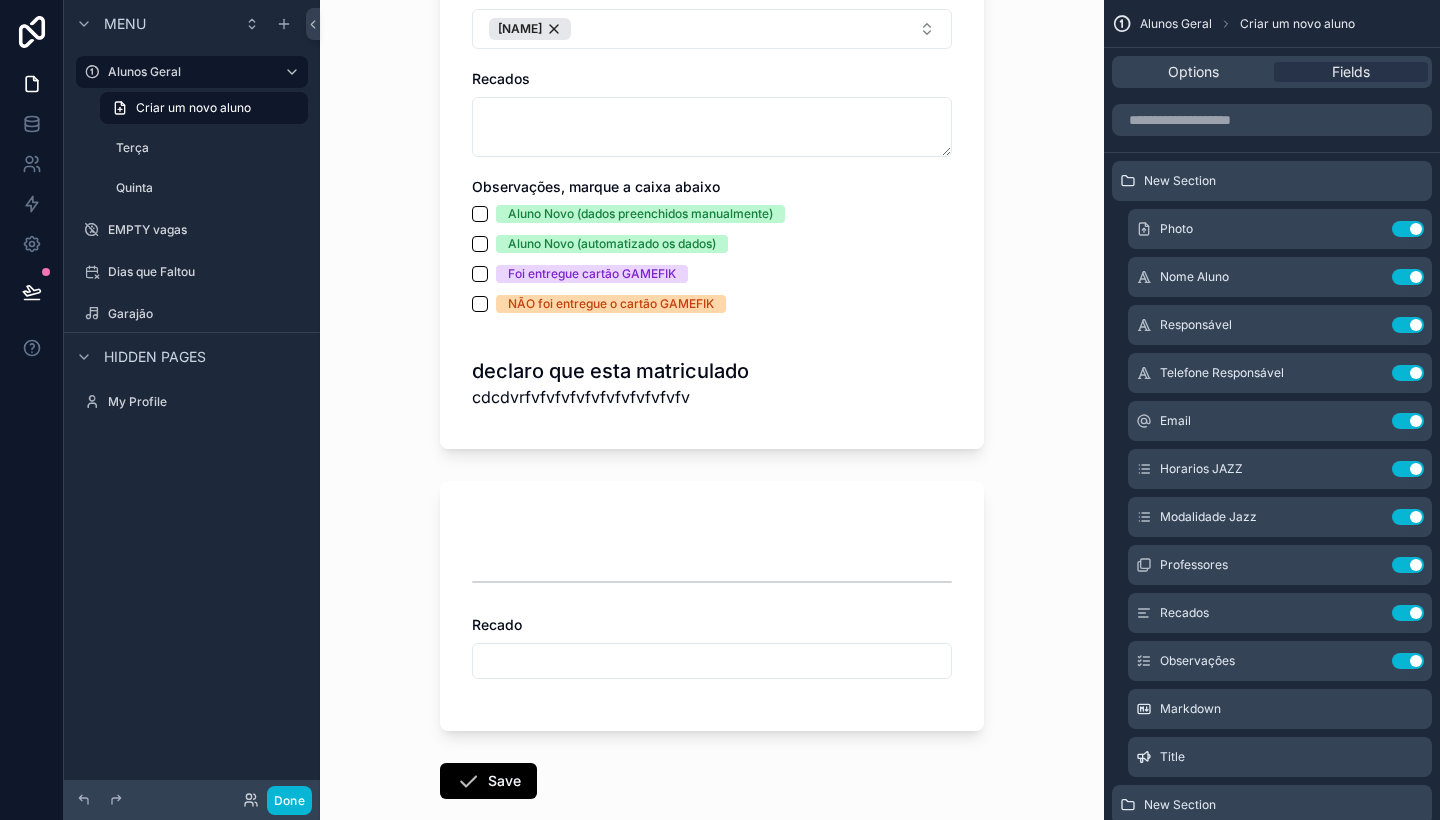 click on "cdcdvrfvfvfvfvfvfvfvfvfvfvfv" at bounding box center [610, 397] 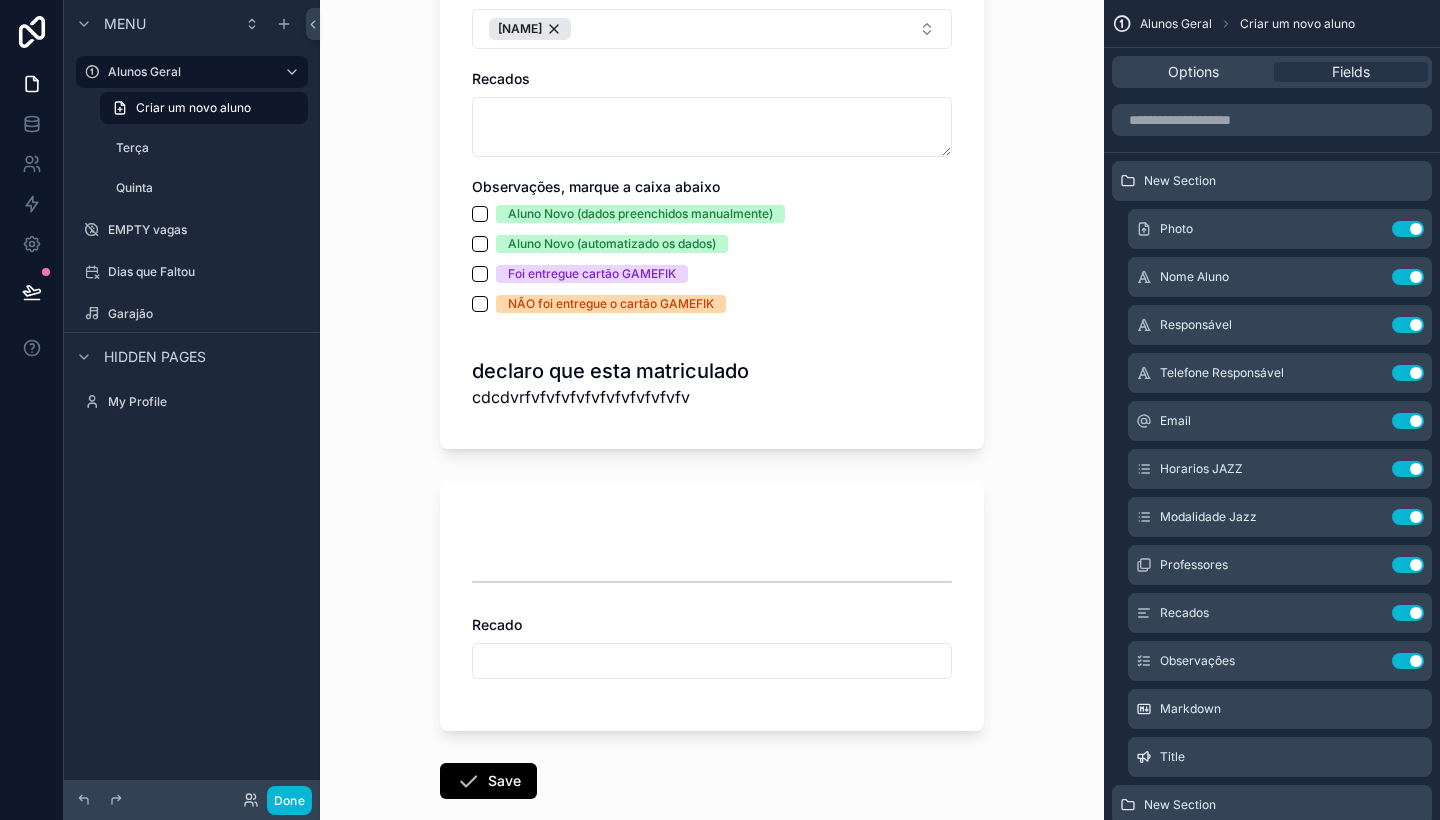 click at bounding box center (712, 661) 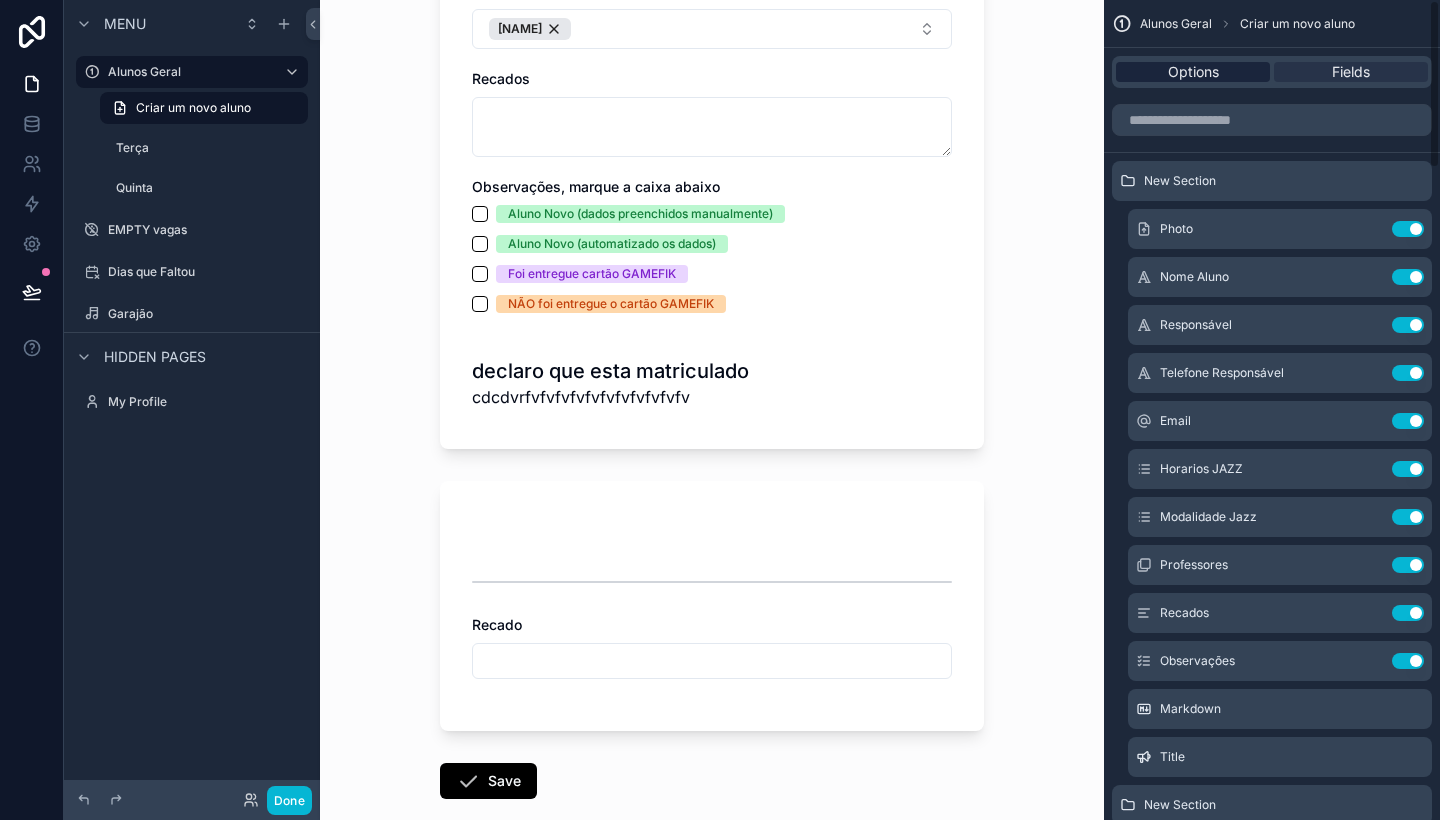 click on "Options" at bounding box center (1193, 72) 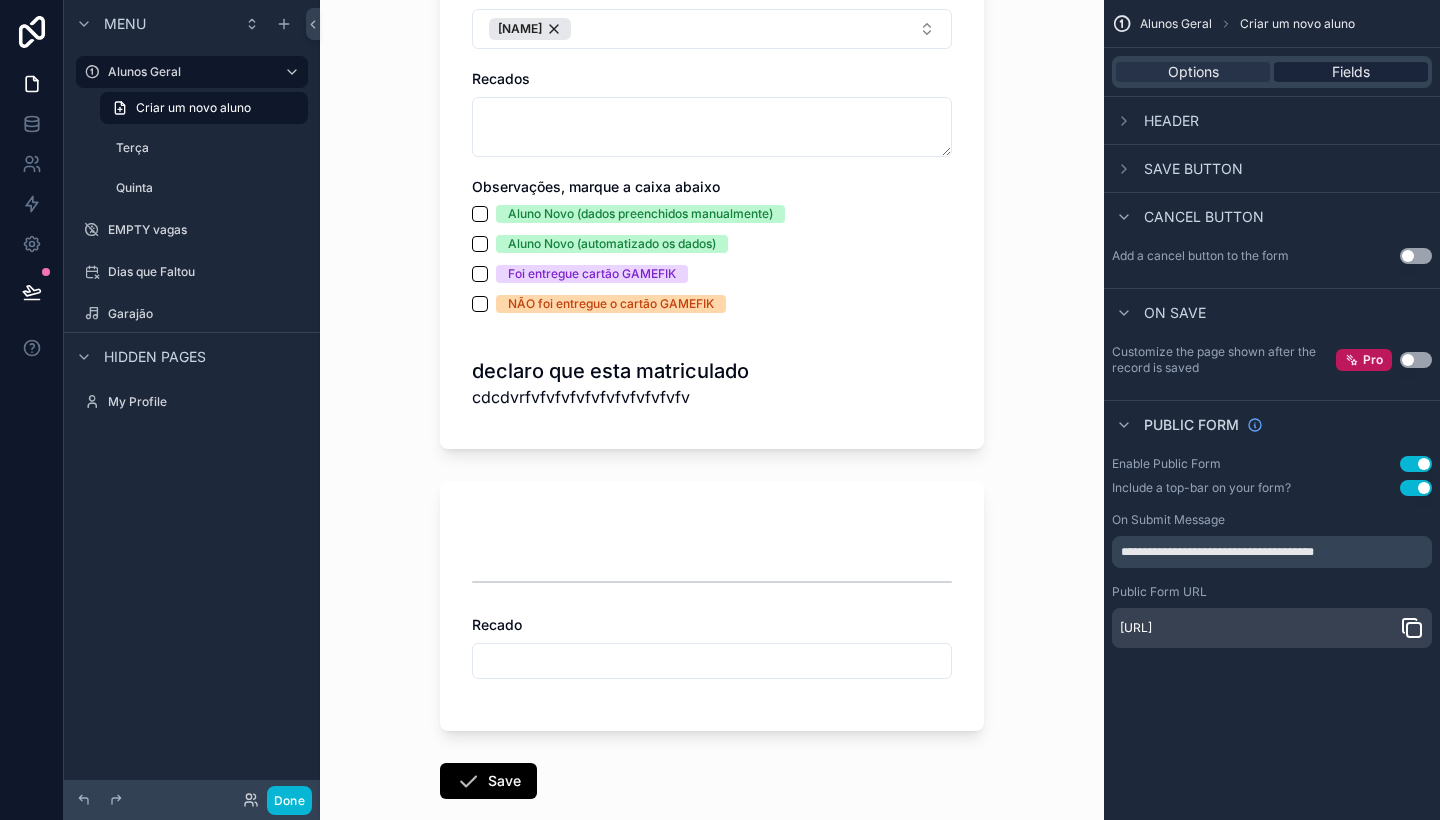 click on "Fields" at bounding box center [1351, 72] 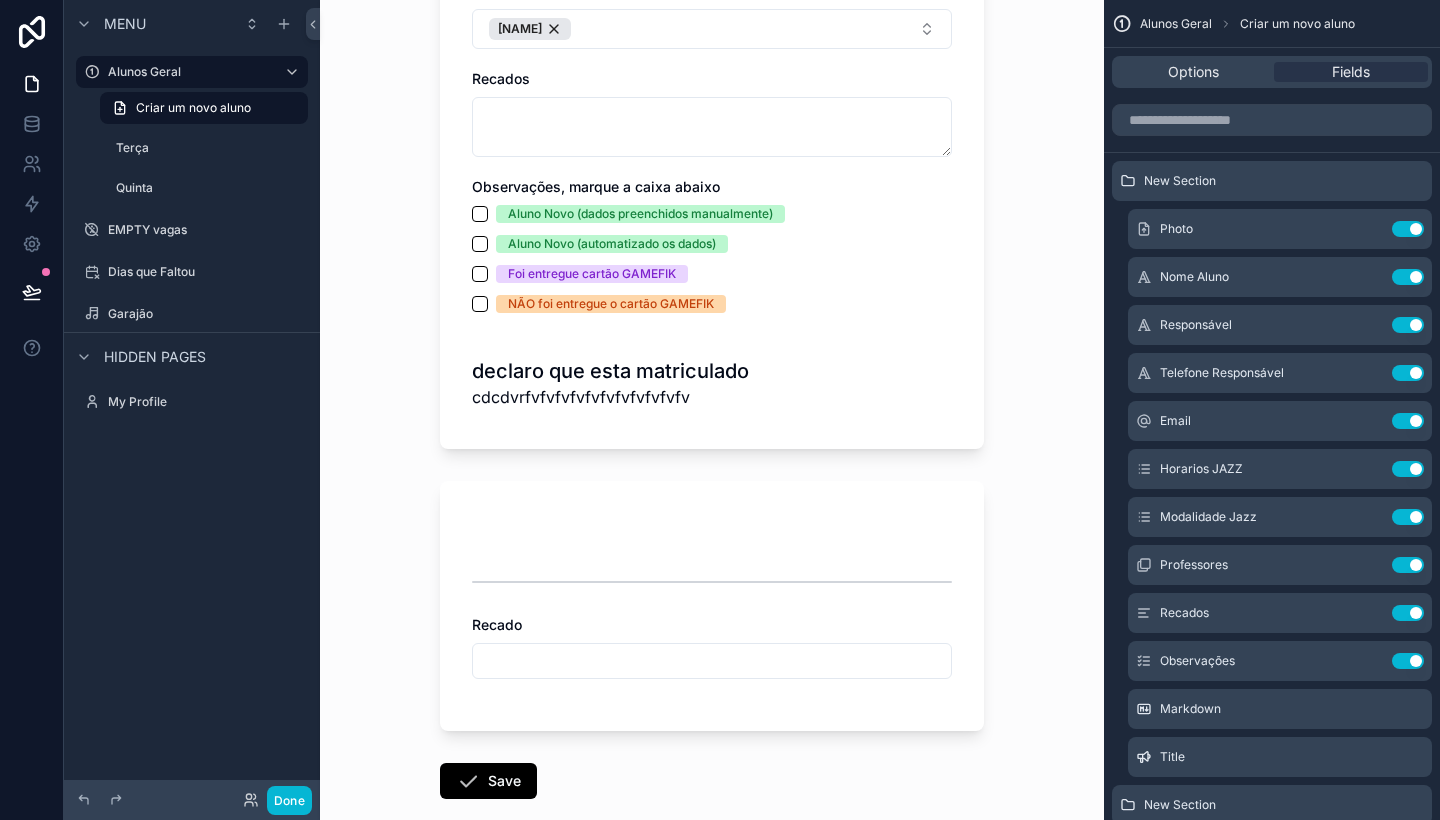 scroll, scrollTop: 0, scrollLeft: 0, axis: both 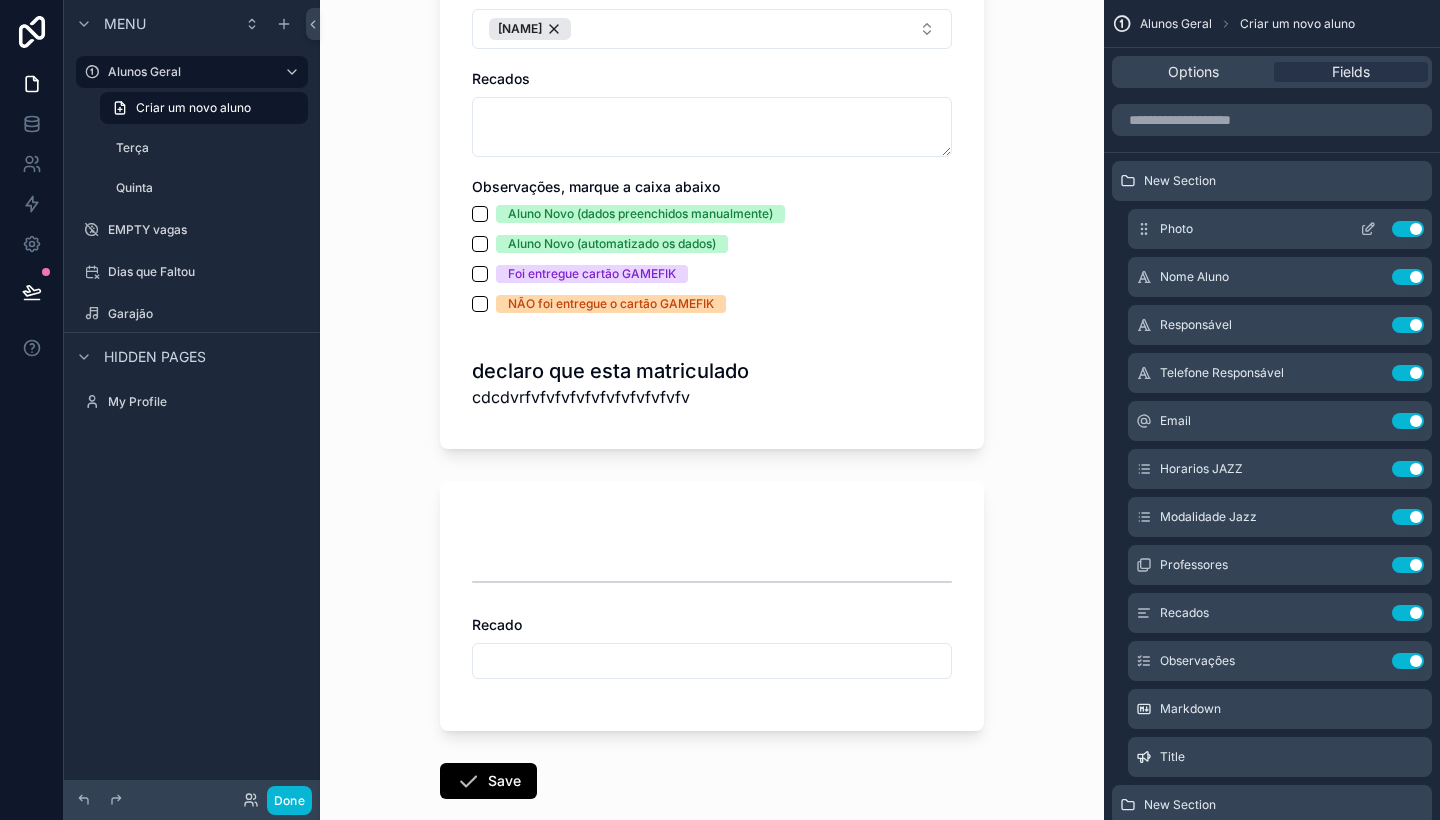click 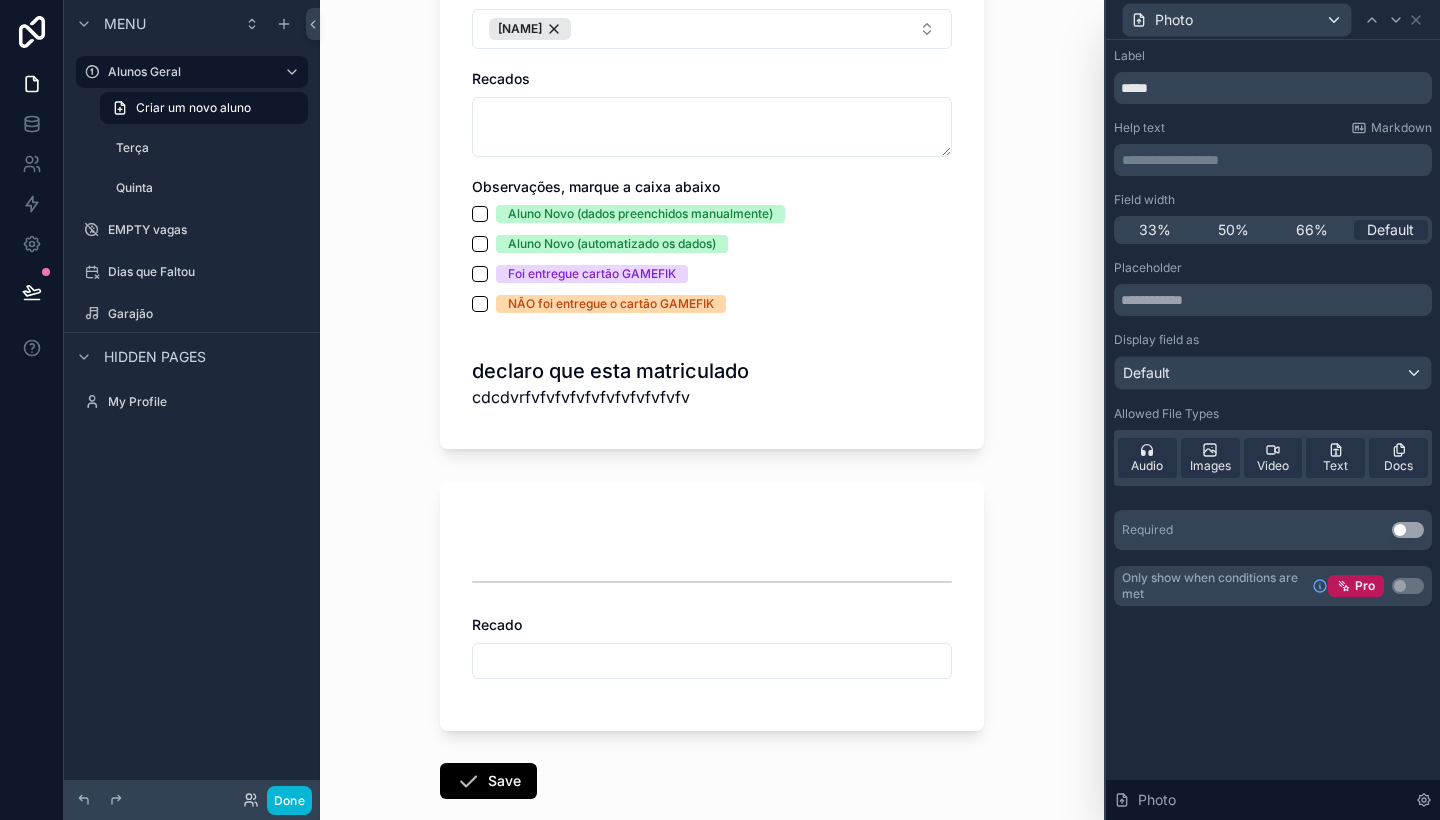 click on "Default" at bounding box center (1273, 373) 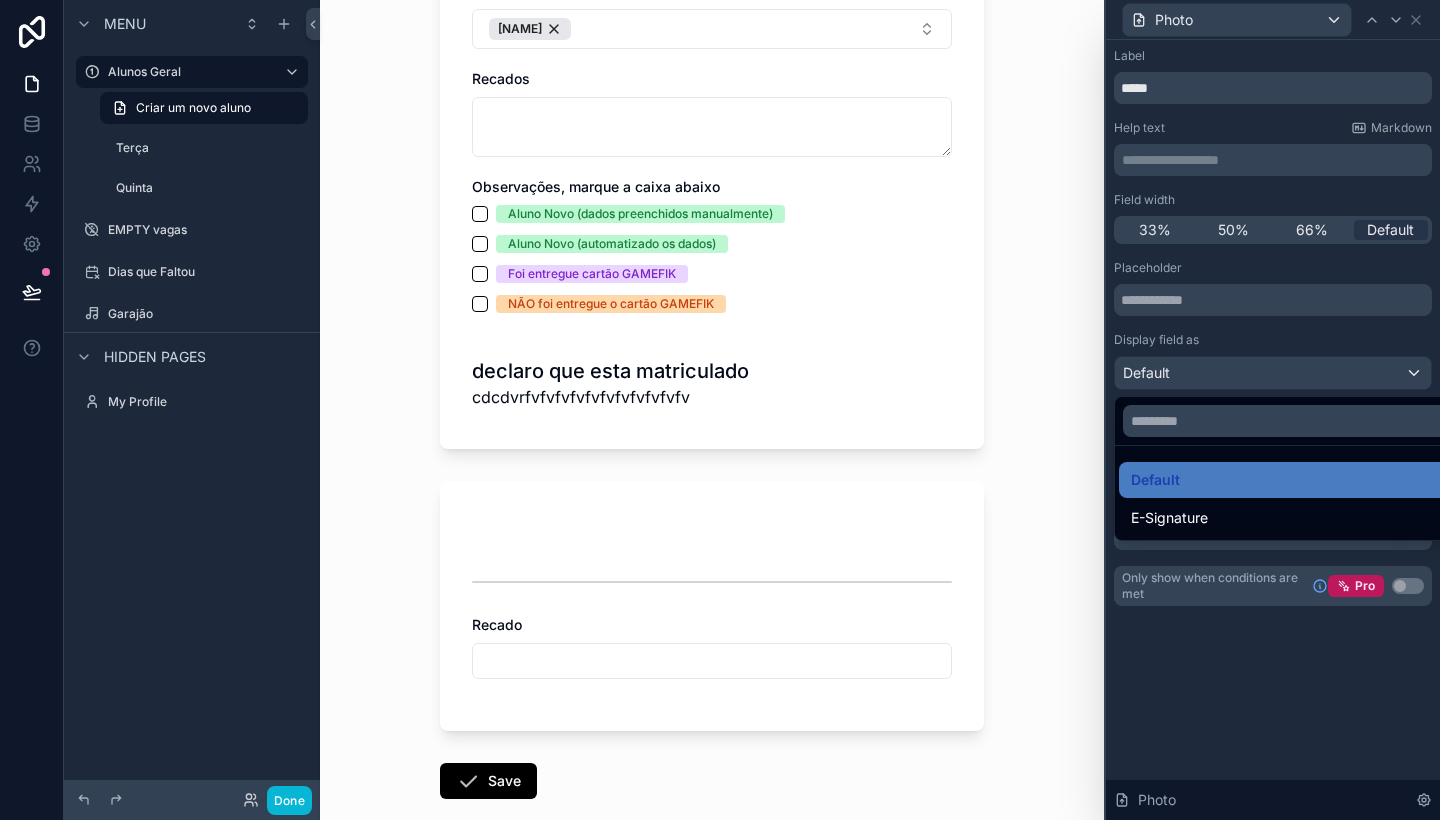 click at bounding box center [1273, 410] 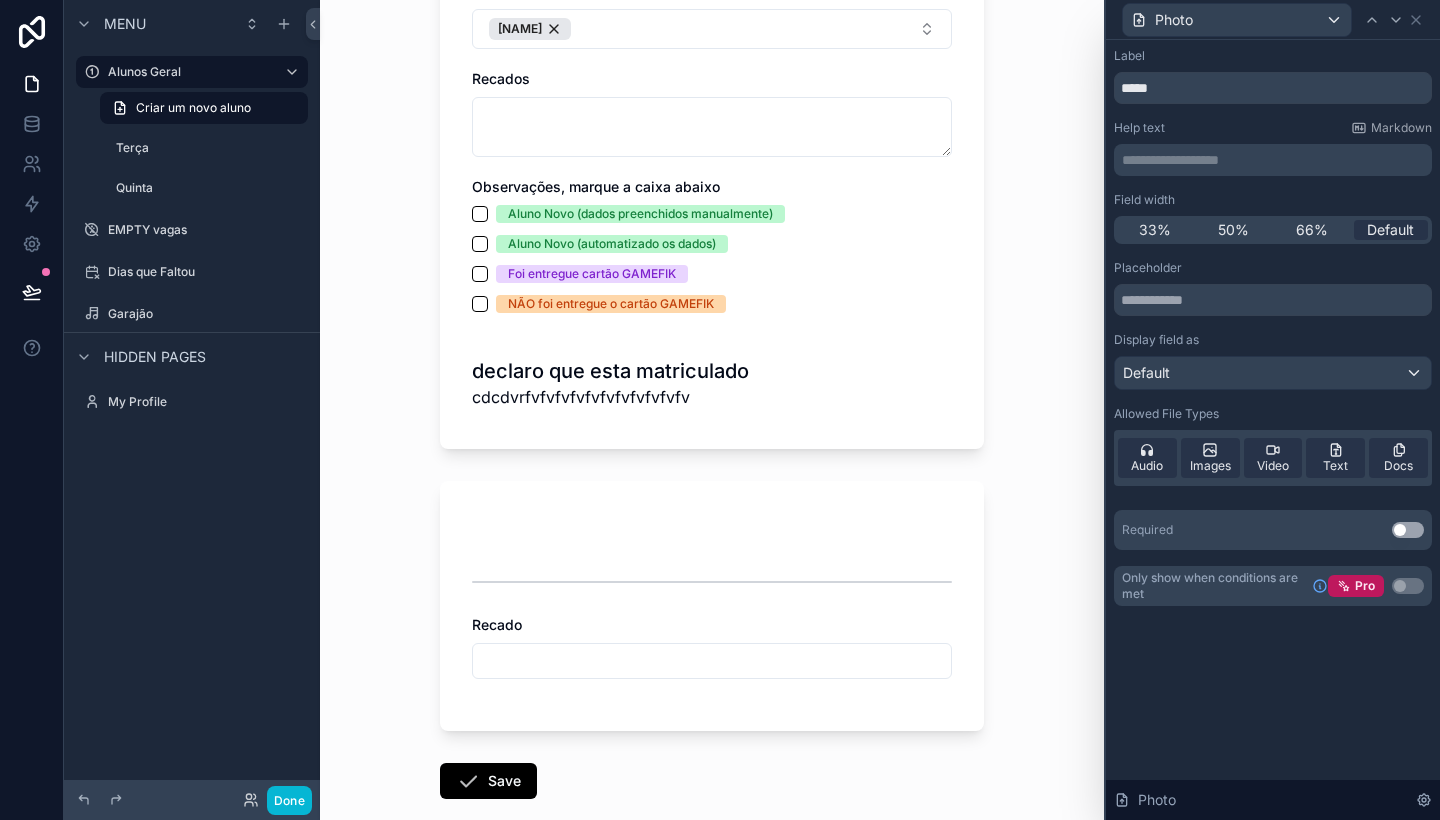 click on "Default" at bounding box center [1273, 373] 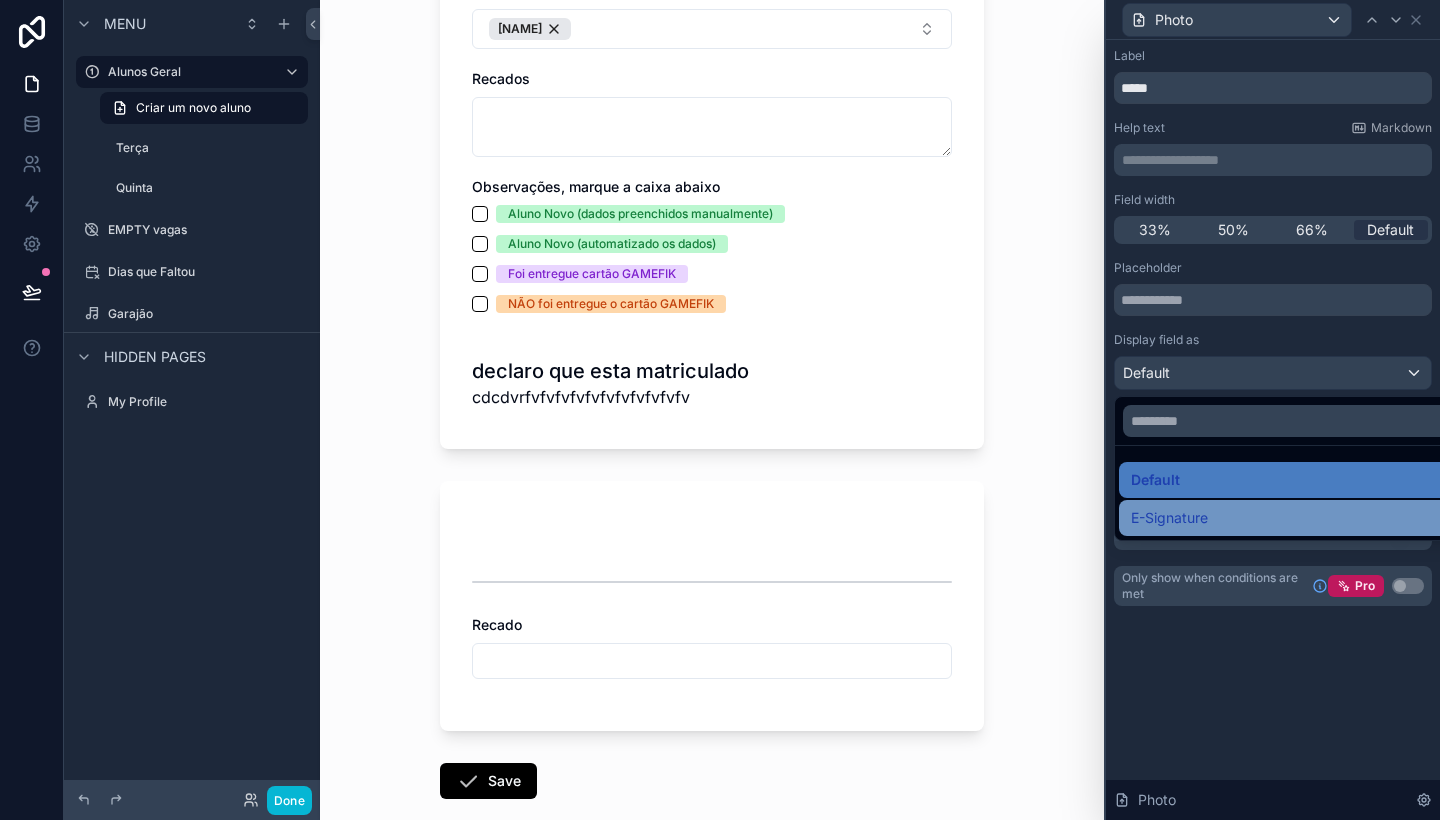 click on "E-Signature" at bounding box center [1296, 518] 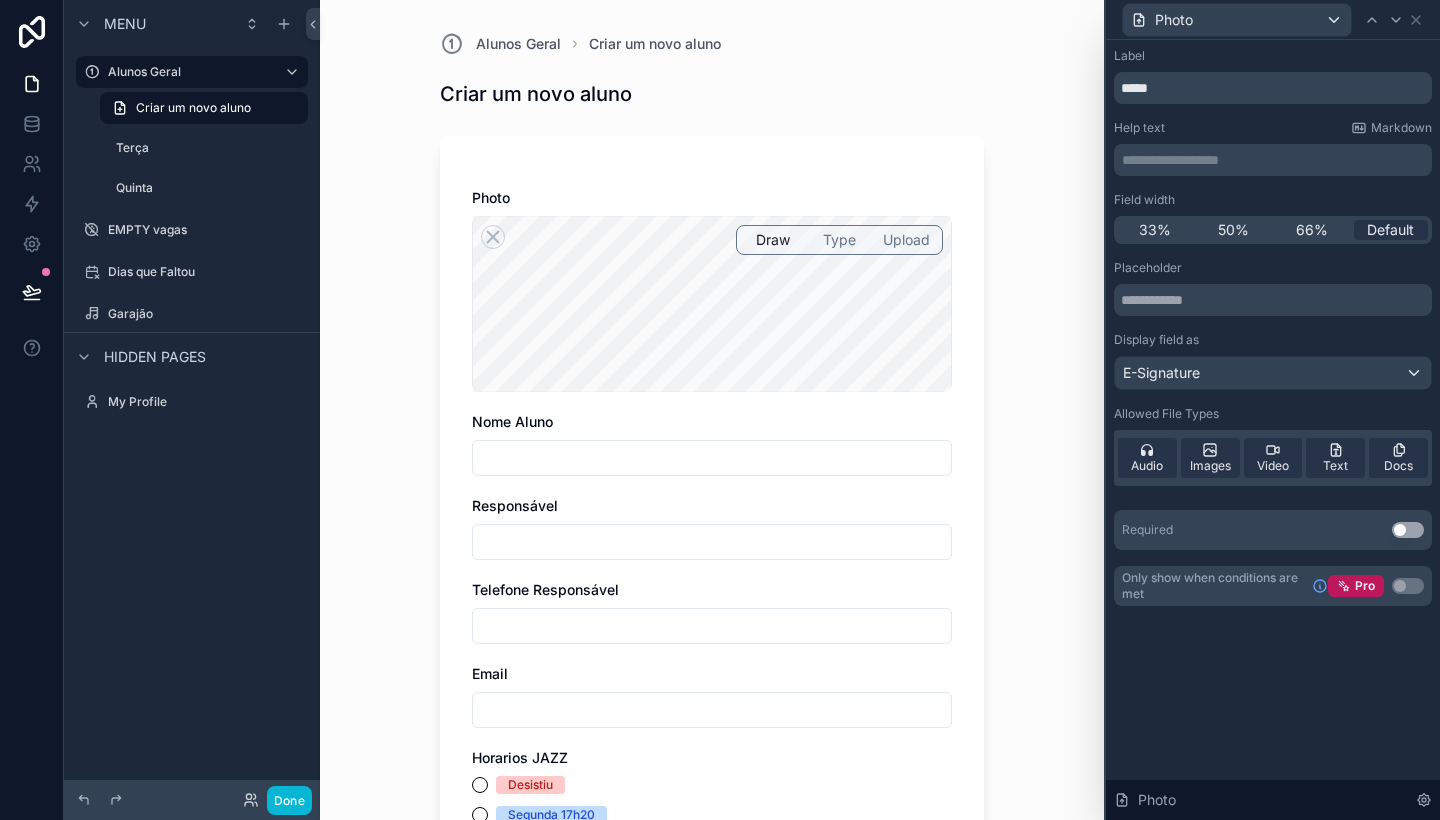 scroll, scrollTop: 0, scrollLeft: 0, axis: both 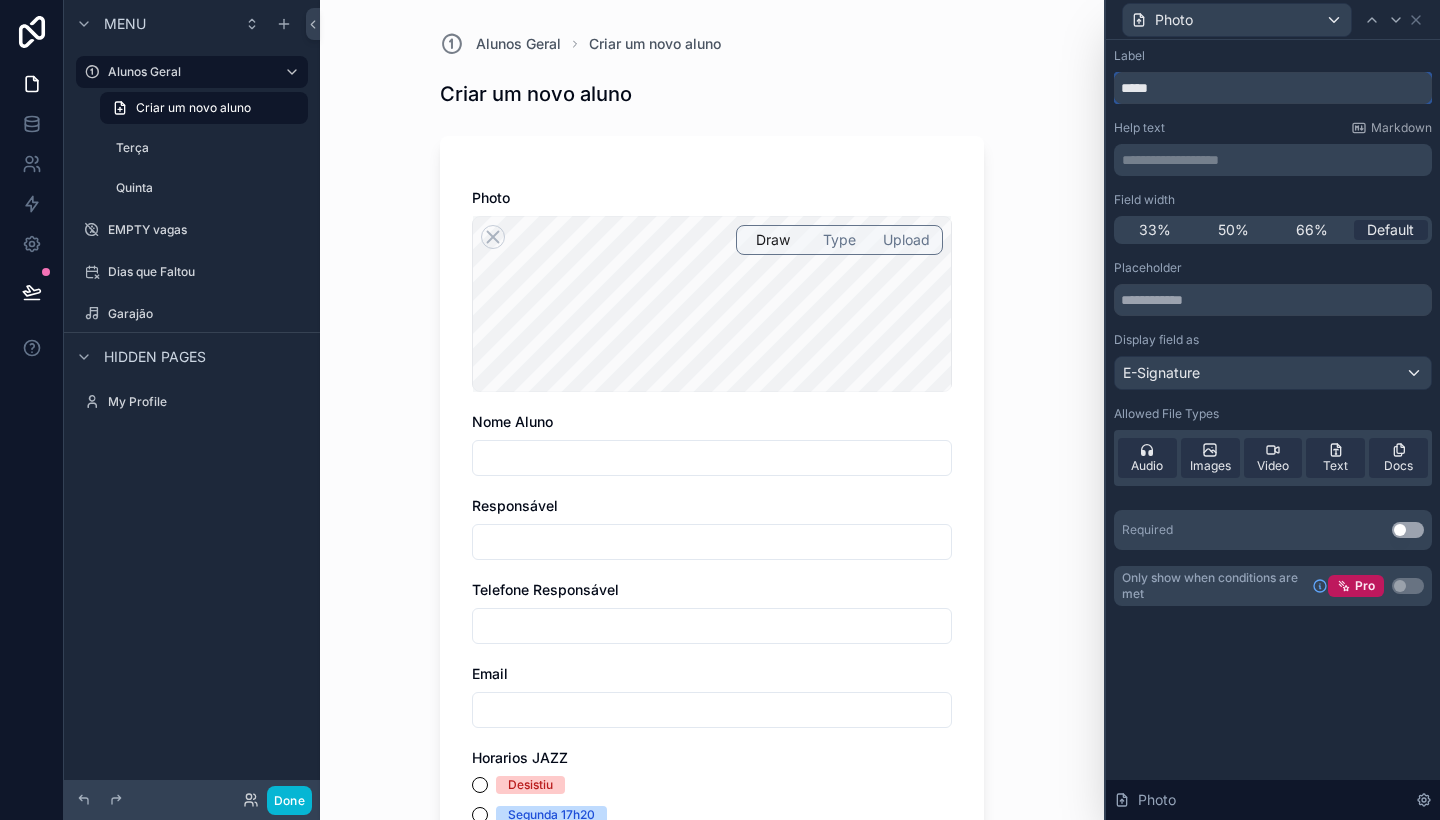 click on "*****" at bounding box center (1273, 88) 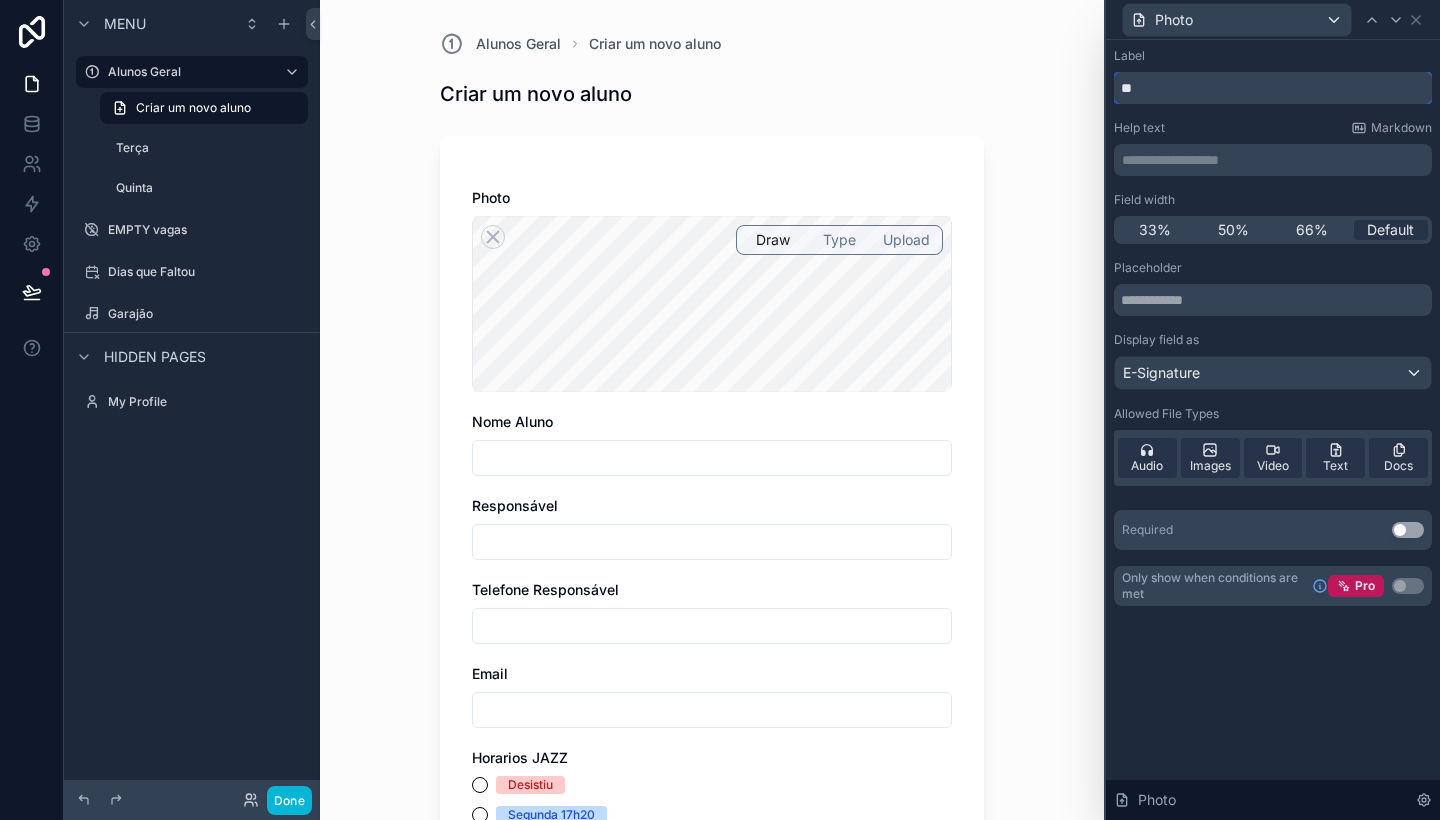 type on "*" 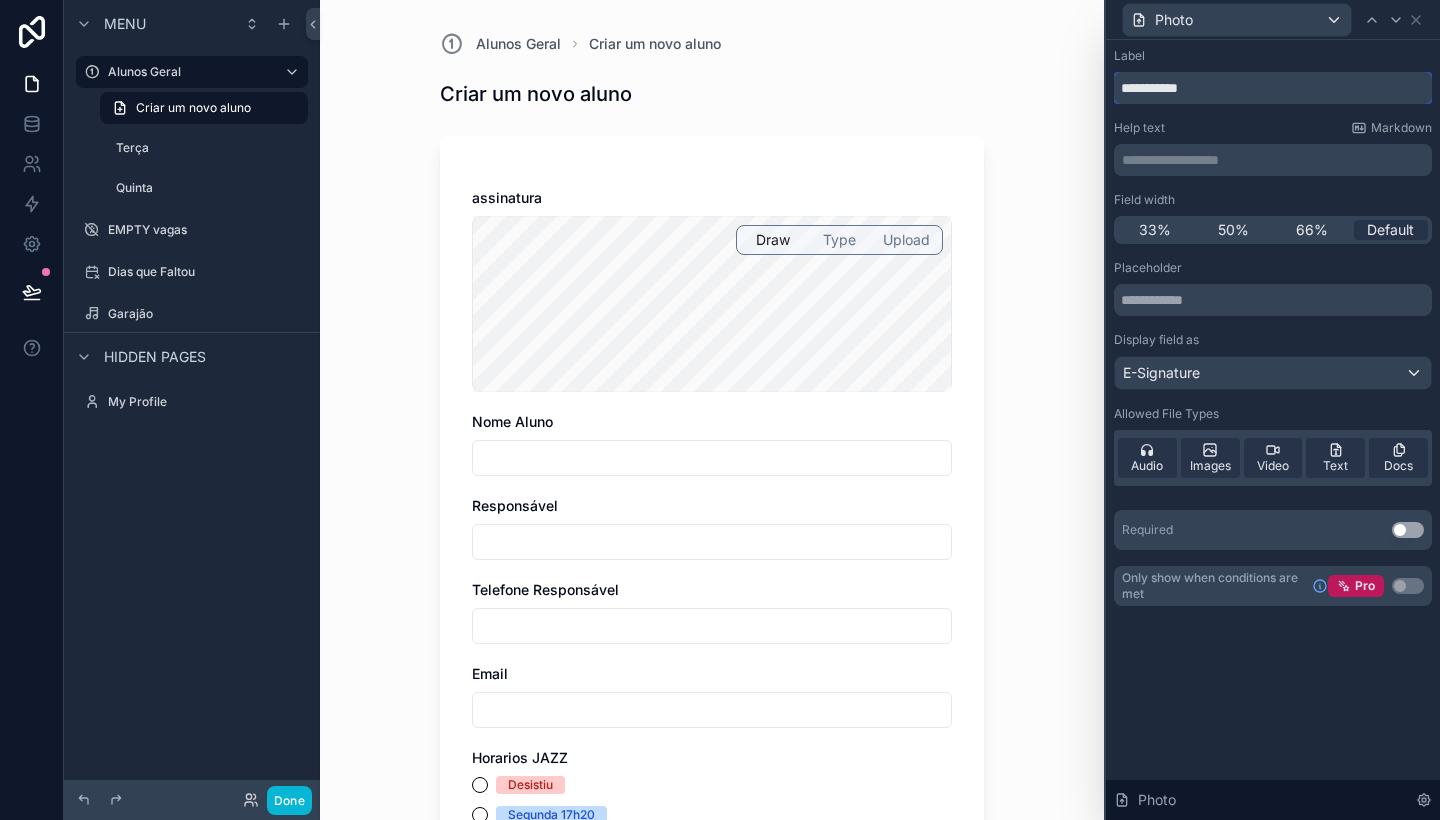 type on "**********" 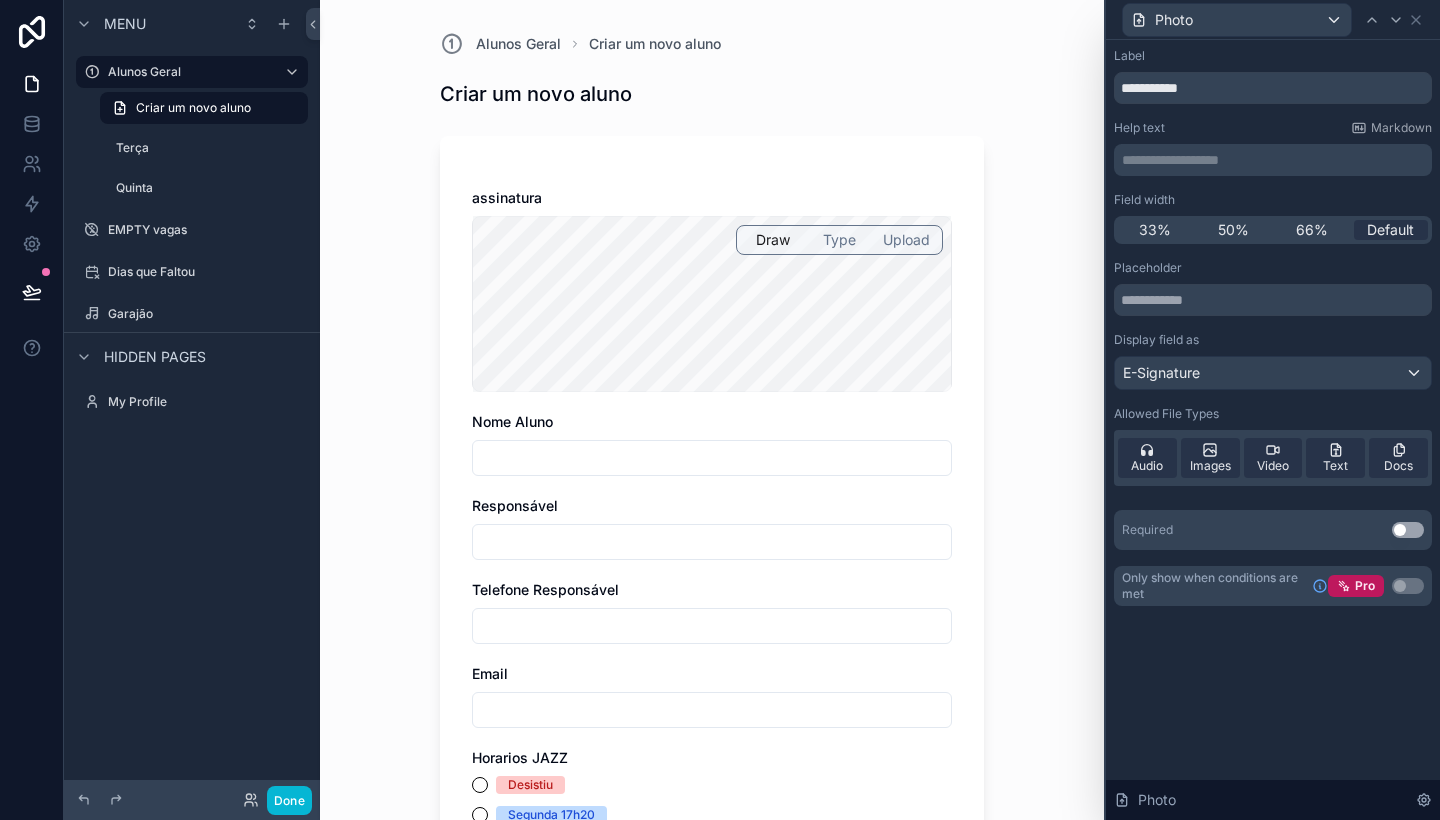 click on "Alunos Geral Criar um novo aluno Criar um novo aluno assinatura  Draw Type Upload Nome Aluno Responsável Telefone Responsável Email Horarios JAZZ Desistiu Segunda [TIME] Segunda [TIME] Terça [TIME] Terça [TIME] Terça [TIME] Terça [TIME] Terça [TIME] Terça [TIME] Terça [TIME] Terça [TIME] Quarta [TIME] Quarta [TIME] Quarta [TIME] Quarta [TIME] Quarta [TIME] Quarta [TIME] Quarta [TIME] Quarta [TIME] Quinta [TIME] Quinta [TIME] Quinta [TIME] Quinta [TIME] Quinta [TIME] Quinta [TIME] Quinta [TIME] Sexta [TIME] Sexta [TIME] Sexta [TIME] Sexta [TIME] Sexta [TIME] Sexta [TIME] Sexta [TIME] Modalidade Jazz Piano Musicalização 3 a 6 anos Instrumentalização 7 a 9 anos  Piano duo (até dois alunos na mesma aula)  Professores [FIRST] Recados Observações, marque a caixa abaixo Aluno Novo (dados preenchidos manualmente) Aluno Novo (automatizado os dados) Foi entregue cartão GAMEFIK NÃO foi entregue o cartão GAMEFIK declaro que  esta matriculado cdcdvrfvfvfvfvfvfvfvfvfvfvfv Recado Save" at bounding box center [712, 1438] 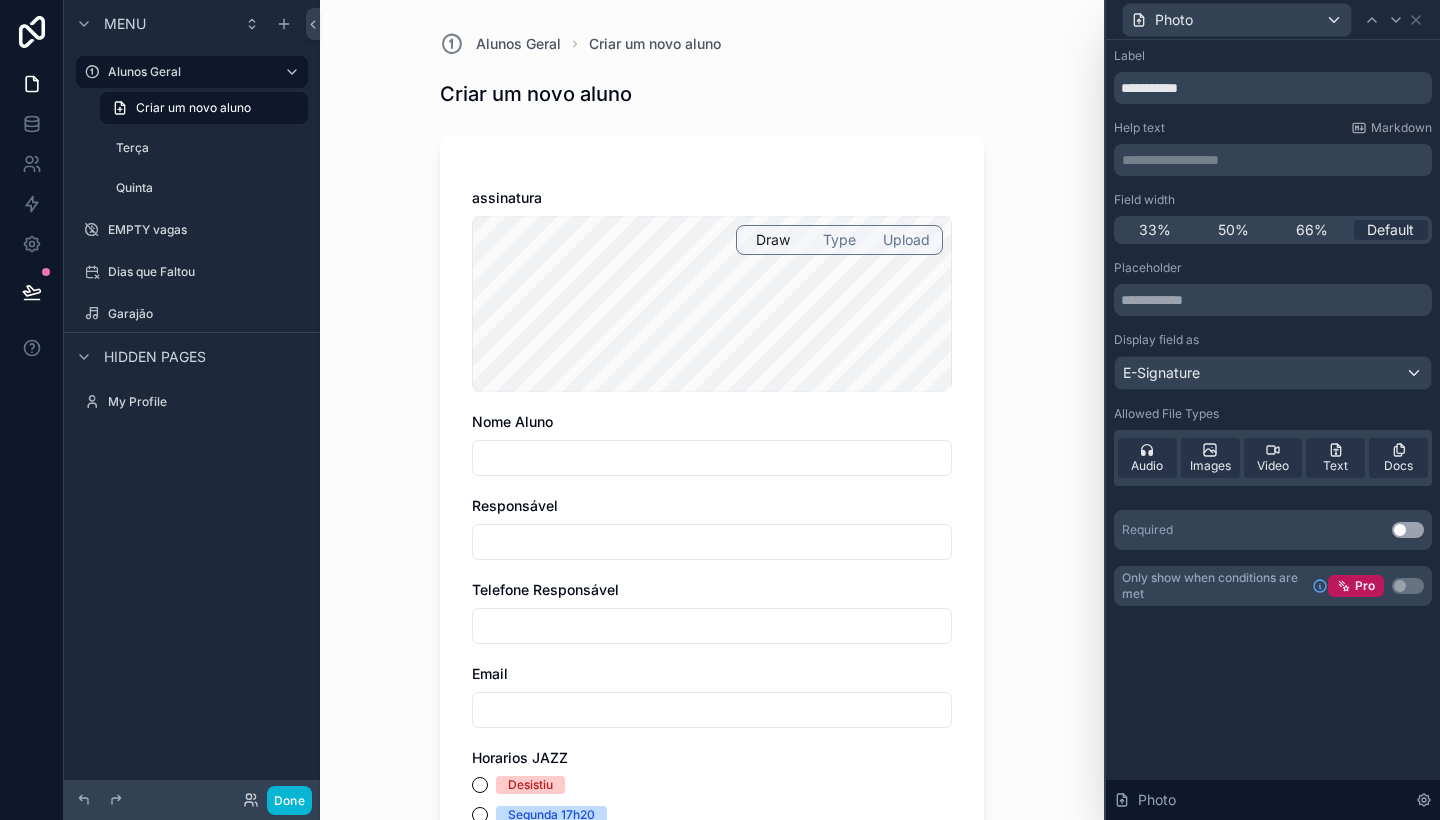 scroll, scrollTop: 0, scrollLeft: 0, axis: both 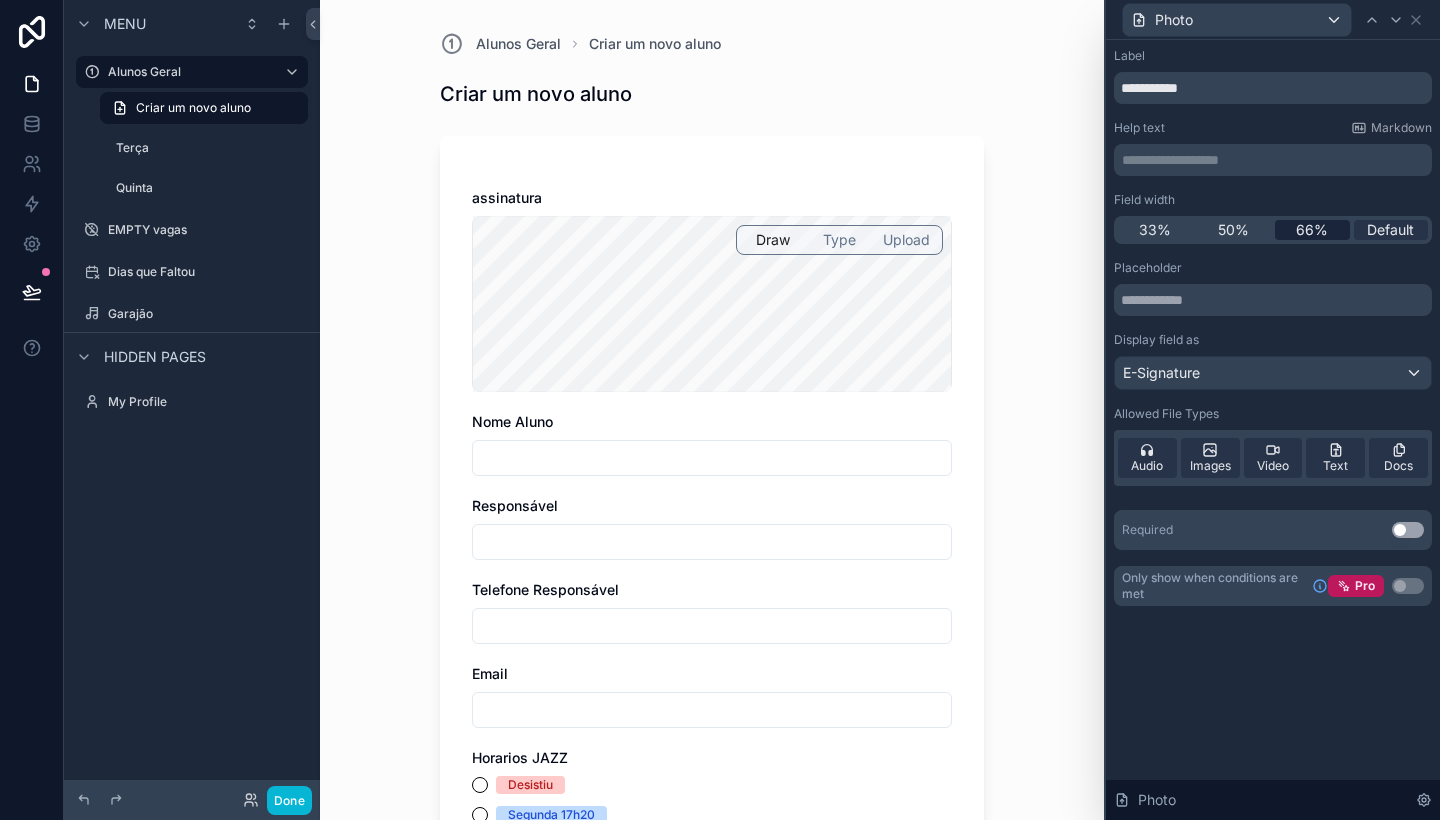 click on "66%" at bounding box center (1312, 230) 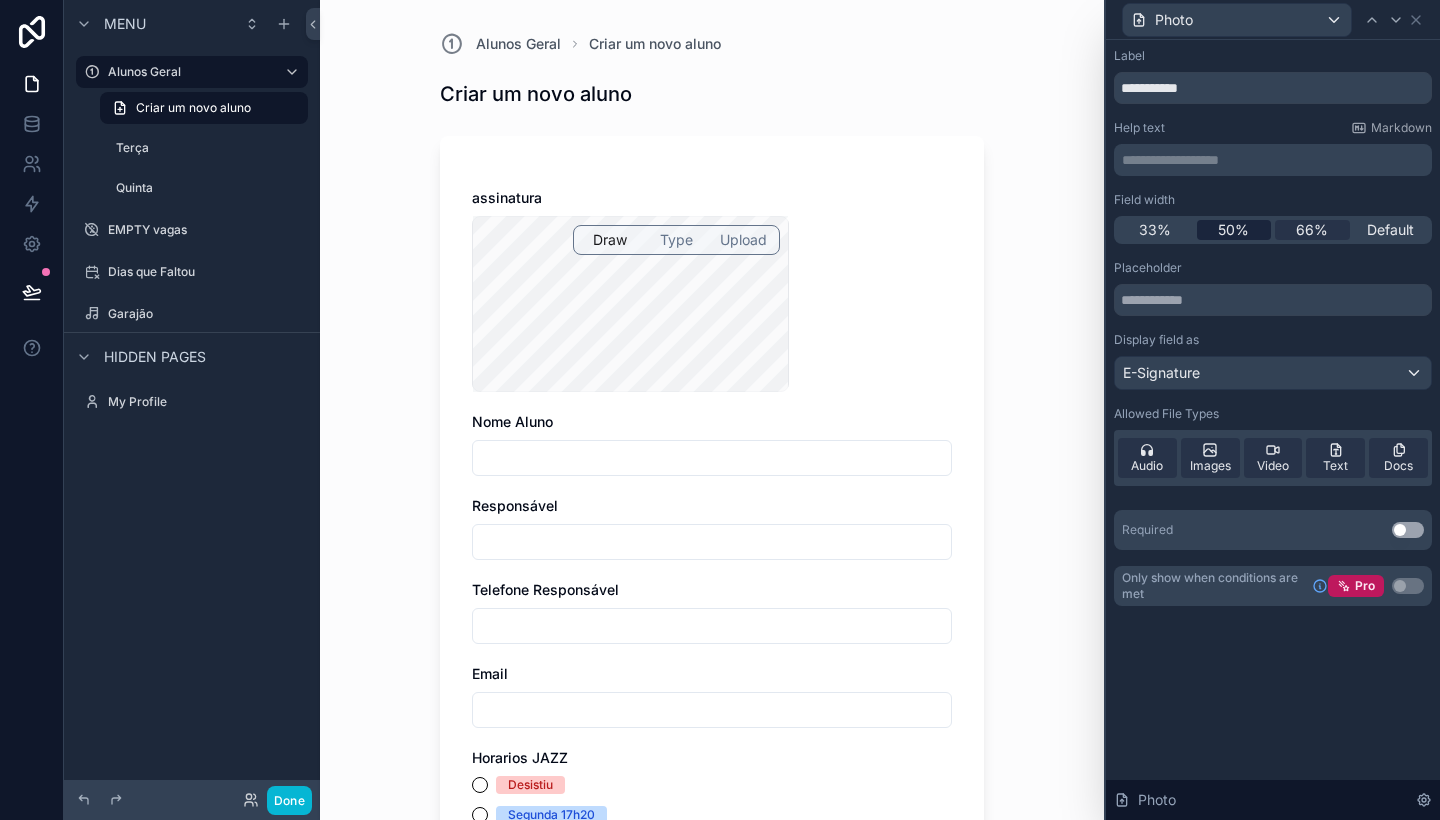 click on "50%" at bounding box center [1233, 230] 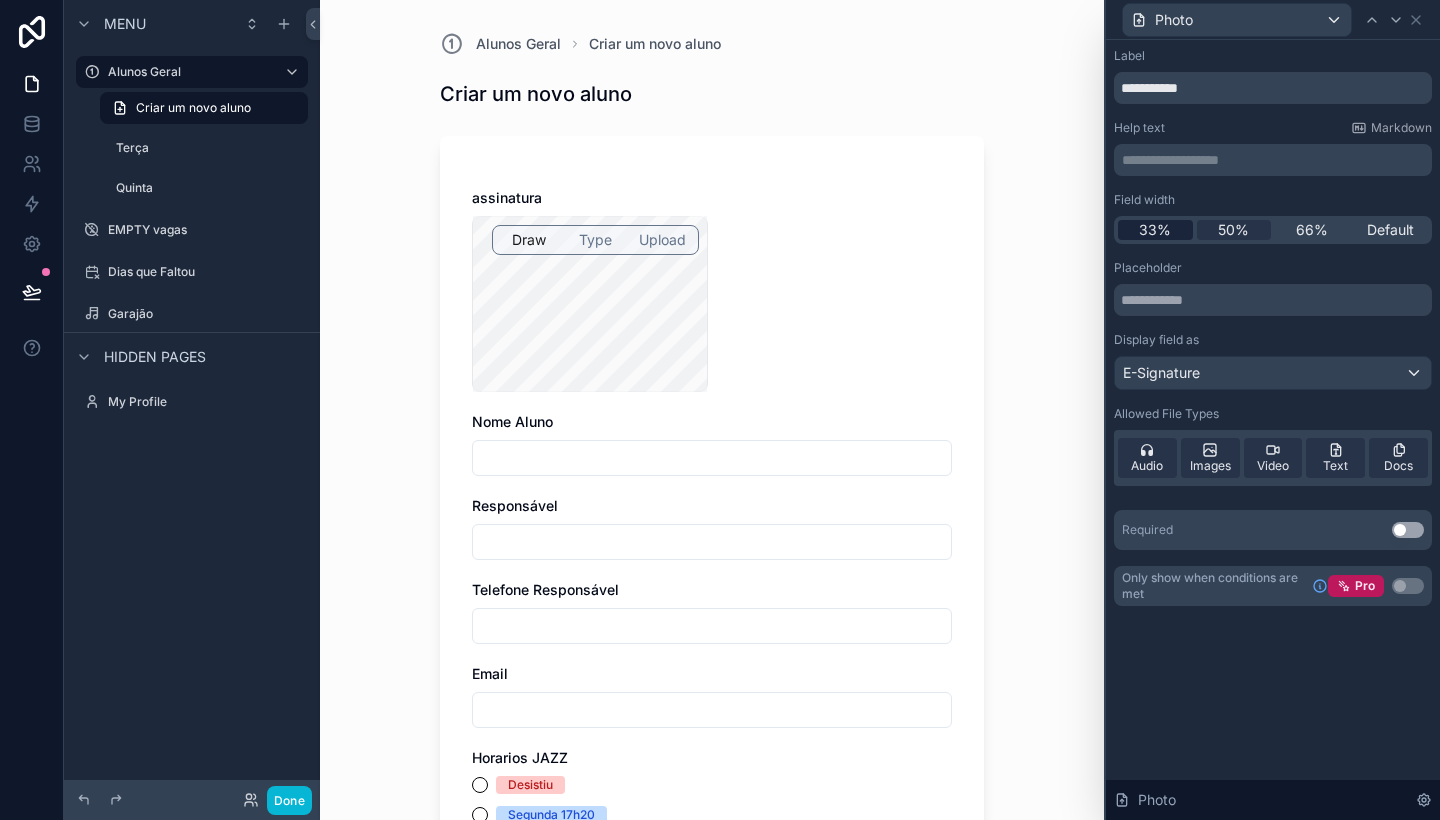 click on "33%" at bounding box center [1155, 230] 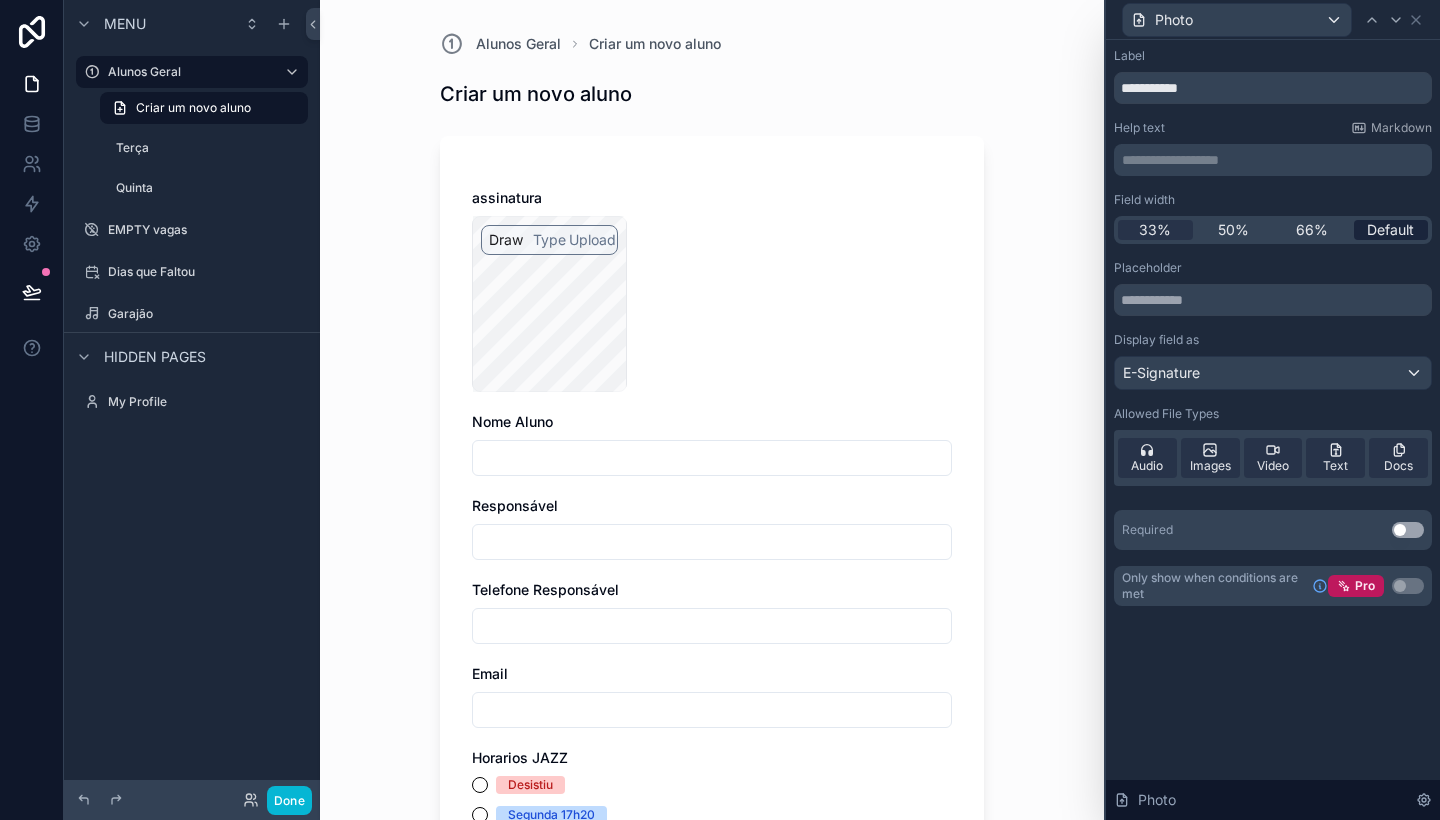 click on "Default" at bounding box center [1390, 230] 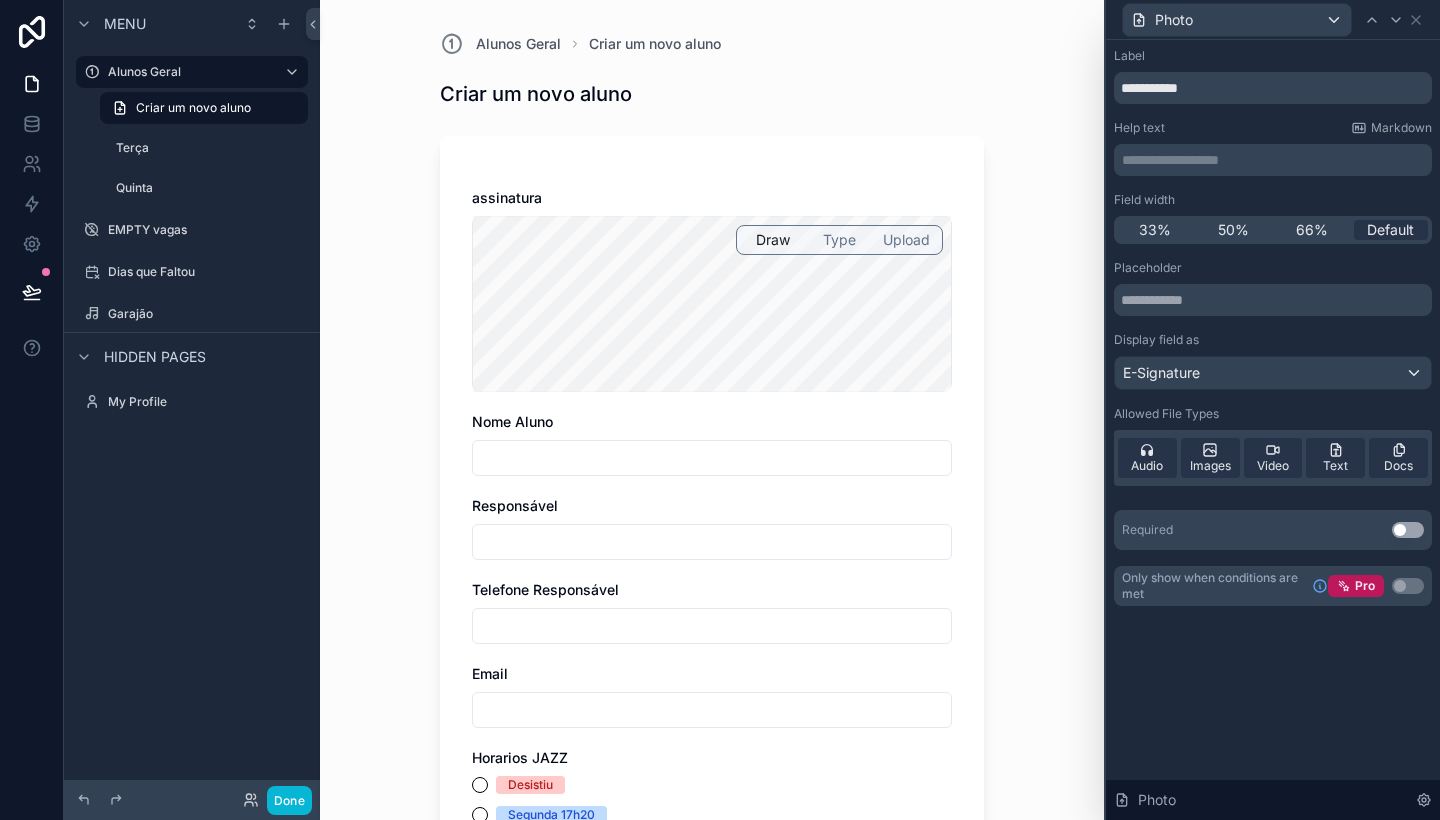 click on "Upload" at bounding box center [906, 240] 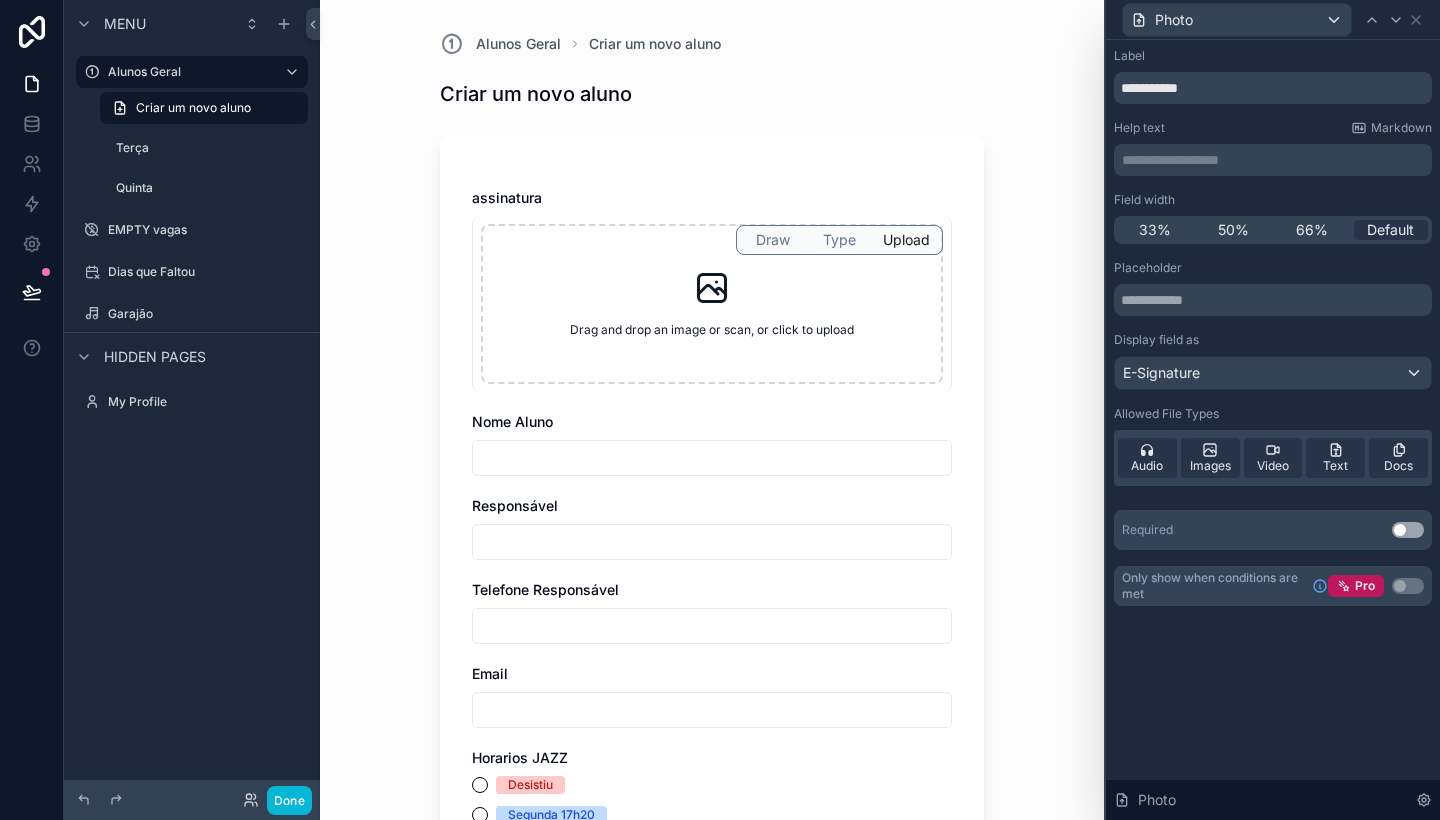 click on "Type" at bounding box center [839, 240] 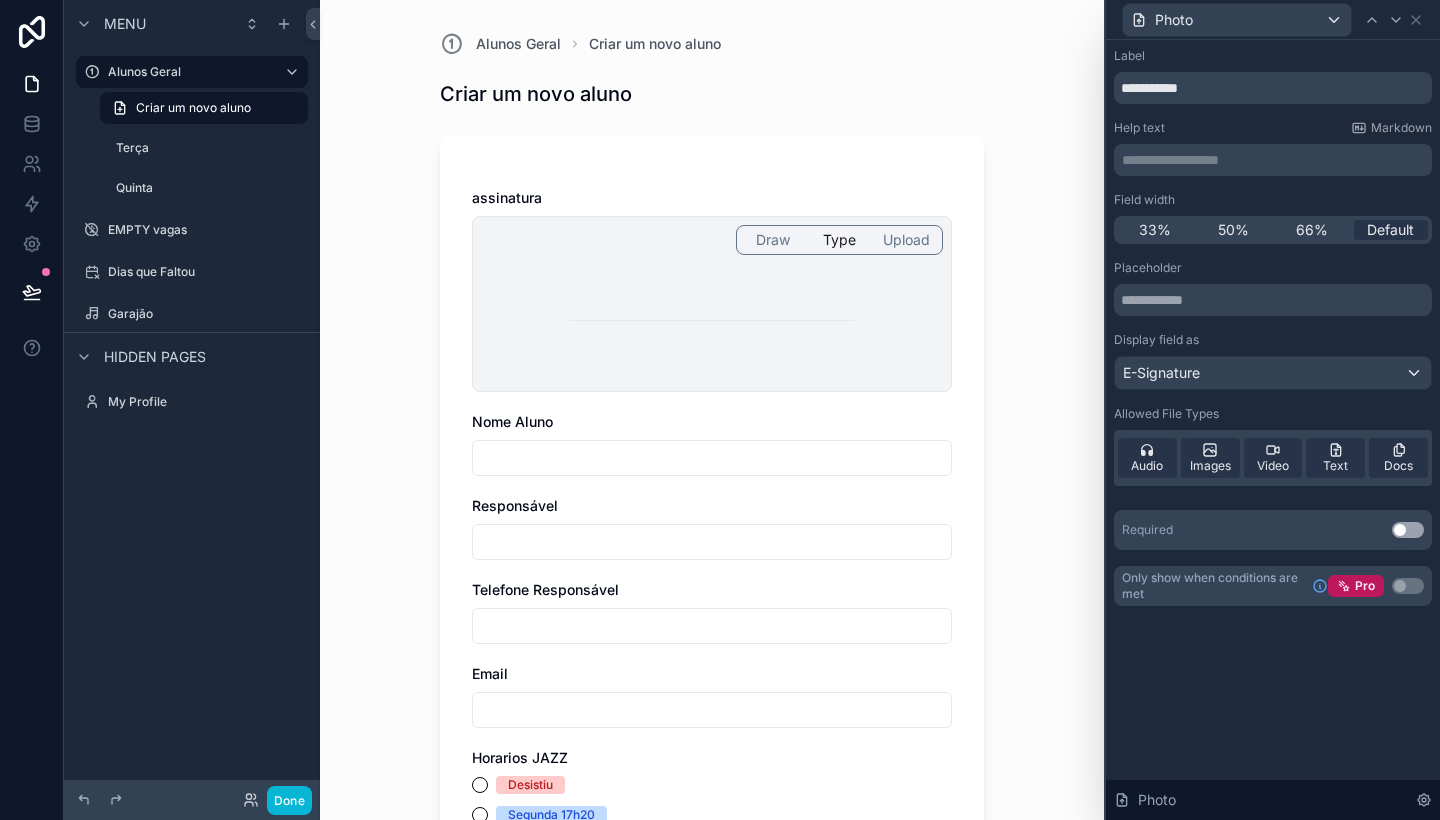 click on "Draw" at bounding box center (773, 240) 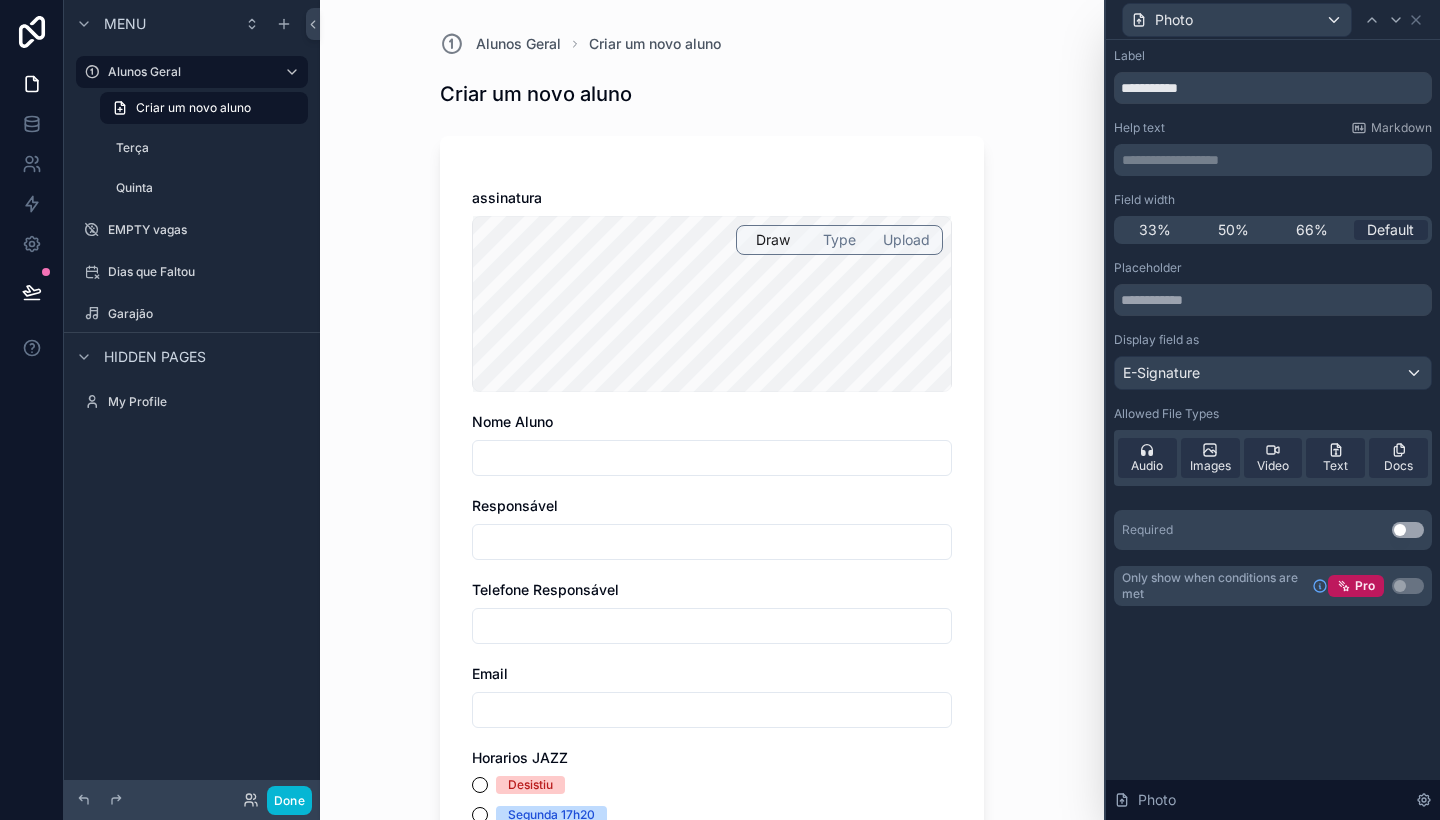 click on "Type" at bounding box center [839, 240] 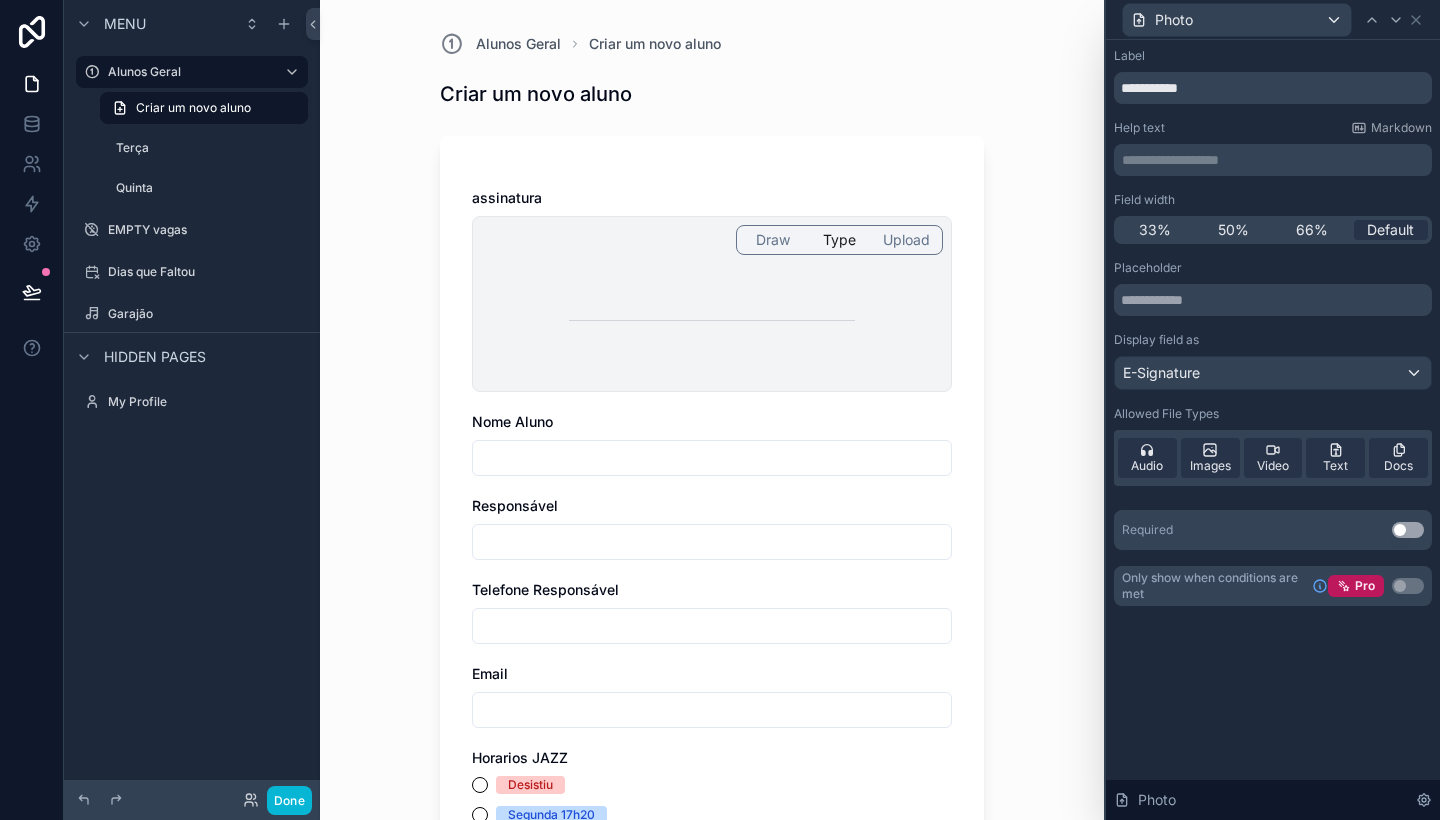 drag, startPoint x: 635, startPoint y: 320, endPoint x: 658, endPoint y: 326, distance: 23.769728 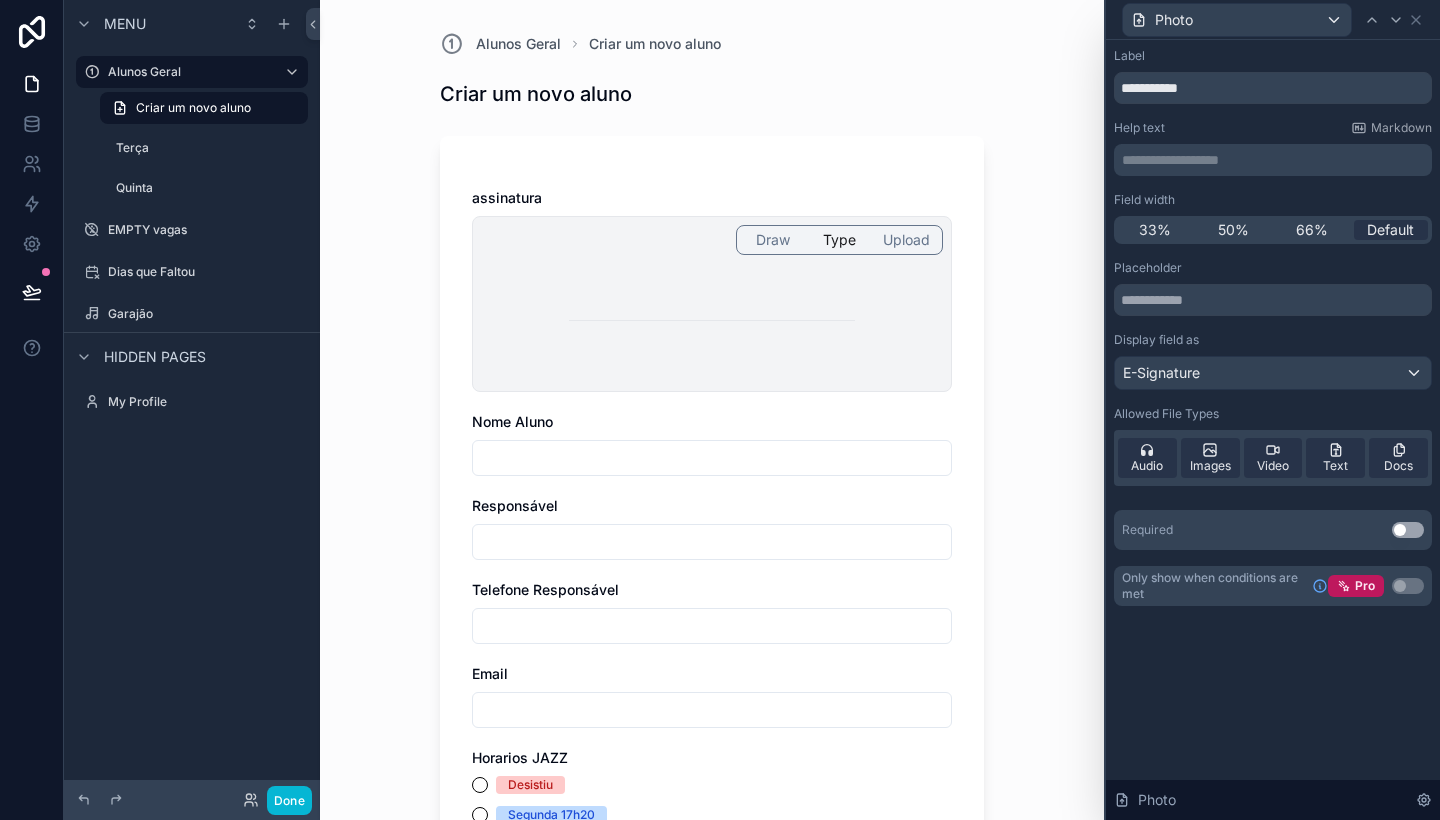 click on "Draw" at bounding box center (773, 240) 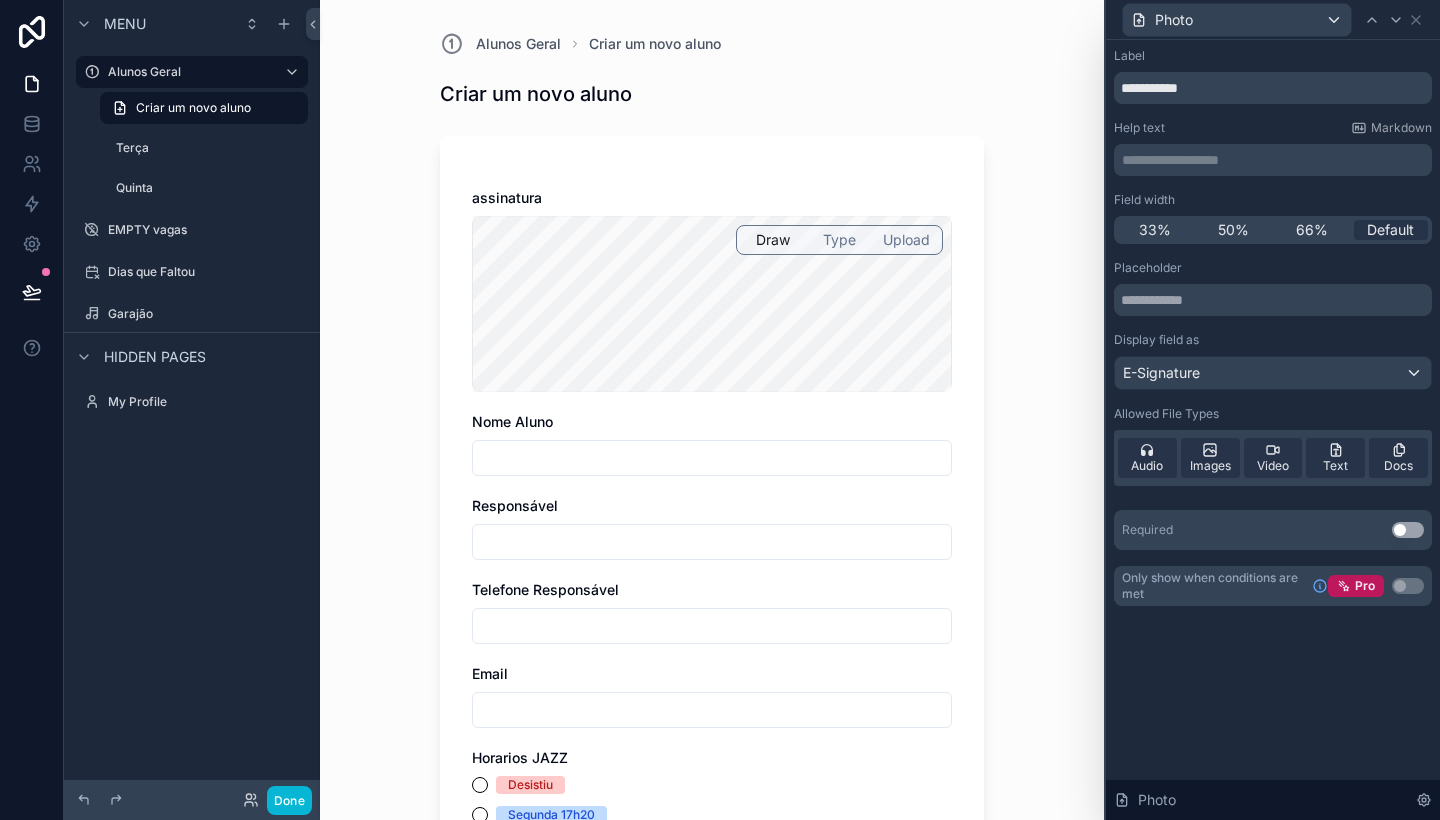 scroll, scrollTop: 0, scrollLeft: 0, axis: both 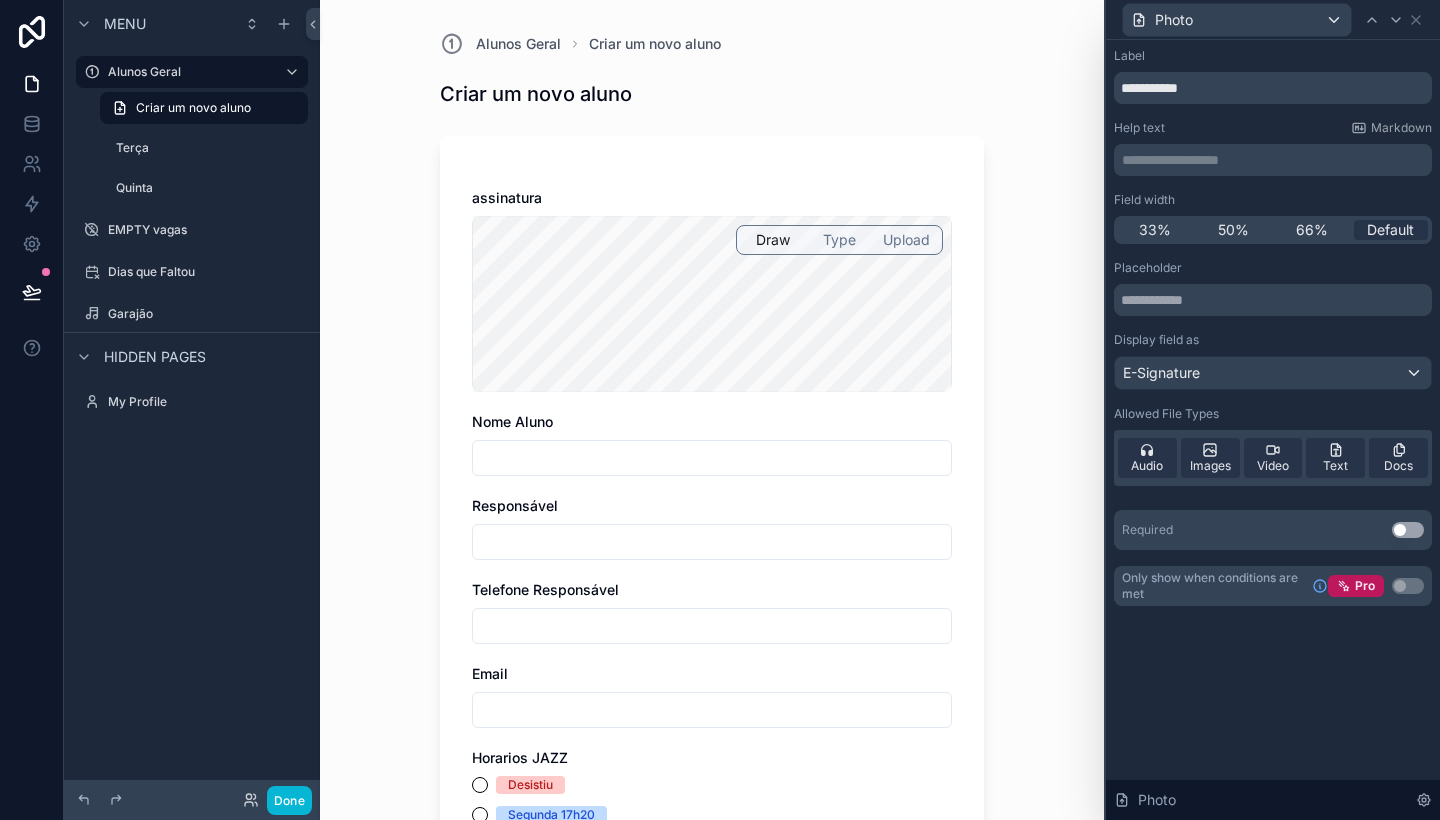 click on "Use setting" at bounding box center [1408, 530] 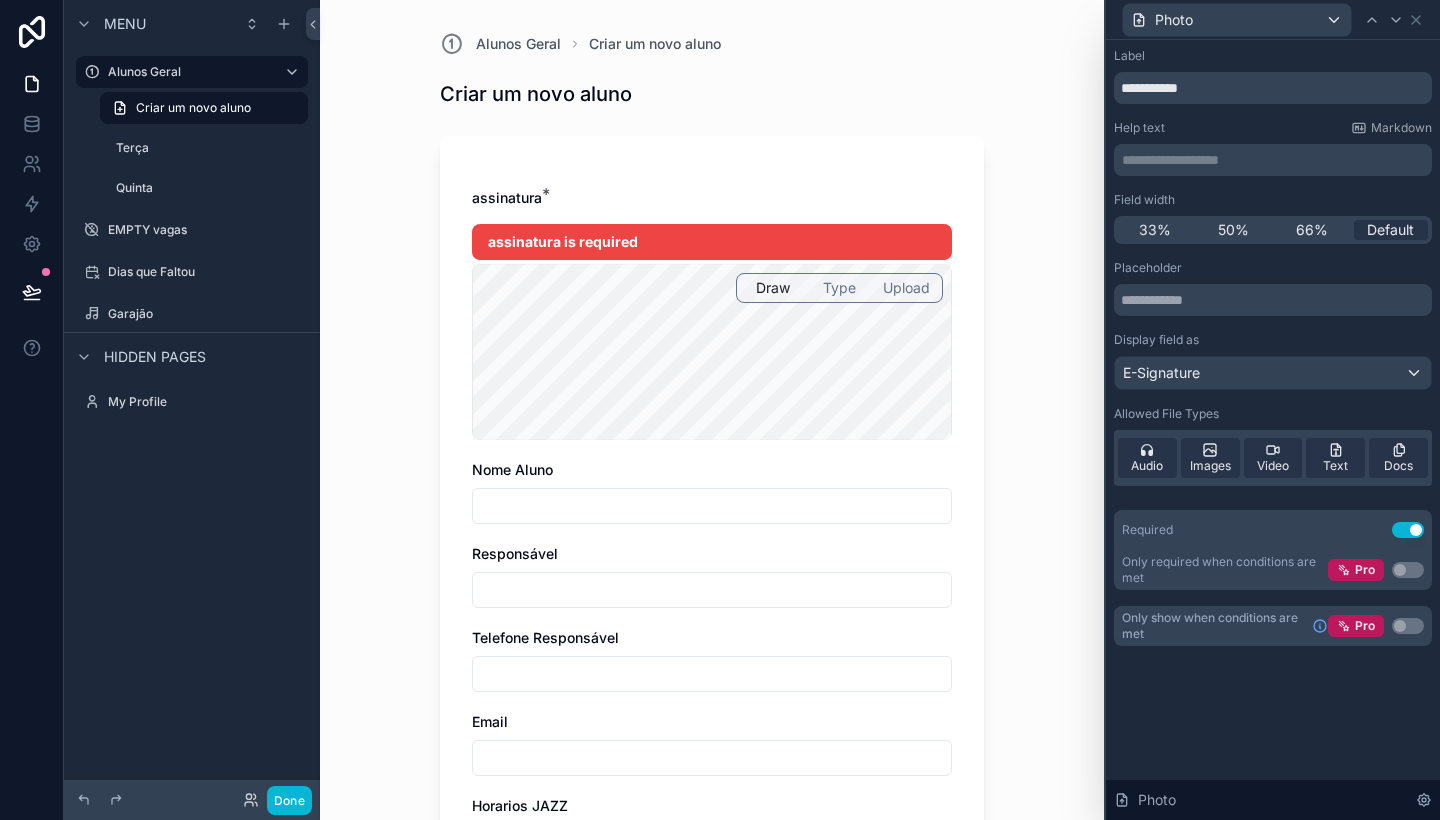 click on "Alunos Geral Criar um novo aluno Criar um novo aluno assinatura * assinatura is required Draw Type Upload Nome Aluno Responsável Telefone Responsável Email Horarios JAZZ Desistiu Segunda 17h20 Segunda 18h Terça 10h Terça 10h40 Terça 11h20 Terça 13h20 Terça 14h Terça 14h40 Terça 15h20 Terça 16h Quarta 10h40 Quarta 11h20 Quarta 13h40 Quarta 14h20 Quarta 15h Quarta 16h Quarta 16h40 Quarta 17h20 Quinta 13h40 Quinta 14h20 Quinta 15h Quinta 15h40 Quinta 16h40 Quinta 17h20 Quinta 18h Sexta 13h40 Sexta 14h20 Sexta 15h Sexta 15h40 Sexta 16h40 Sexta 17h20 Sexta 18h Modalidade Jazz Piano Musicalização 3 a 6 anos Instrumentalização 7 a 9 anos Piano duo (até dois alunos na mesma aula) Professores [NAME] Recados Observações, marque a caixa abaixo Aluno Novo (dados preenchidos manualmente) Aluno Novo (automatizado os dados) Foi entregue cartão GAMEFIK NÃO foi entregue o cartão GAMEFIK declaro que esta matriculado cdcdvrfvfvfvfvfvfvfvfvfvfvfv Recado Save" at bounding box center (712, 410) 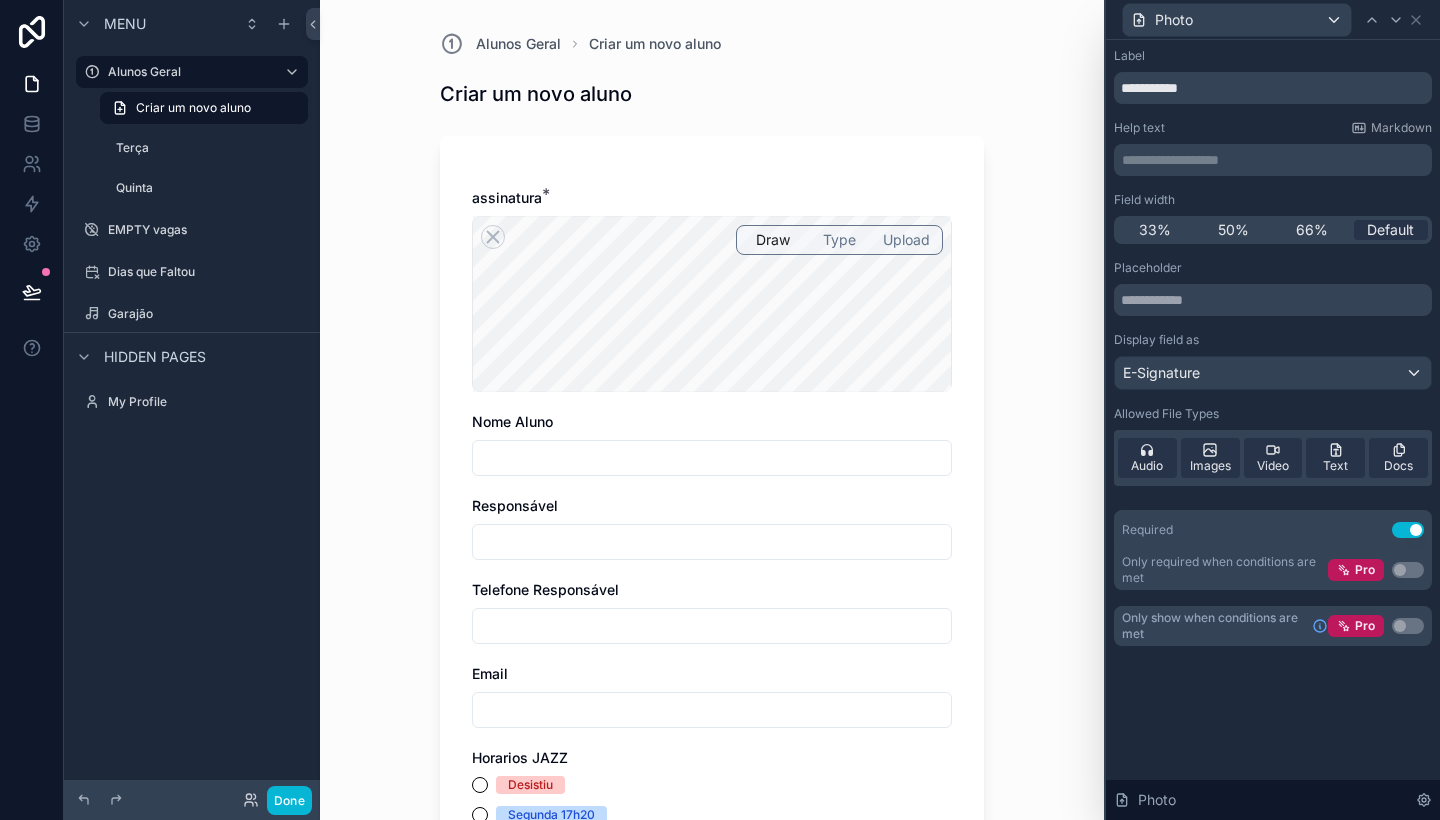 click on "Alunos Geral Criar um novo aluno Criar um novo aluno assinatura * Draw Type Upload Nome Aluno Responsável Telefone Responsável Email Horarios JAZZ Desistiu Segunda 17h20 Segunda 18h Terça 10h Terça 10h40 Terça 11h20 Terça 13h20 Terça 14h Terça 14h40 Terça 15h20 Terça 16h Quarta 10h40 Quarta 11h20 Quarta 13h40 Quarta 14h20 Quarta 15h Quarta 16h Quarta 16h40 Quarta 17h20 Quinta 13h40 Quinta 14h20 Quinta 15h Quinta 15h40 Quinta 16h40 Quinta 17h20 Quinta 18h Sexta 13h40 Sexta 14h20 Sexta 15h Sexta 15h40 Sexta 16h40 Sexta 17h20 Sexta 18h Modalidade Jazz Piano Musicalização 3 a 6 anos Instrumentalização 7 a 9 anos Piano duo (até dois alunos na mesma aula) Professores [NAME] Recados Observações, marque a caixa abaixo Aluno Novo (dados preenchidos manualmente) Aluno Novo (automatizado os dados) Foi entregue cartão GAMEFIK NÃO foi entregue o cartão GAMEFIK declaro que esta matriculado cdcdvrfvfvfvfvfvfvfvfvfvfvfv Recado Save" at bounding box center [712, 1438] 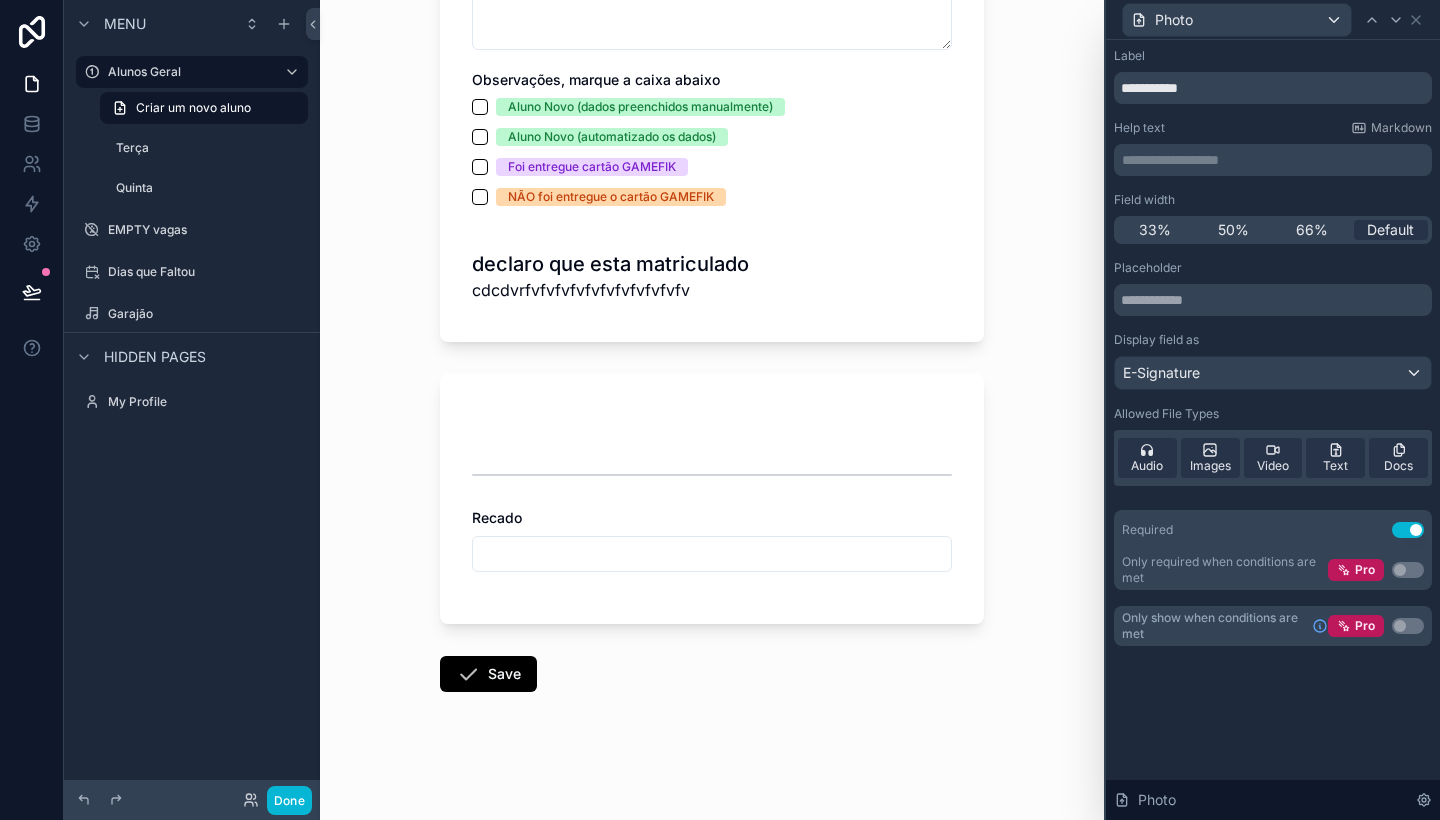 scroll, scrollTop: 2056, scrollLeft: 0, axis: vertical 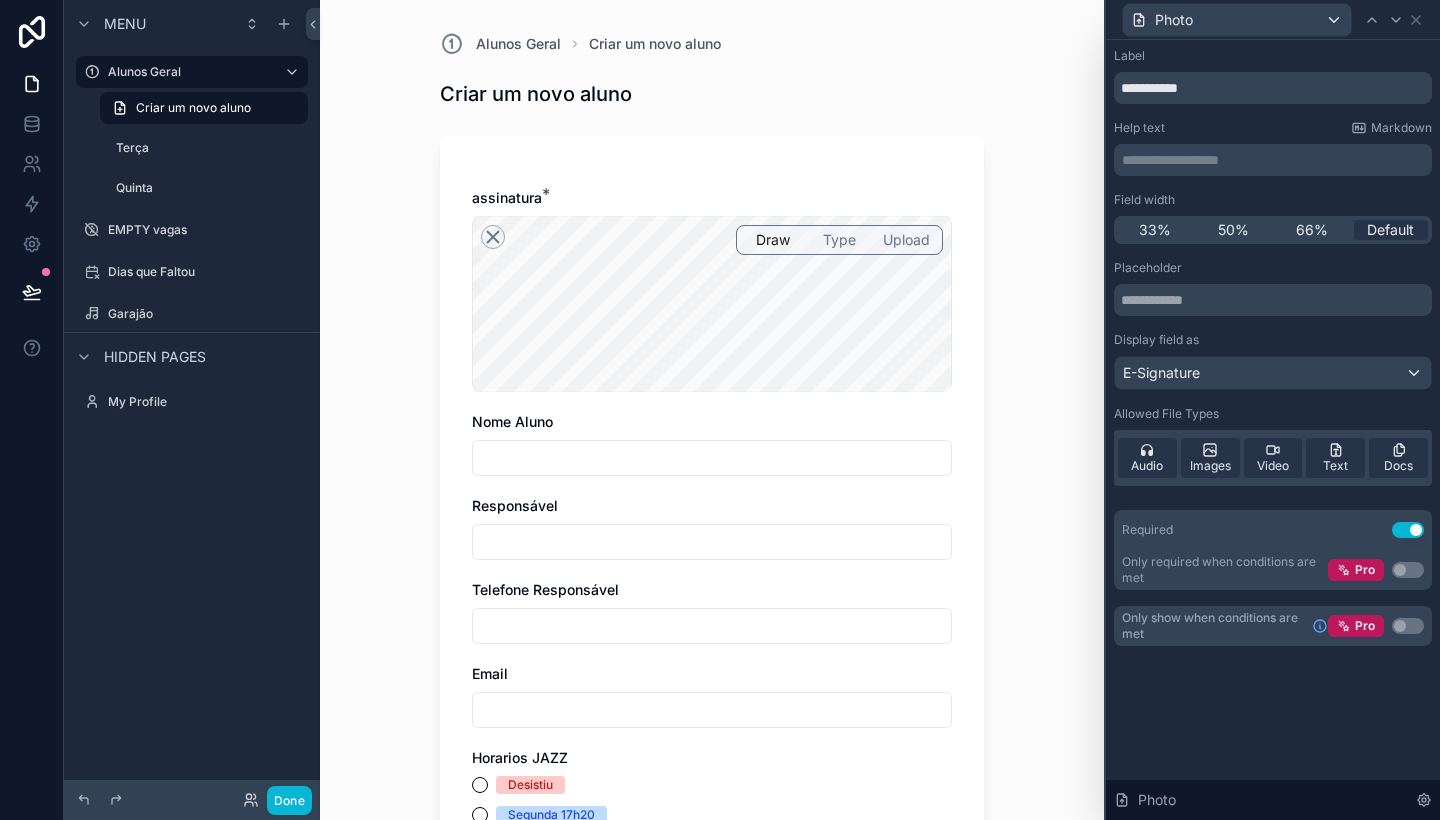 click 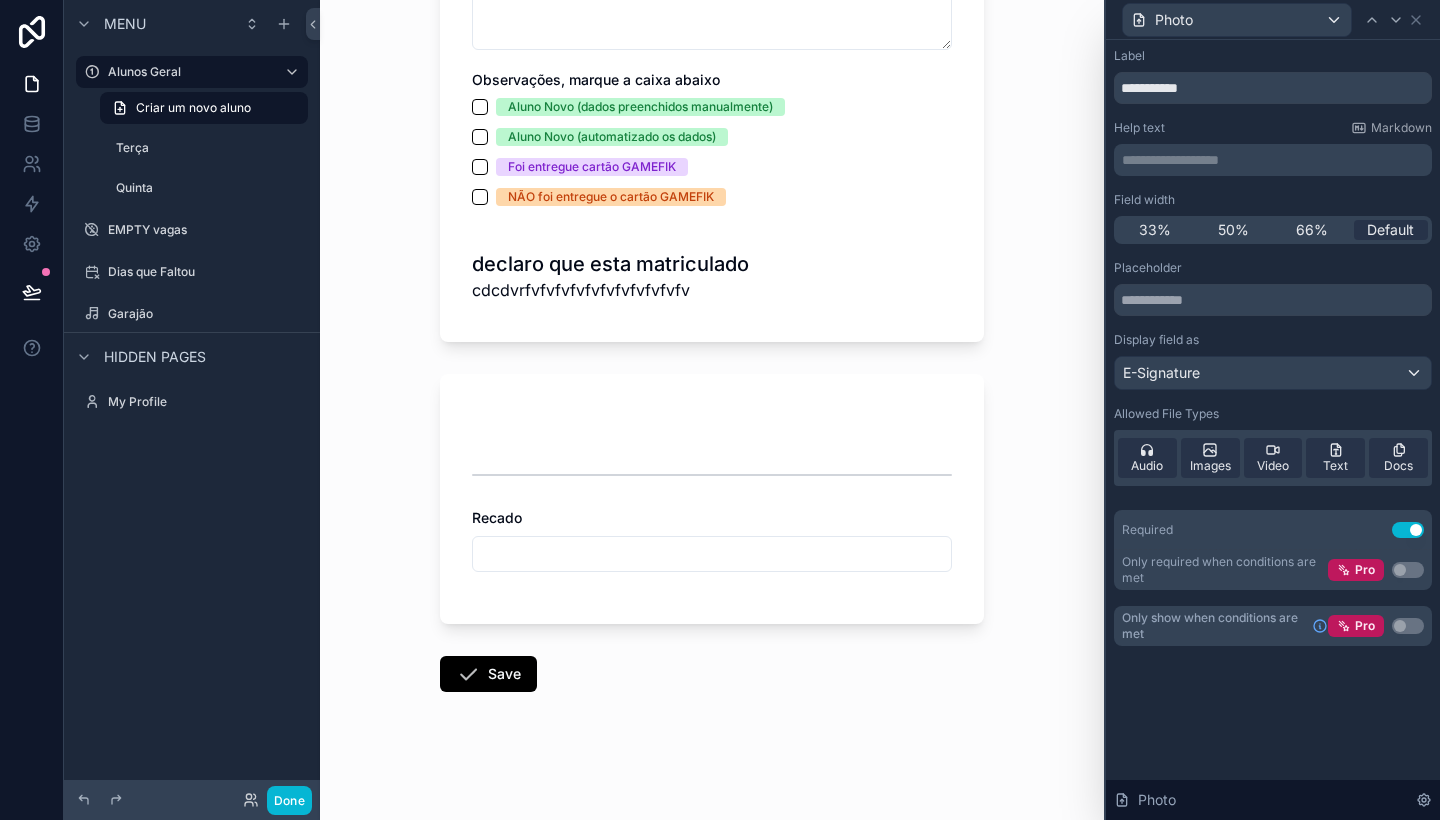 scroll, scrollTop: 2056, scrollLeft: 0, axis: vertical 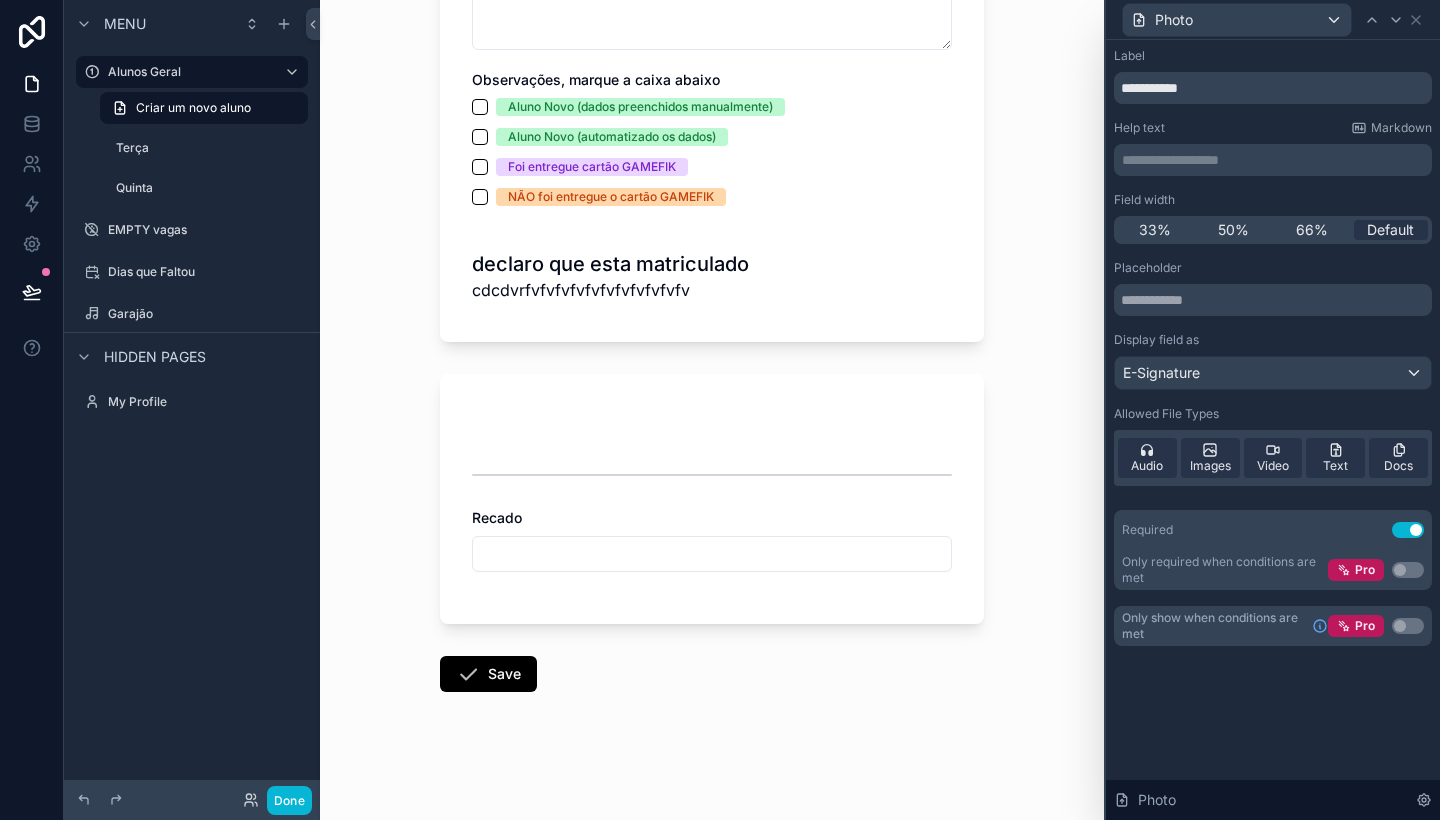 click on "cdcdvrfvfvfvfvfvfvfvfvfvfvfv" at bounding box center [610, 290] 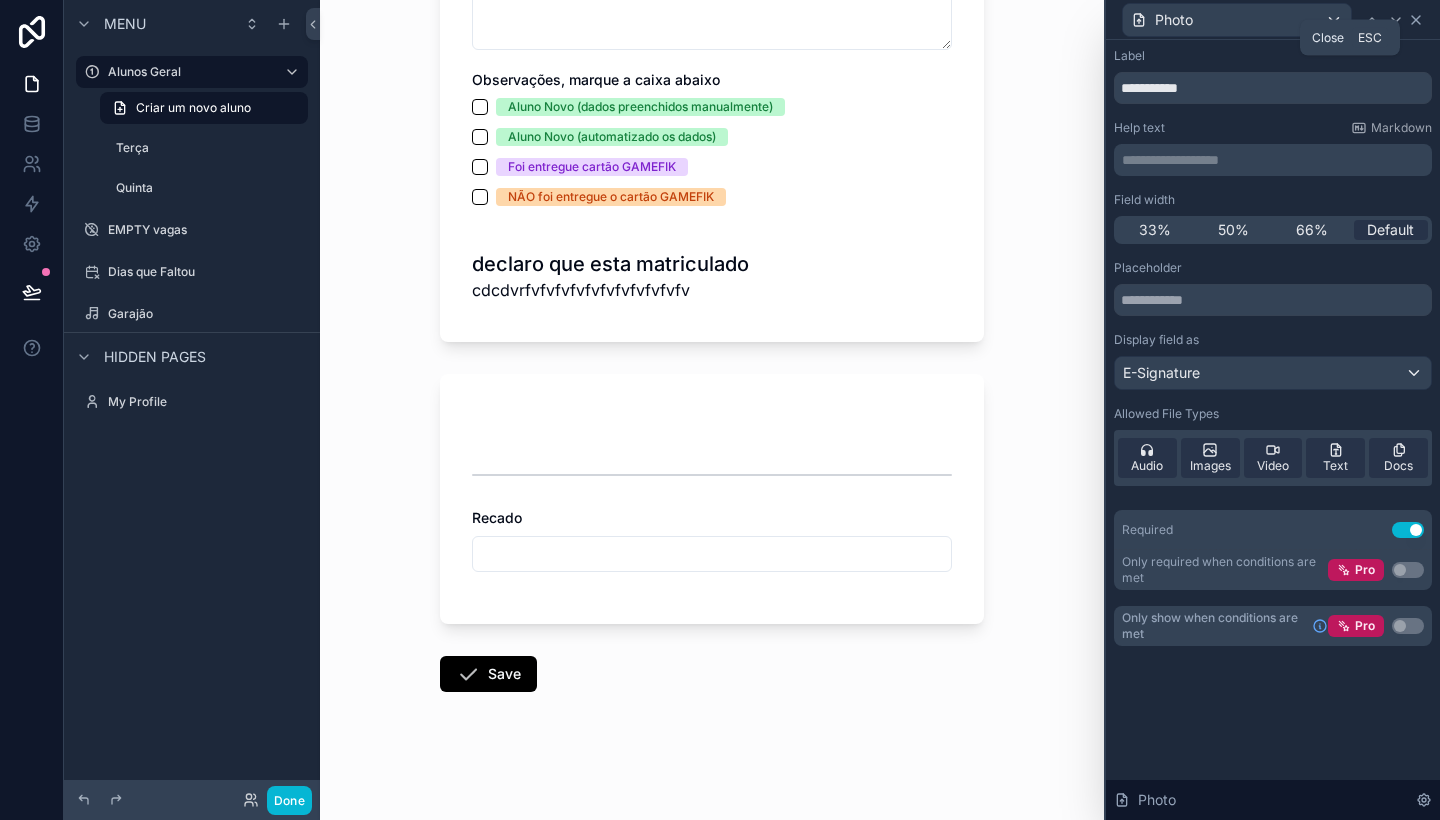 click 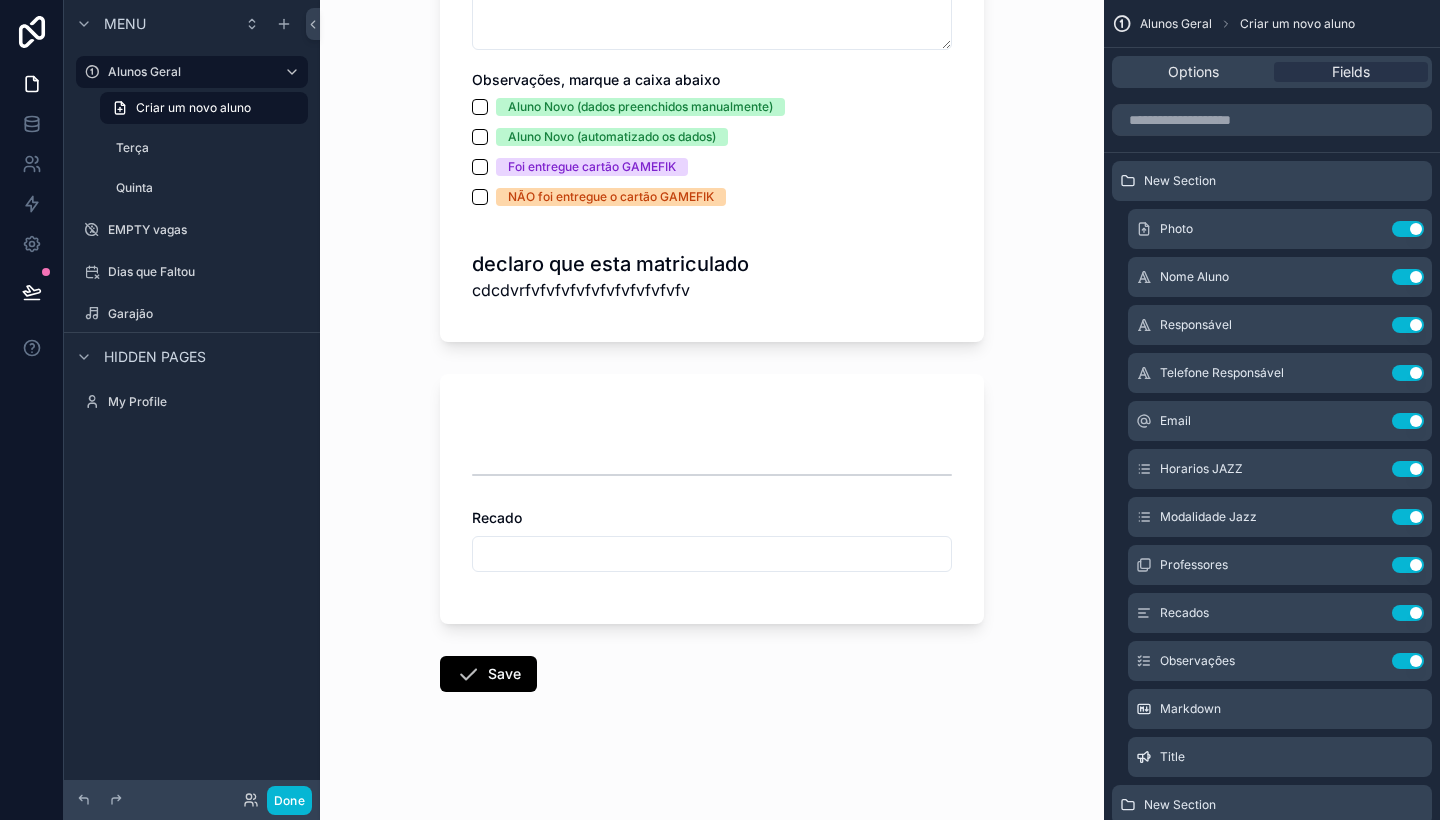 click on "declaro que  esta matriculado cdcdvrfvfvfvfvfvfvfvfvfvfvfv" at bounding box center (712, 276) 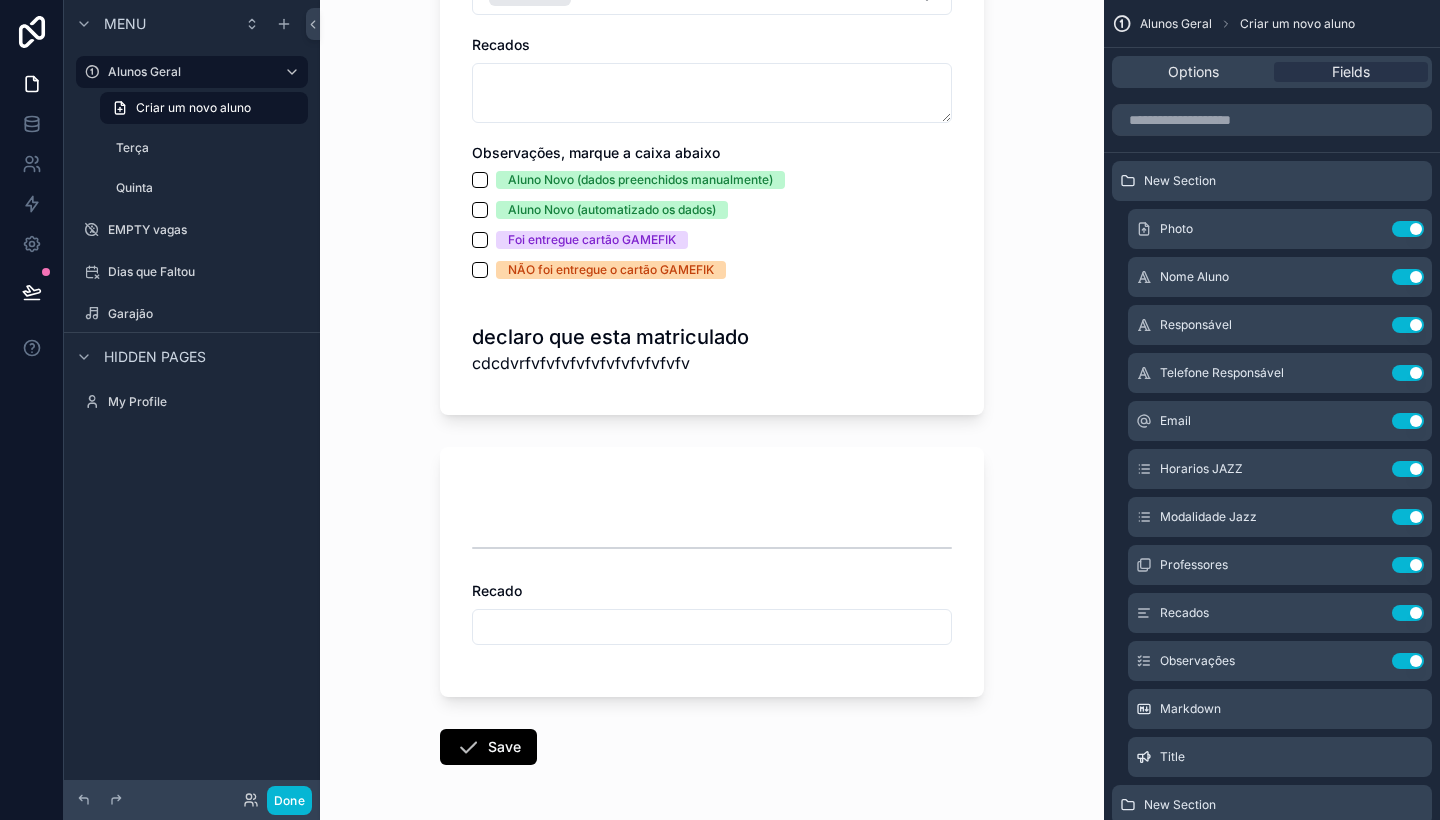 scroll, scrollTop: 1960, scrollLeft: 0, axis: vertical 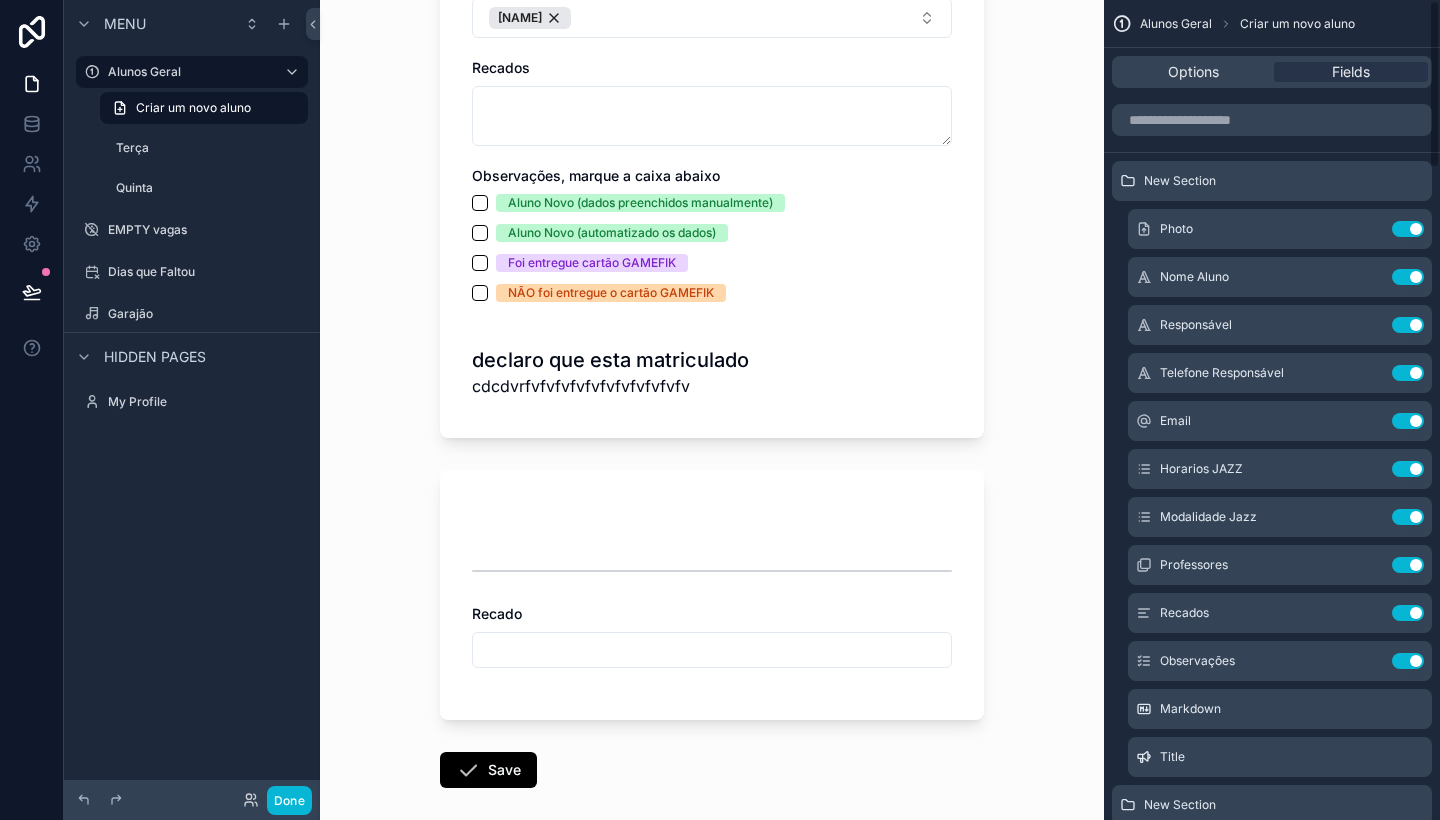 click on "Aluno Novo (dados preenchidos manualmente) Aluno Novo (automatizado os dados) Foi entregue cartão GAMEFIK NÃO foi entregue o cartão GAMEFIK" at bounding box center (712, 248) 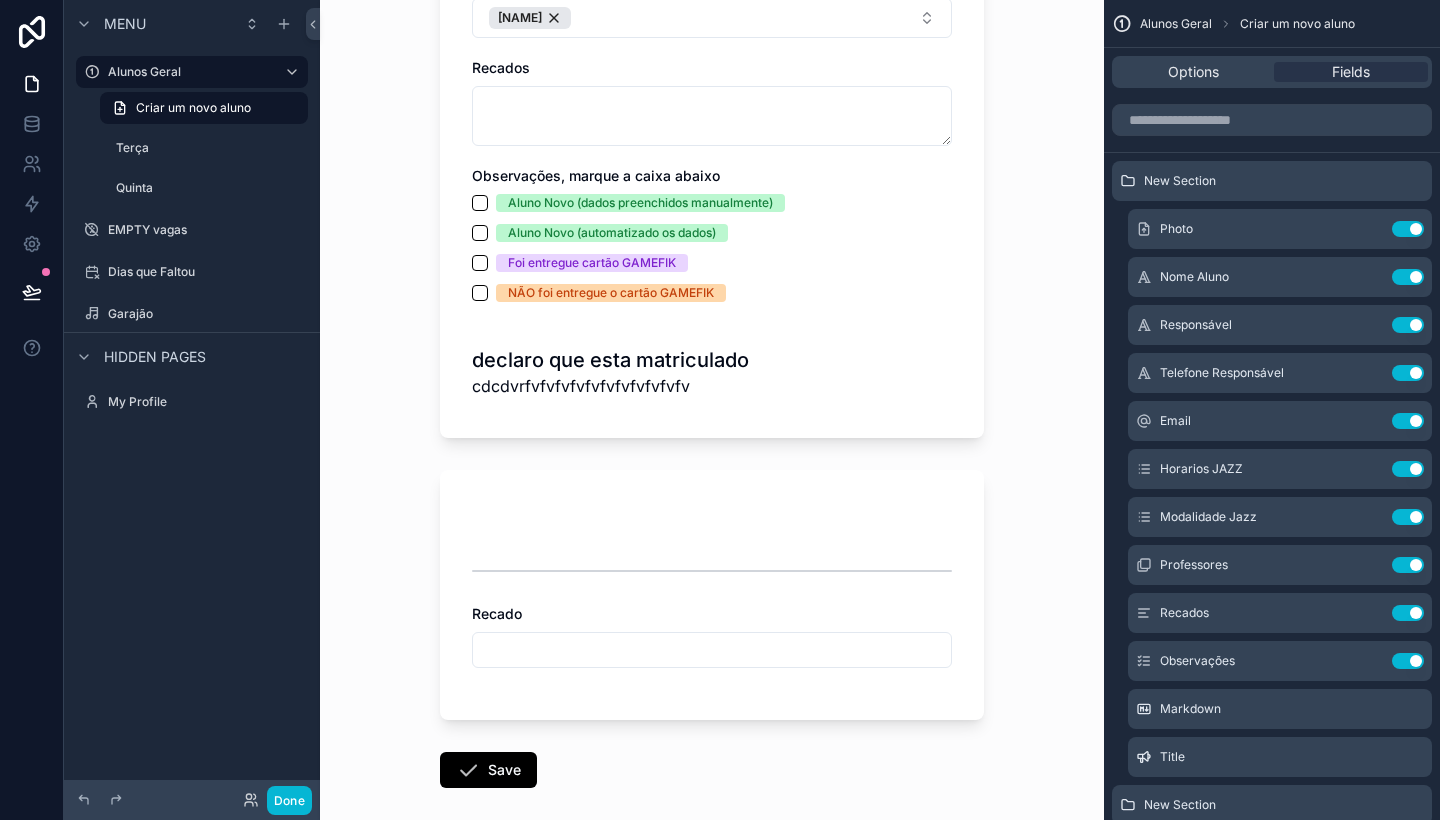 click on "Aluno Novo (dados preenchidos manualmente) Aluno Novo (automatizado os dados) Foi entregue cartão GAMEFIK NÃO foi entregue o cartão GAMEFIK" at bounding box center (712, 248) 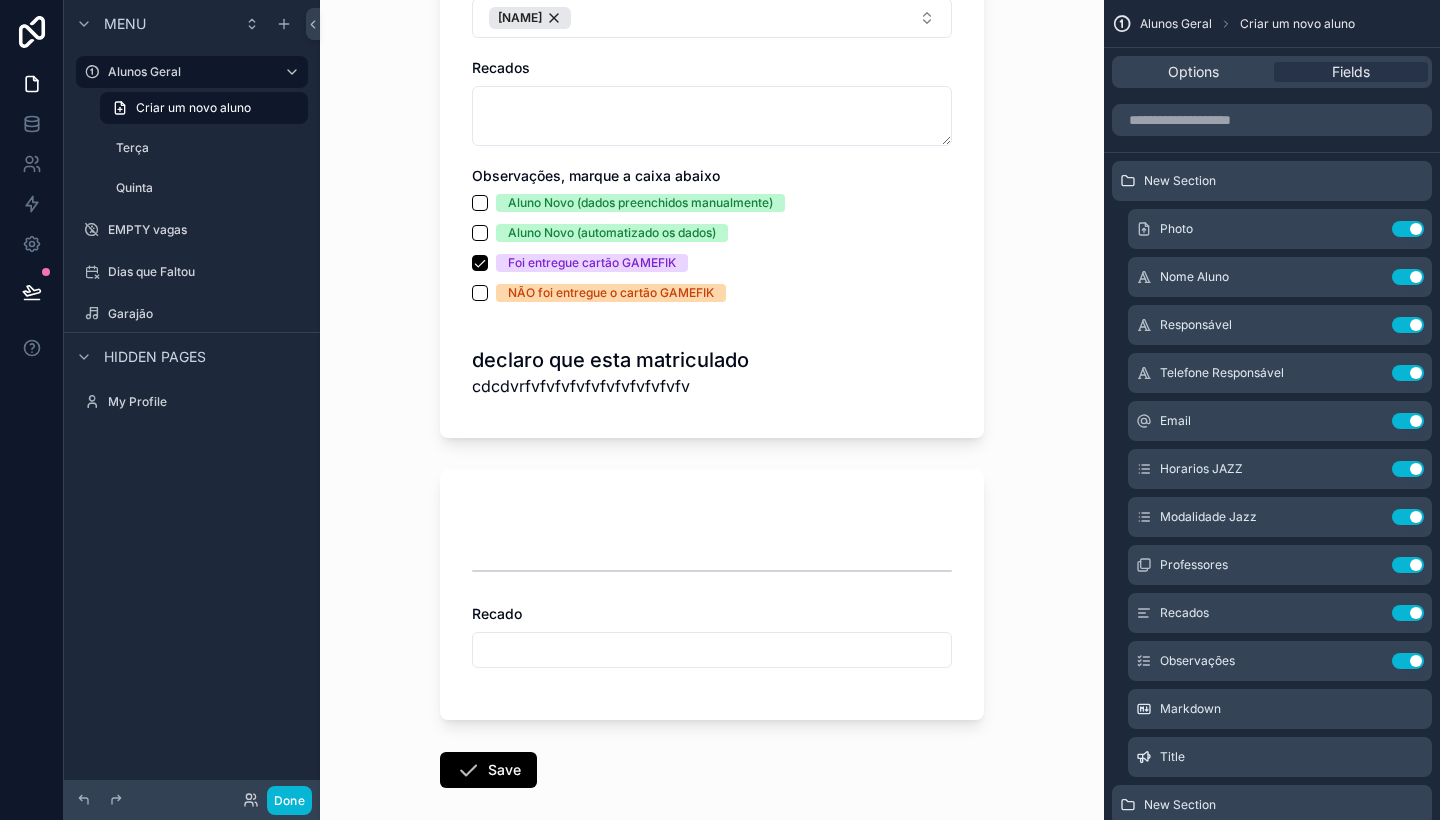 click on "Foi entregue cartão GAMEFIK" at bounding box center [592, 263] 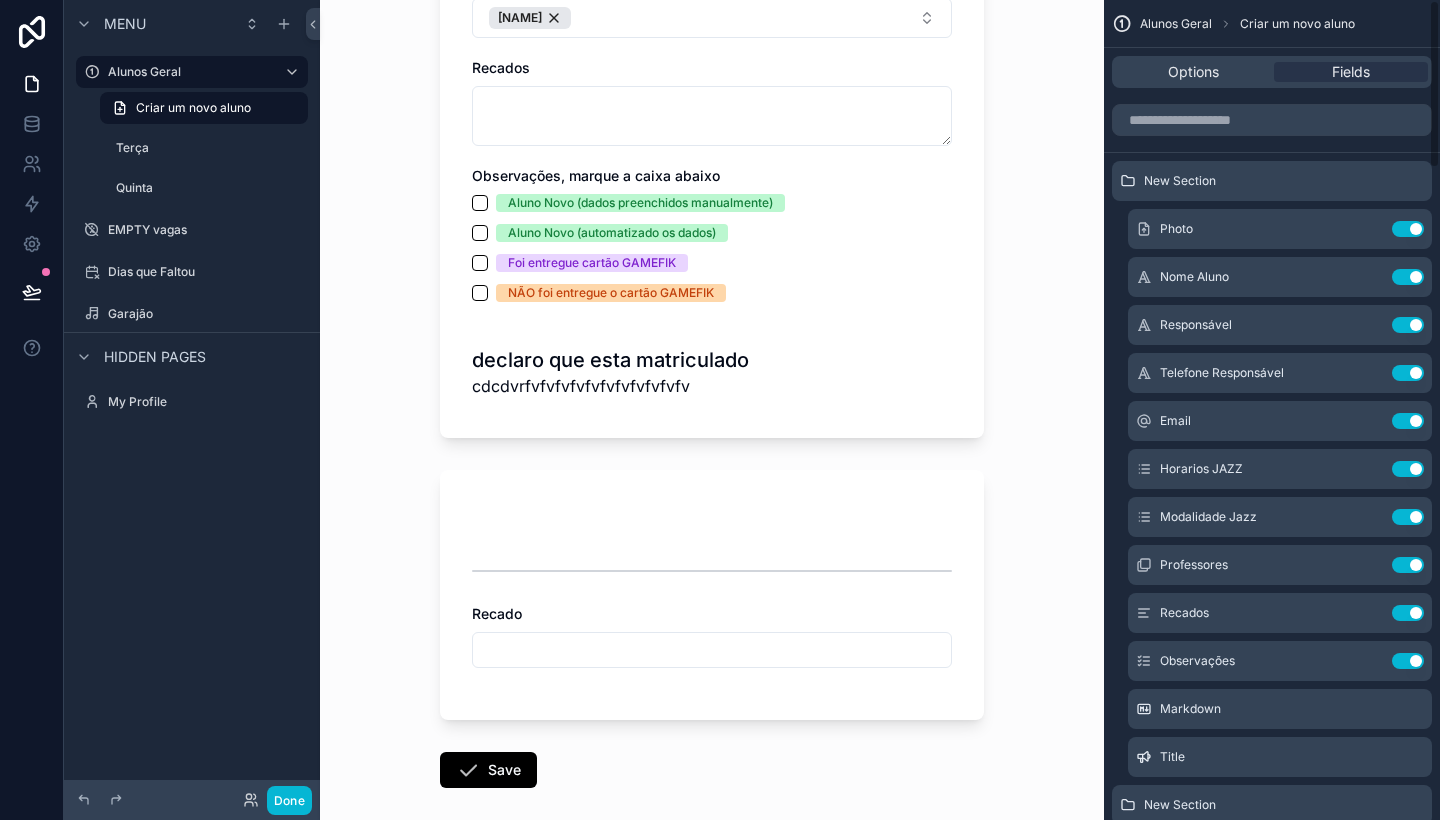 click on "Options Fields" at bounding box center [1272, 72] 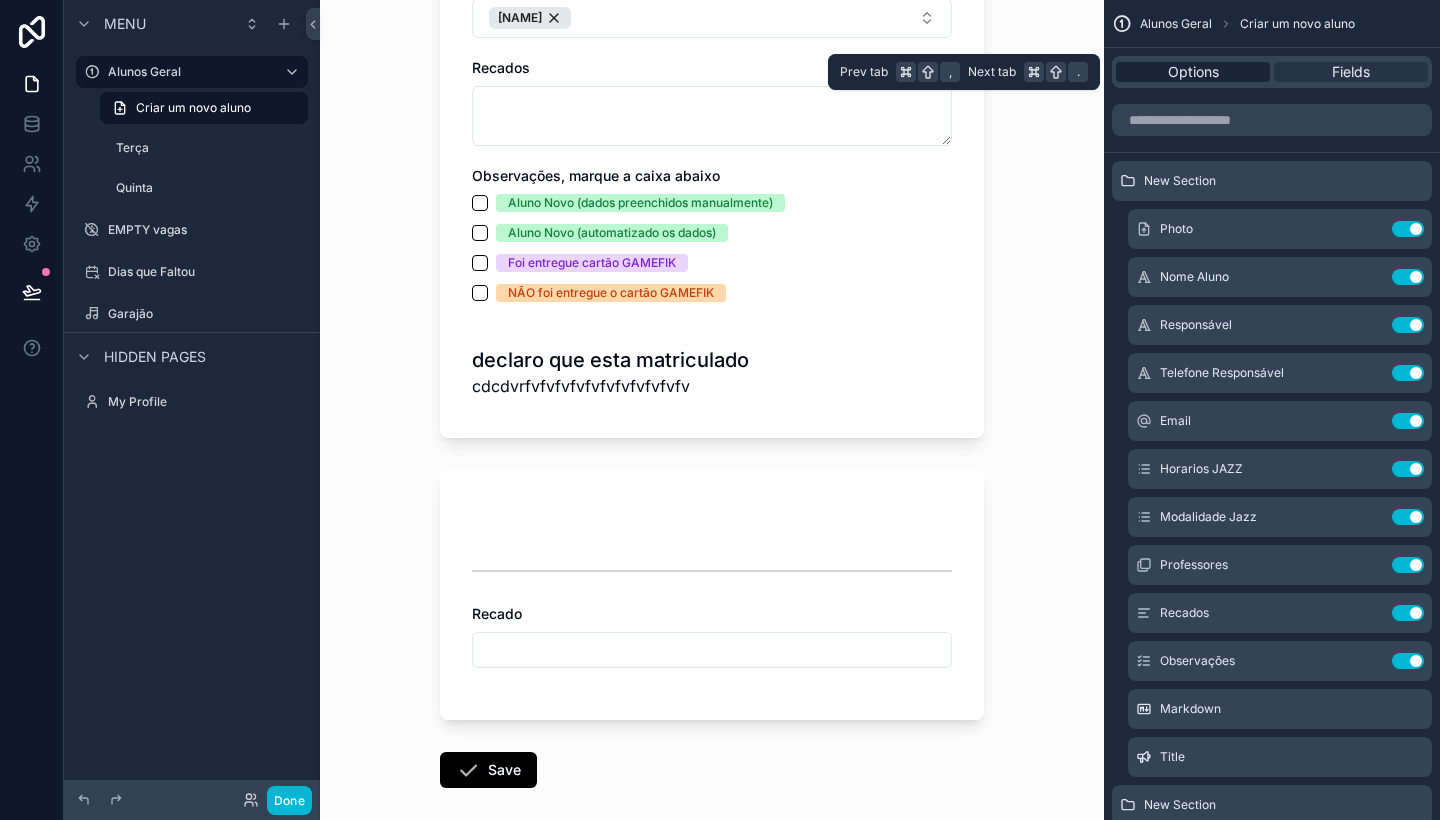 click on "Options" at bounding box center (1193, 72) 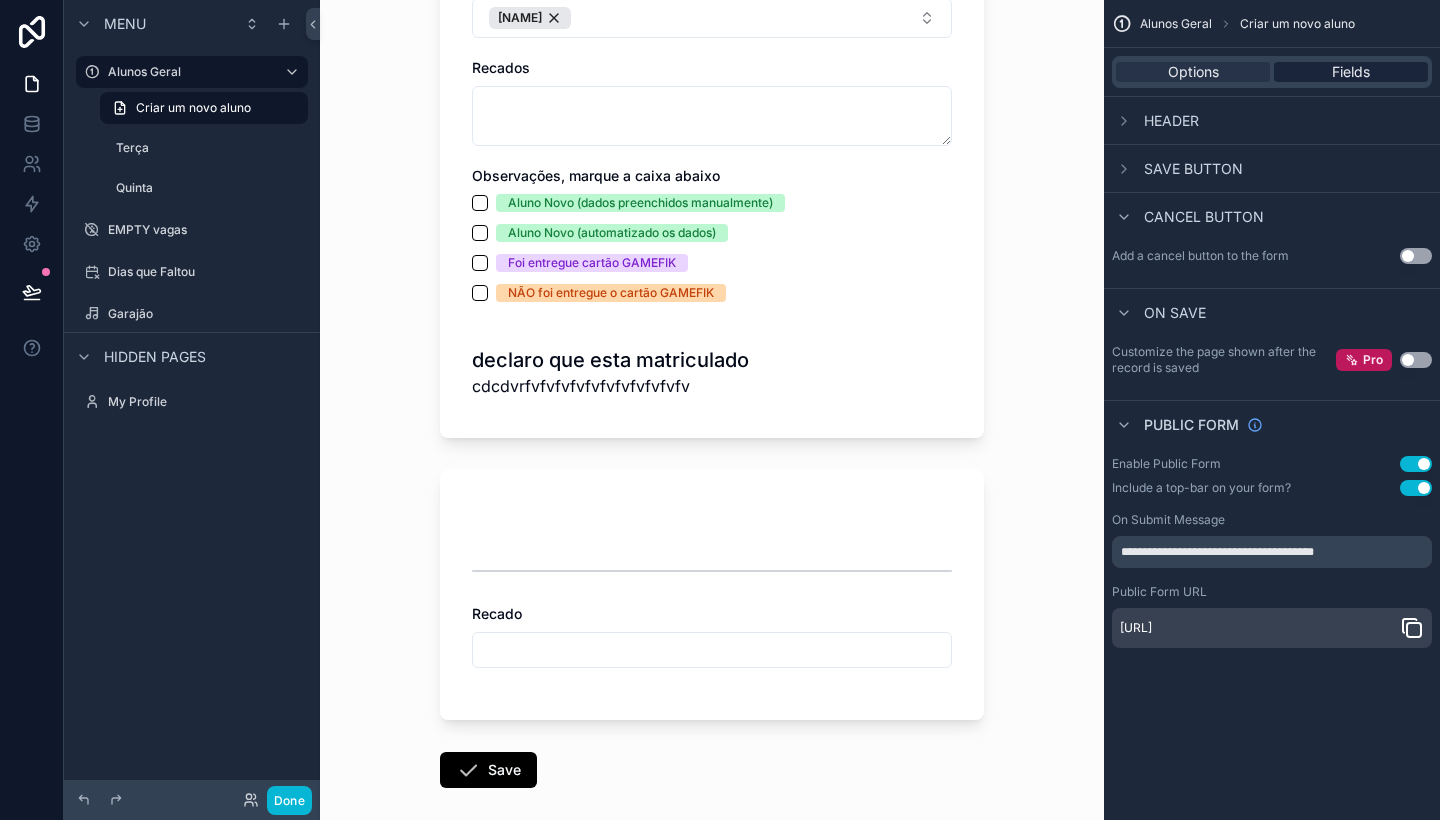click on "Fields" at bounding box center (1351, 72) 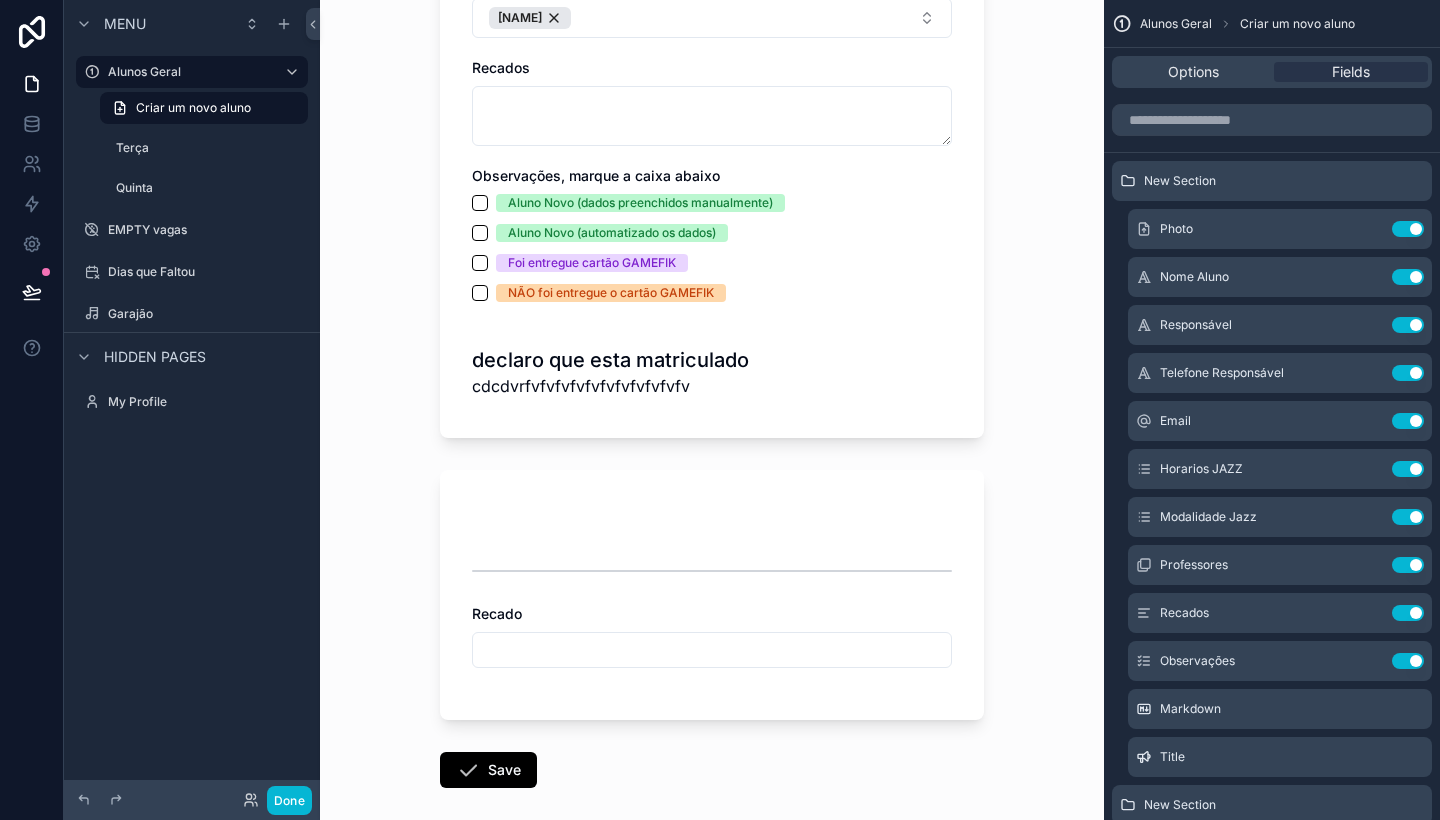 scroll, scrollTop: 0, scrollLeft: 0, axis: both 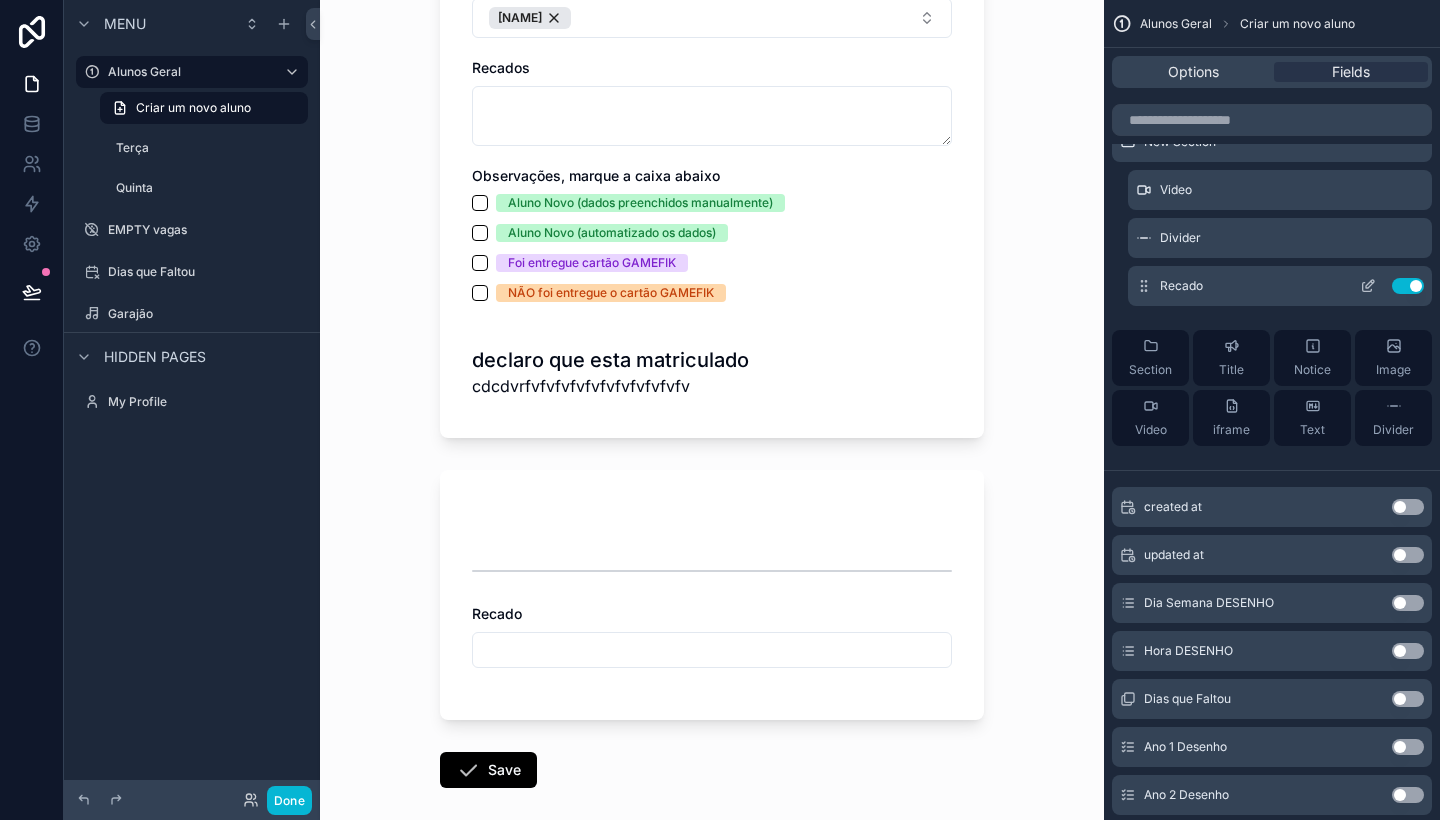 click on "Use setting" at bounding box center [1408, 286] 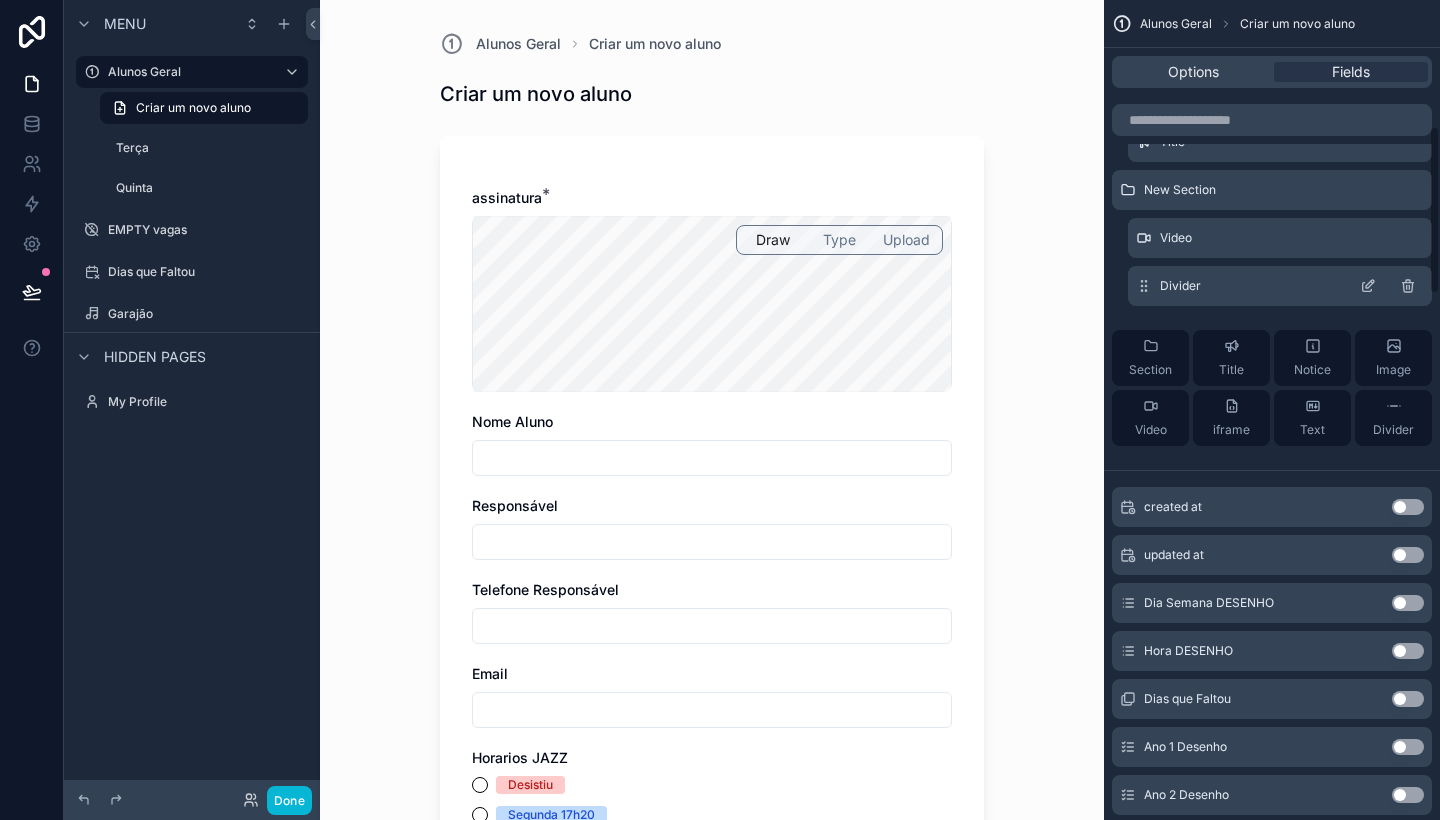 scroll, scrollTop: 593, scrollLeft: 0, axis: vertical 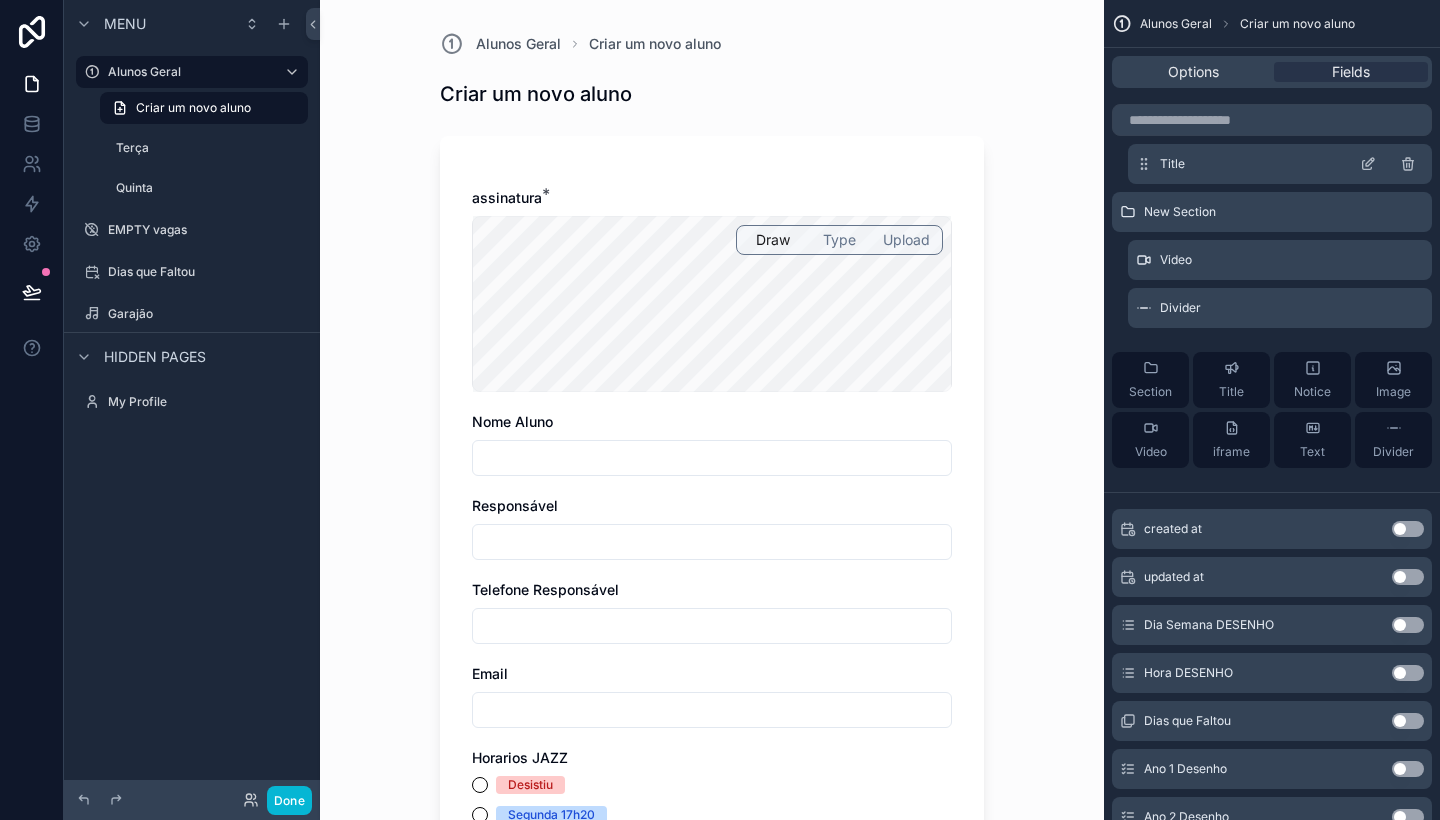 click on "Title" at bounding box center [1280, 164] 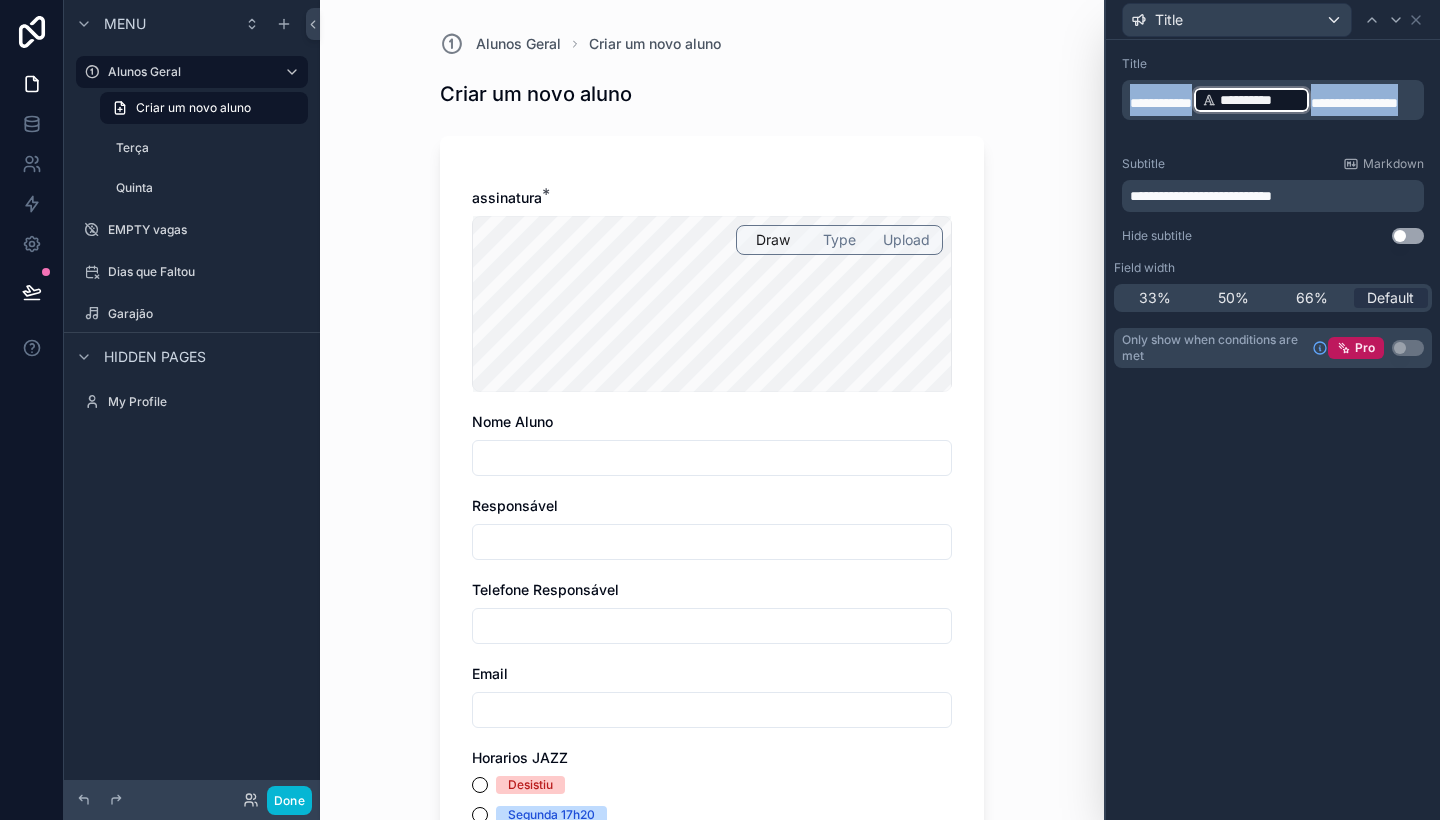drag, startPoint x: 1264, startPoint y: 124, endPoint x: 1049, endPoint y: 76, distance: 220.29298 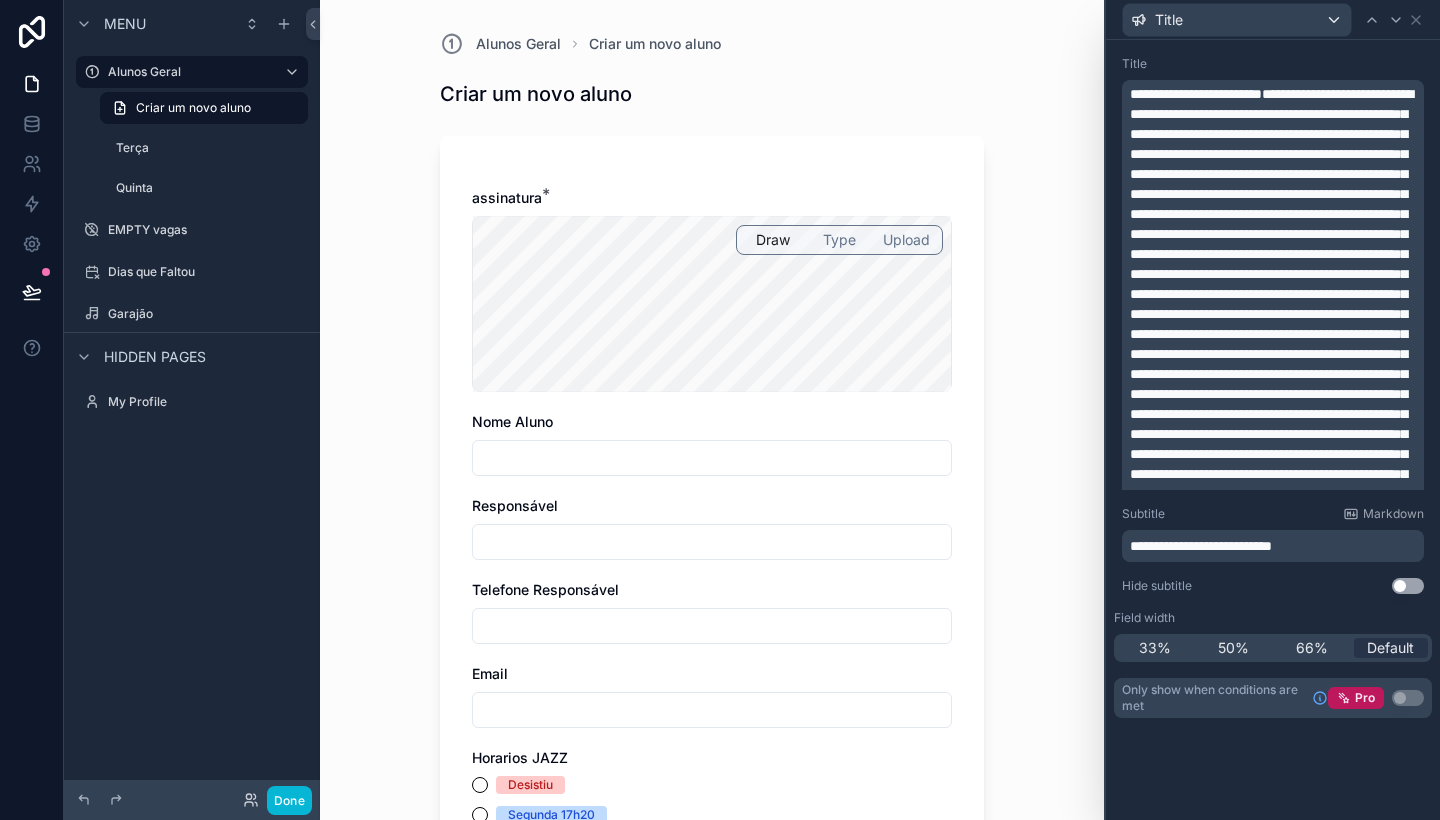 scroll, scrollTop: 2238, scrollLeft: 0, axis: vertical 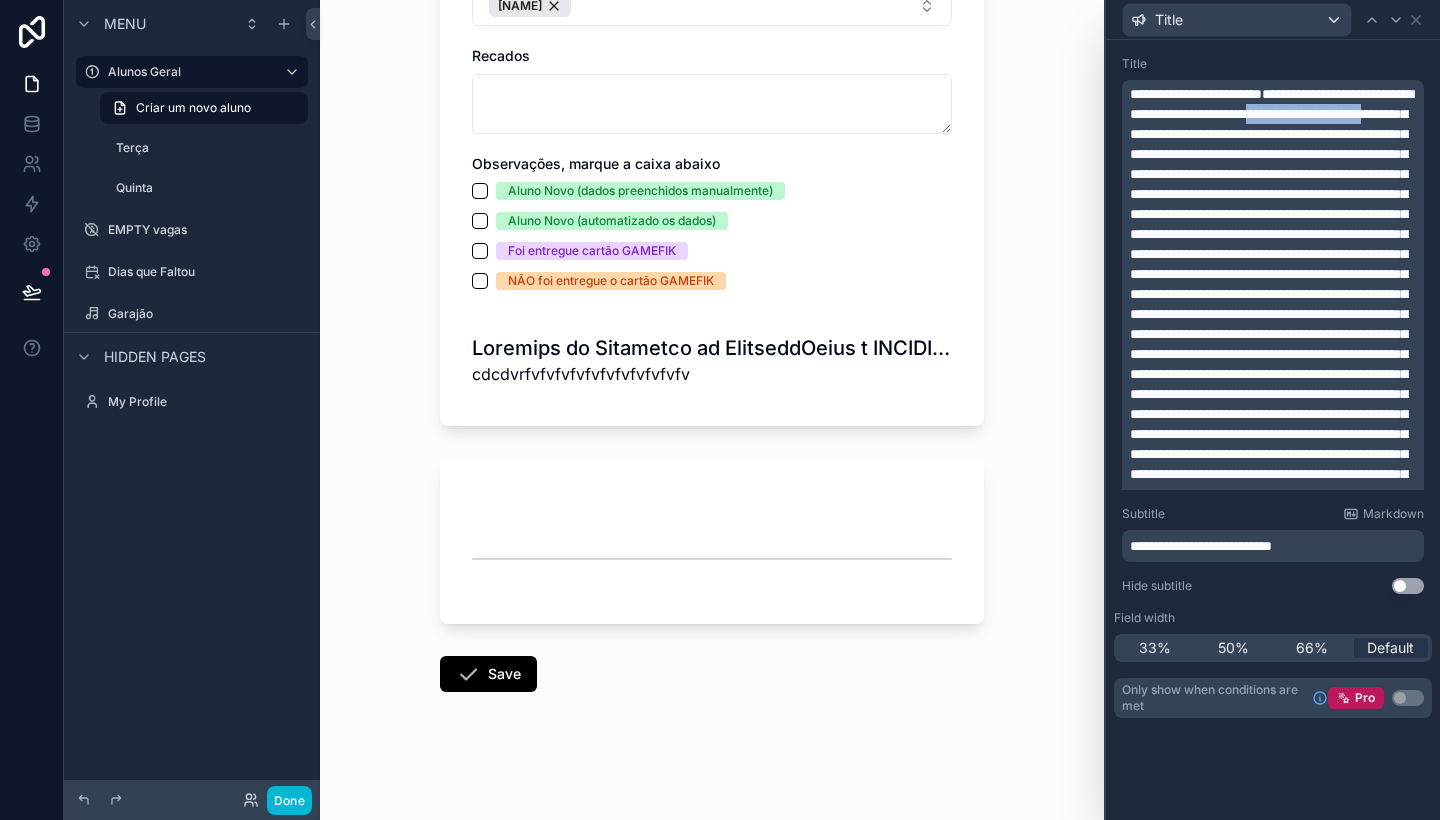 drag, startPoint x: 1239, startPoint y: 133, endPoint x: 1408, endPoint y: 135, distance: 169.01184 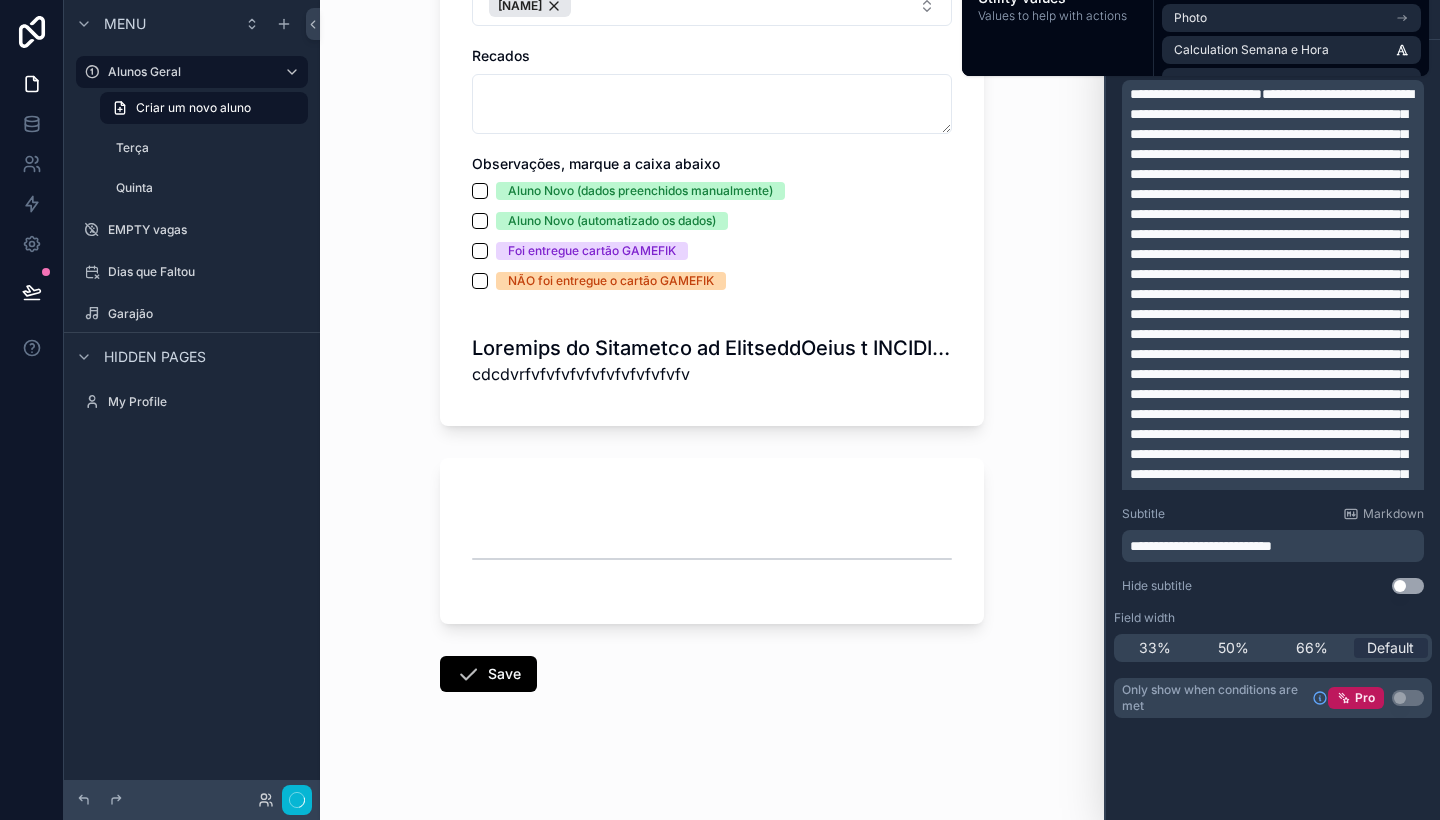 scroll, scrollTop: 0, scrollLeft: 0, axis: both 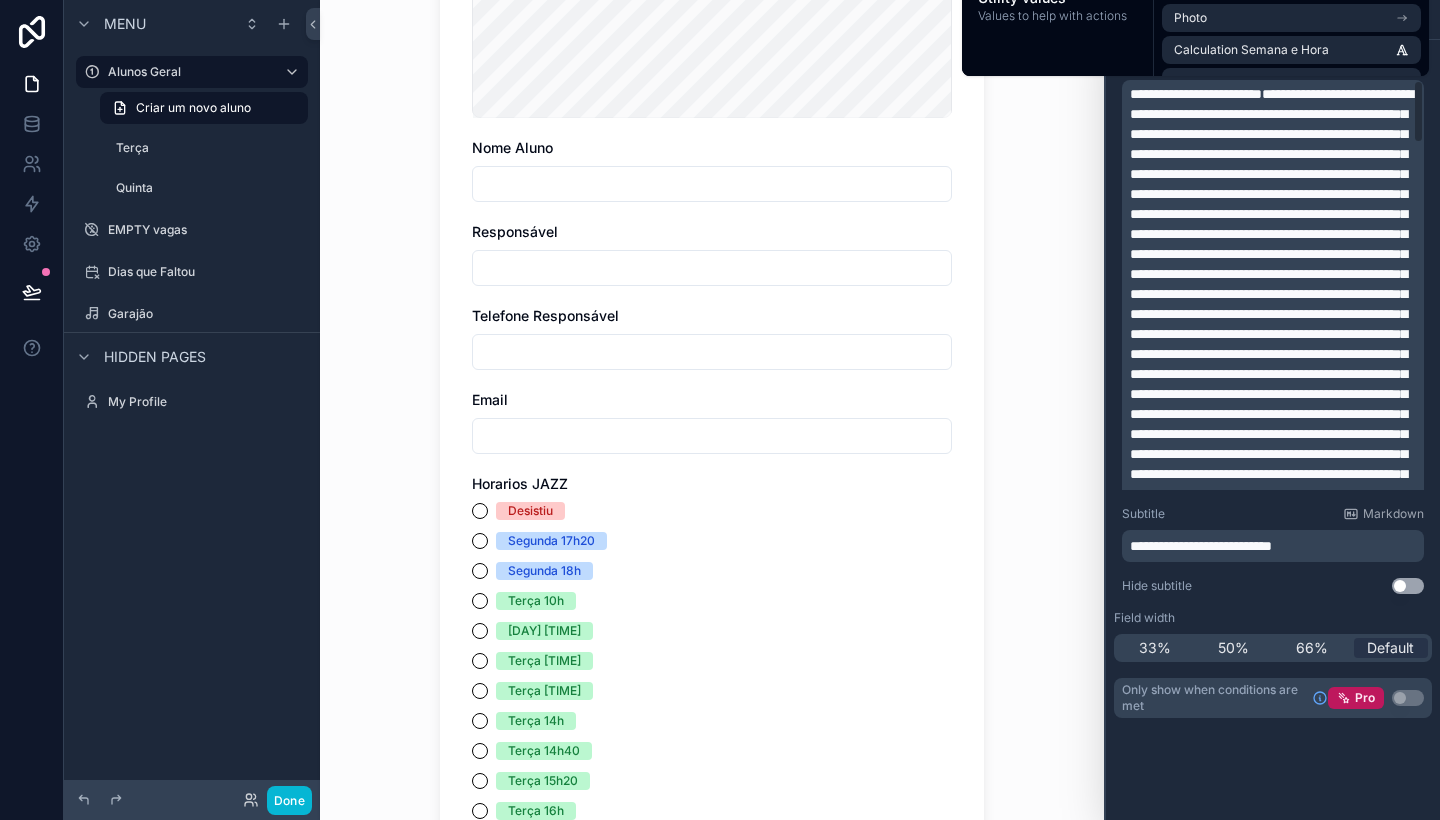 click at bounding box center [1271, 984] 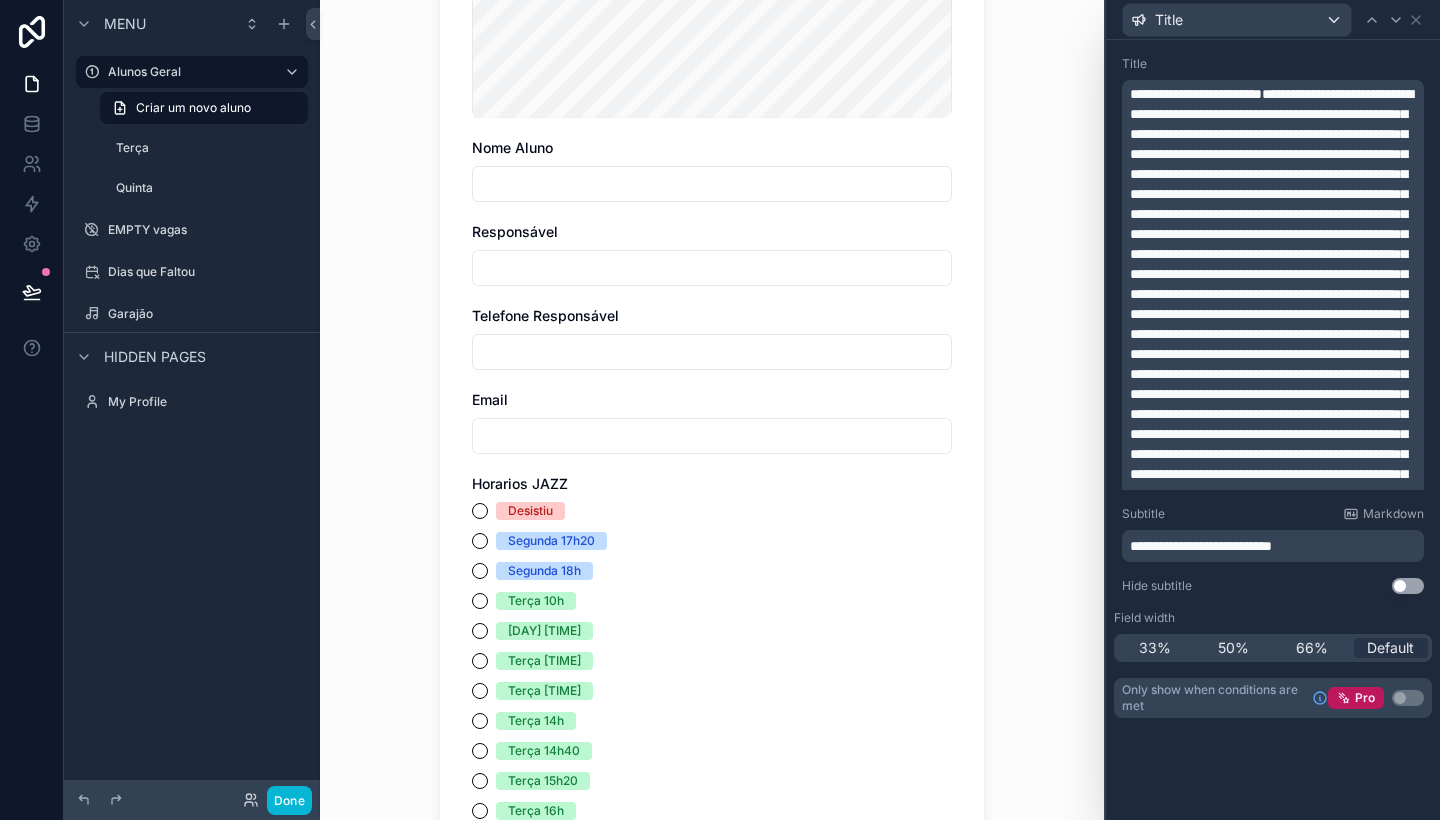 click at bounding box center (1271, 984) 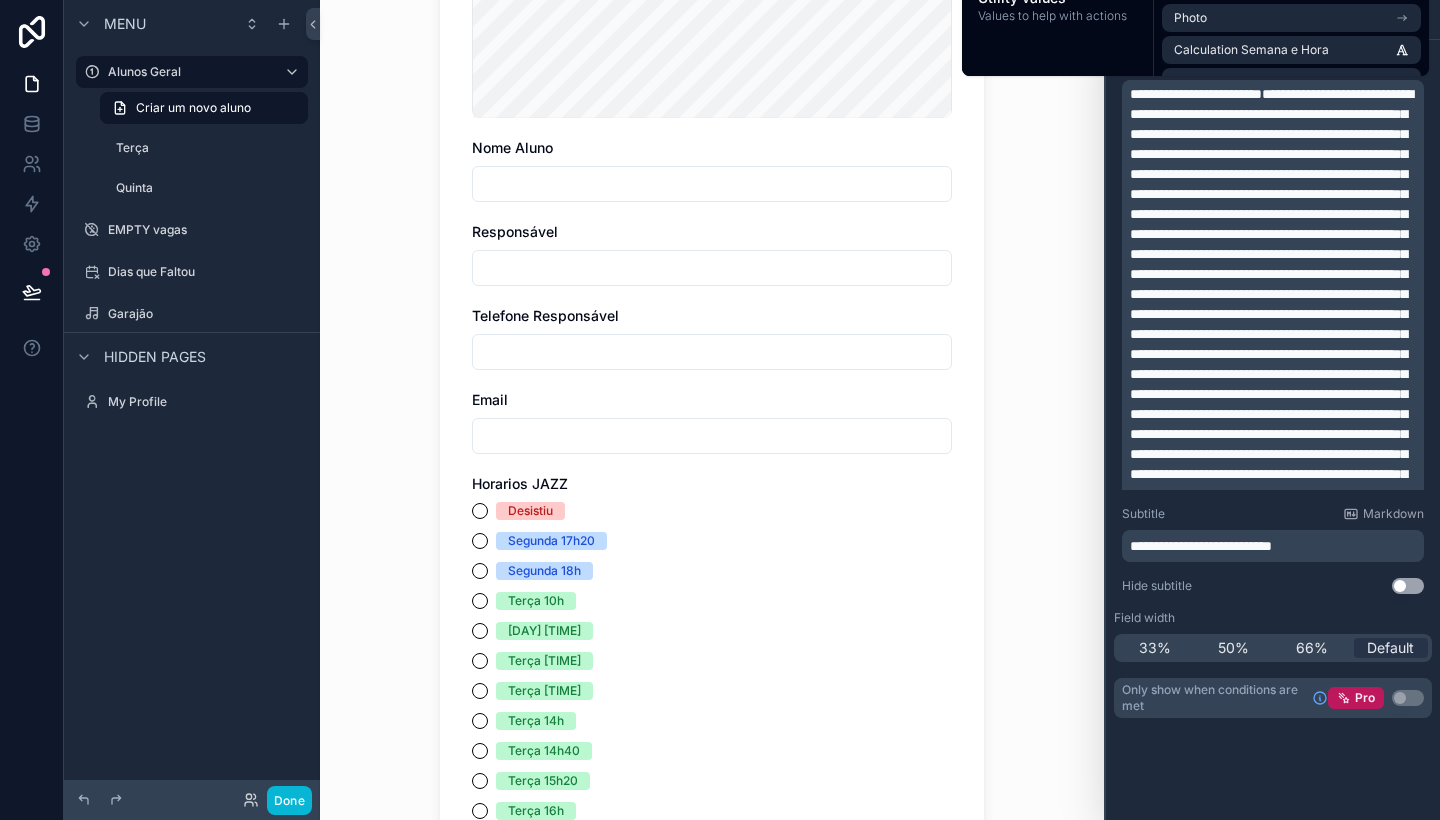 click on "Hide subtitle Use setting" at bounding box center [1273, 586] 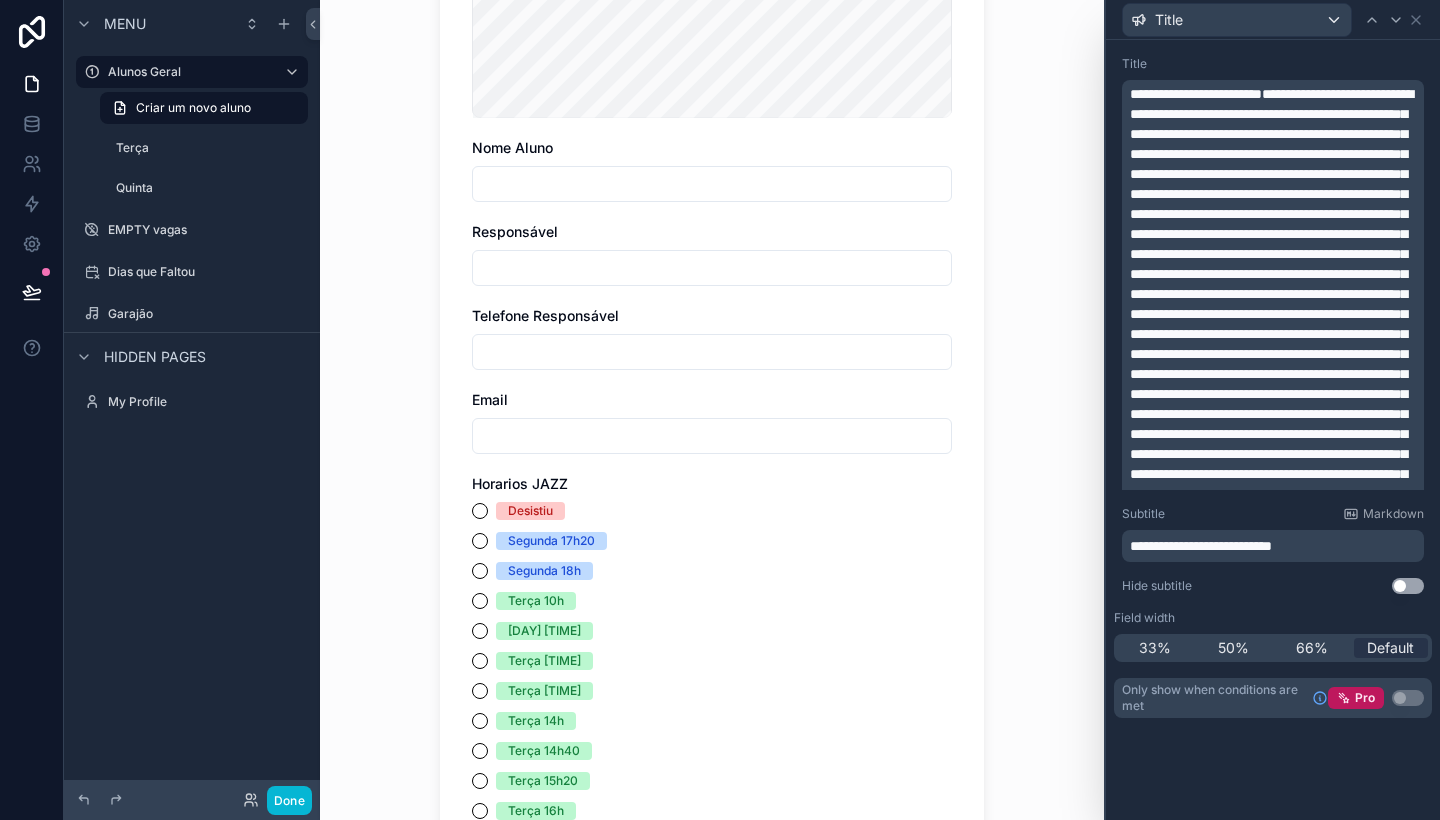 click at bounding box center [1271, 984] 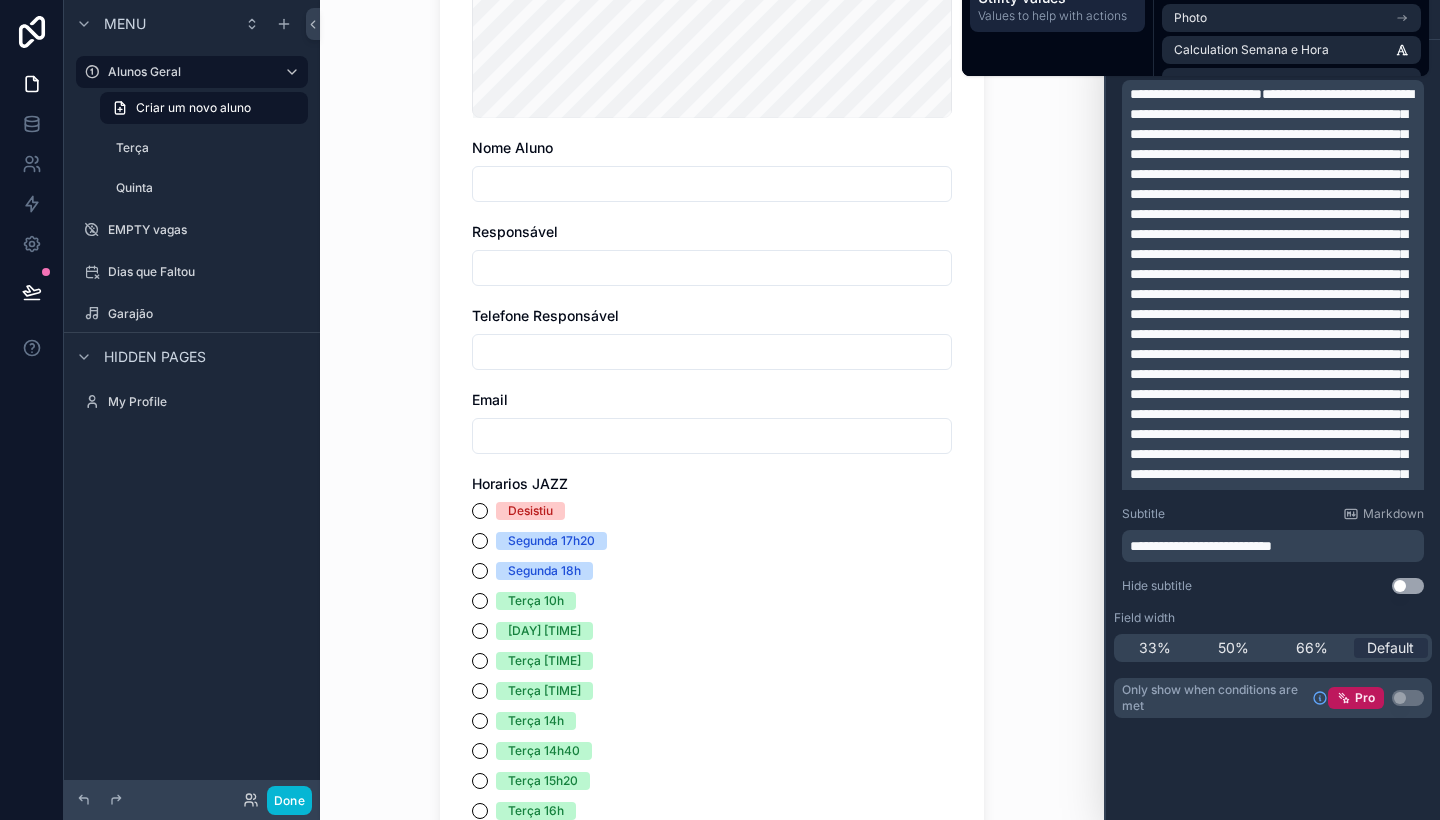 scroll, scrollTop: 0, scrollLeft: 0, axis: both 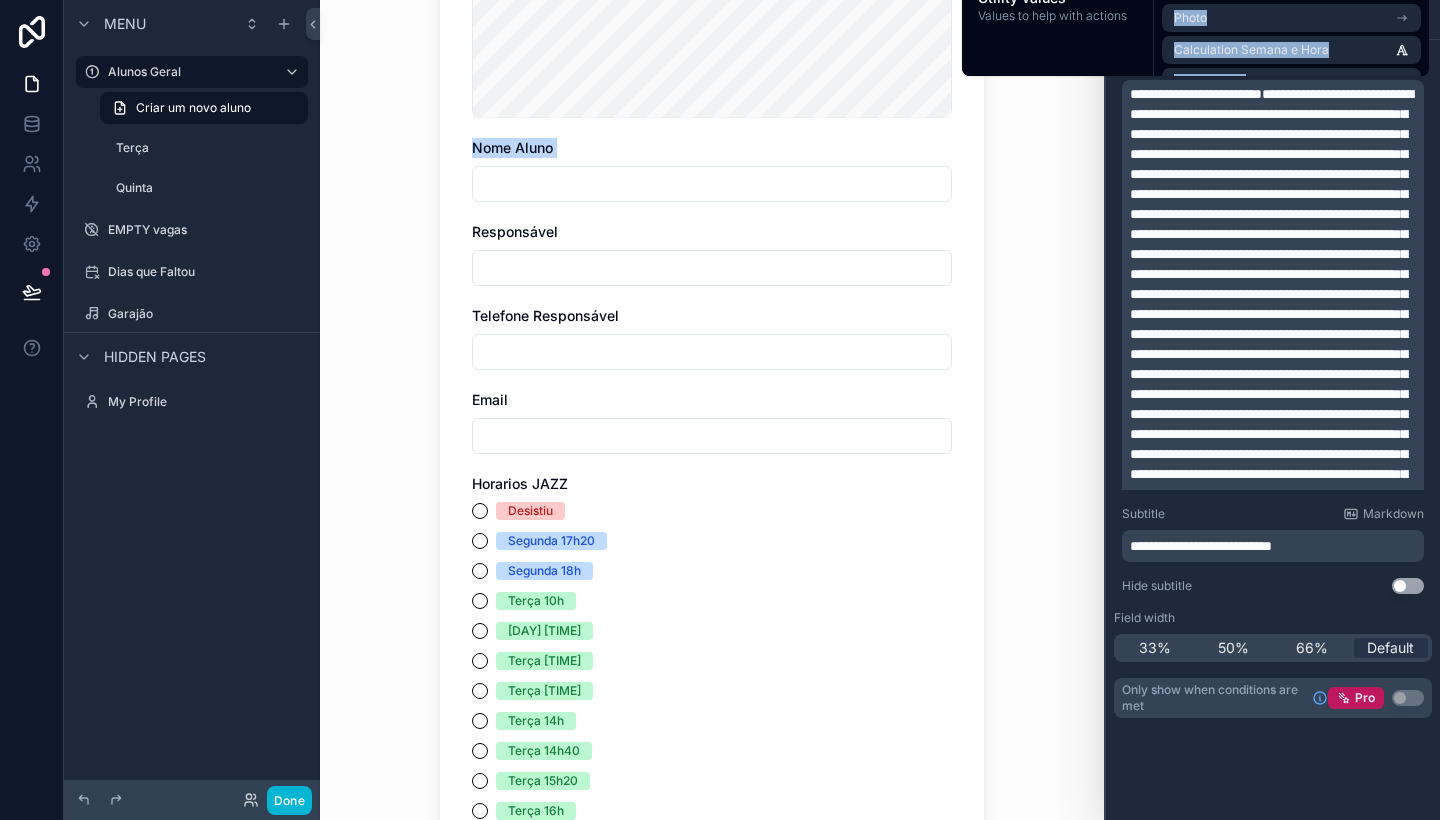 drag, startPoint x: 1077, startPoint y: 42, endPoint x: 1020, endPoint y: 219, distance: 185.9516 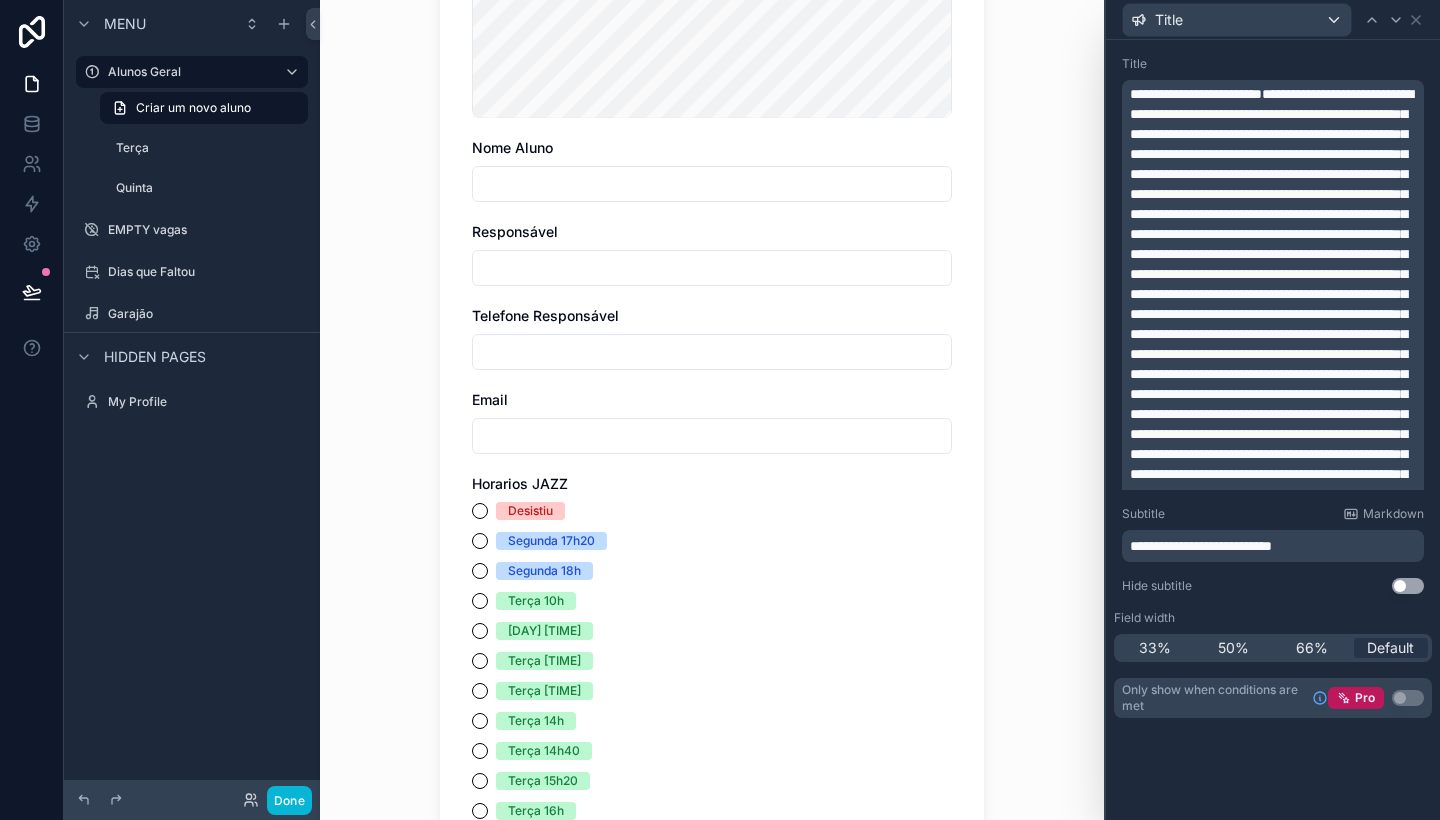 click on "Alunos Geral Criar um novo aluno Criar um novo aluno assinatura  * Draw Type Upload Nome Aluno Responsável Telefone Responsável Email Horarios JAZZ Desistiu Segunda [TIME] Segunda [TIME] Terça [TIME] Terça [TIME] Terça [TIME] Terça [TIME] Terça [TIME] Terça [TIME] Terça [TIME] Terça [TIME] Quarta [TIME] Quarta [TIME] Quarta [TIME] Quarta [TIME] Quarta [TIME] Quarta [TIME] Quarta [TIME] Quarta [TIME] Quinta [TIME] Quinta [TIME] Quinta [TIME] Quinta [TIME] Quinta [TIME] Quinta [TIME] Quinta [TIME] Sexta [TIME] Sexta [TIME] Sexta [TIME] Sexta [TIME] Sexta [TIME] Sexta [TIME] Sexta [TIME] Modalidade Jazz Piano Musicalização 3 a 6 anos Instrumentalização 7 a 9 anos  Piano duo (até dois alunos na mesma aula)  Professores [FIRST] Recados Observações, marque a caixa abaixo Aluno Novo (dados preenchidos manualmente) Aluno Novo (automatizado os dados) Foi entregue cartão GAMEFIK NÃO foi entregue o cartão GAMEFIK cdcdvrfvfvfvfvfvfvfvfvfvfvfv Save" at bounding box center (712, 136) 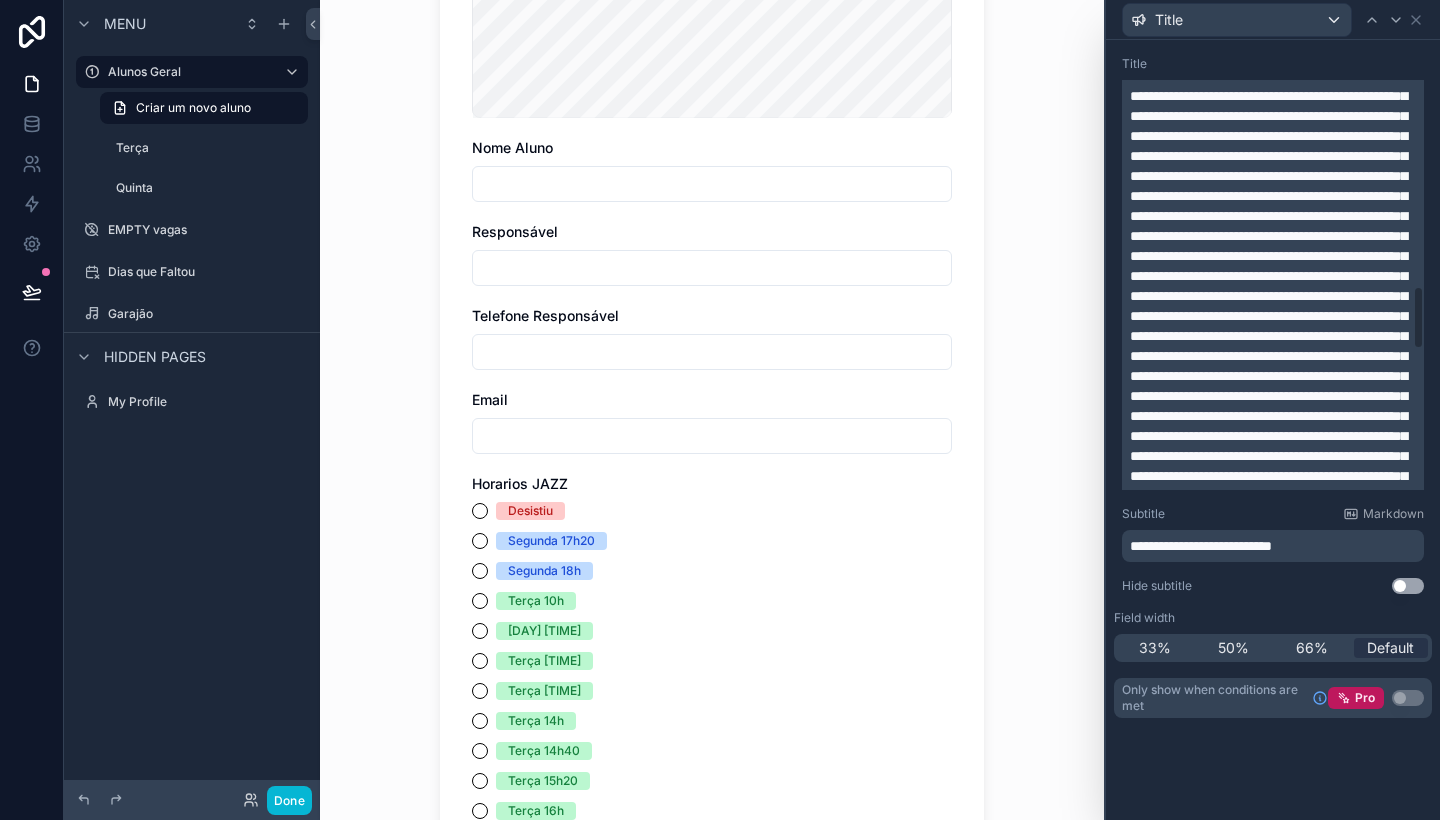 scroll, scrollTop: 1323, scrollLeft: 0, axis: vertical 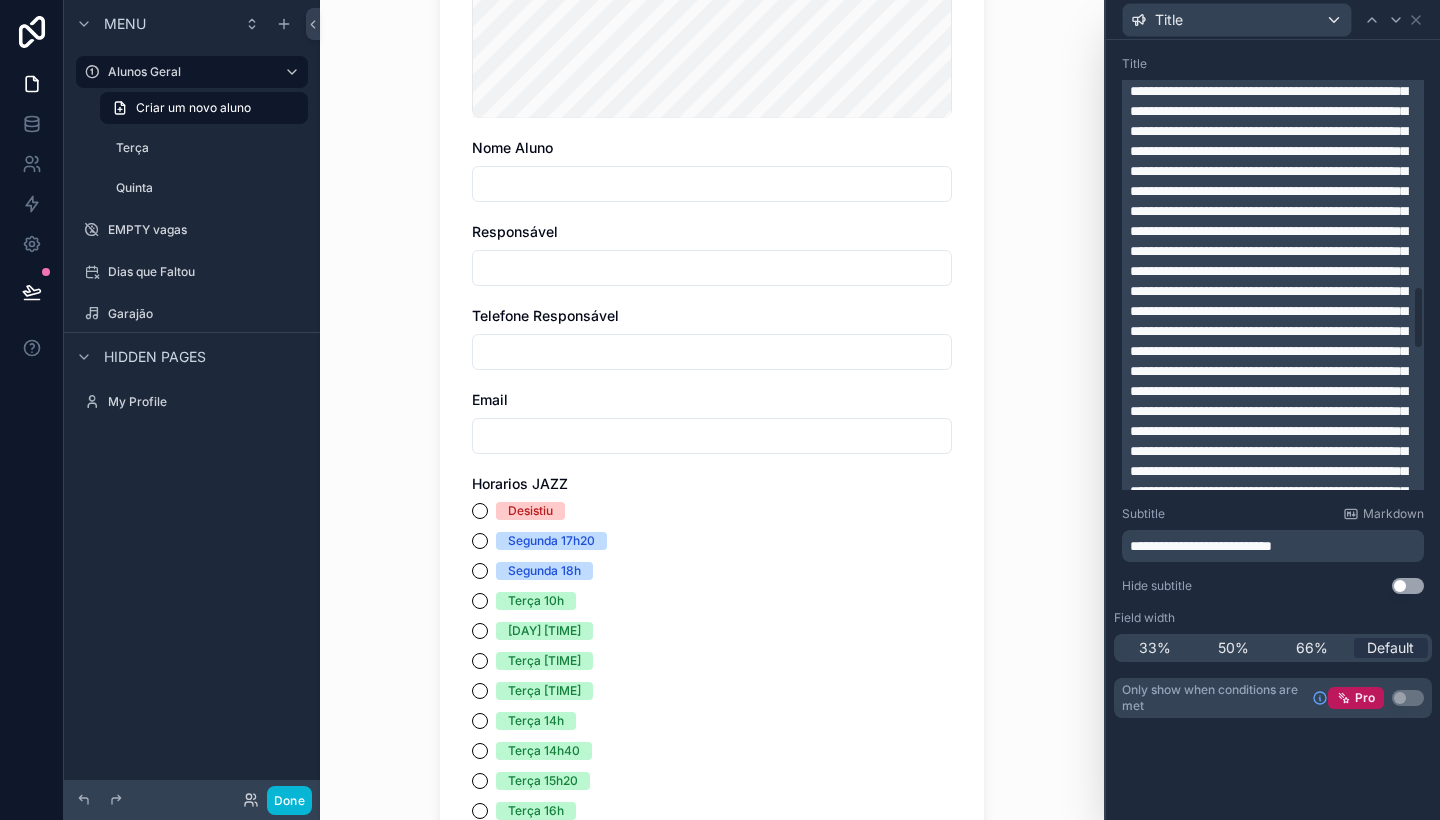 click on "Alunos Geral Criar um novo aluno Criar um novo aluno assinatura  * Draw Type Upload Nome Aluno Responsável Telefone Responsável Email Horarios JAZZ Desistiu Segunda [TIME] Segunda [TIME] Terça [TIME] Terça [TIME] Terça [TIME] Terça [TIME] Terça [TIME] Terça [TIME] Terça [TIME] Terça [TIME] Quarta [TIME] Quarta [TIME] Quarta [TIME] Quarta [TIME] Quarta [TIME] Quarta [TIME] Quarta [TIME] Quarta [TIME] Quinta [TIME] Quinta [TIME] Quinta [TIME] Quinta [TIME] Quinta [TIME] Quinta [TIME] Quinta [TIME] Sexta [TIME] Sexta [TIME] Sexta [TIME] Sexta [TIME] Sexta [TIME] Sexta [TIME] Sexta [TIME] Modalidade Jazz Piano Musicalização 3 a 6 anos Instrumentalização 7 a 9 anos  Piano duo (até dois alunos na mesma aula)  Professores [FIRST] Recados Observações, marque a caixa abaixo Aluno Novo (dados preenchidos manualmente) Aluno Novo (automatizado os dados) Foi entregue cartão GAMEFIK NÃO foi entregue o cartão GAMEFIK cdcdvrfvfvfvfvfvfvfvfvfvfvfv Save" at bounding box center [712, 136] 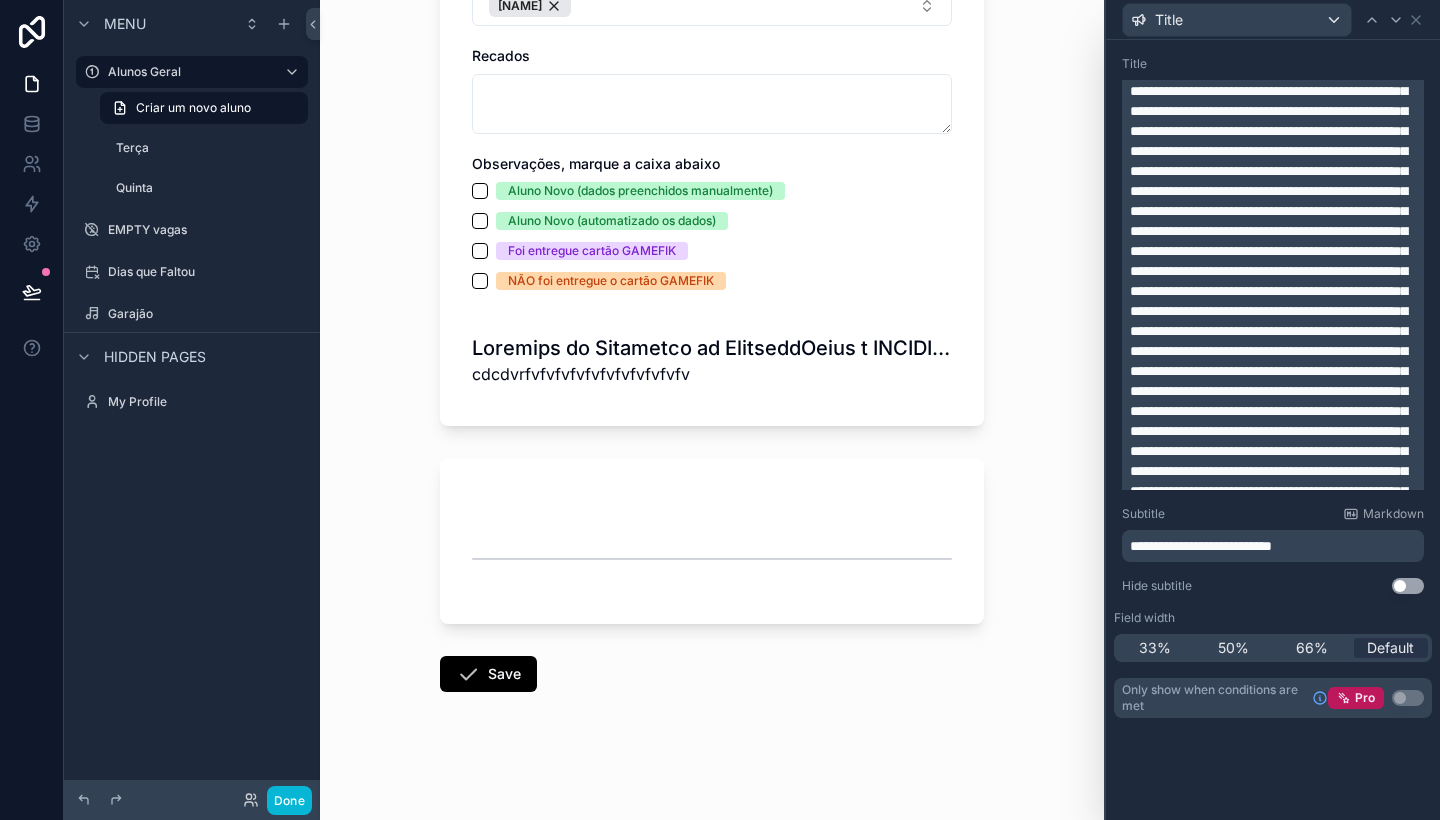 scroll, scrollTop: 1972, scrollLeft: 0, axis: vertical 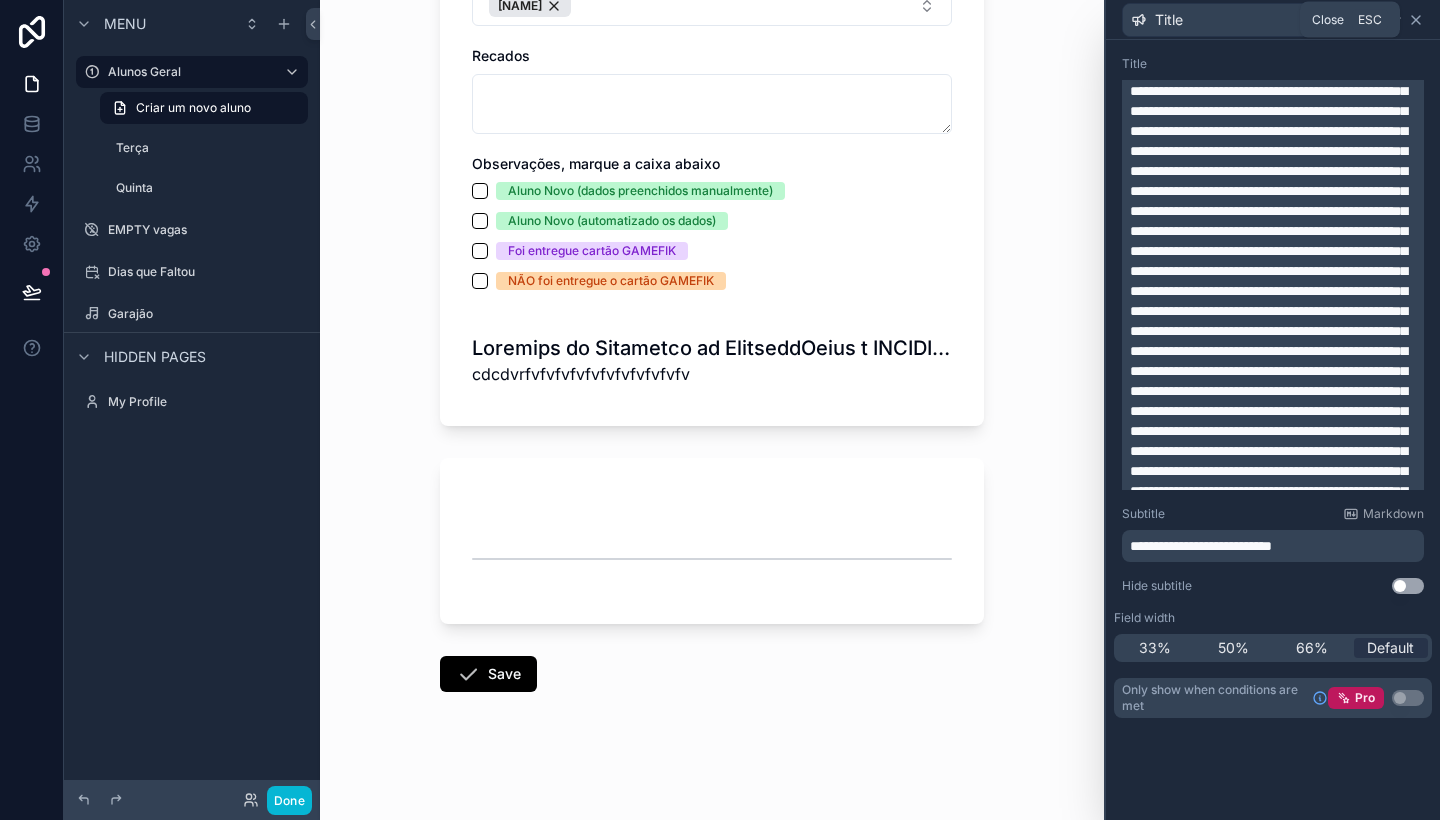 click 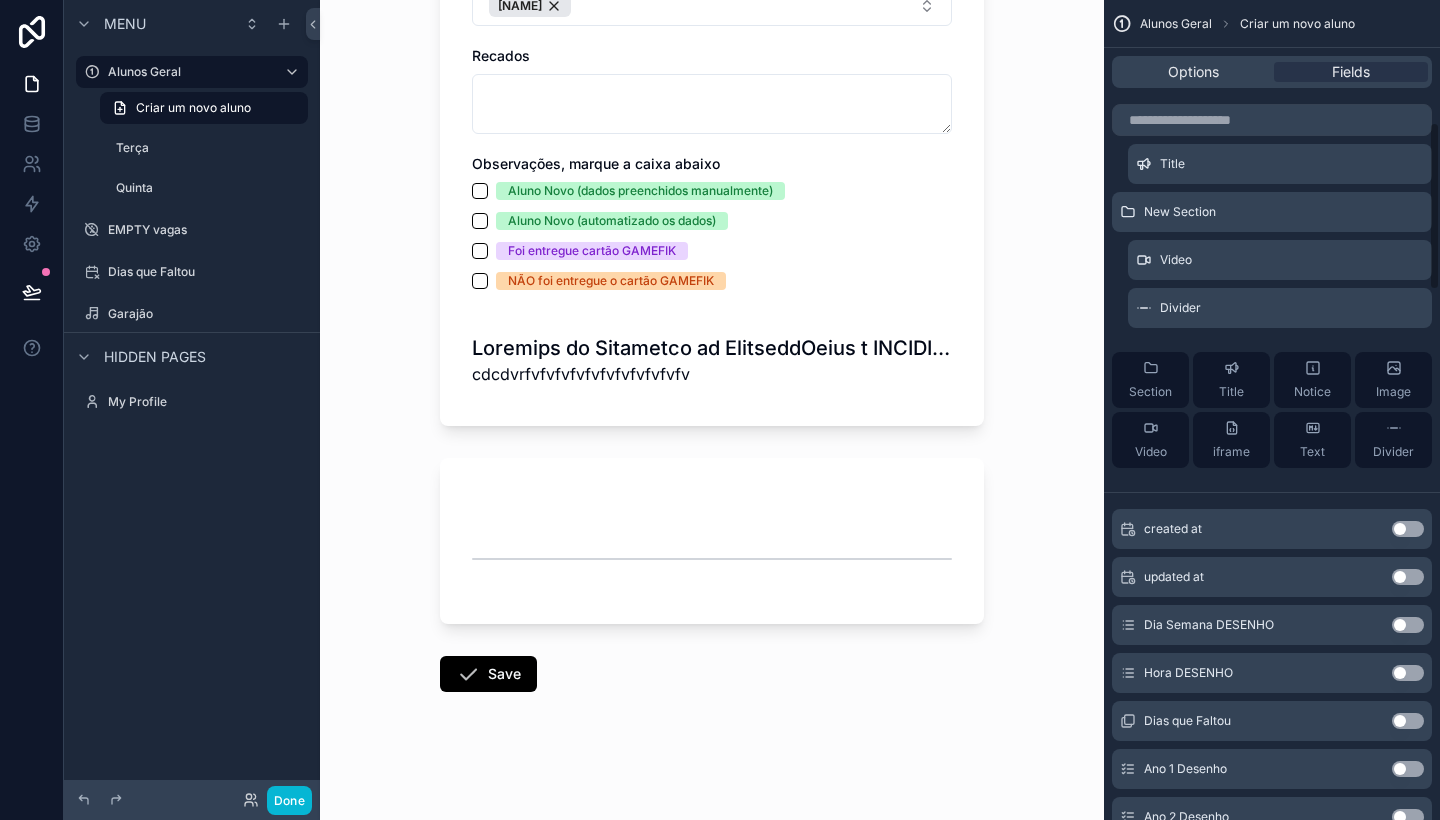 click on "Alunos Geral Criar um novo aluno Criar um novo aluno assinatura  * Draw Type Upload Nome Aluno Responsável Telefone Responsável Email Horarios JAZZ Desistiu Segunda [TIME] Segunda [TIME] Terça [TIME] Terça [TIME] Terça [TIME] Terça [TIME] Terça [TIME] Terça [TIME] Terça [TIME] Terça [TIME] Quarta [TIME] Quarta [TIME] Quarta [TIME] Quarta [TIME] Quarta [TIME] Quarta [TIME] Quarta [TIME] Quarta [TIME] Quinta [TIME] Quinta [TIME] Quinta [TIME] Quinta [TIME] Quinta [TIME] Quinta [TIME] Quinta [TIME] Sexta [TIME] Sexta [TIME] Sexta [TIME] Sexta [TIME] Sexta [TIME] Sexta [TIME] Sexta [TIME] Modalidade Jazz Piano Musicalização 3 a 6 anos Instrumentalização 7 a 9 anos  Piano duo (até dois alunos na mesma aula)  Professores [FIRST] Recados Observações, marque a caixa abaixo Aluno Novo (dados preenchidos manualmente) Aluno Novo (automatizado os dados) Foi entregue cartão GAMEFIK NÃO foi entregue o cartão GAMEFIK cdcdvrfvfvfvfvfvfvfvfvfvfvfv Save" at bounding box center (712, 410) 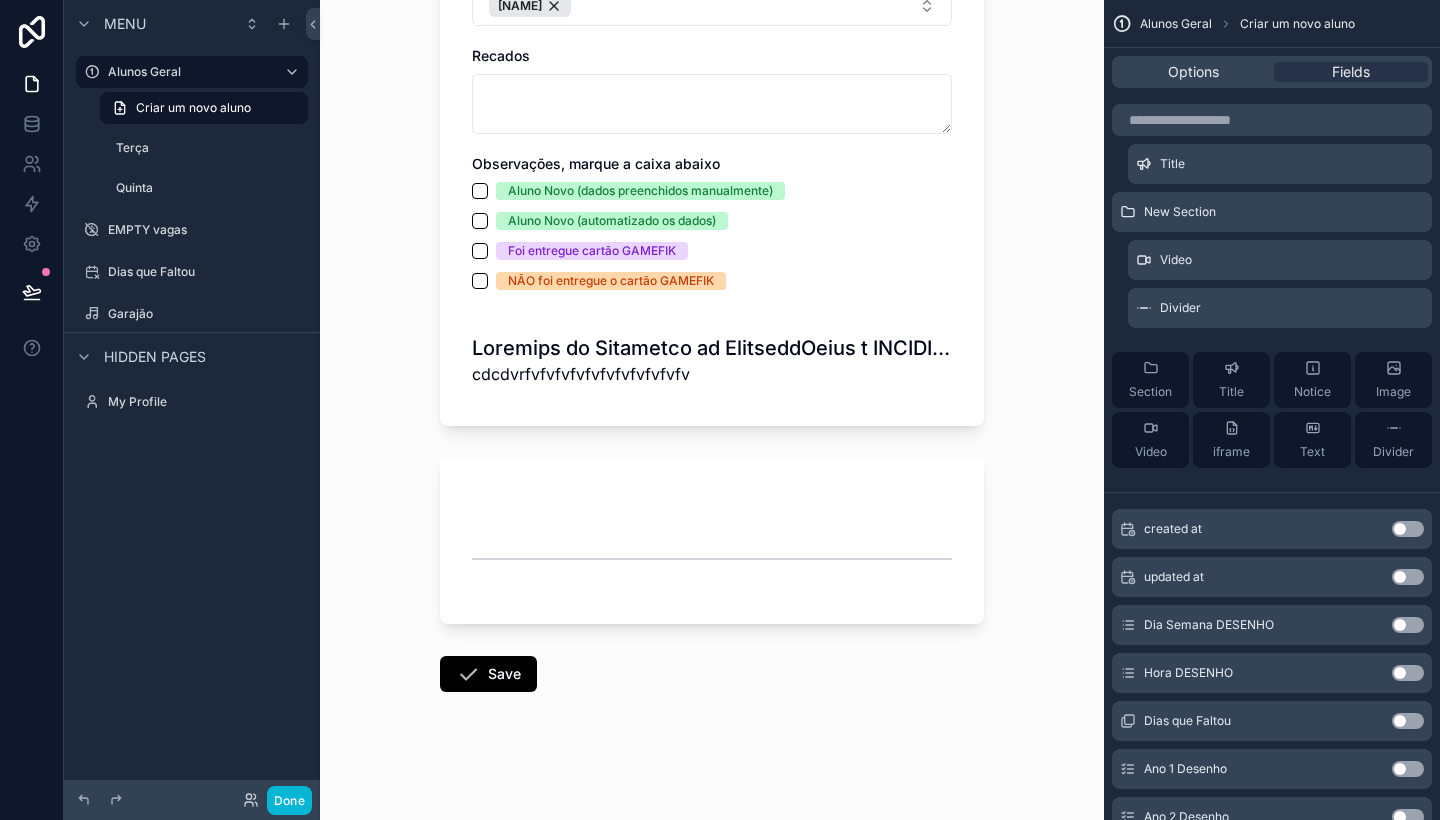 click on "cdcdvrfvfvfvfvfvfvfvfvfvfvfv" at bounding box center [712, 374] 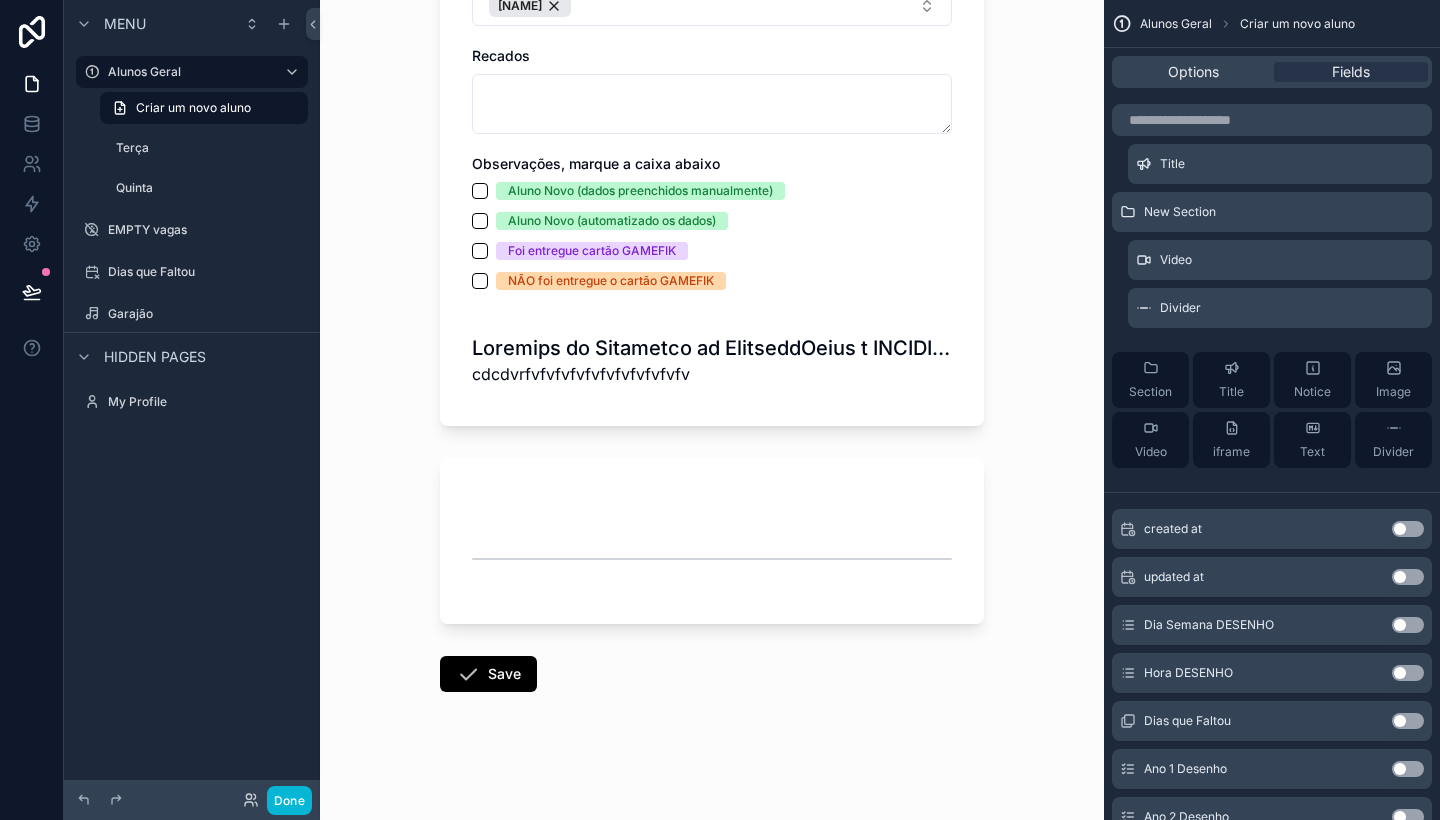 scroll, scrollTop: 0, scrollLeft: 0, axis: both 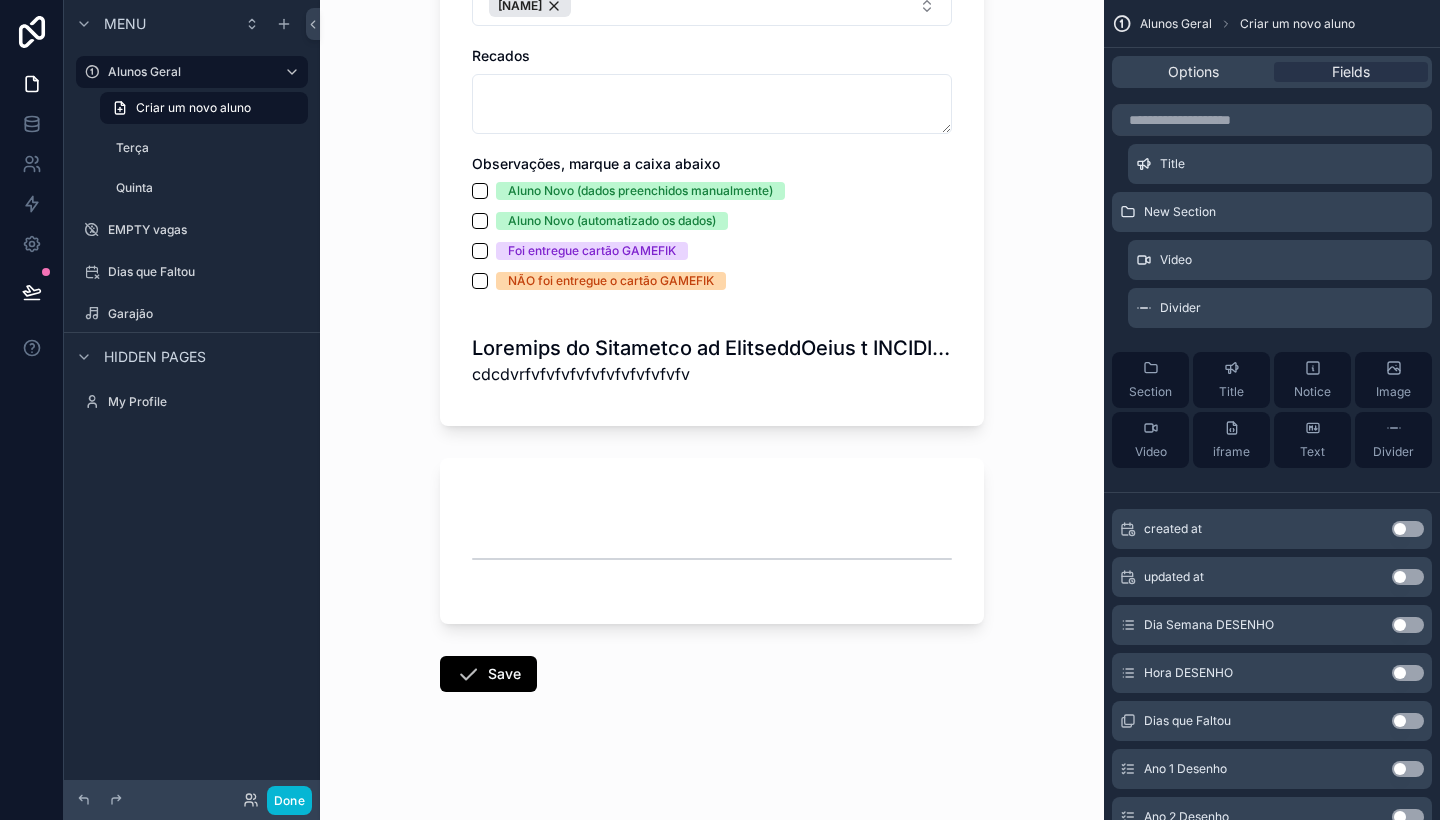 click on "cdcdvrfvfvfvfvfvfvfvfvfvfvfv" at bounding box center (712, 374) 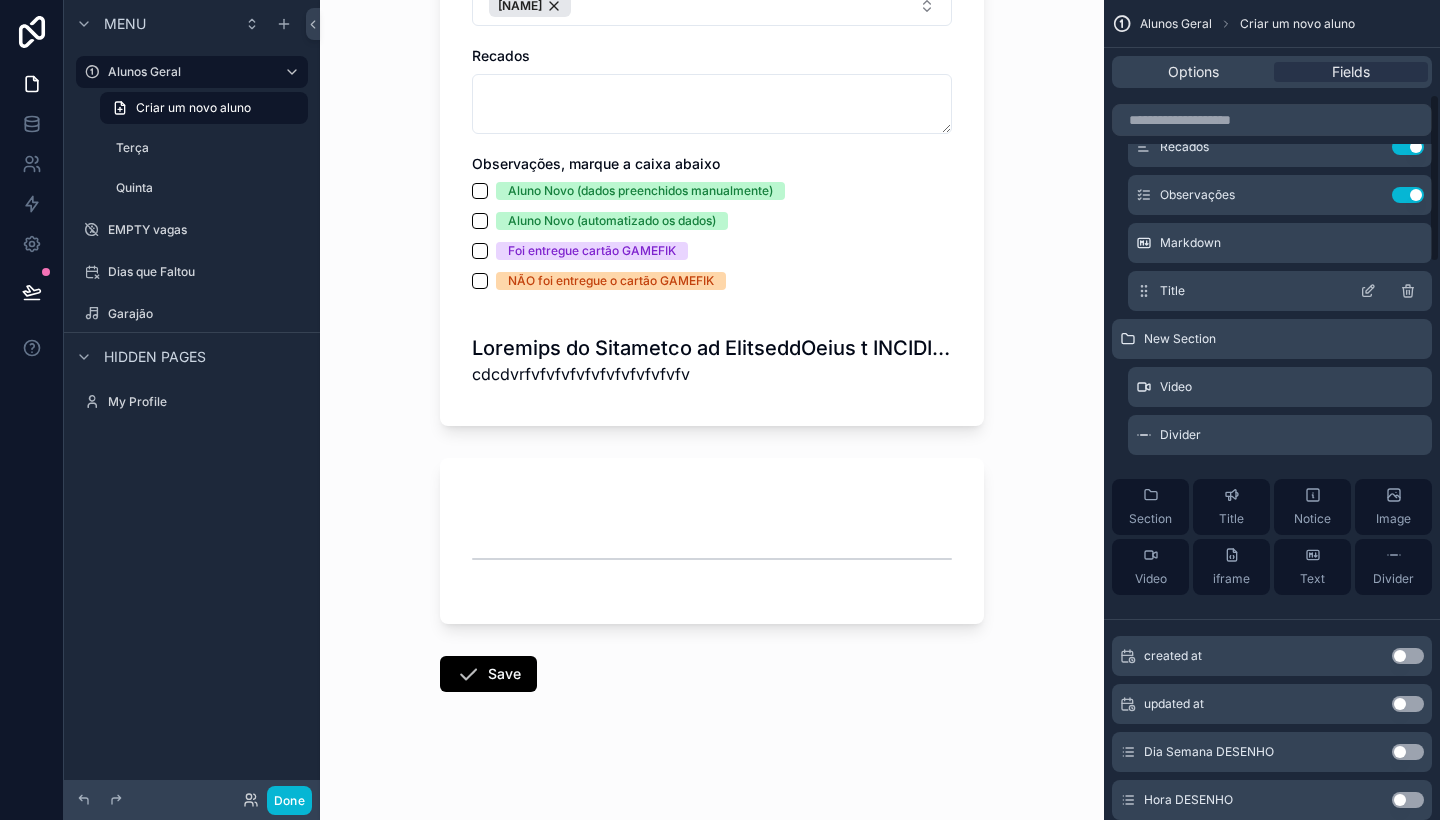 scroll, scrollTop: 459, scrollLeft: 0, axis: vertical 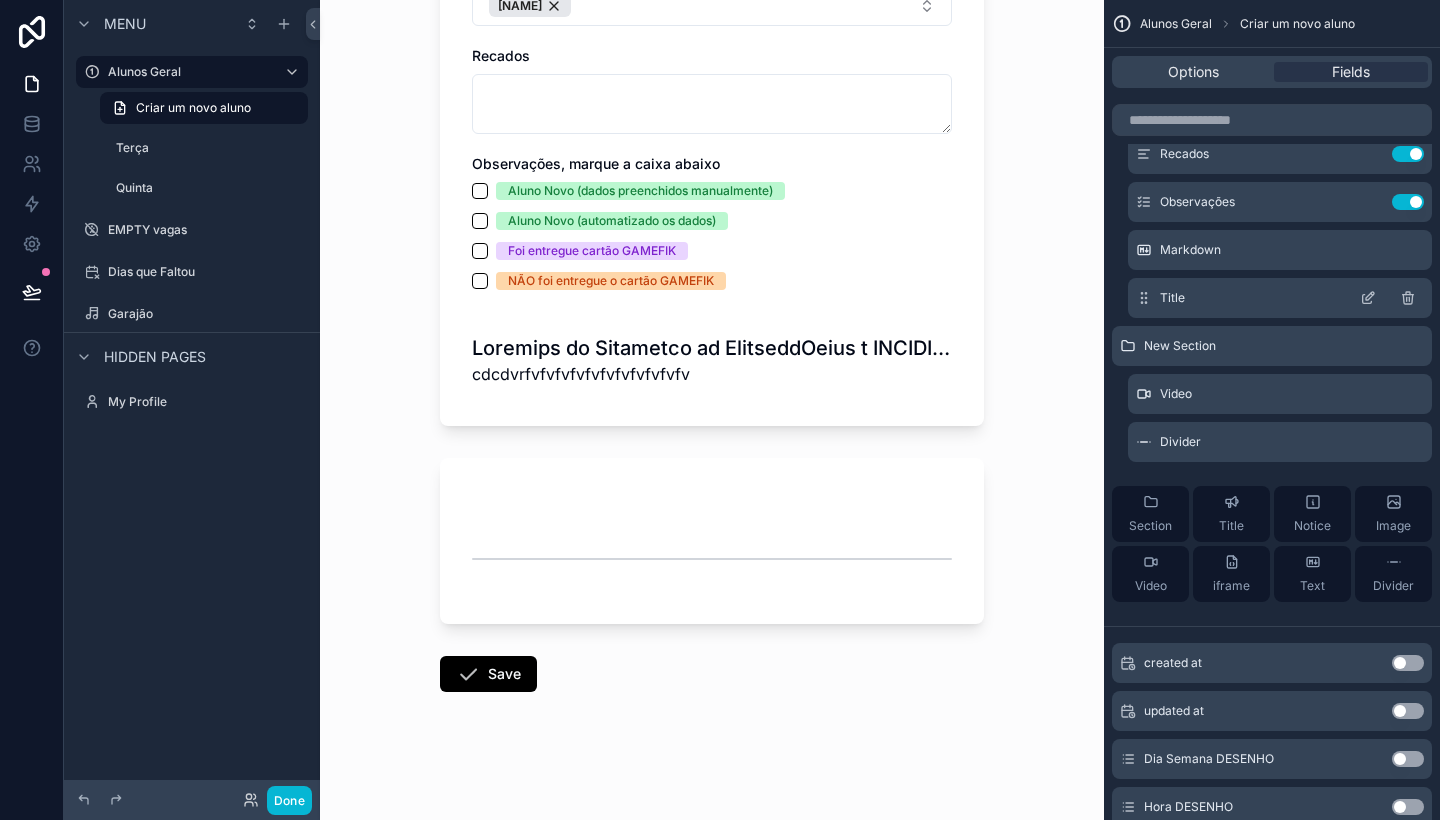 click 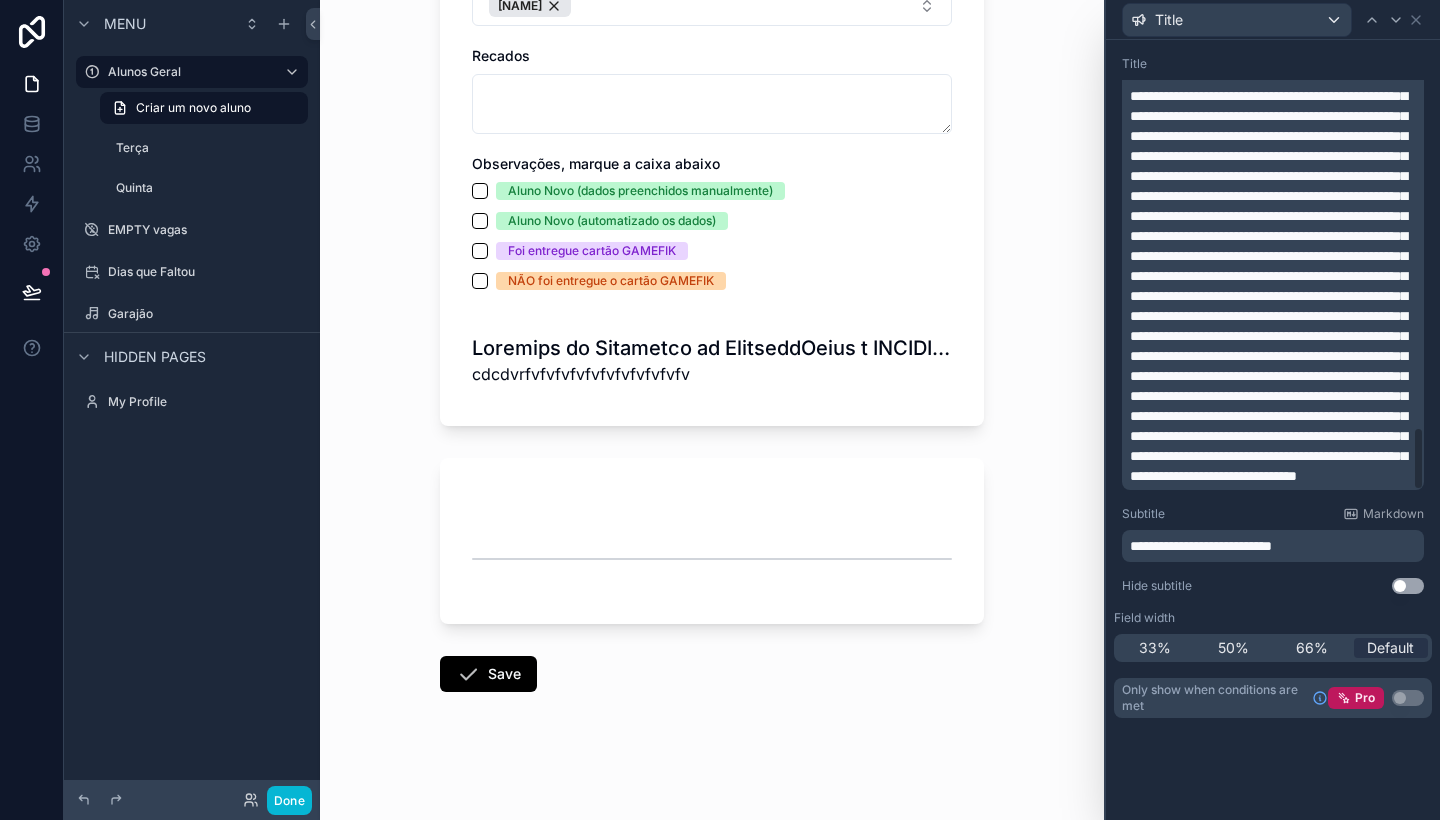 scroll, scrollTop: 2218, scrollLeft: 0, axis: vertical 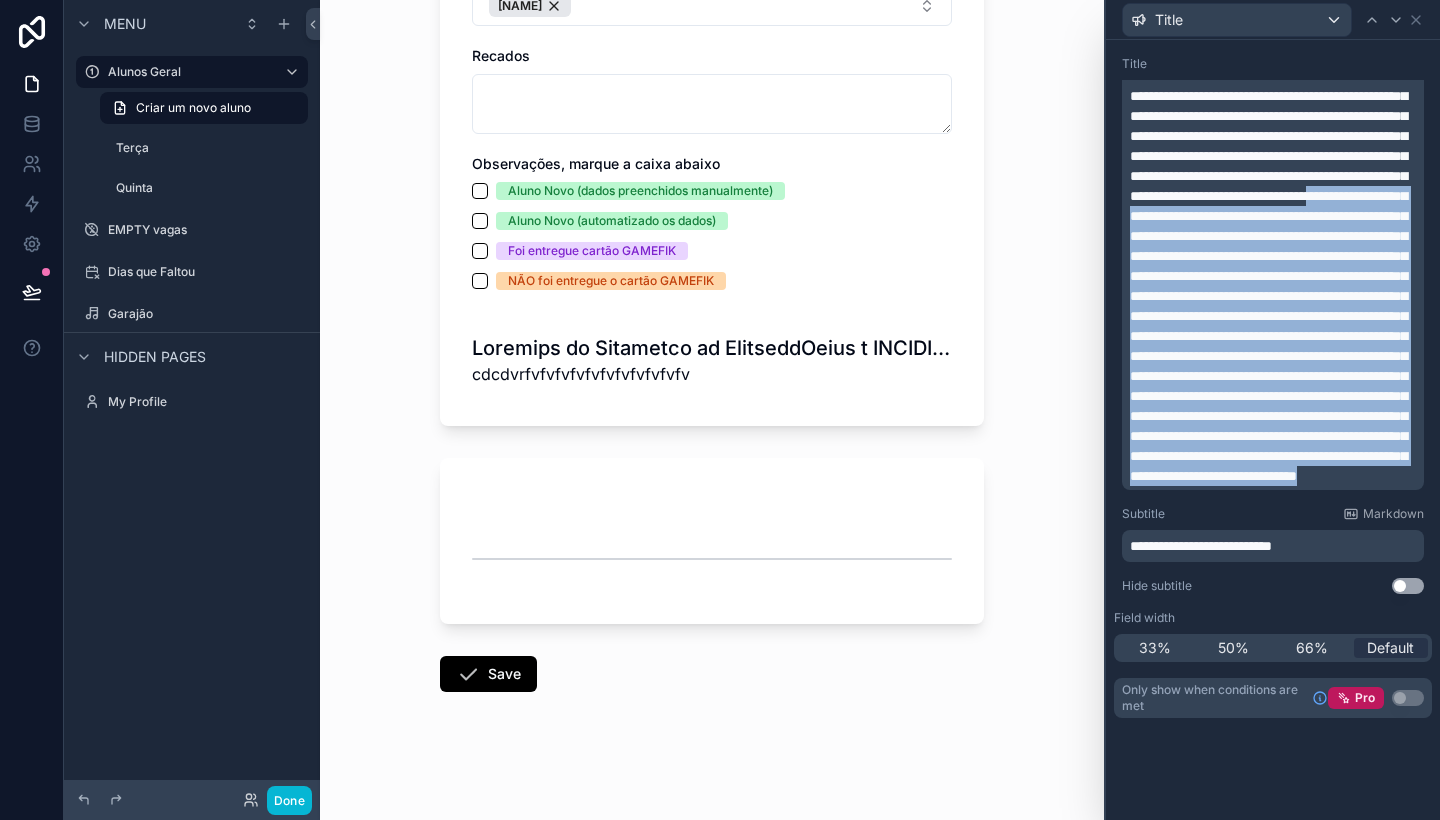 drag, startPoint x: 1268, startPoint y: 482, endPoint x: 1106, endPoint y: 94, distance: 420.46164 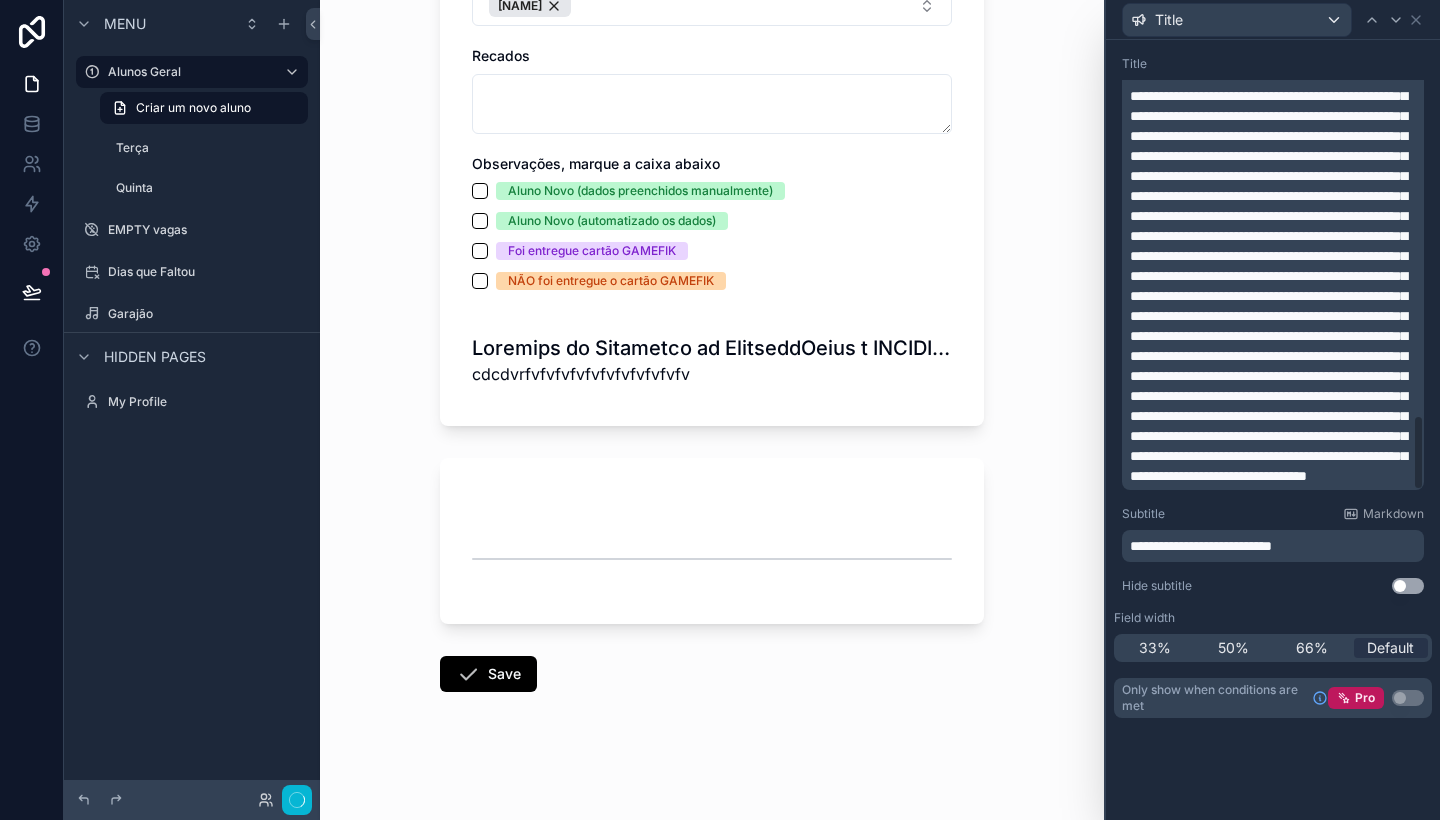 scroll, scrollTop: 1818, scrollLeft: 0, axis: vertical 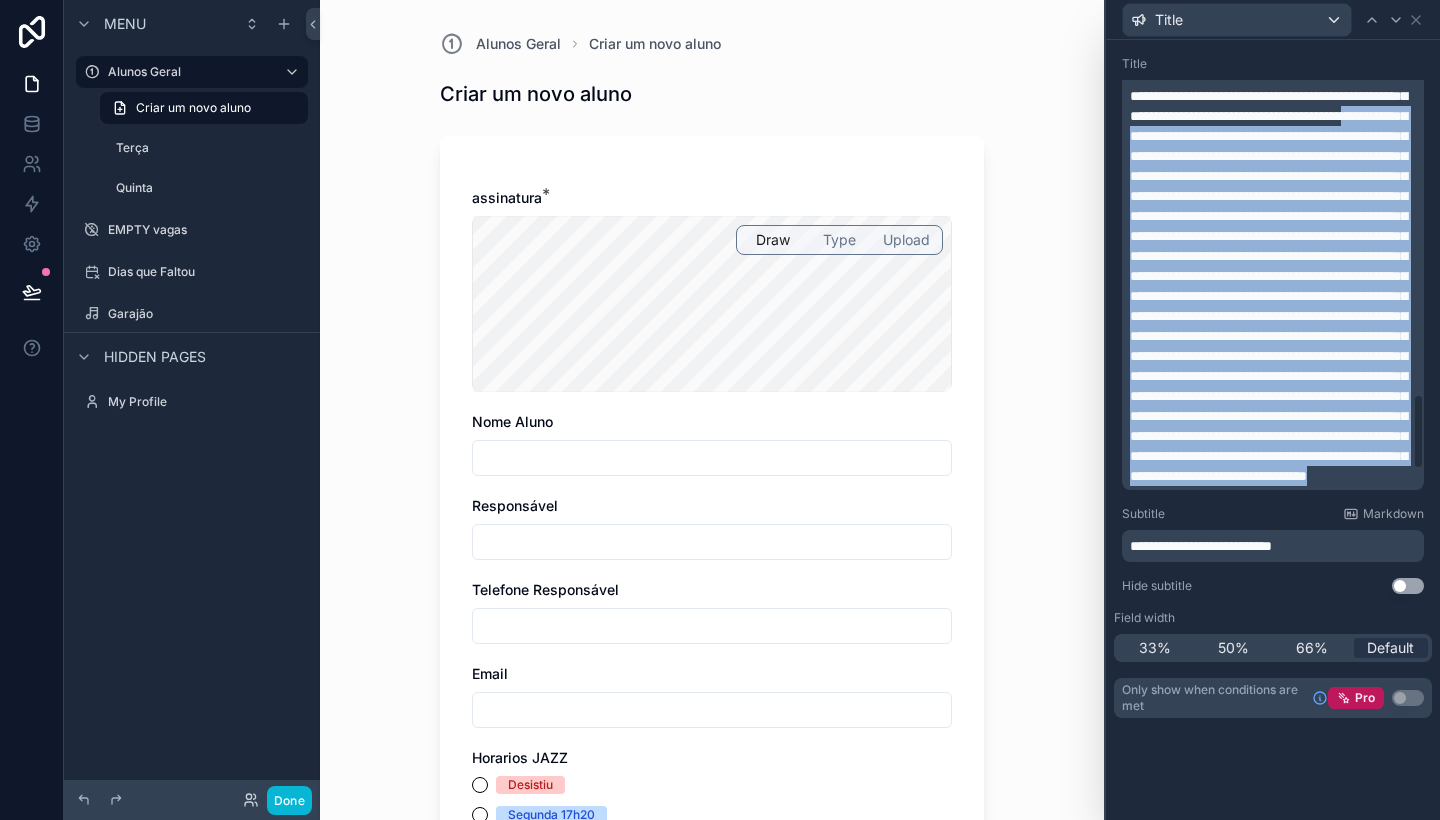 drag, startPoint x: 1402, startPoint y: 476, endPoint x: 1108, endPoint y: 23, distance: 540.0417 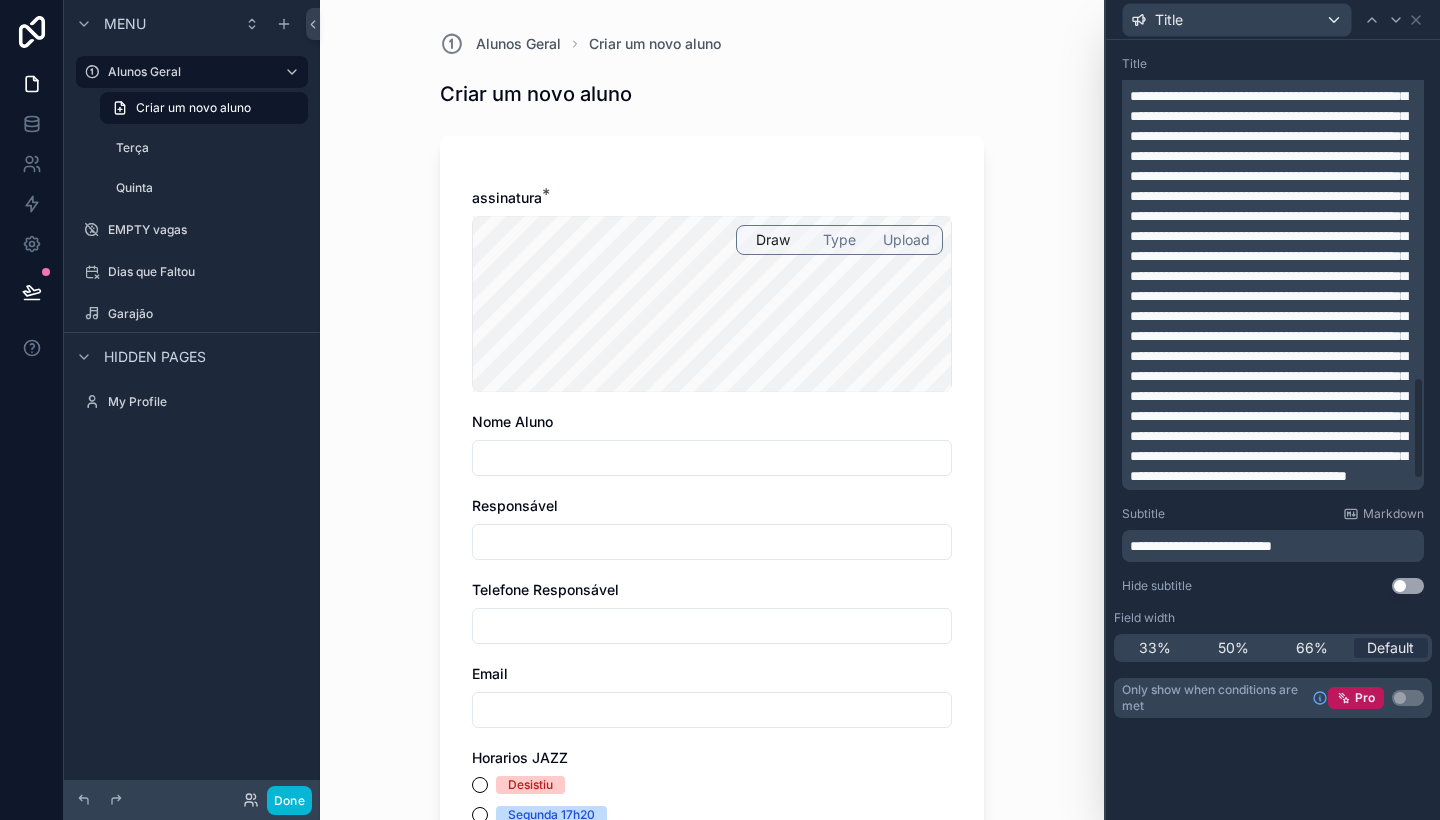 scroll, scrollTop: 0, scrollLeft: 0, axis: both 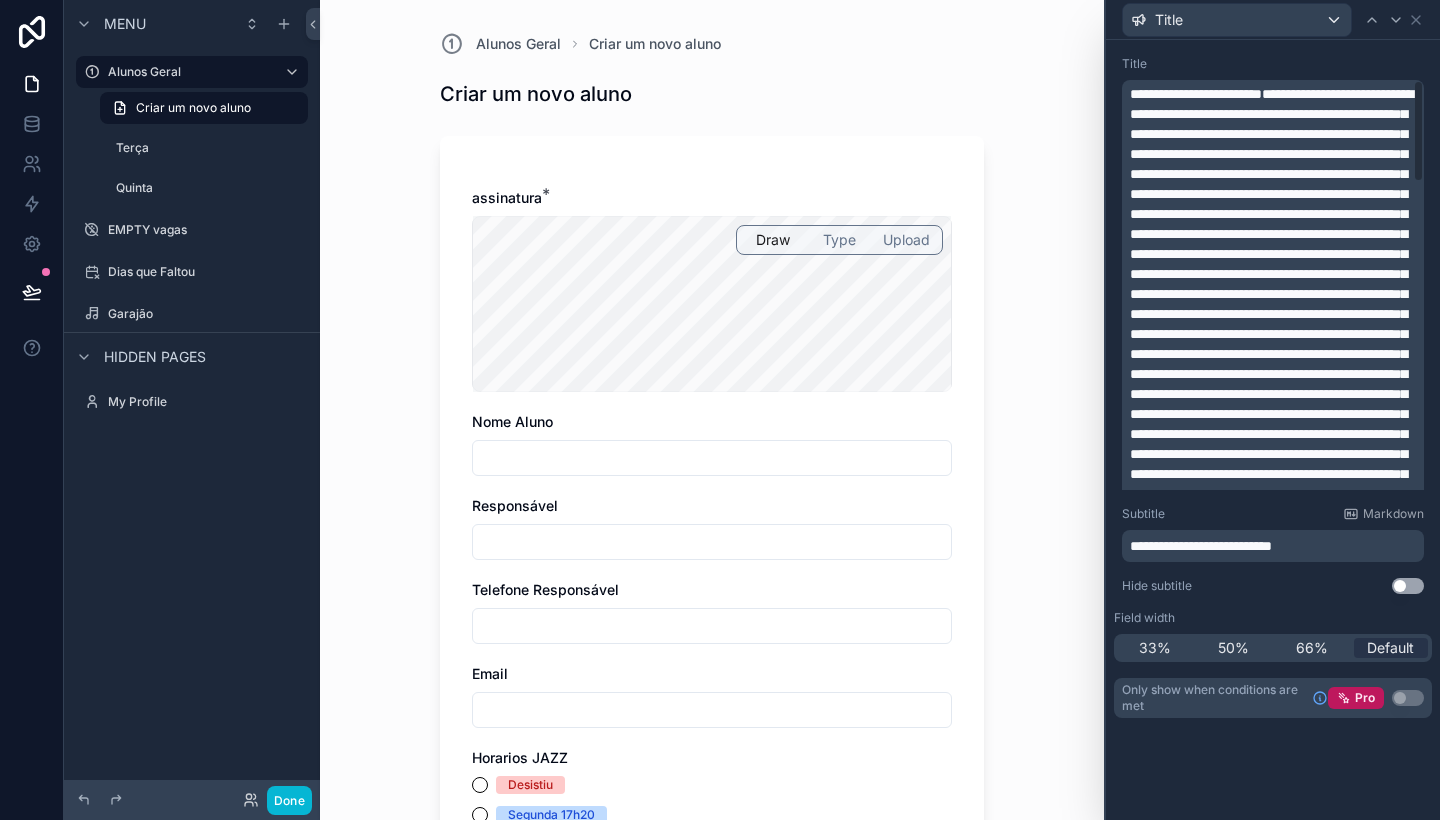 drag, startPoint x: 1417, startPoint y: 479, endPoint x: 1143, endPoint y: -80, distance: 622.5408 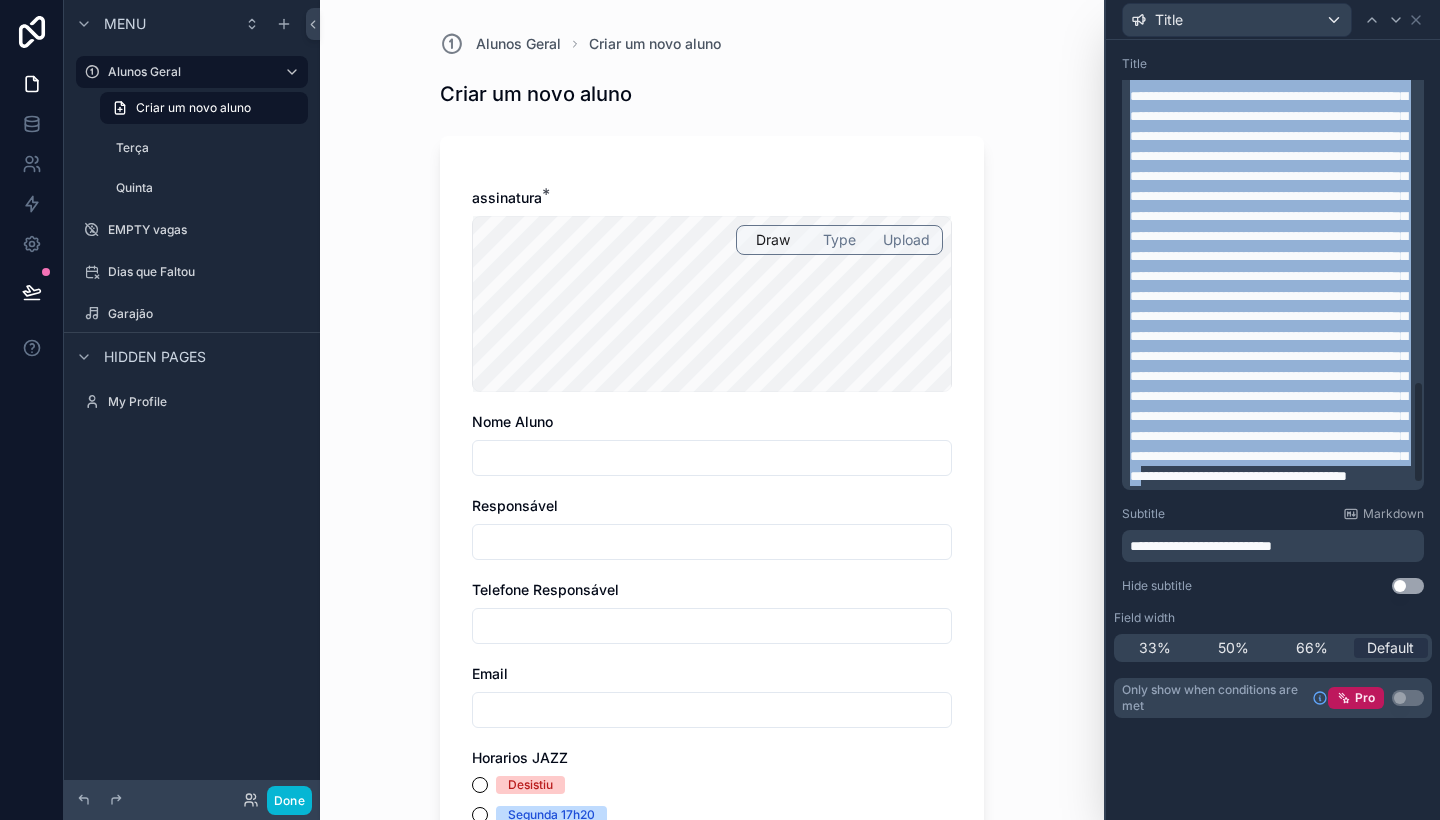 scroll, scrollTop: 1238, scrollLeft: 0, axis: vertical 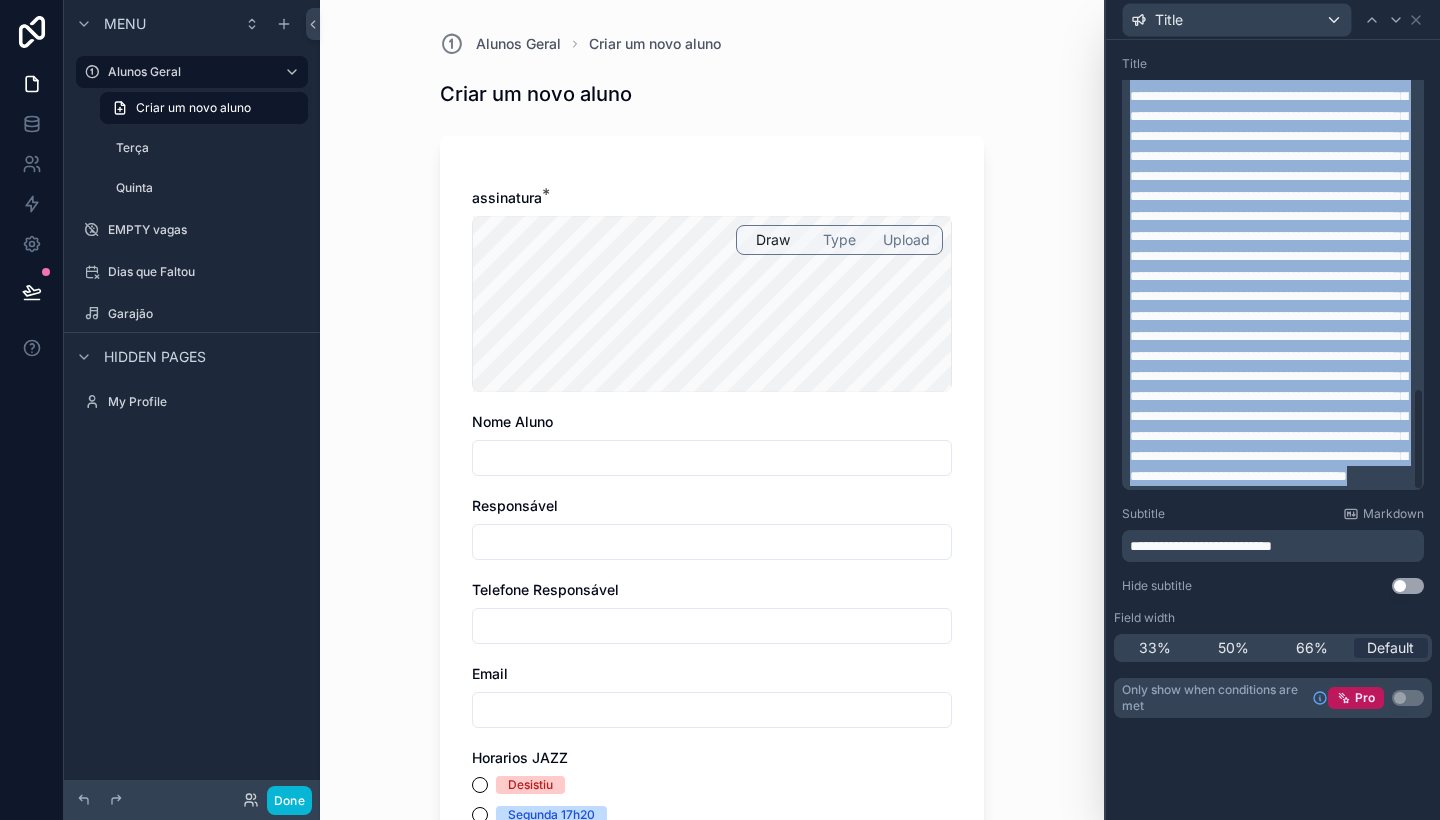 drag, startPoint x: 1135, startPoint y: 107, endPoint x: 1439, endPoint y: 696, distance: 662.825 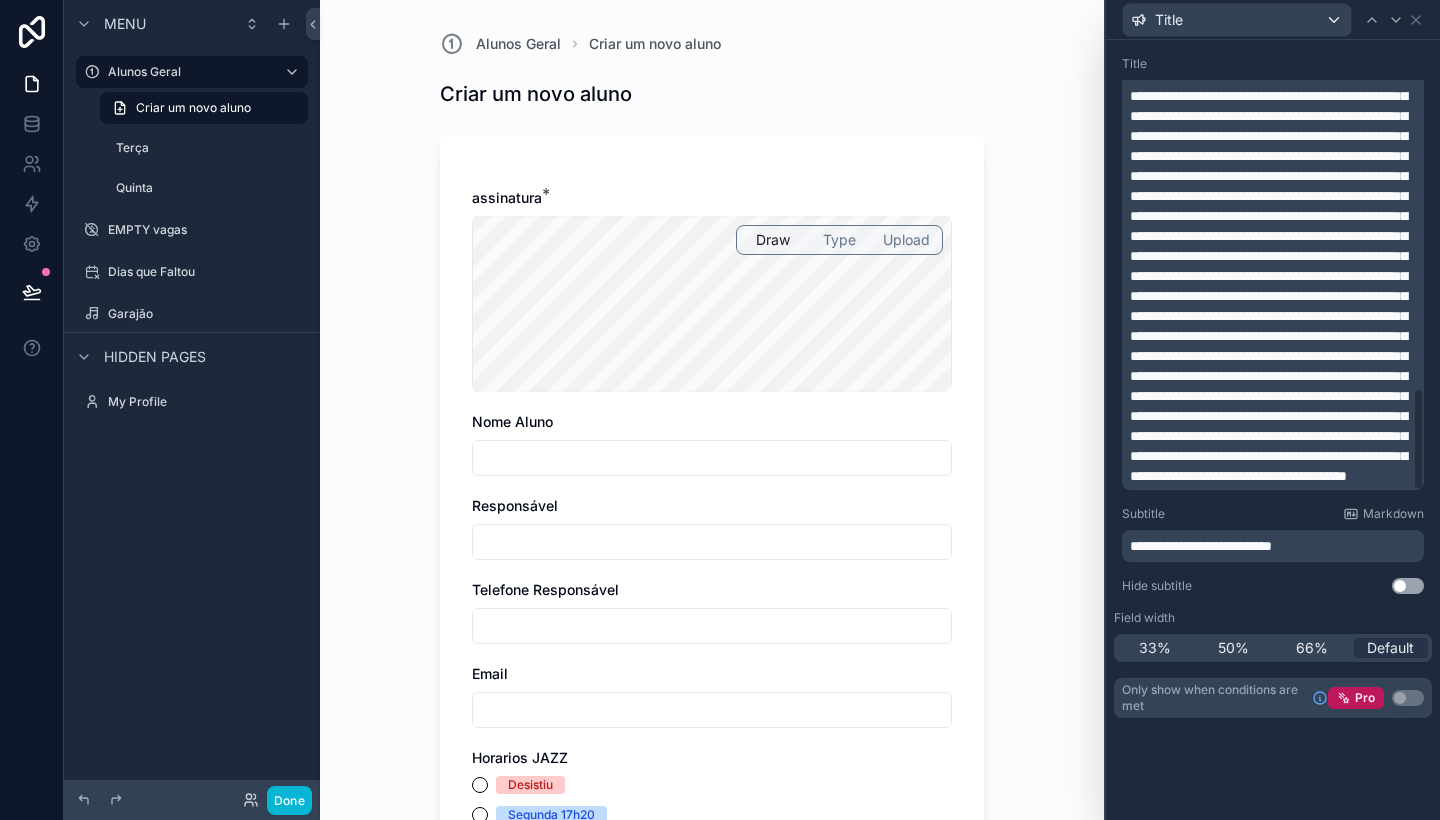 scroll, scrollTop: 0, scrollLeft: 0, axis: both 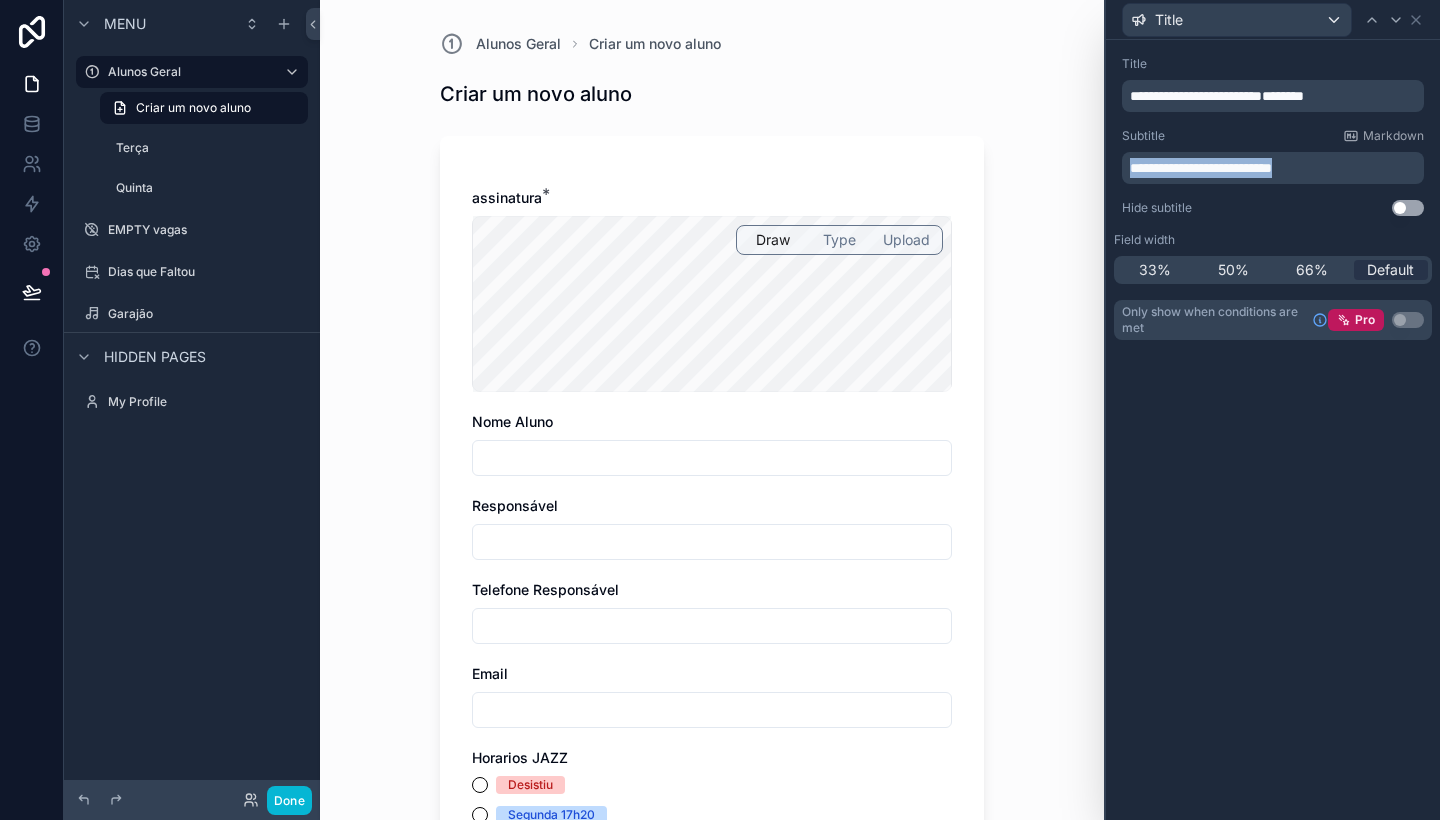 drag, startPoint x: 1347, startPoint y: 165, endPoint x: 1094, endPoint y: 129, distance: 255.54843 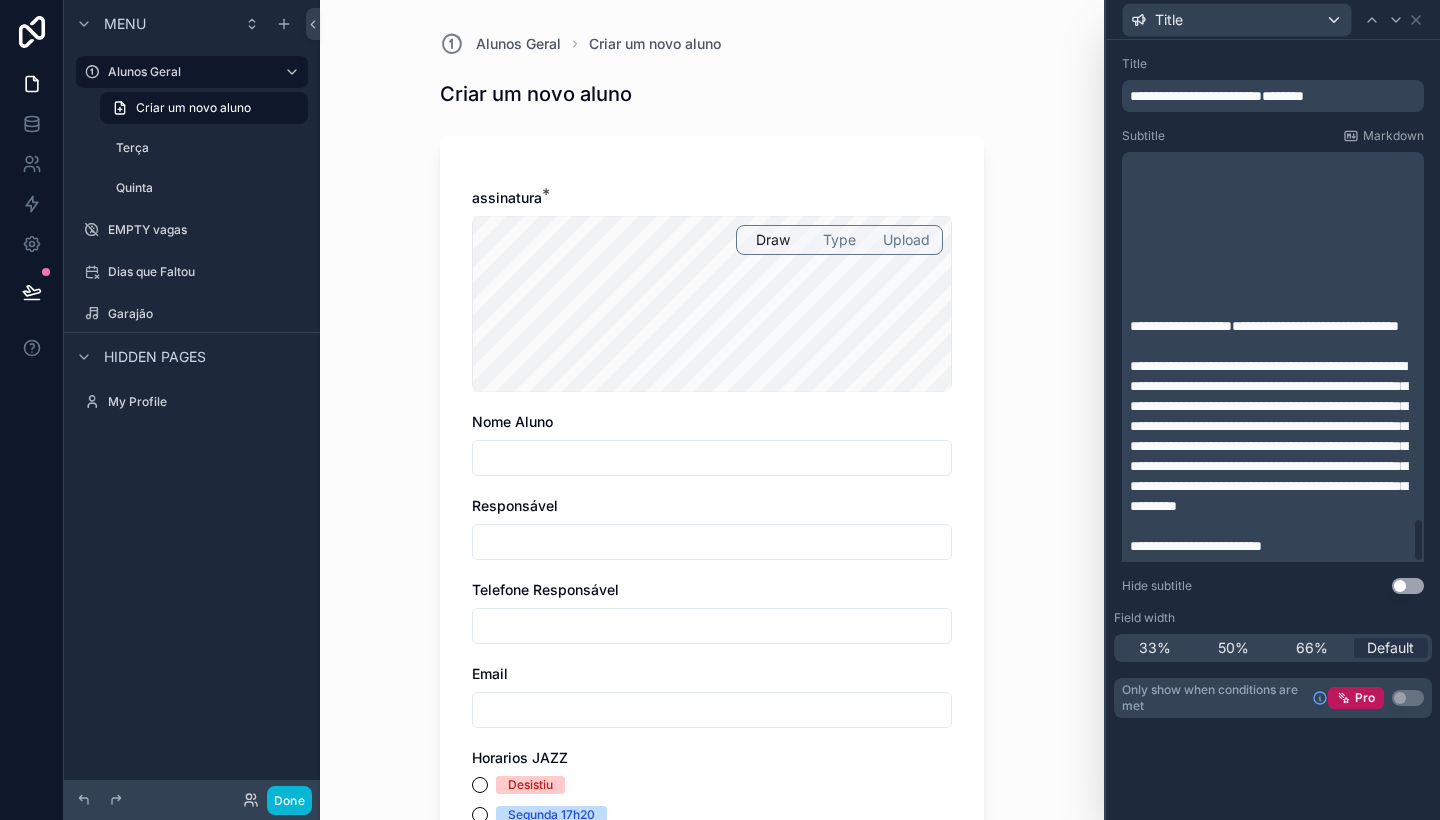 scroll, scrollTop: 3358, scrollLeft: 0, axis: vertical 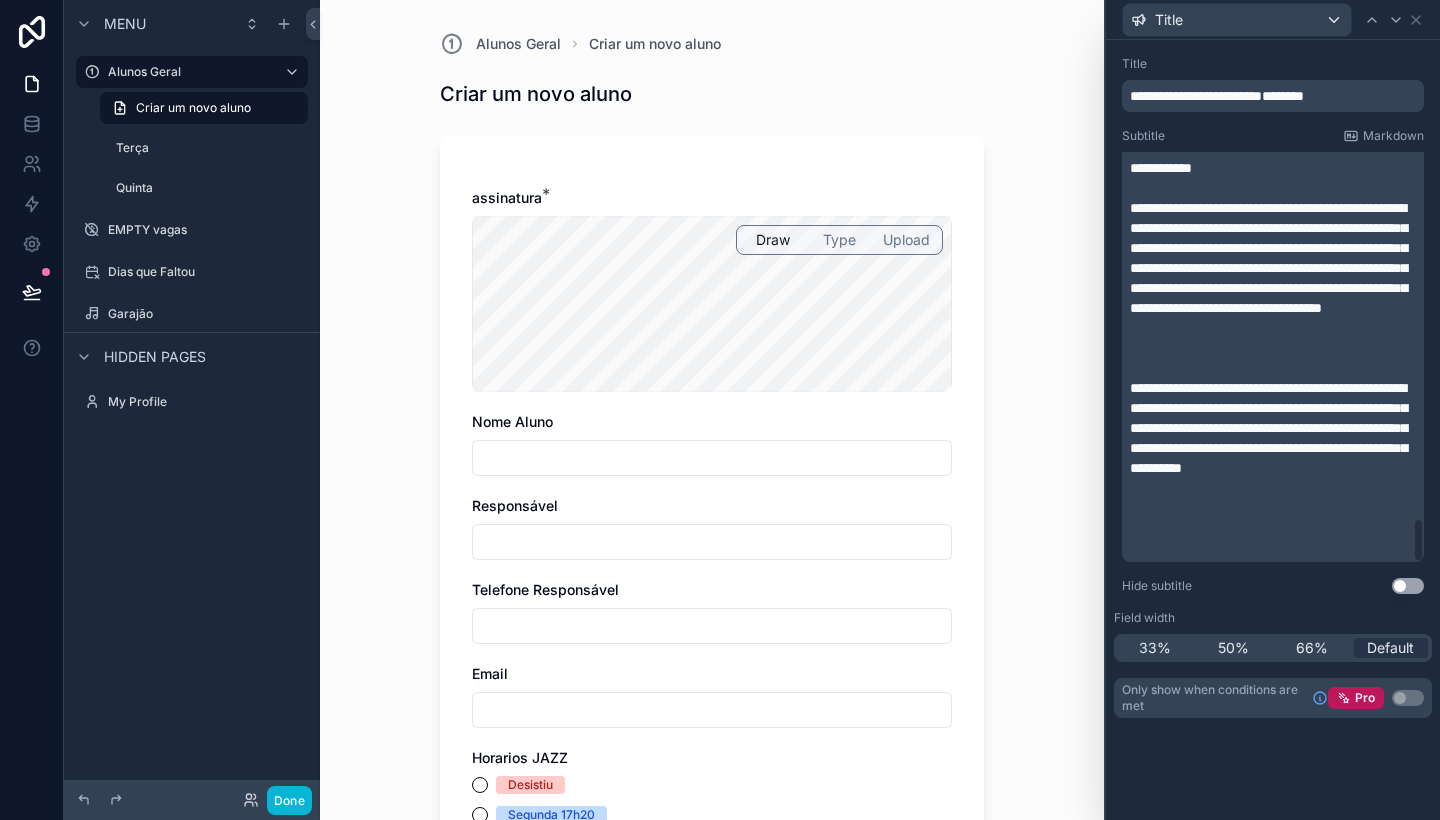 click on "﻿" at bounding box center [1275, 508] 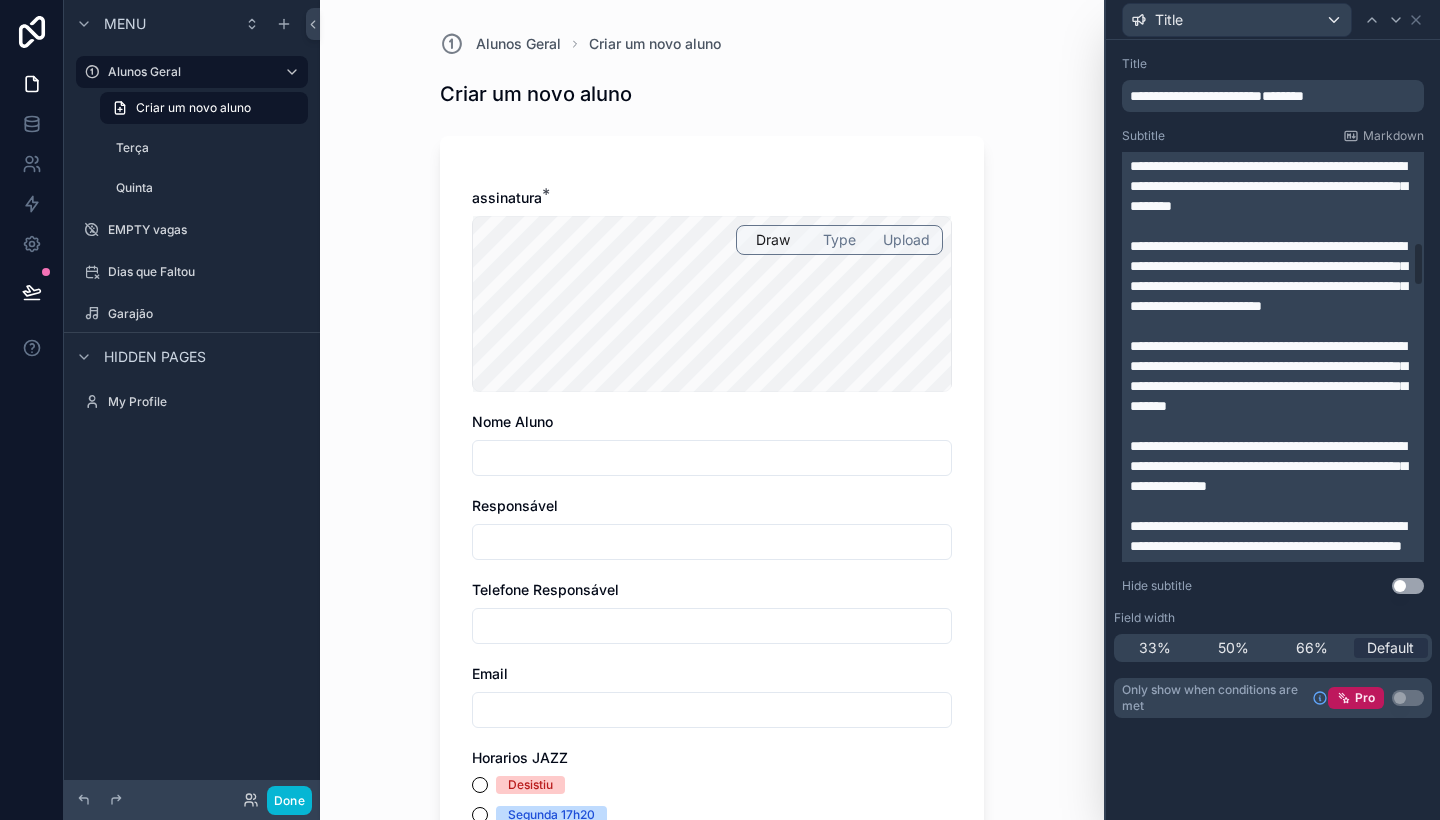 scroll, scrollTop: 744, scrollLeft: 0, axis: vertical 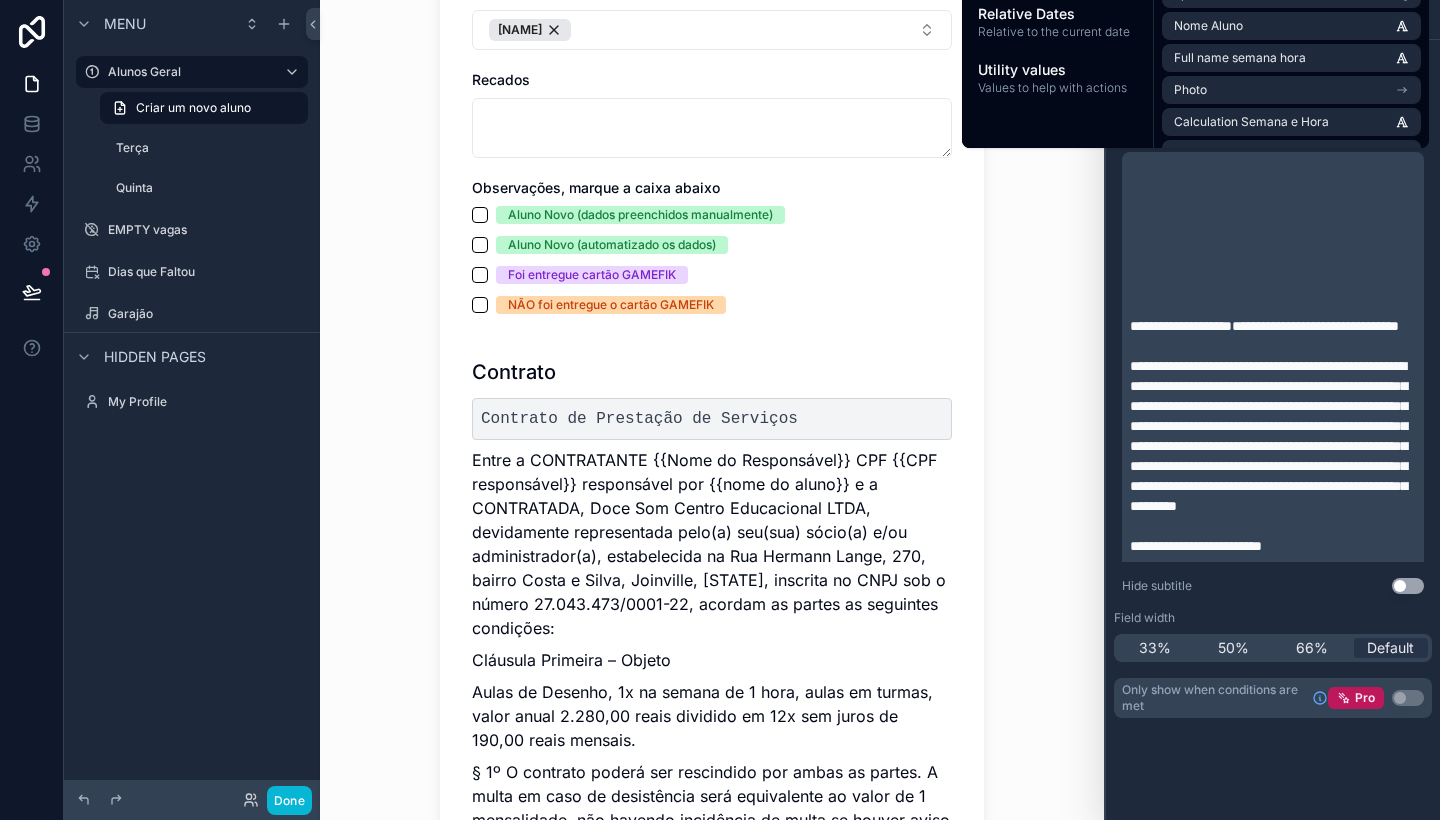 click on "**********" at bounding box center (1264, 326) 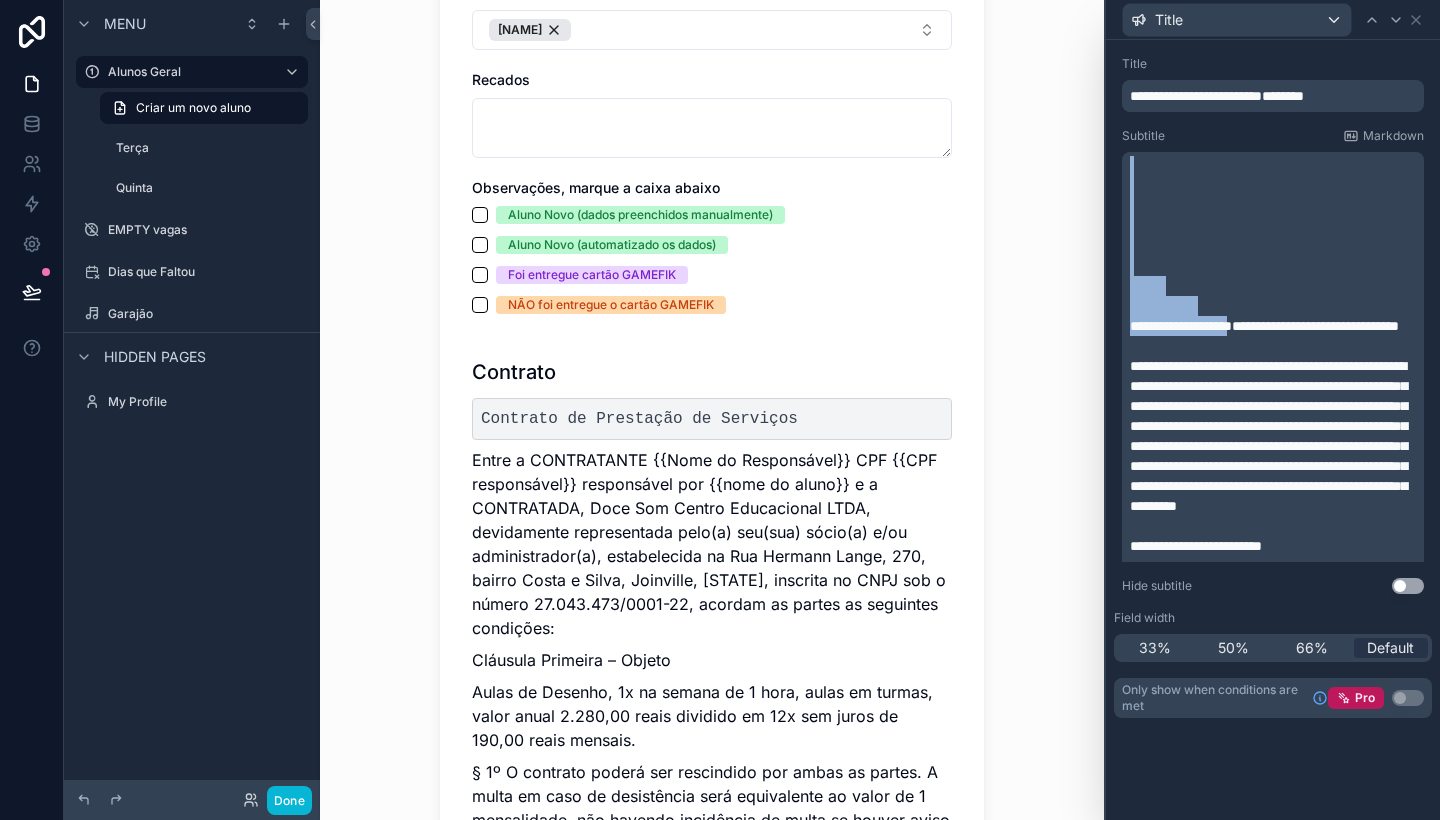 drag, startPoint x: 1204, startPoint y: 316, endPoint x: 1140, endPoint y: 149, distance: 178.8435 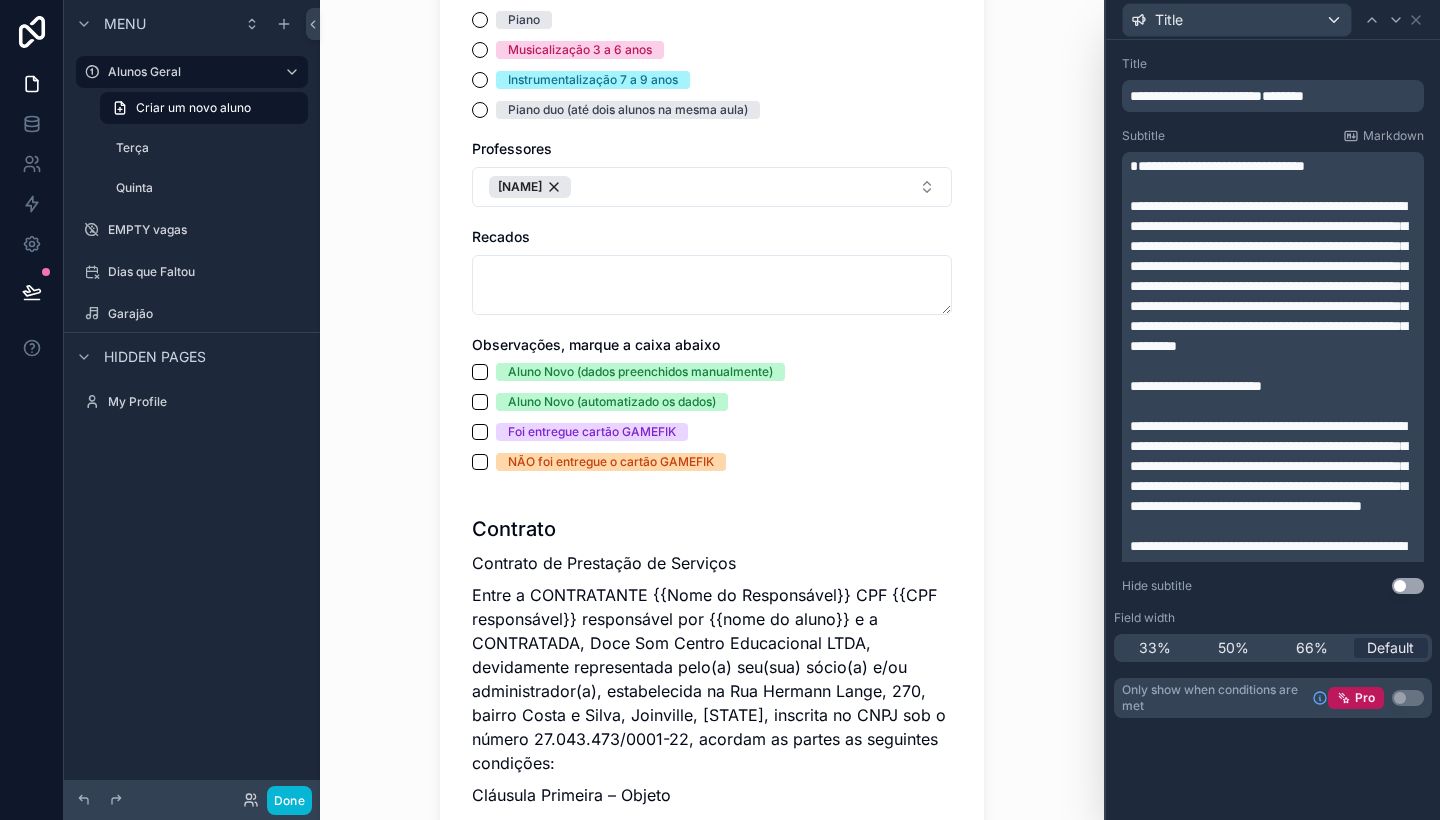 scroll, scrollTop: 1816, scrollLeft: 0, axis: vertical 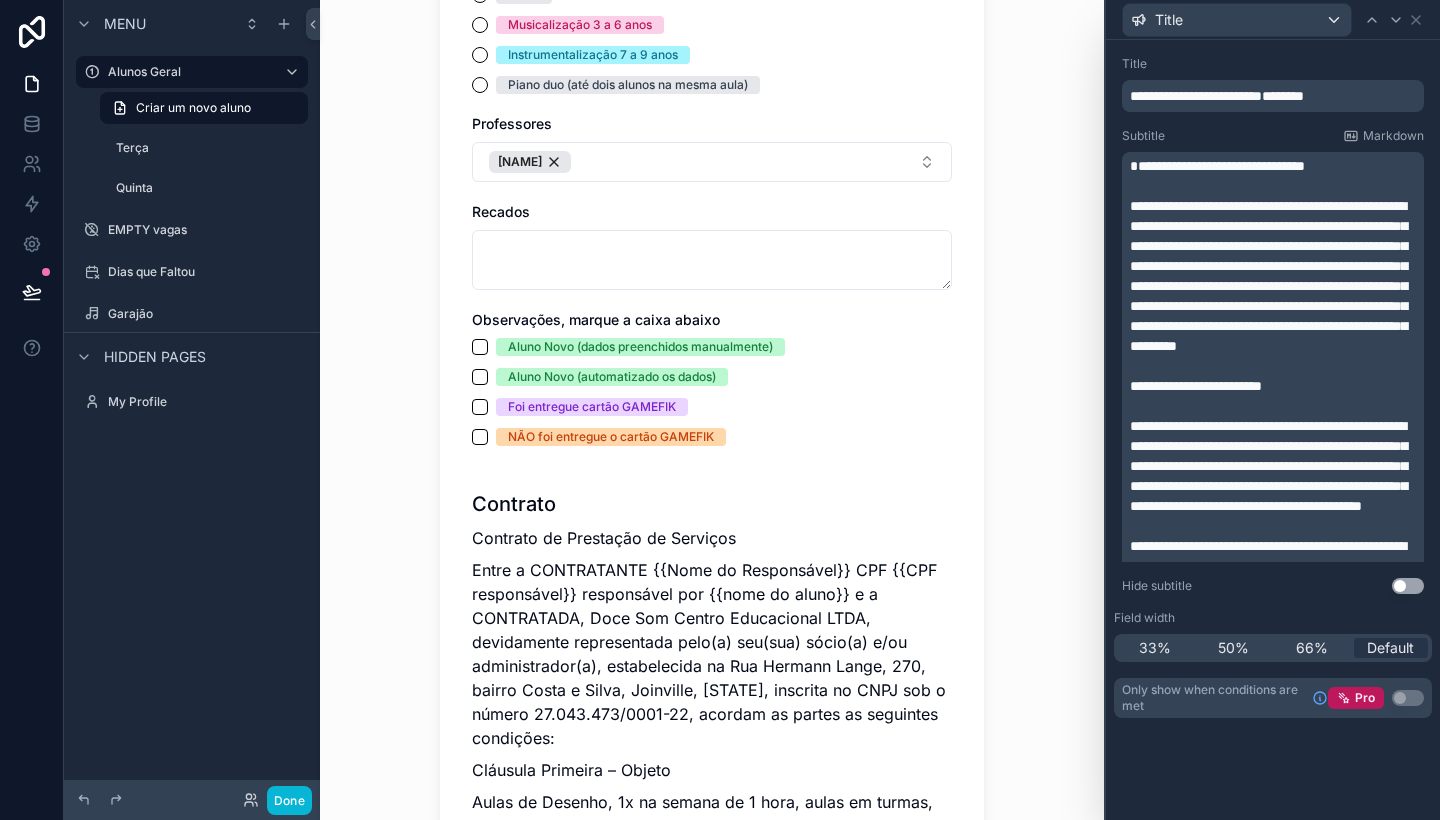 click on "**********" at bounding box center [1268, 276] 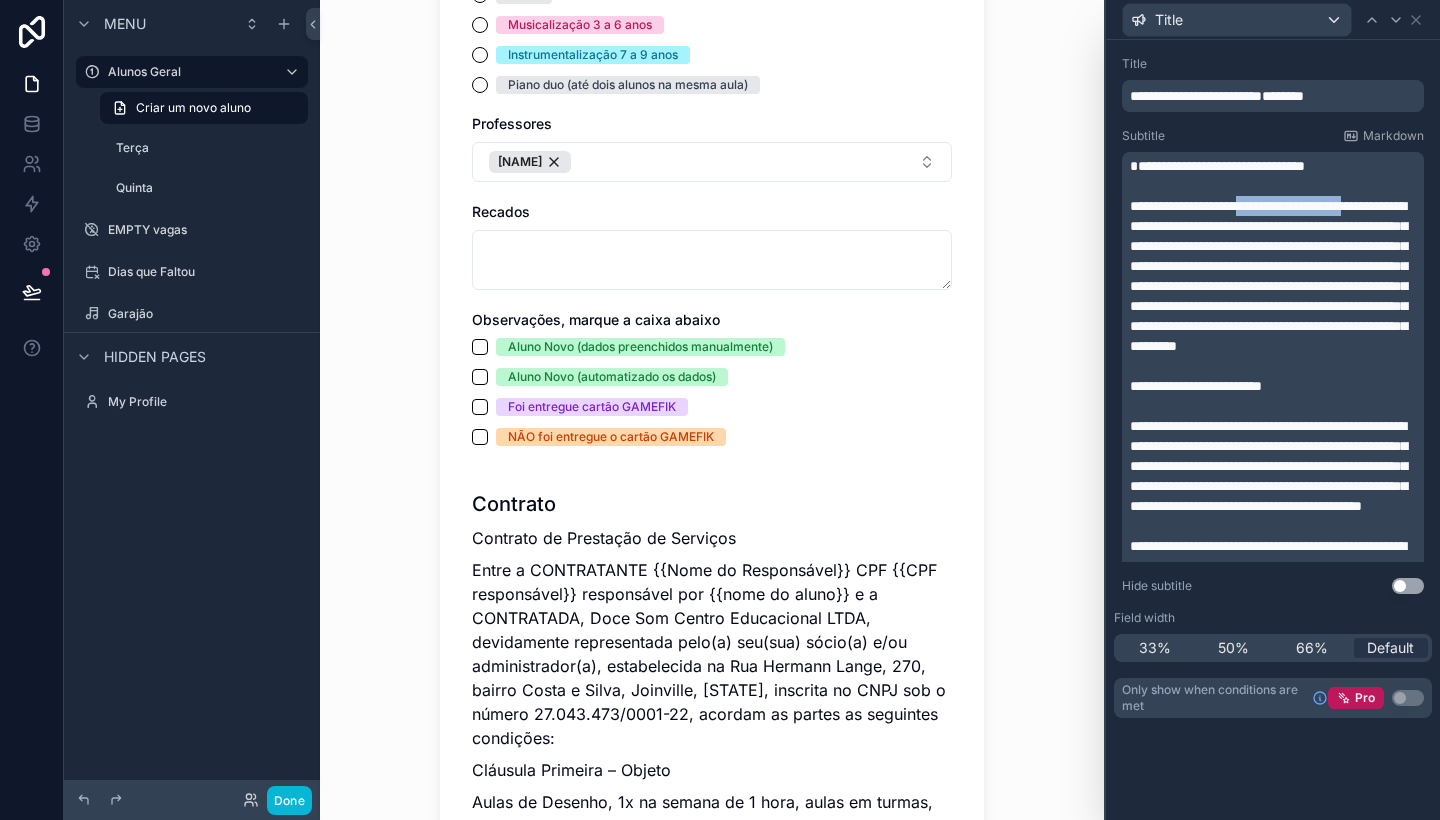 drag, startPoint x: 1291, startPoint y: 202, endPoint x: 1222, endPoint y: 226, distance: 73.05477 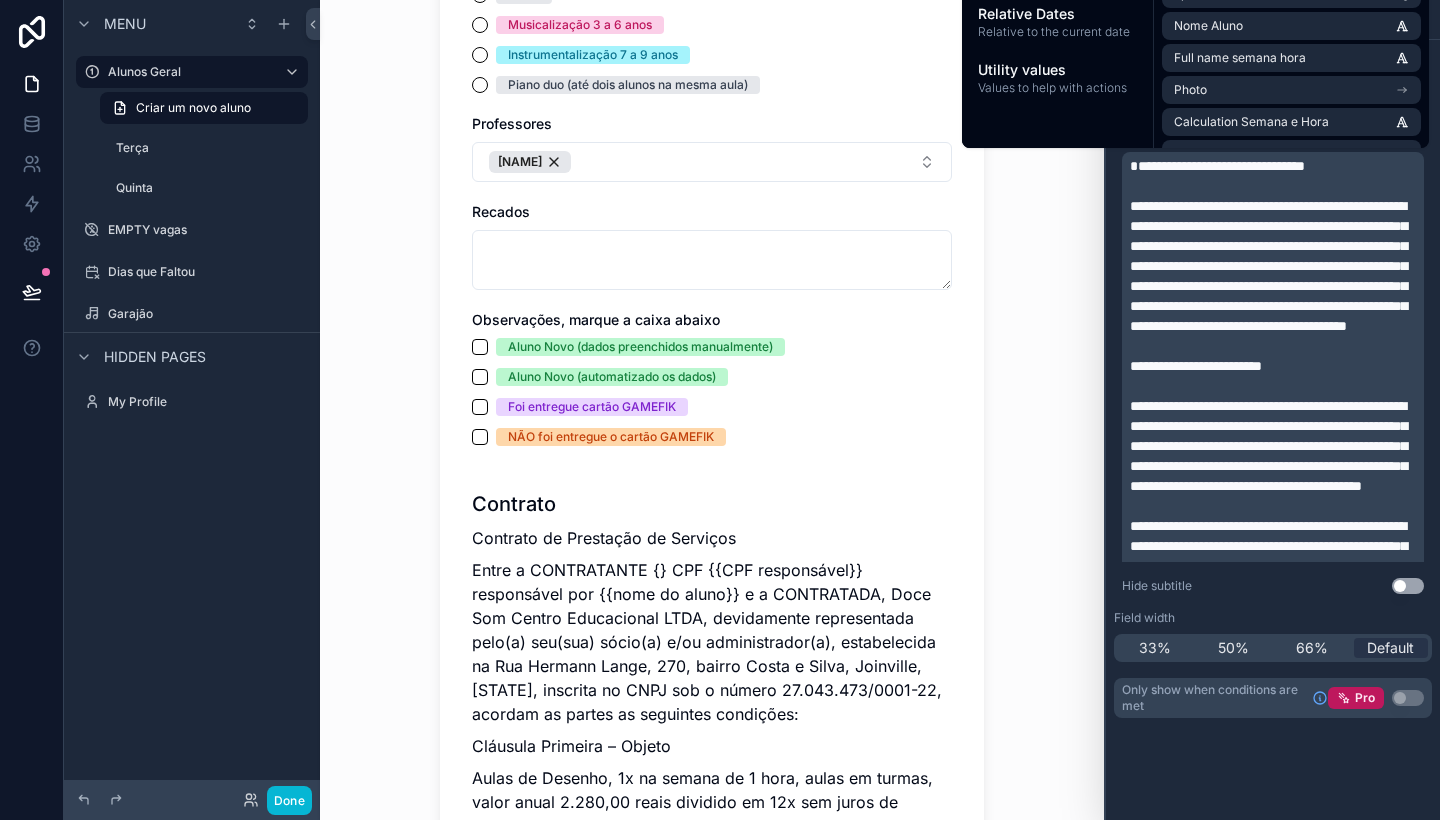 scroll, scrollTop: 0, scrollLeft: 0, axis: both 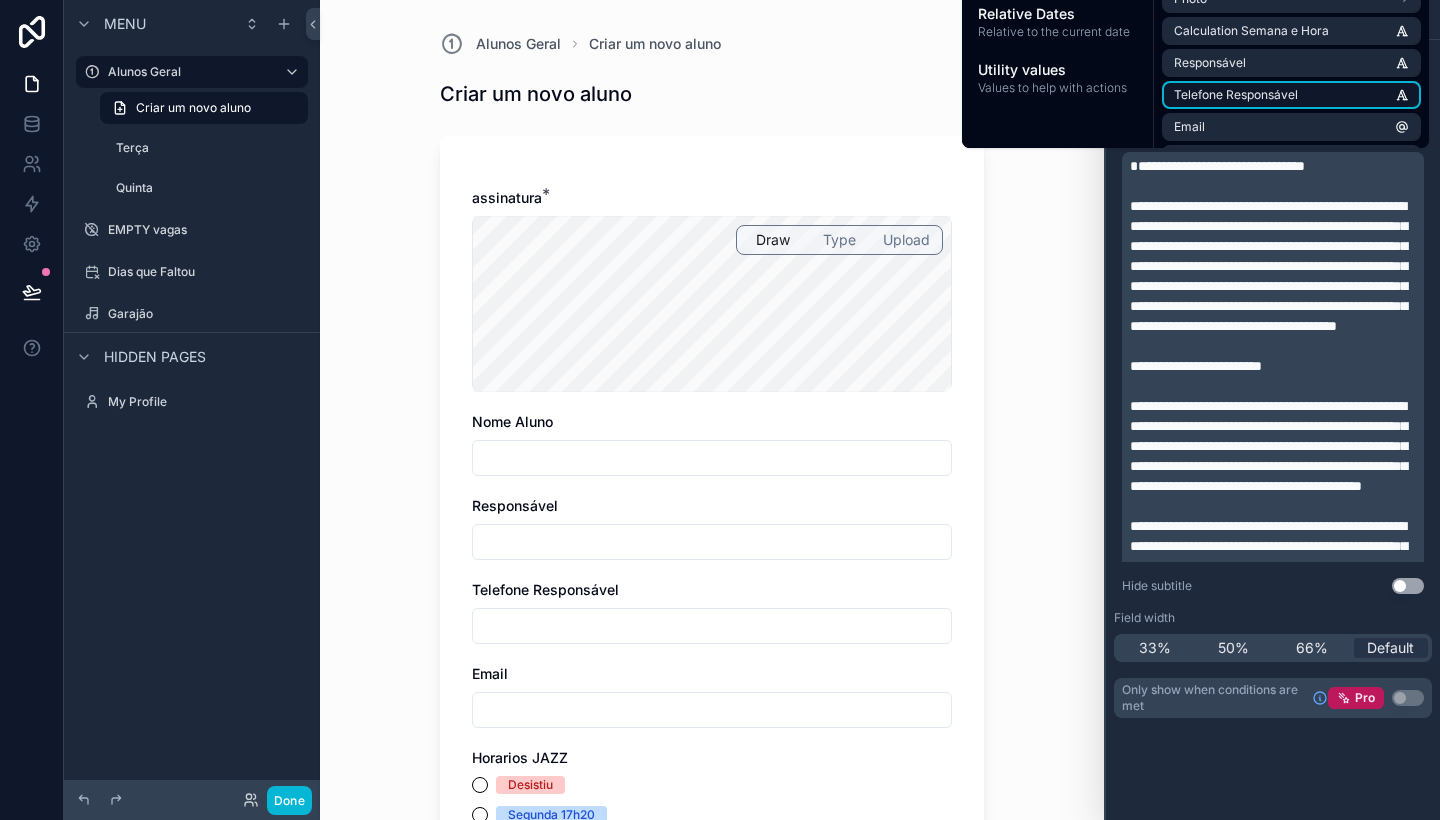click on "Telefone Responsável" at bounding box center (1236, 95) 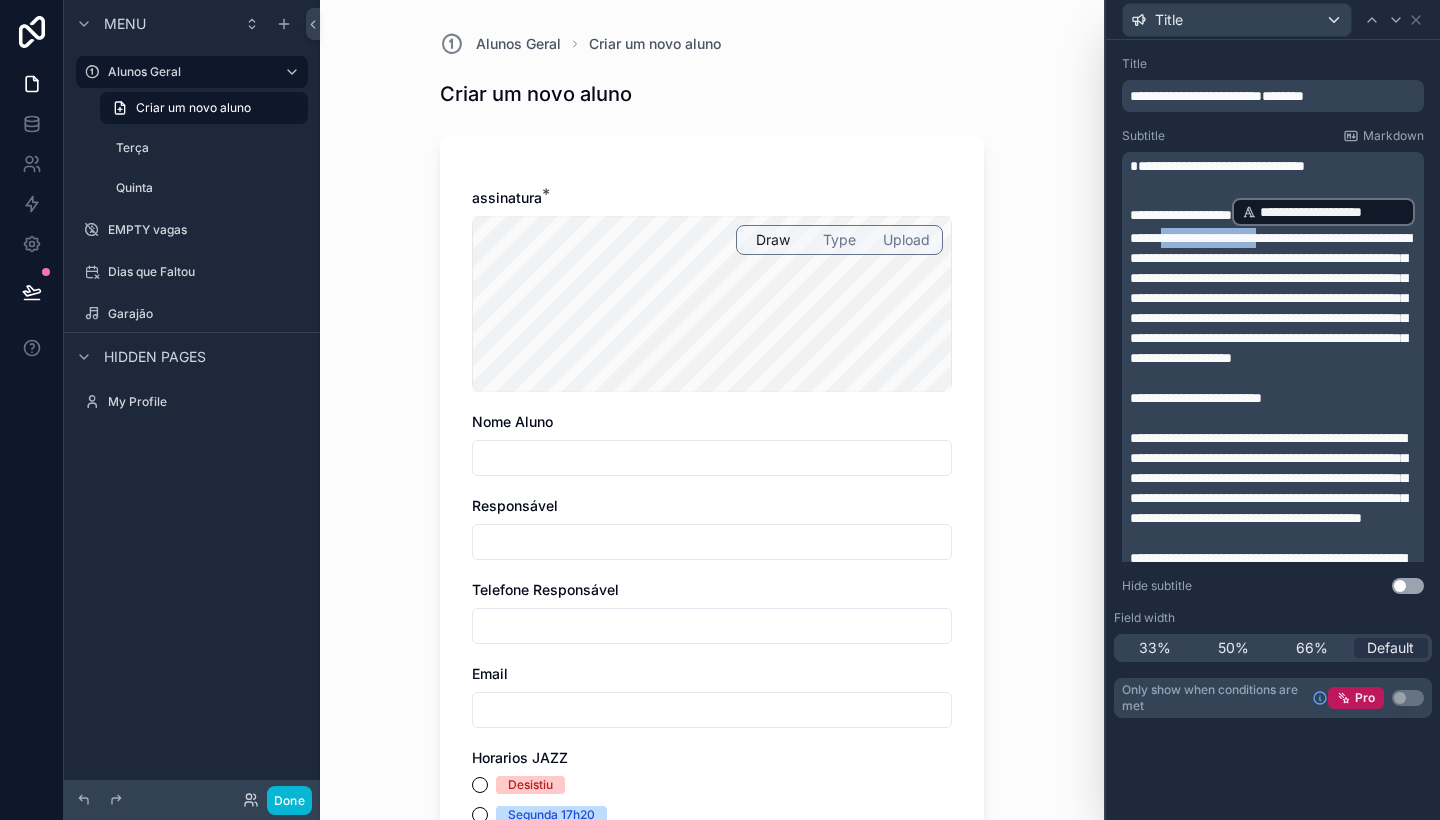 drag, startPoint x: 1352, startPoint y: 238, endPoint x: 1227, endPoint y: 253, distance: 125.89678 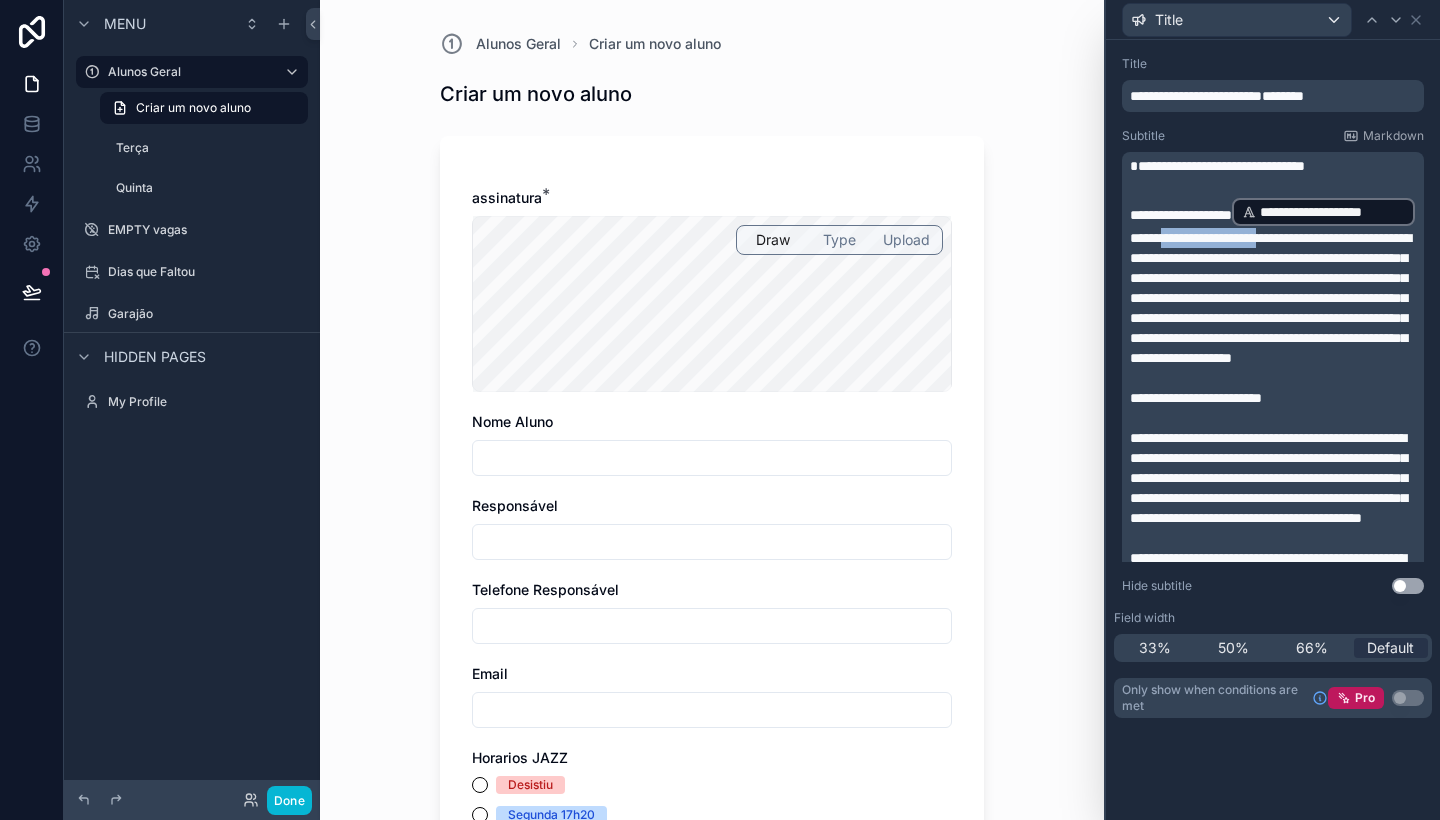 click on "**********" at bounding box center [1270, 298] 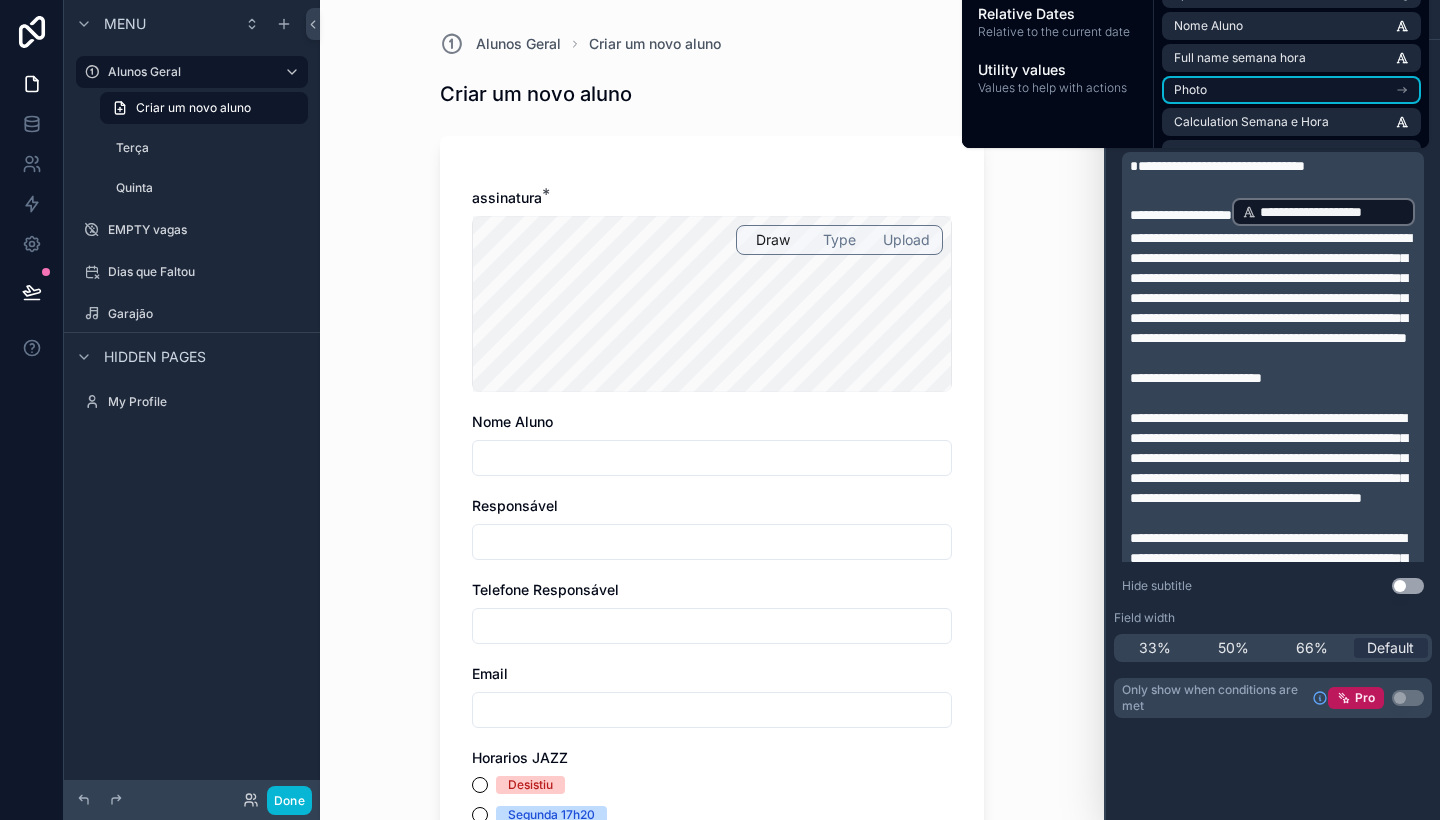 scroll, scrollTop: 0, scrollLeft: 0, axis: both 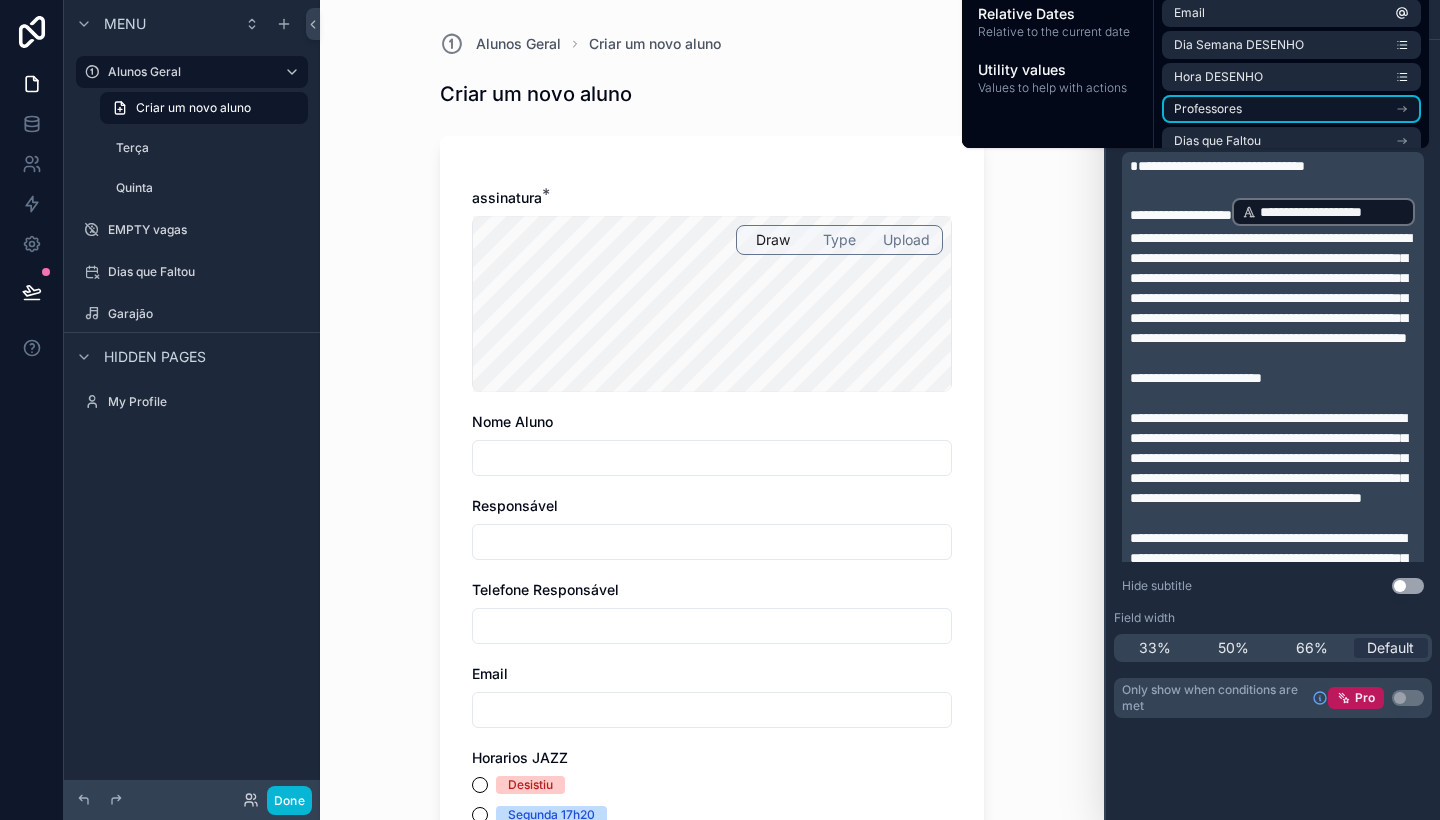 type 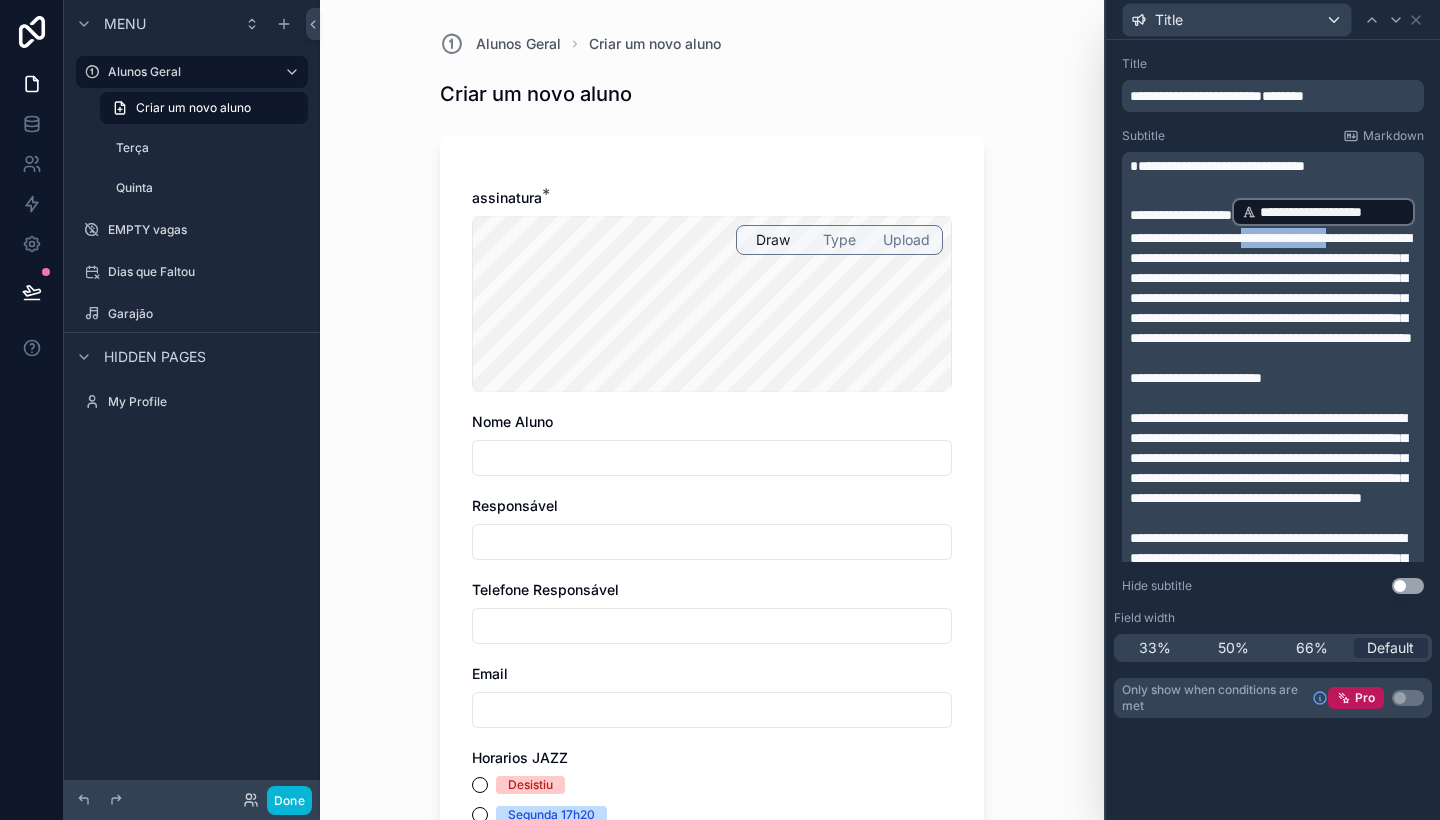 drag, startPoint x: 1360, startPoint y: 255, endPoint x: 1243, endPoint y: 251, distance: 117.06836 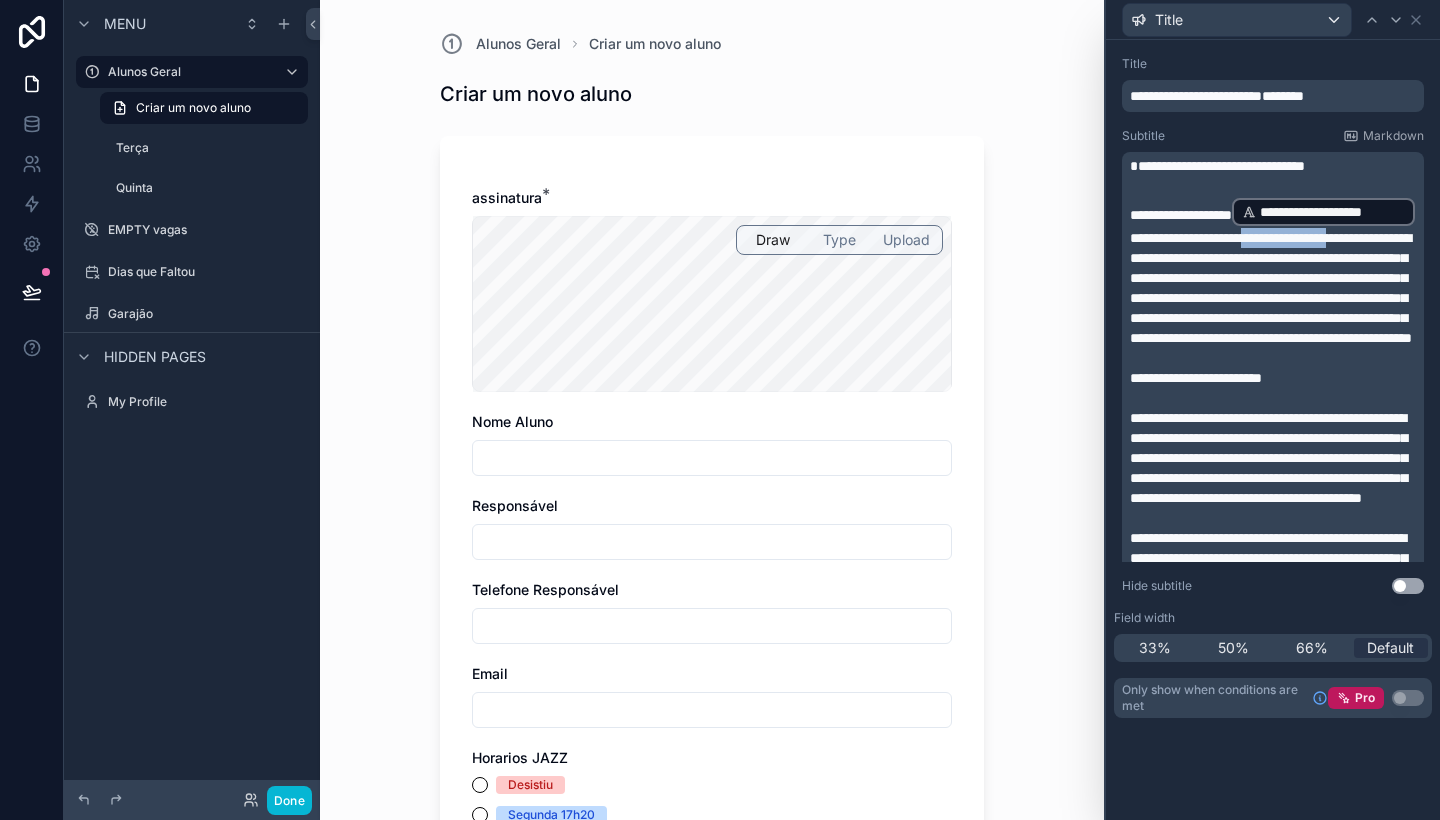 click on "**********" at bounding box center (1271, 288) 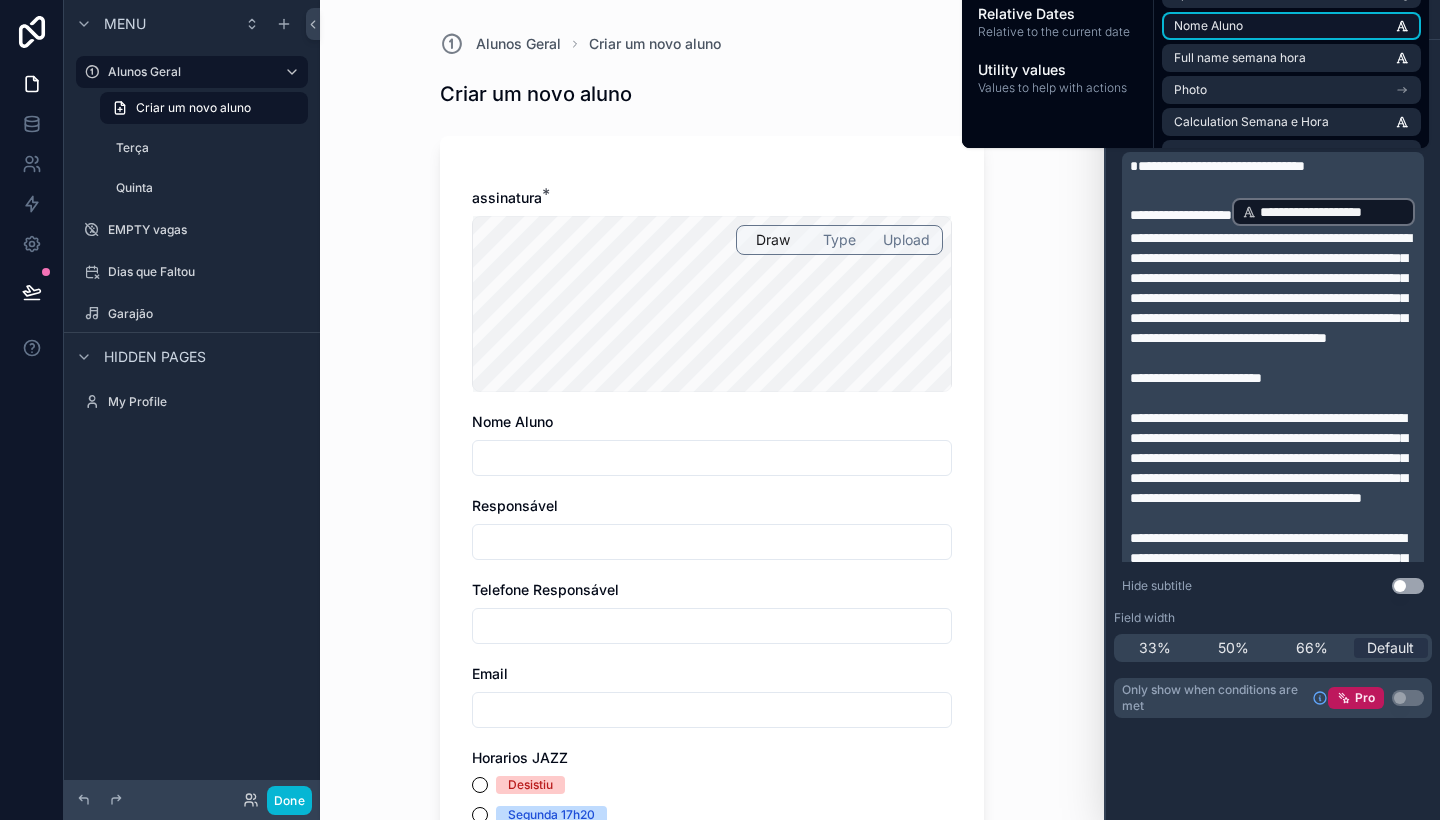 click on "Nome Aluno" at bounding box center [1291, 26] 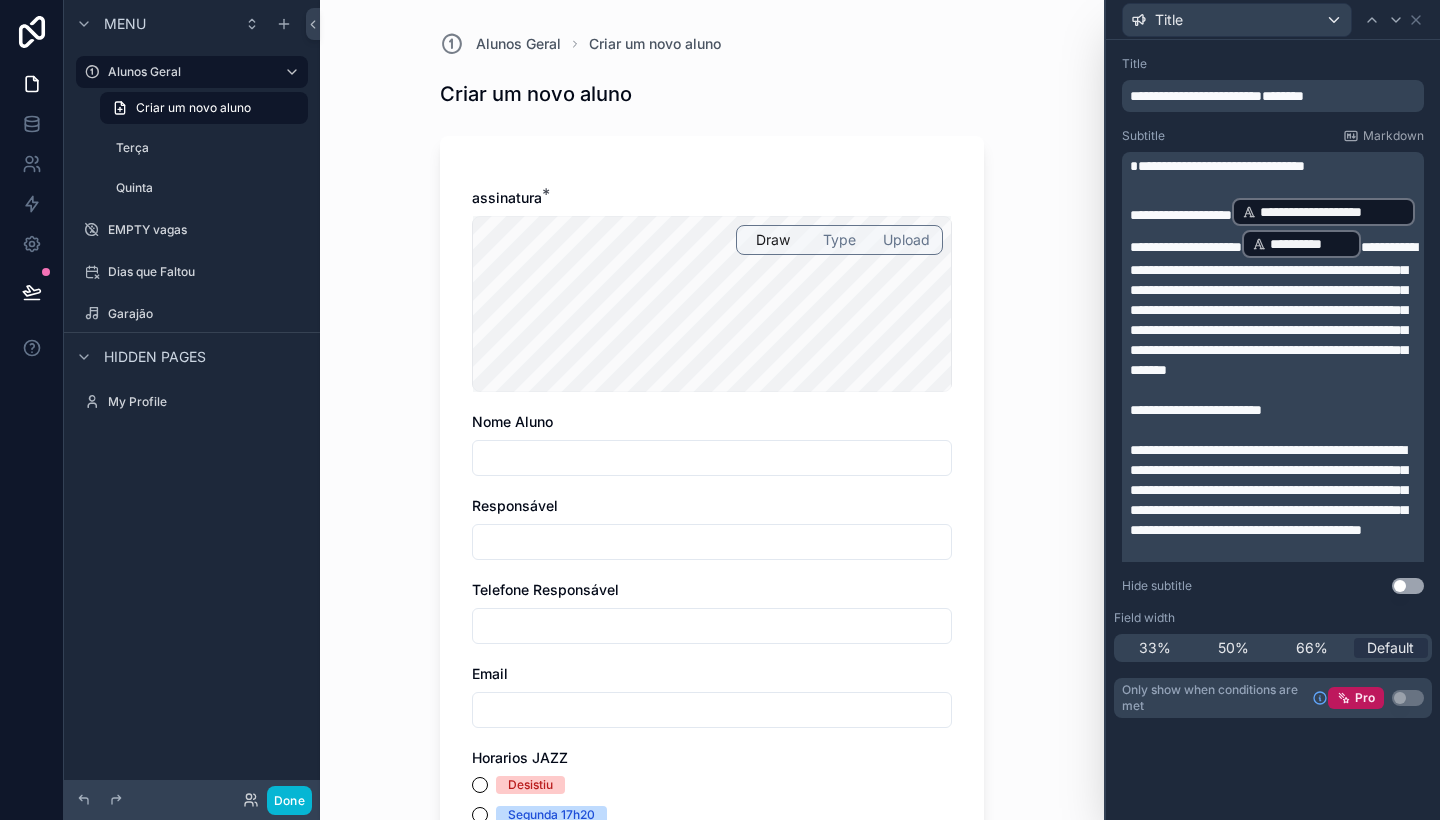 click on "Use setting" at bounding box center (1408, 586) 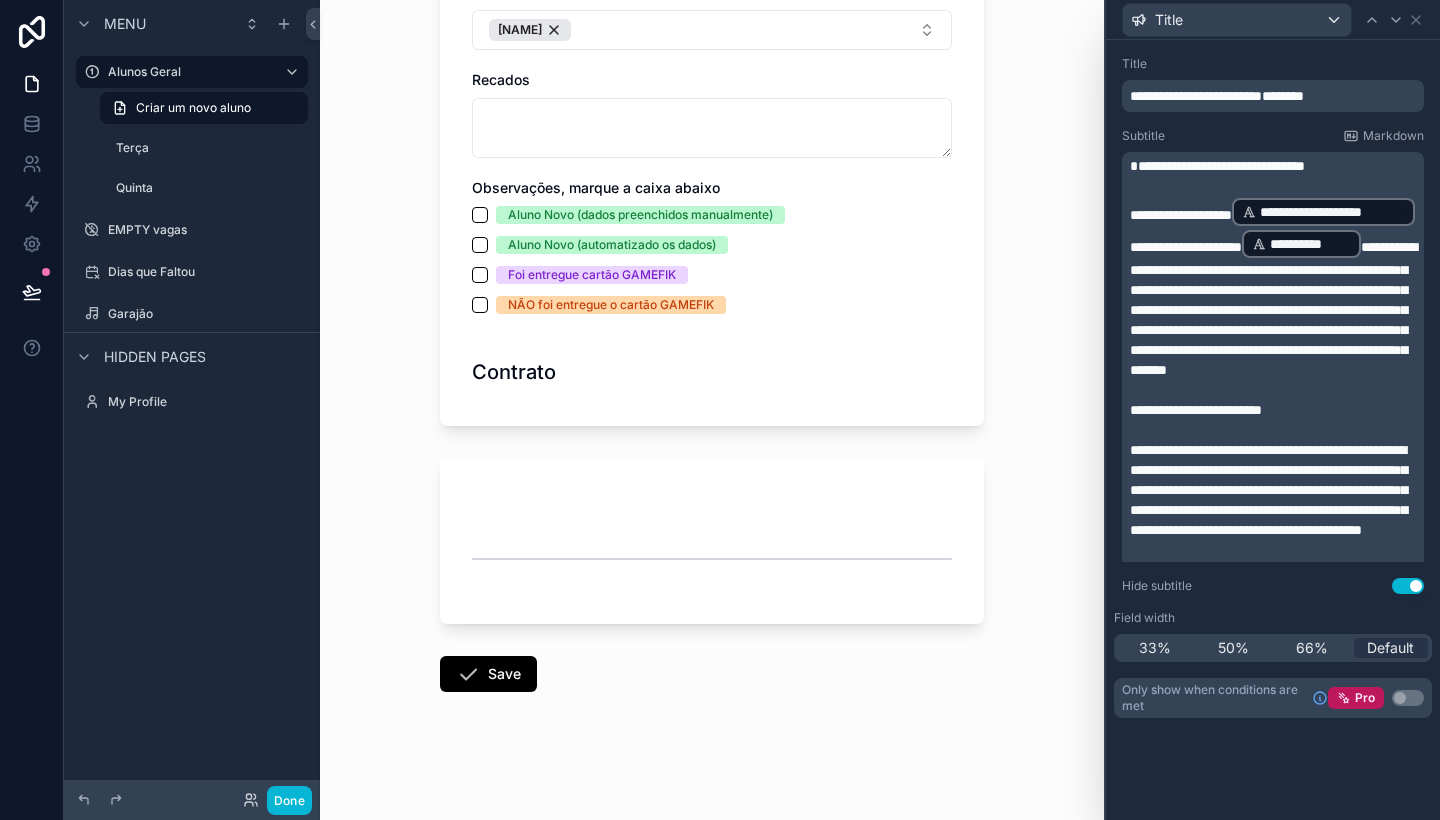 scroll, scrollTop: 1948, scrollLeft: 0, axis: vertical 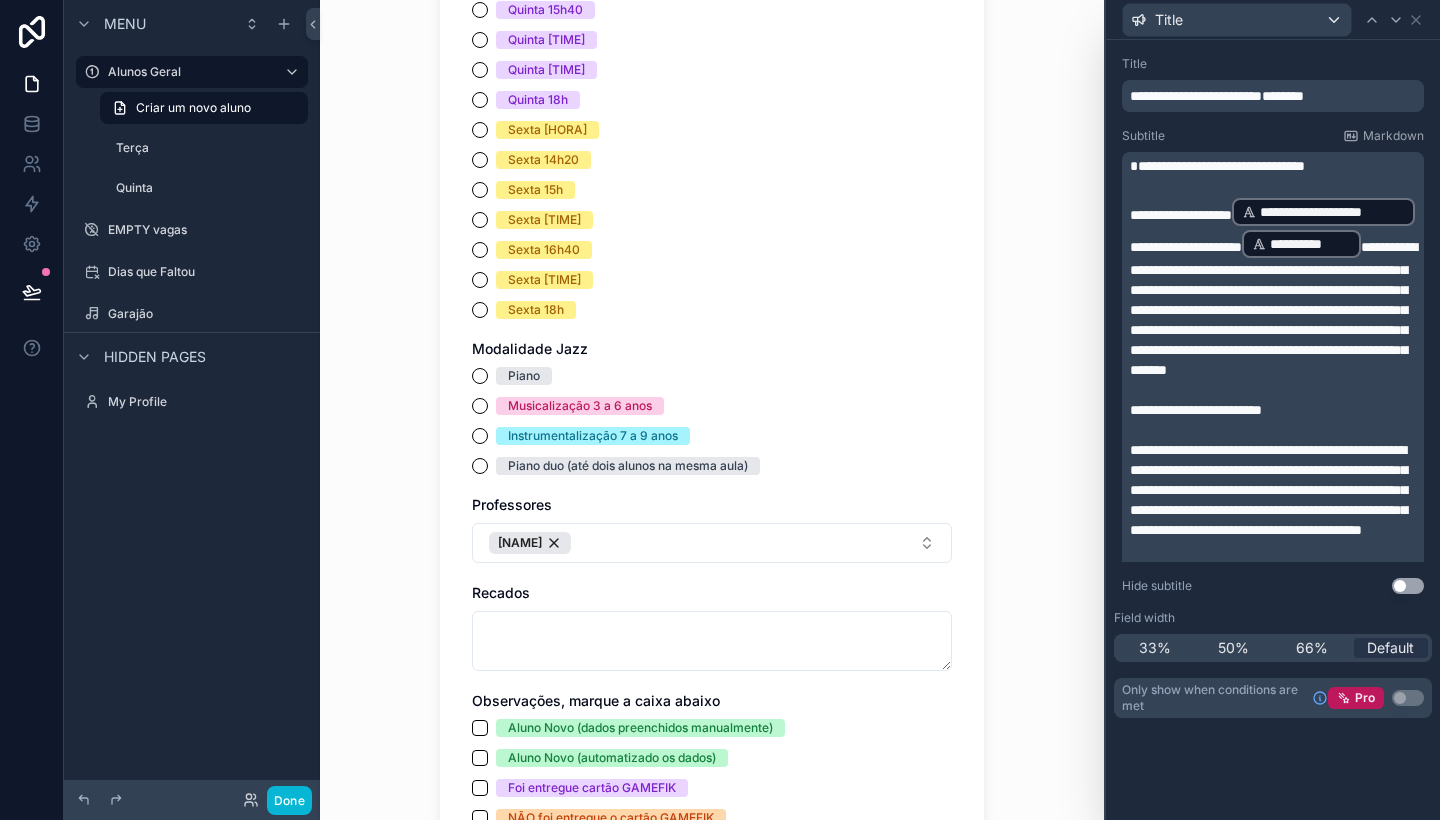 click on "Alunos Geral Criar um novo aluno Criar um novo aluno assinatura * Draw Type Upload Nome Aluno Responsável Telefone Responsável Email Horarios JAZZ Desistiu Segunda 17h20 Segunda 18h Terça 10h Terça 10h40 Terça 11h20 Terça 13h20 Terça 14h Terça 14h40 Terça 15h20 Terça 16h Quarta 10h40 Quarta 11h20 Quarta 13h40 Quarta 14h20 Quarta 15h Quarta 16h Quarta 16h40 Quarta 17h20 Quinta 13h40 Quinta 14h20 Quinta 15h Quinta 15h40 Quinta 16h40 Quinta 17h20 Quinta 18h Sexta 13h40 Sexta 14h20 Sexta 15h Sexta 15h40 Sexta 16h40 Sexta 17h20 Sexta 18h Modalidade Jazz Piano Musicalização 3 a 6 anos Instrumentalização 7 a 9 anos Piano duo (até dois alunos na mesma aula) Professores [NAME] Recados Observações, marque a caixa abaixo Aluno Novo (dados preenchidos manualmente) Aluno Novo (automatizado os dados) Foi entregue cartão GAMEFIK NÃO foi entregue o cartão GAMEFIK 						 Contrato Contrato de Prestação de Serviços Cláusula Primeira – Objeto https://www.docesom.com.br/desenho" at bounding box center [712, 410] 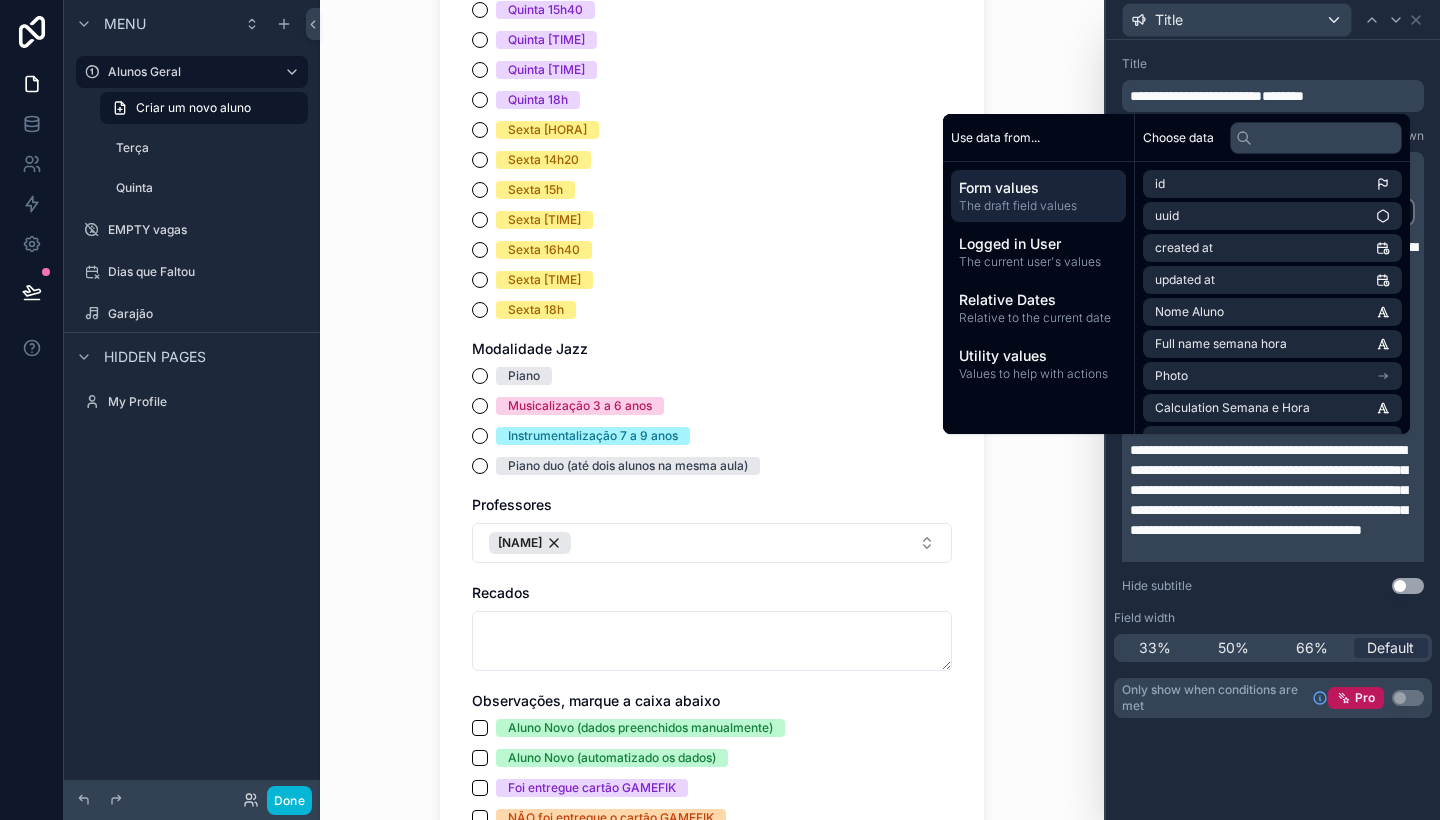 type 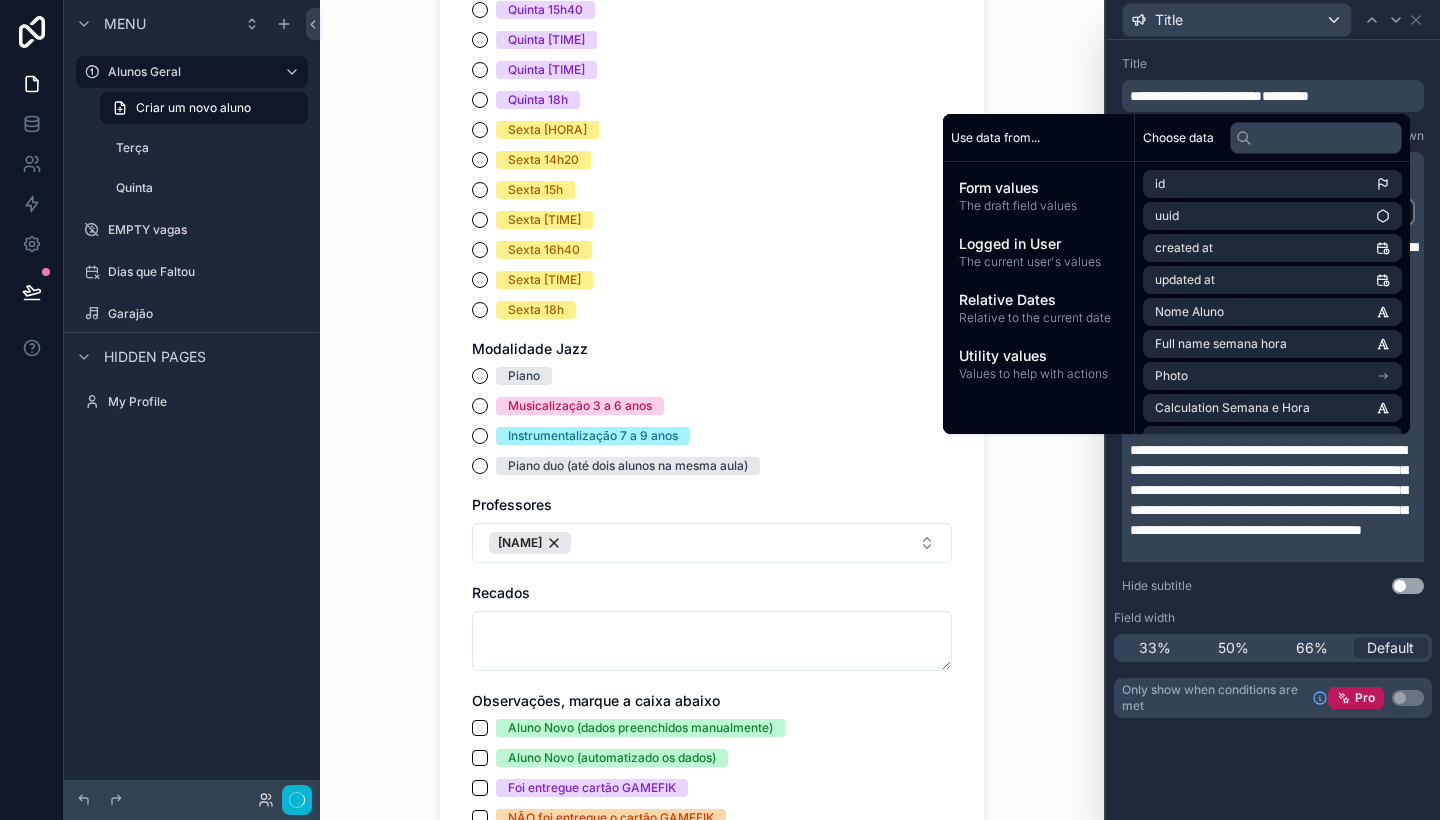 scroll, scrollTop: 0, scrollLeft: 0, axis: both 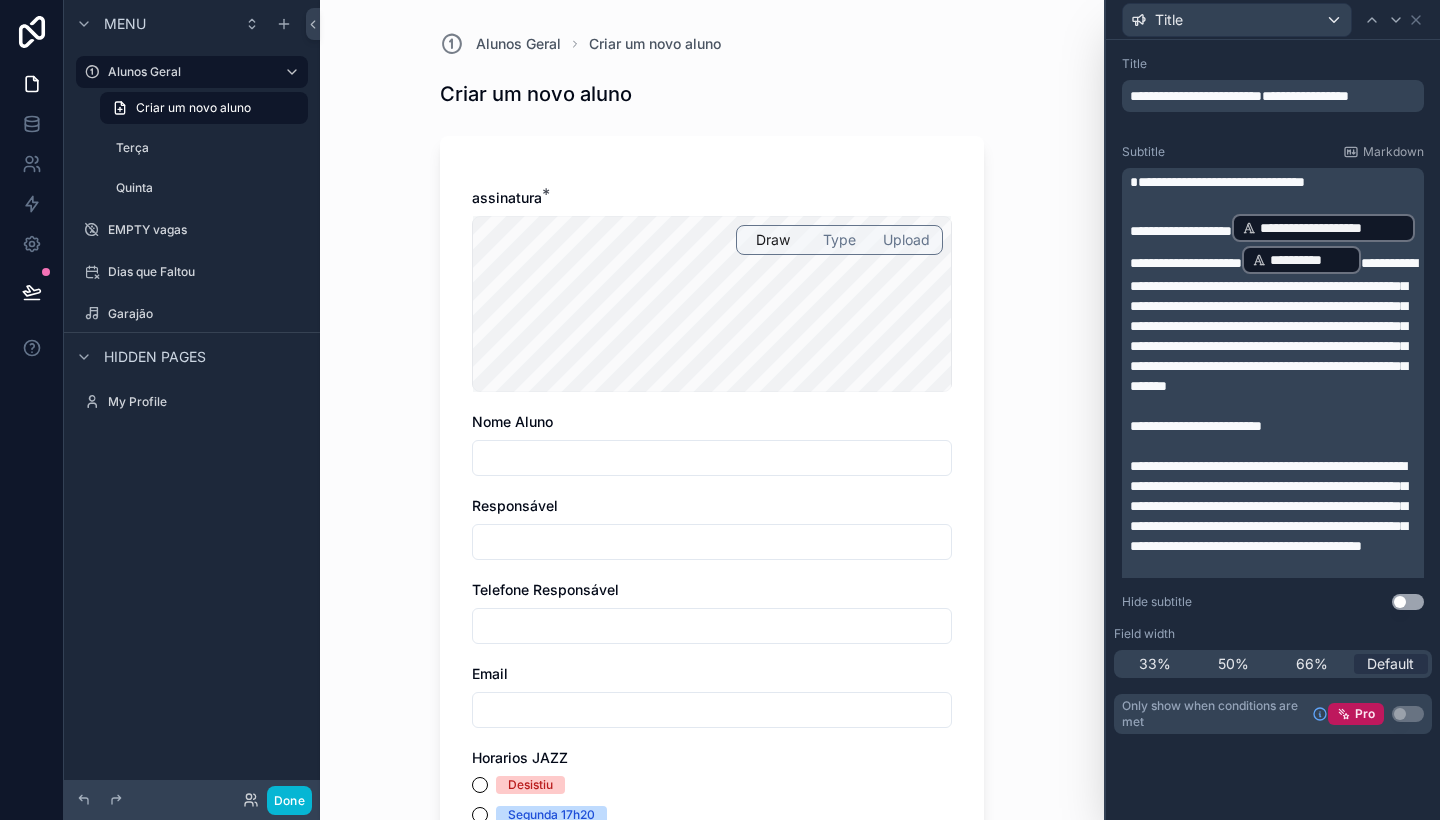 click on "Alunos Geral Criar um novo aluno Criar um novo aluno assinatura * Draw Type Upload Nome Aluno Responsável Telefone Responsável Email Horarios JAZZ Desistiu Segunda 17h20 Segunda 18h Terça 10h Terça 10h40 Terça 11h20 Terça 13h20 Terça 14h Terça 14h40 Terça 15h20 Terça 16h Quarta 10h40 Quarta 11h20 Quarta 13h40 Quarta 14h20 Quarta 15h Quarta 16h Quarta 16h40 Quarta 17h20 Quinta 13h40 Quinta 14h20 Quinta 15h Quinta 15h40 Quinta 16h40 Quinta 17h20 Quinta 18h Sexta 13h40 Sexta 14h20 Sexta 15h Sexta 15h40 Sexta 16h40 Sexta 17h20 Sexta 18h Modalidade Jazz Piano Musicalização 3 a 6 anos Instrumentalização 7 a 9 anos Piano duo (até dois alunos na mesma aula) Professores [NAME] Recados Observações, marque a caixa abaixo Aluno Novo (dados preenchidos manualmente) Aluno Novo (automatizado os dados) Foi entregue cartão GAMEFIK NÃO foi entregue o cartão GAMEFIK 						 Contrato Doce Som Contrato de Prestação de Serviços Cláusula Primeira – Objeto Cláusula Quinta – Foro" at bounding box center (712, 410) 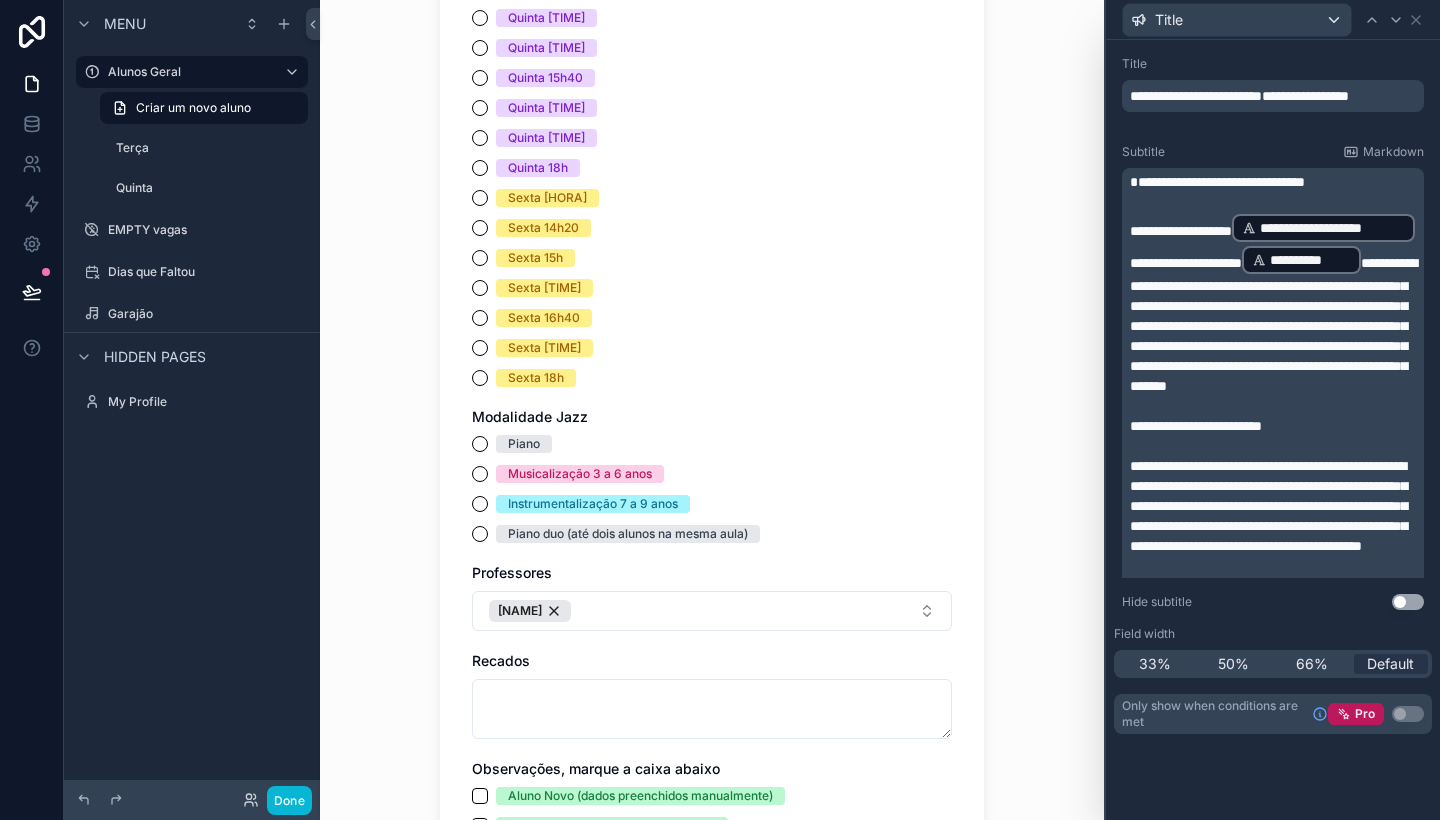 scroll, scrollTop: 751, scrollLeft: 0, axis: vertical 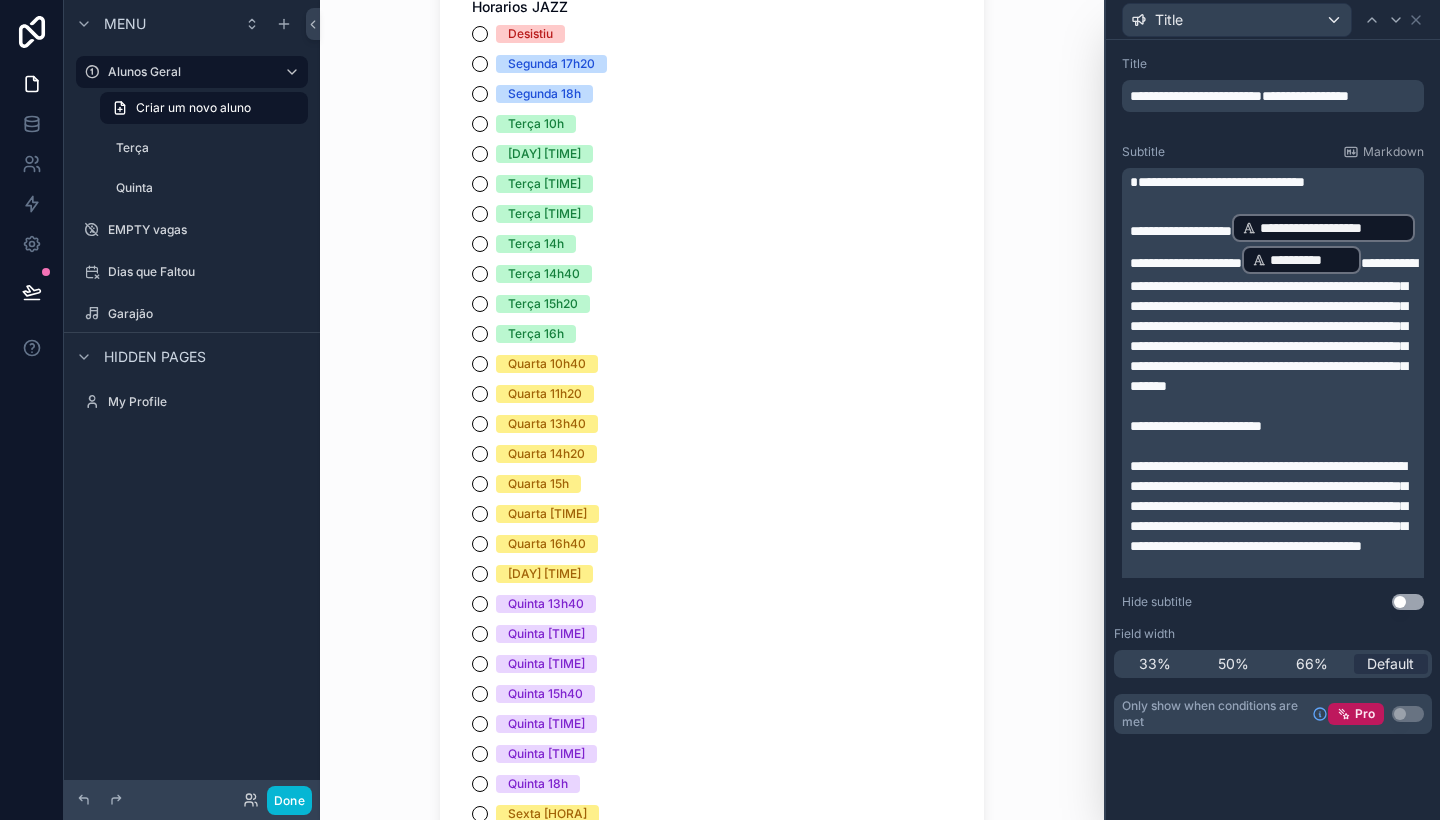 click on "Title" at bounding box center (1273, 19) 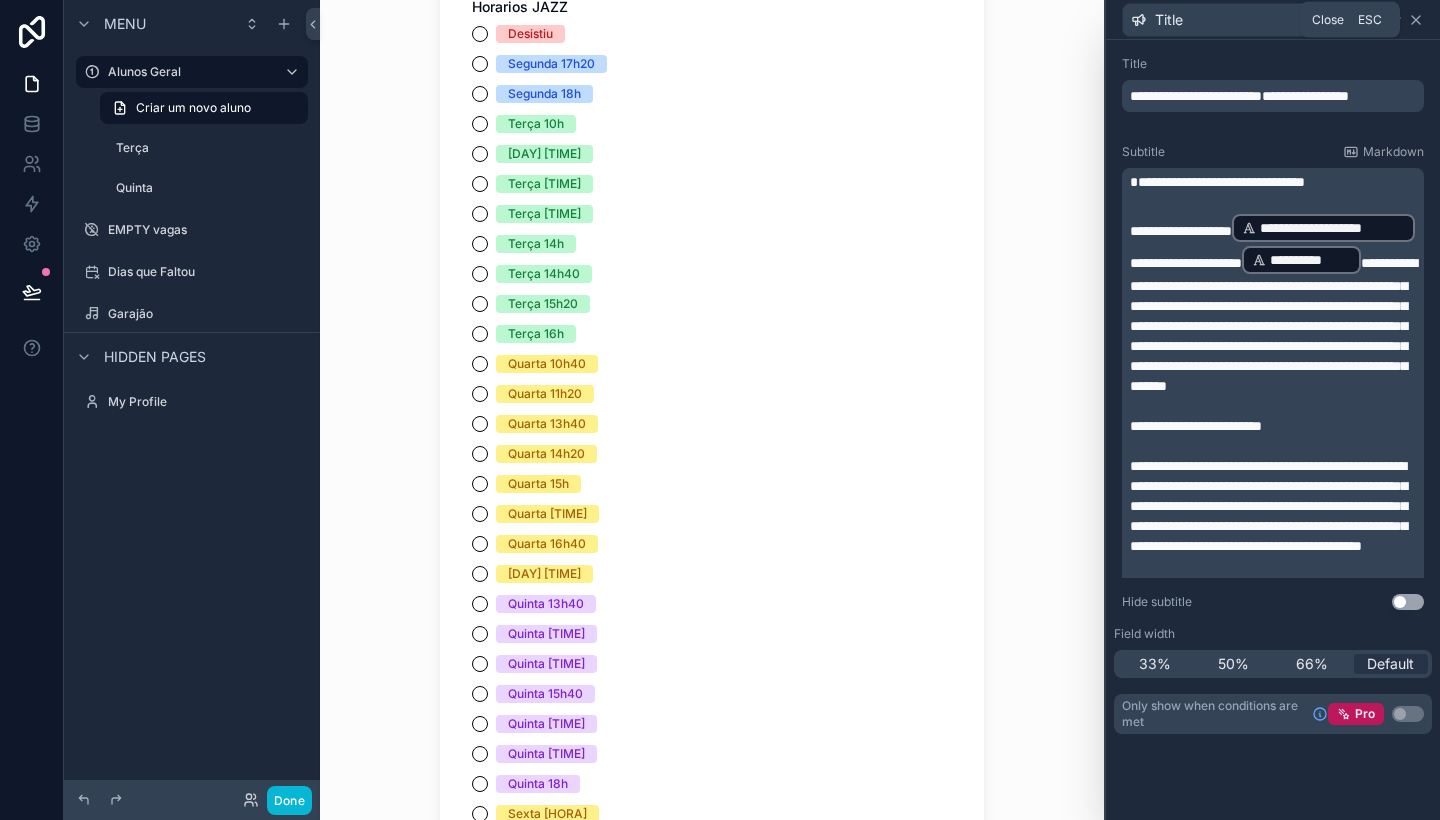 click 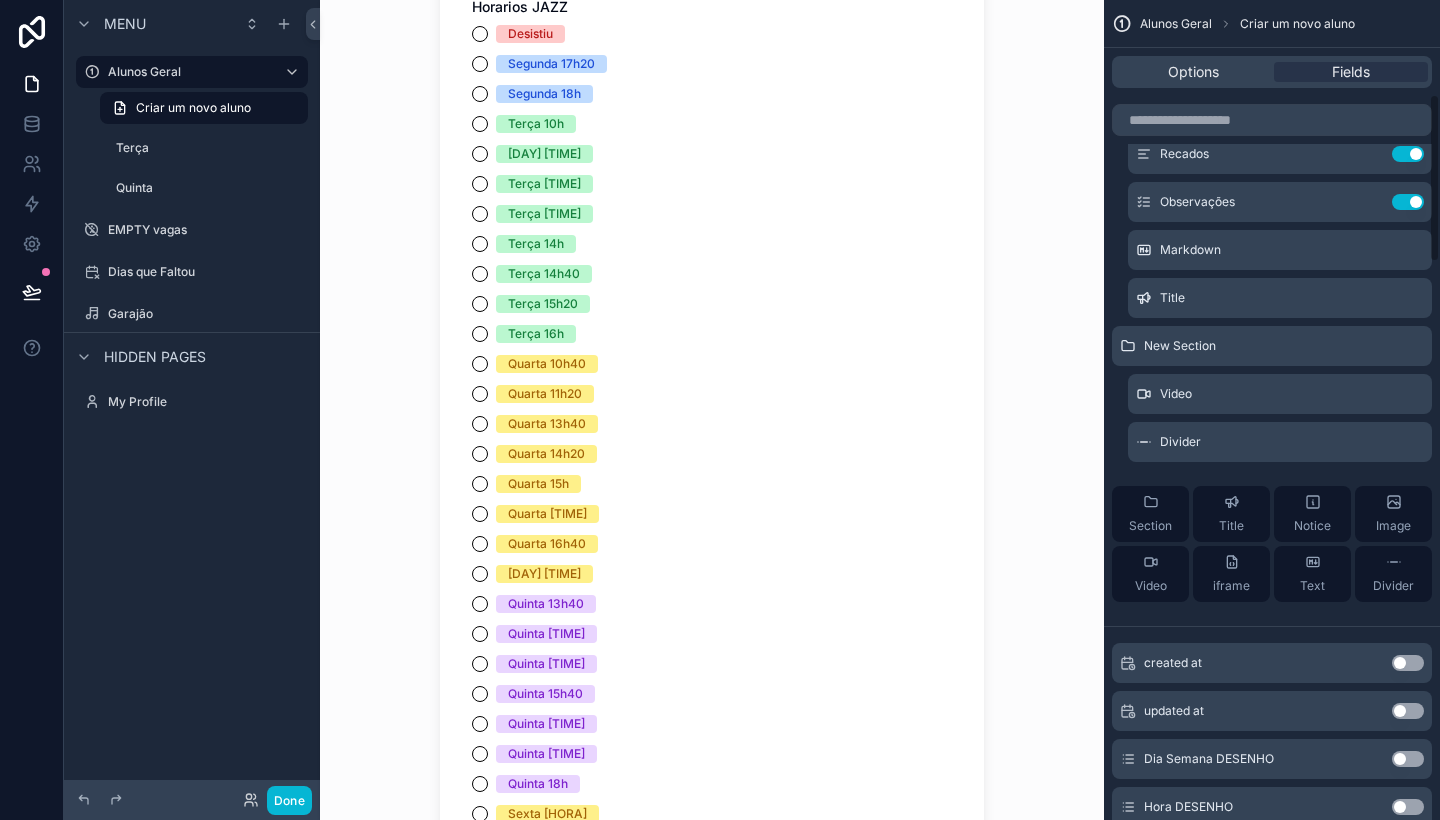 click on "Alunos Geral Criar um novo aluno Criar um novo aluno assinatura * Draw Type Upload Nome Aluno Responsável Telefone Responsável Email Horarios JAZZ Desistiu Segunda 17h20 Segunda 18h Terça 10h Terça 10h40 Terça 11h20 Terça 13h20 Terça 14h Terça 14h40 Terça 15h20 Terça 16h Quarta 10h40 Quarta 11h20 Quarta 13h40 Quarta 14h20 Quarta 15h Quarta 16h Quarta 16h40 Quarta 17h20 Quinta 13h40 Quinta 14h20 Quinta 15h Quinta 15h40 Quinta 16h40 Quinta 17h20 Quinta 18h Sexta 13h40 Sexta 14h20 Sexta 15h Sexta 15h40 Sexta 16h40 Sexta 17h20 Sexta 18h Modalidade Jazz Piano Musicalização 3 a 6 anos Instrumentalização 7 a 9 anos Piano duo (até dois alunos na mesma aula) Professores [NAME] Recados Observações, marque a caixa abaixo Aluno Novo (dados preenchidos manualmente) Aluno Novo (automatizado os dados) Foi entregue cartão GAMEFIK NÃO foi entregue o cartão GAMEFIK 						 Contrato Doce Som Contrato de Prestação de Serviços Cláusula Primeira – Objeto Cláusula Quinta – Foro" at bounding box center (712, 410) 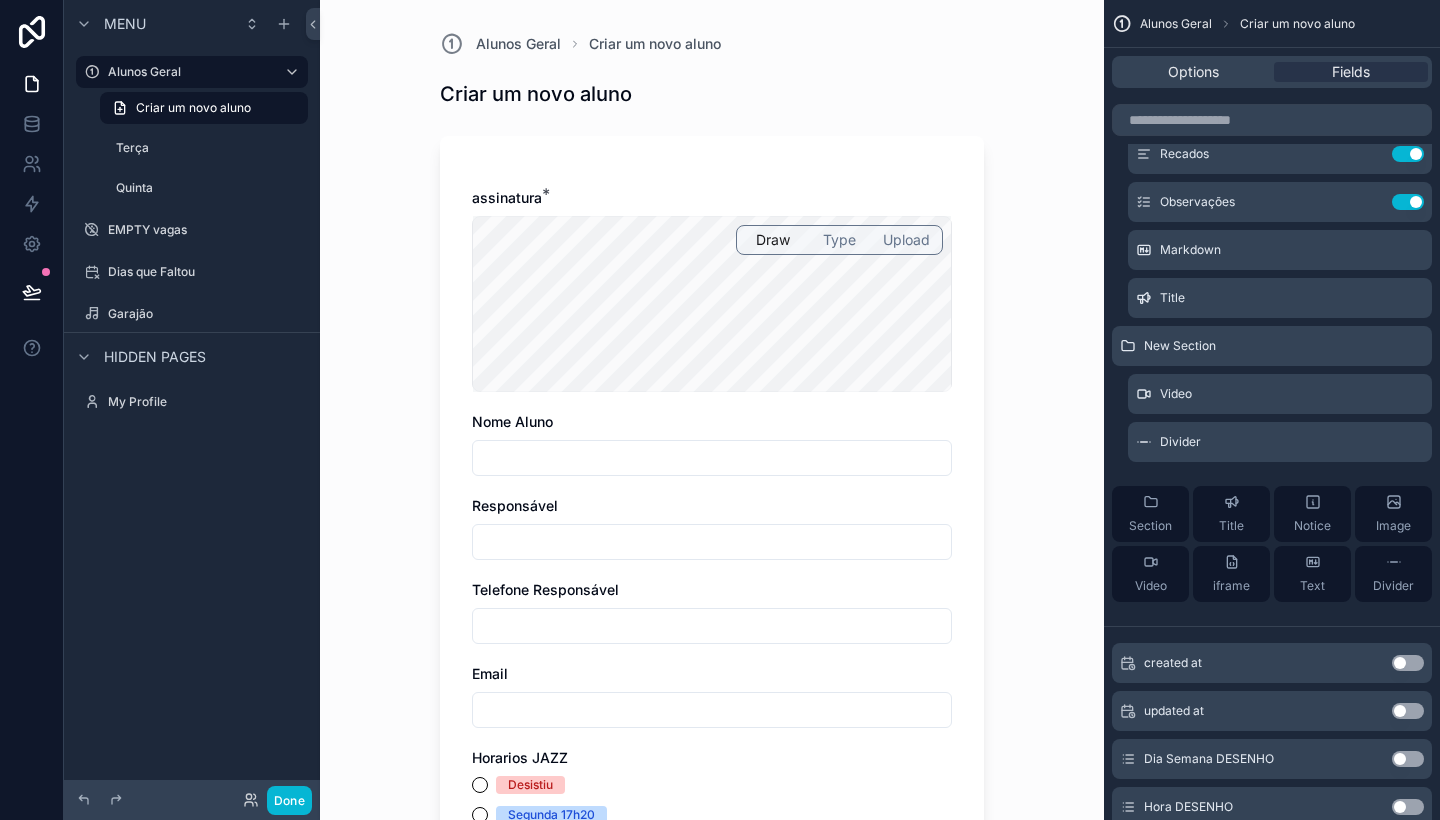 scroll, scrollTop: 0, scrollLeft: 0, axis: both 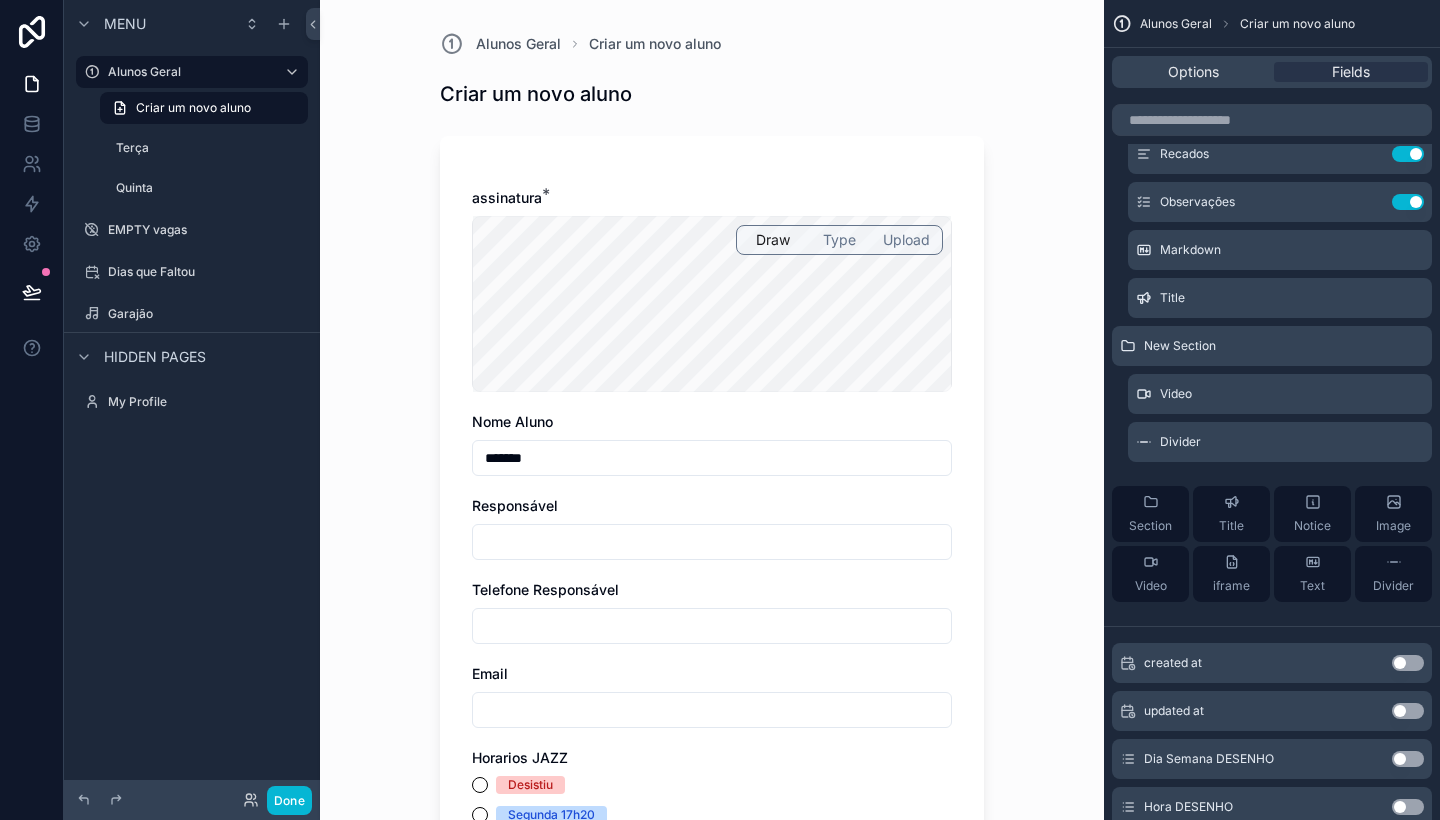 type on "*******" 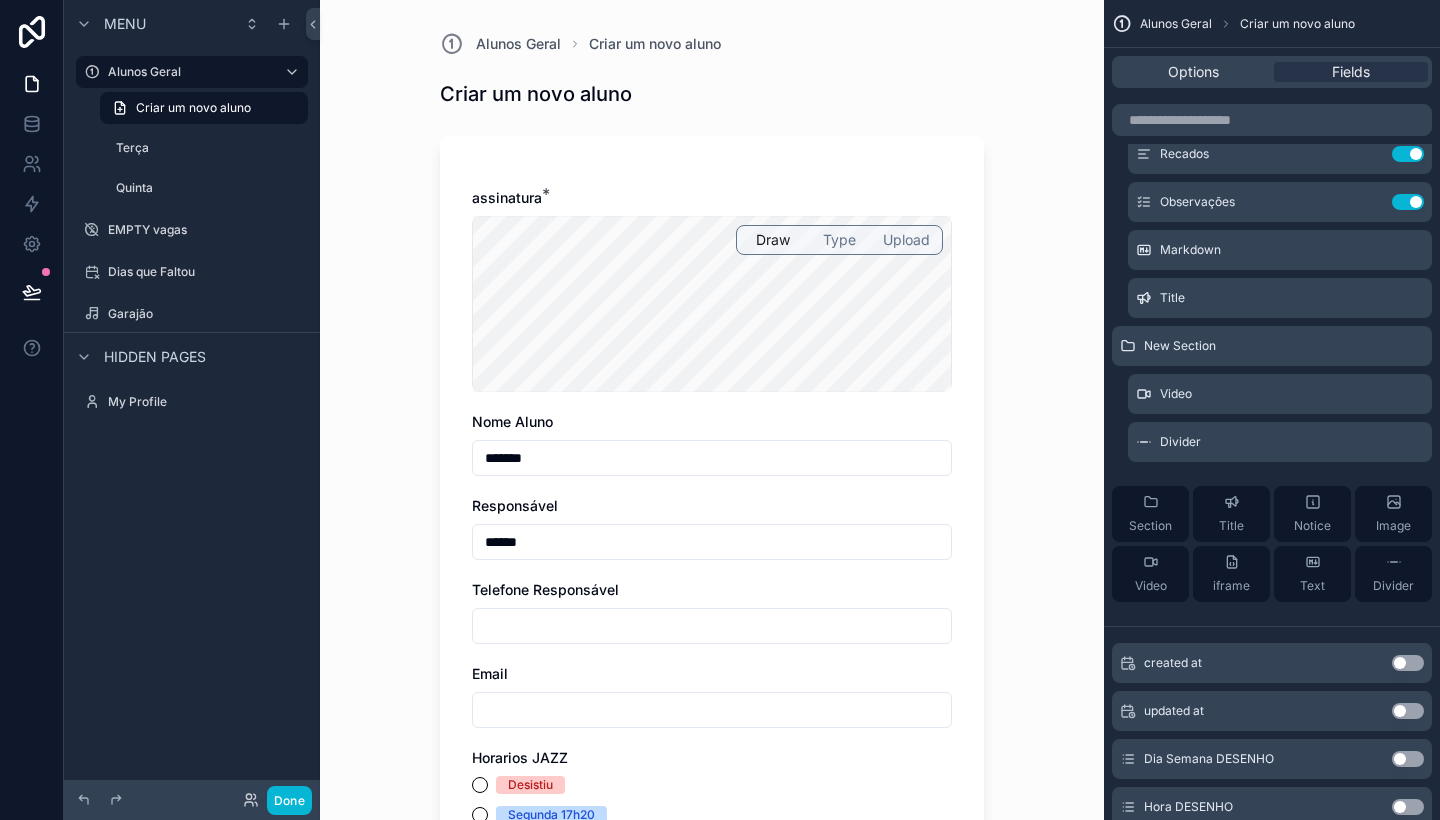 type on "******" 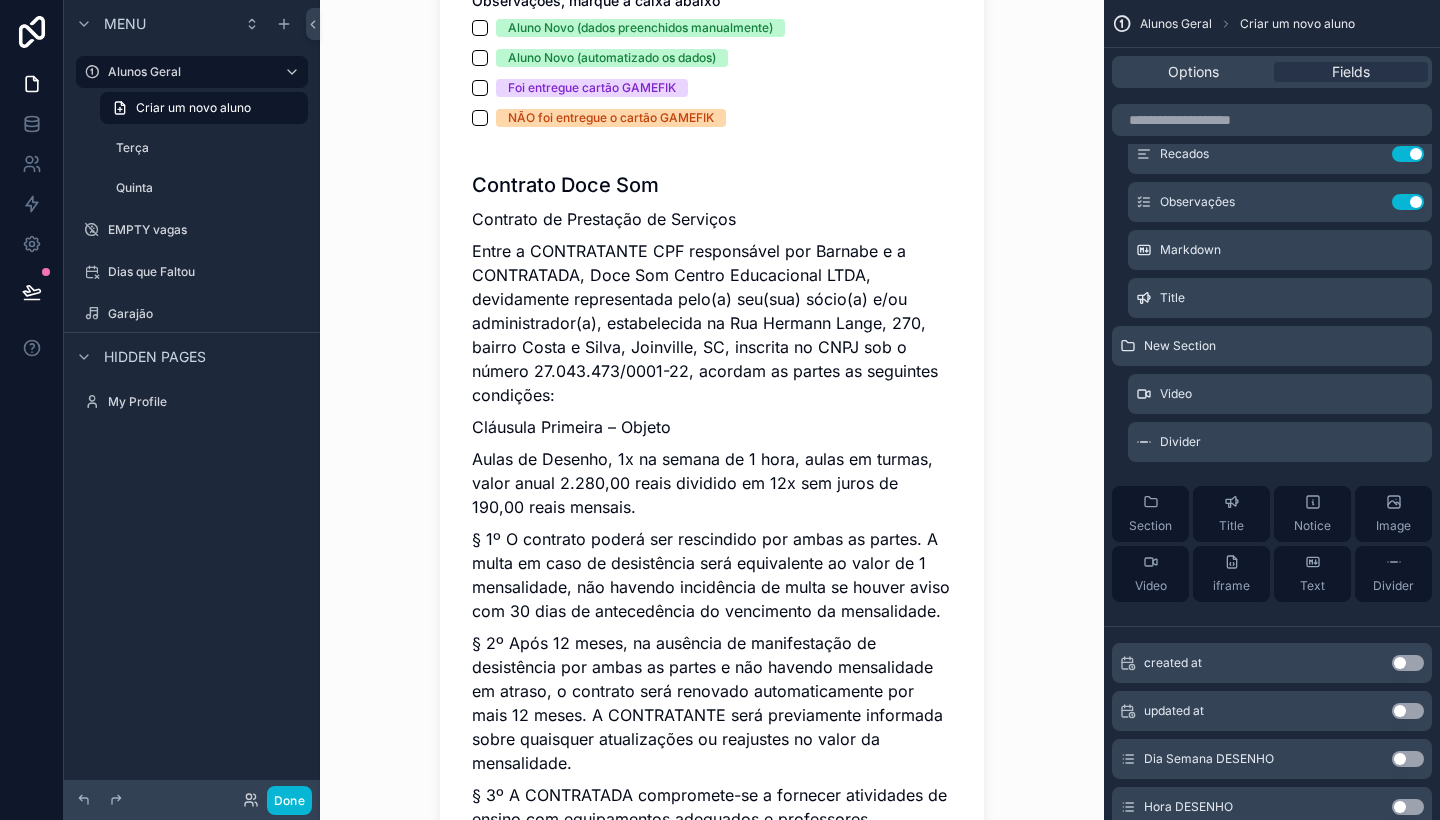 scroll, scrollTop: 2128, scrollLeft: 0, axis: vertical 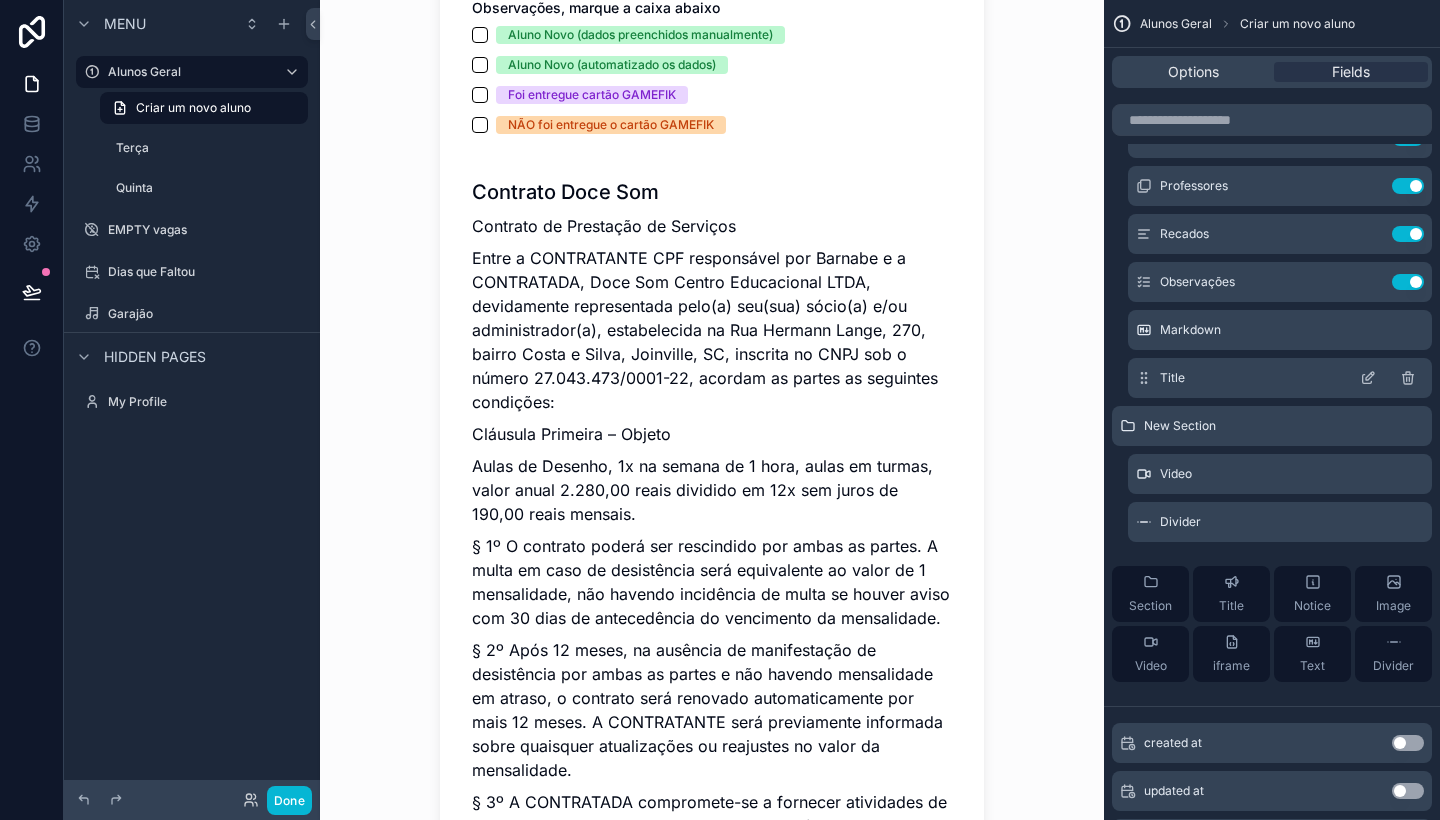 click 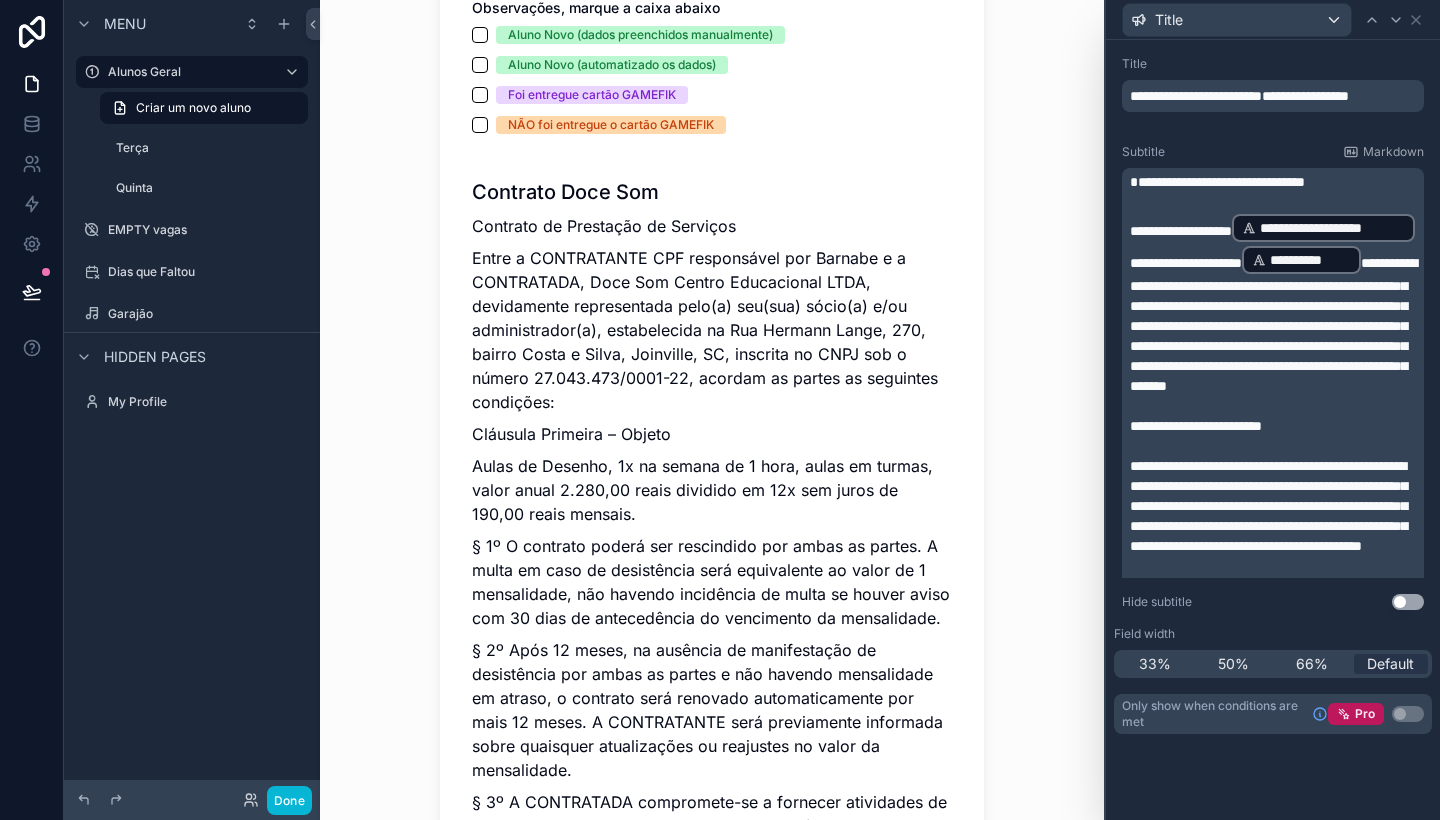 click on "**********" at bounding box center [1186, 263] 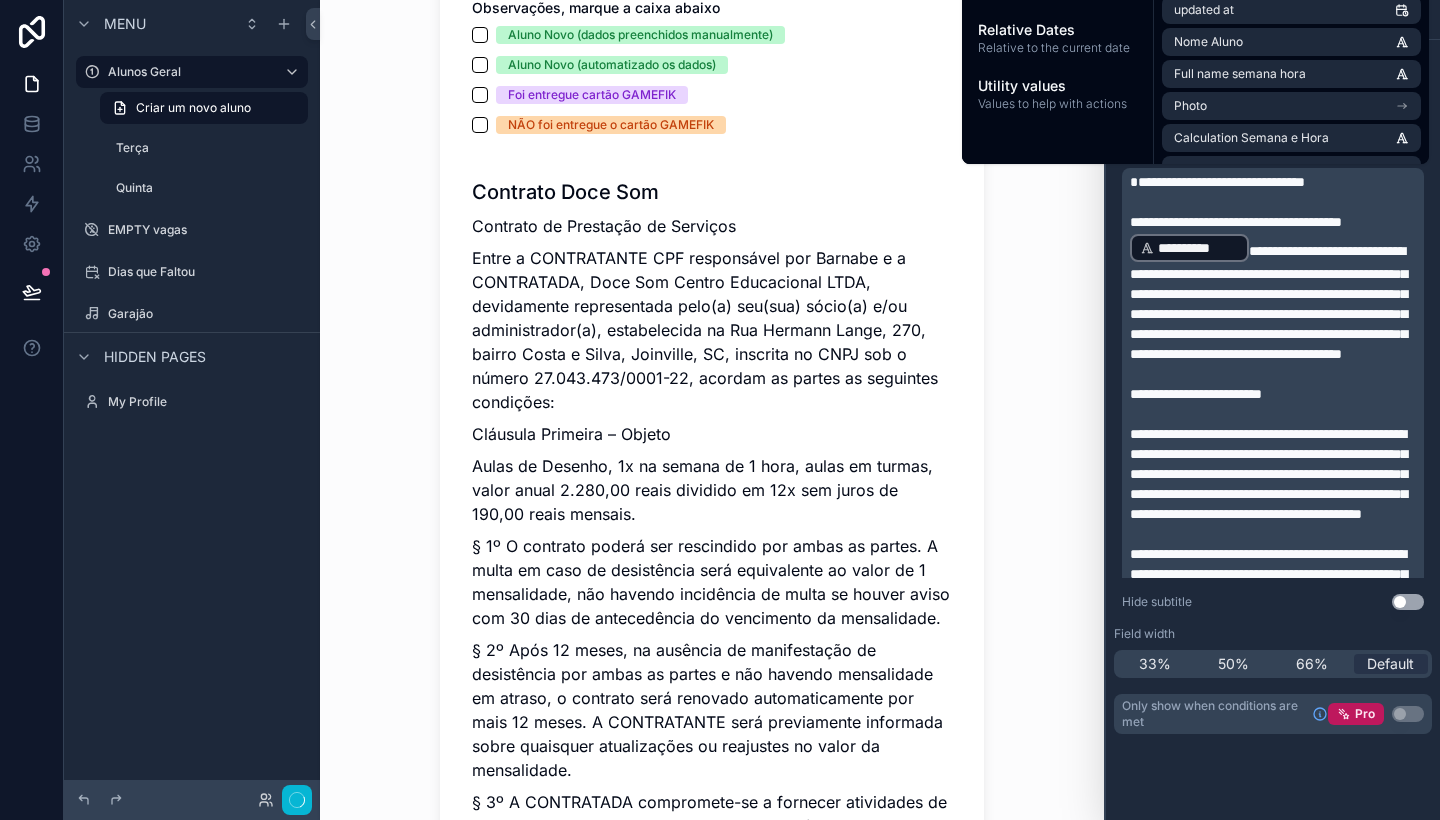 scroll, scrollTop: 0, scrollLeft: 0, axis: both 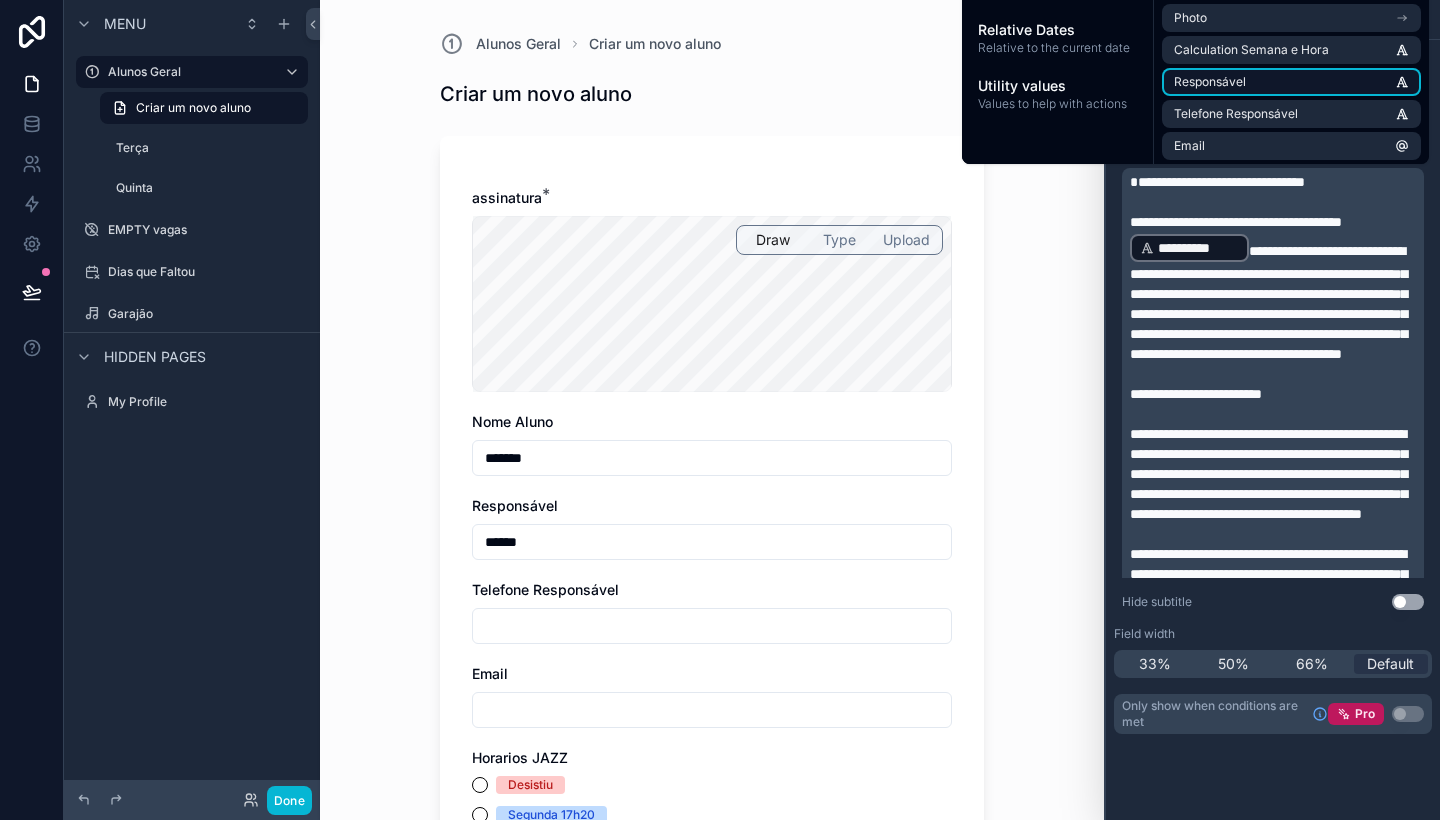 click on "Responsável" at bounding box center [1291, 82] 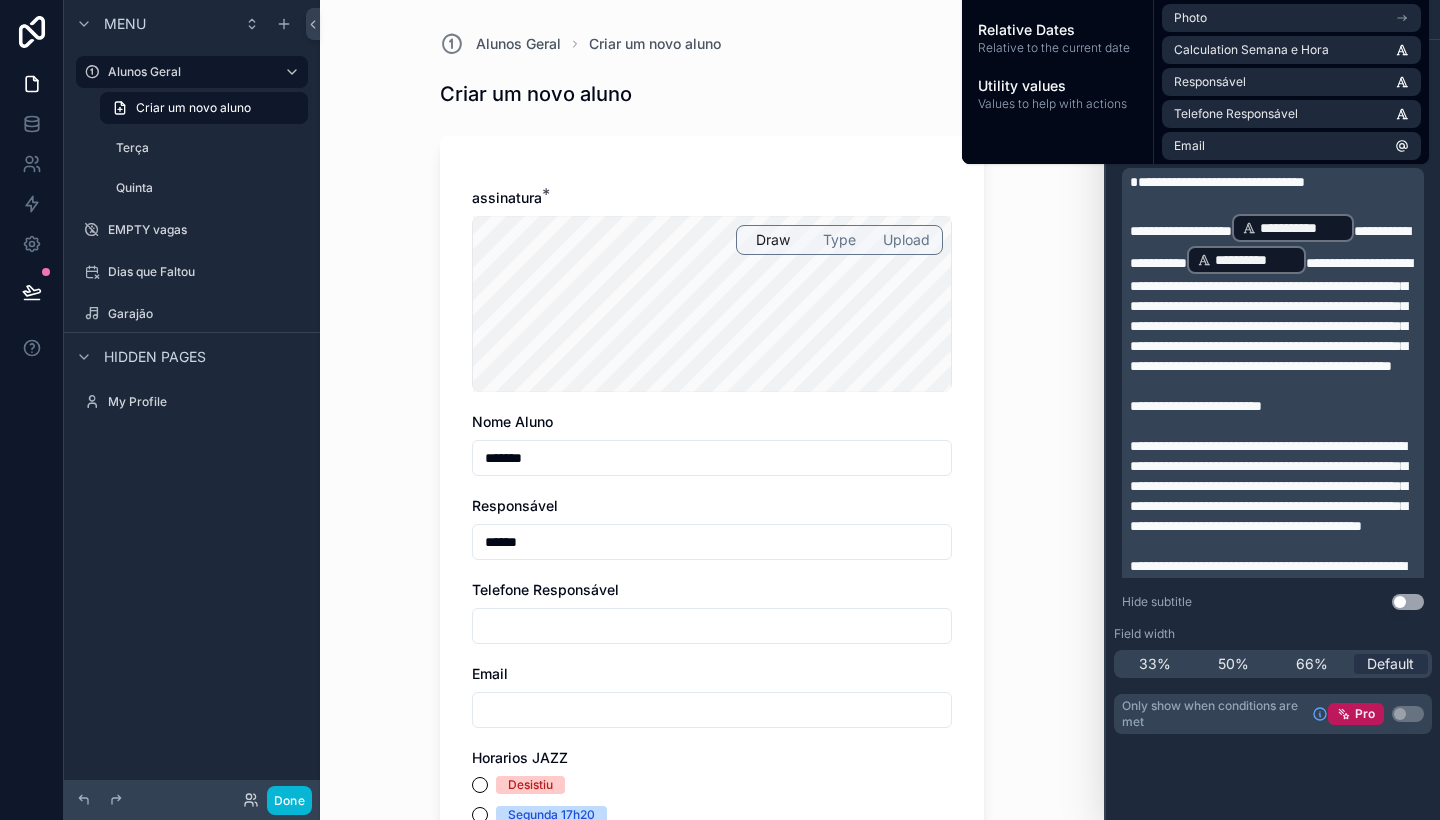 click on "Nome Aluno ******* Responsável ****** Telefone Responsável Email Horarios JAZZ Desistiu Segunda 17h20 Segunda 18h Terça 10h Terça 10h40 Terça 11h20 Terça 13h20 Terça 14h Terça 14h40 Terça 15h20 Terça 16h Quarta 10h40 Quarta 11h20 Quarta 13h40 Quarta 14h20 Quarta 15h Quarta 16h Quarta 16h40 Quarta 17h20 Quinta 13h40 Quinta 14h20 Quinta 15h Quinta 15h40 Quinta 16h40 Quinta 17h20 Quinta 18h Sexta 13h40 Sexta 14h20 Sexta 15h Sexta 15h40 Sexta 16h40 Sexta 17h20 Sexta 18h Modalidade Jazz Piano Musicalização 3 a 6 anos Instrumentalização 7 a 9 anos  Piano duo (até dois alunos na mesma aula)  Professores Marcelo Recados Observações, marque a caixa abaixo Aluno Novo (dados preenchidos manualmente) Aluno Novo (automatizado os dados) Foi entregue cartão GAMEFIK NÃO foi entregue o cartão GAMEFIK 						                    Contrato Doce Som  Contrato de Prestação de Serviços Cláusula Primeira – Objeto
Save" at bounding box center [712, 410] 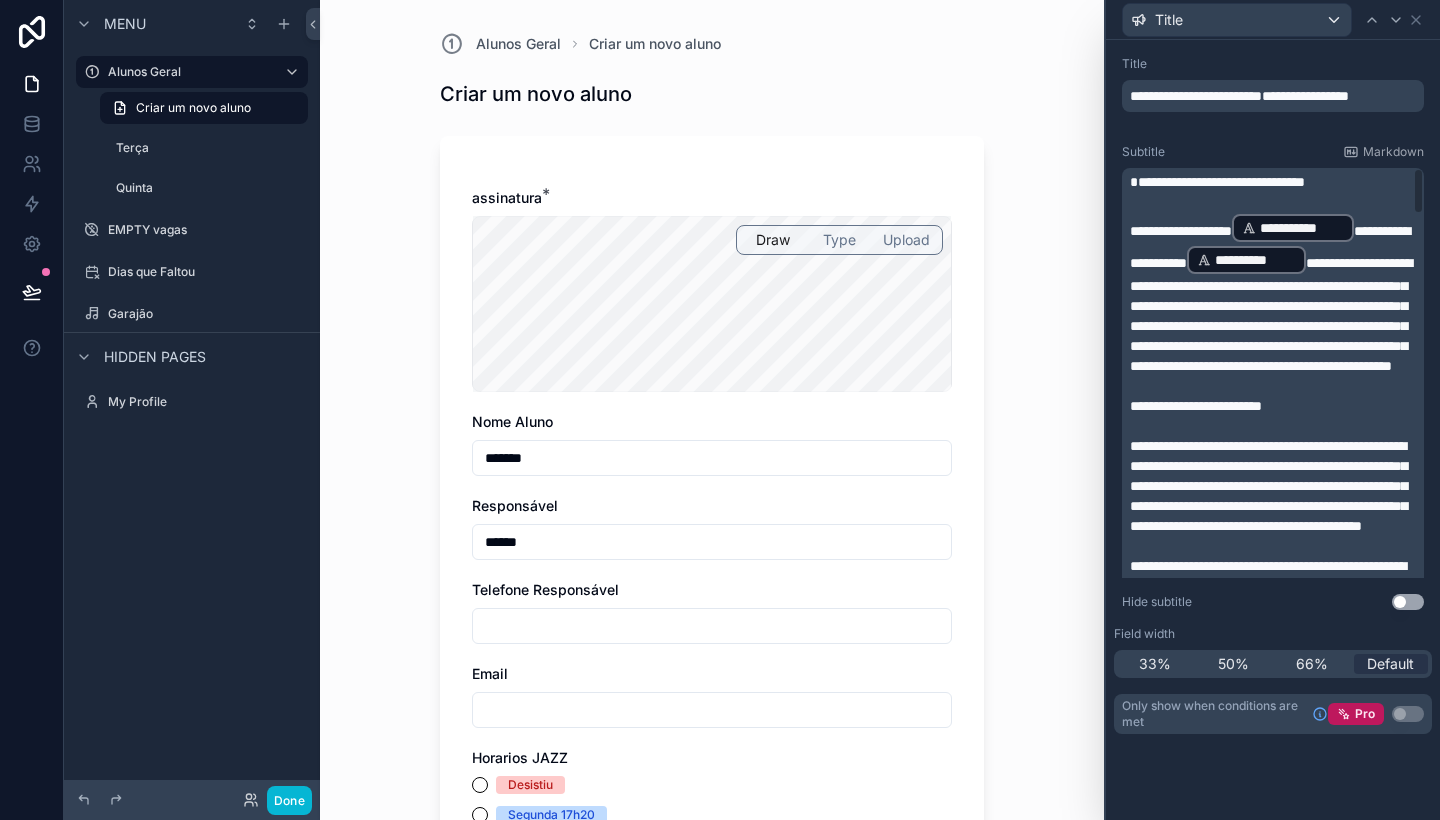 click on "Title" at bounding box center (1273, 19) 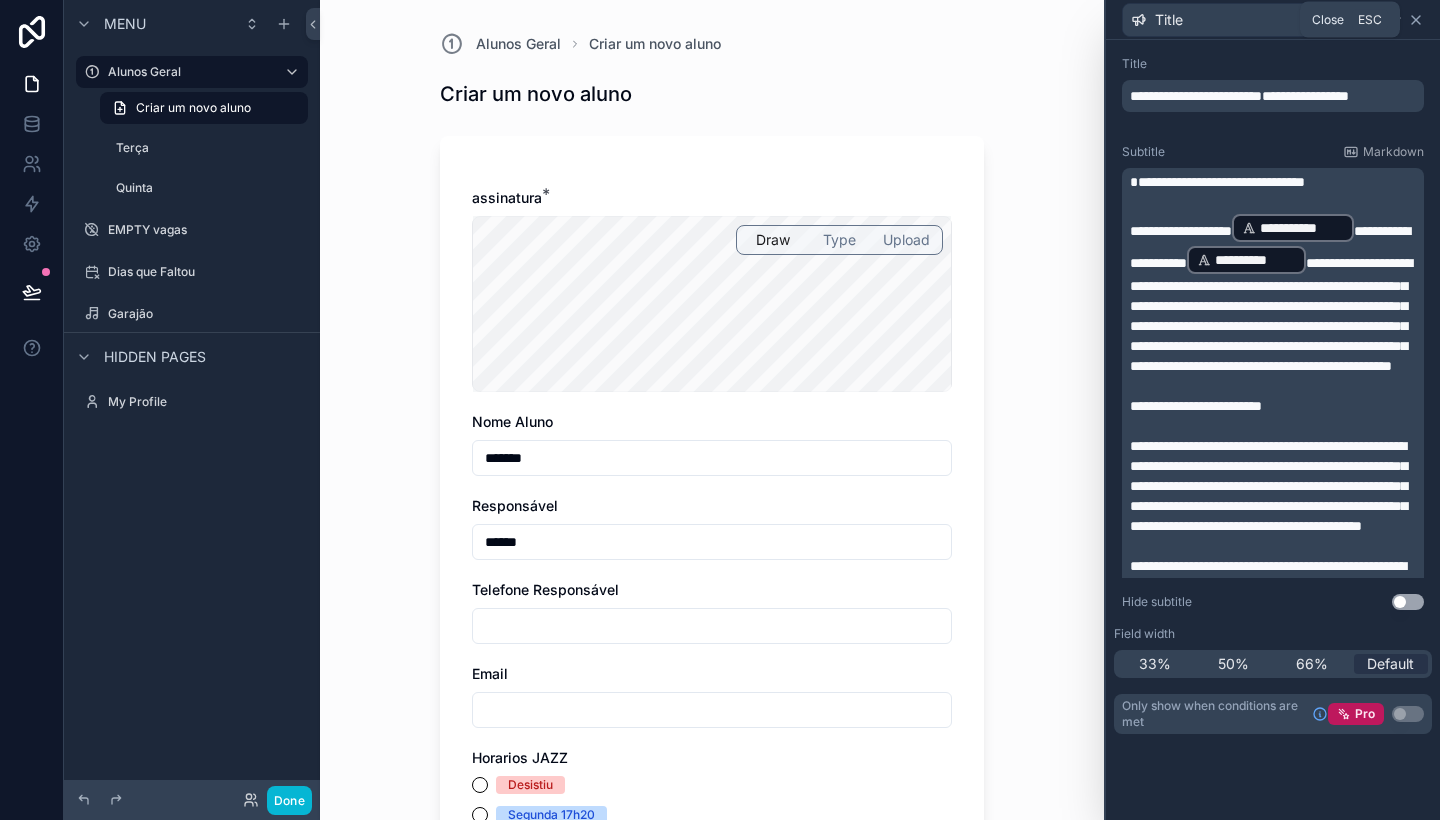 click 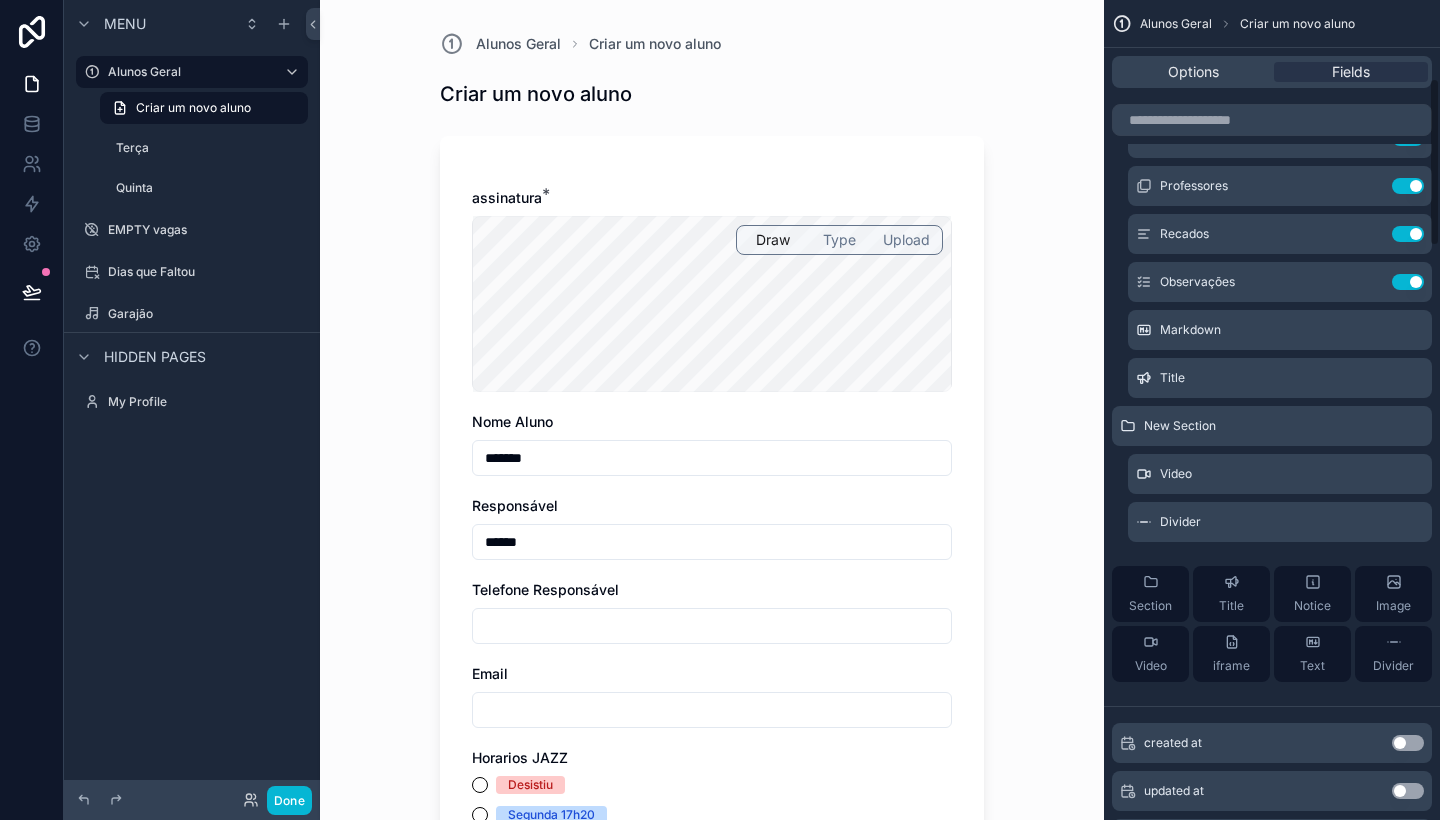 click on "Nome Aluno ******* Responsável ****** Telefone Responsável Email Horarios JAZZ Desistiu Segunda 17h20 Segunda 18h Terça 10h Terça 10h40 Terça 11h20 Terça 13h20 Terça 14h Terça 14h40 Terça 15h20 Terça 16h Quarta 10h40 Quarta 11h20 Quarta 13h40 Quarta 14h20 Quarta 15h Quarta 16h Quarta 16h40 Quarta 17h20 Quinta 13h40 Quinta 14h20 Quinta 15h Quinta 15h40 Quinta 16h40 Quinta 17h20 Quinta 18h Sexta 13h40 Sexta 14h20 Sexta 15h Sexta 15h40 Sexta 16h40 Sexta 17h20 Sexta 18h Modalidade Jazz Piano Musicalização 3 a 6 anos Instrumentalização 7 a 9 anos  Piano duo (até dois alunos na mesma aula)  Professores Marcelo Recados Observações, marque a caixa abaixo Aluno Novo (dados preenchidos manualmente) Aluno Novo (automatizado os dados) Foi entregue cartão GAMEFIK NÃO foi entregue o cartão GAMEFIK 						                    Contrato Doce Som  Contrato de Prestação de Serviços Cláusula Primeira – Objeto
Save" at bounding box center (712, 410) 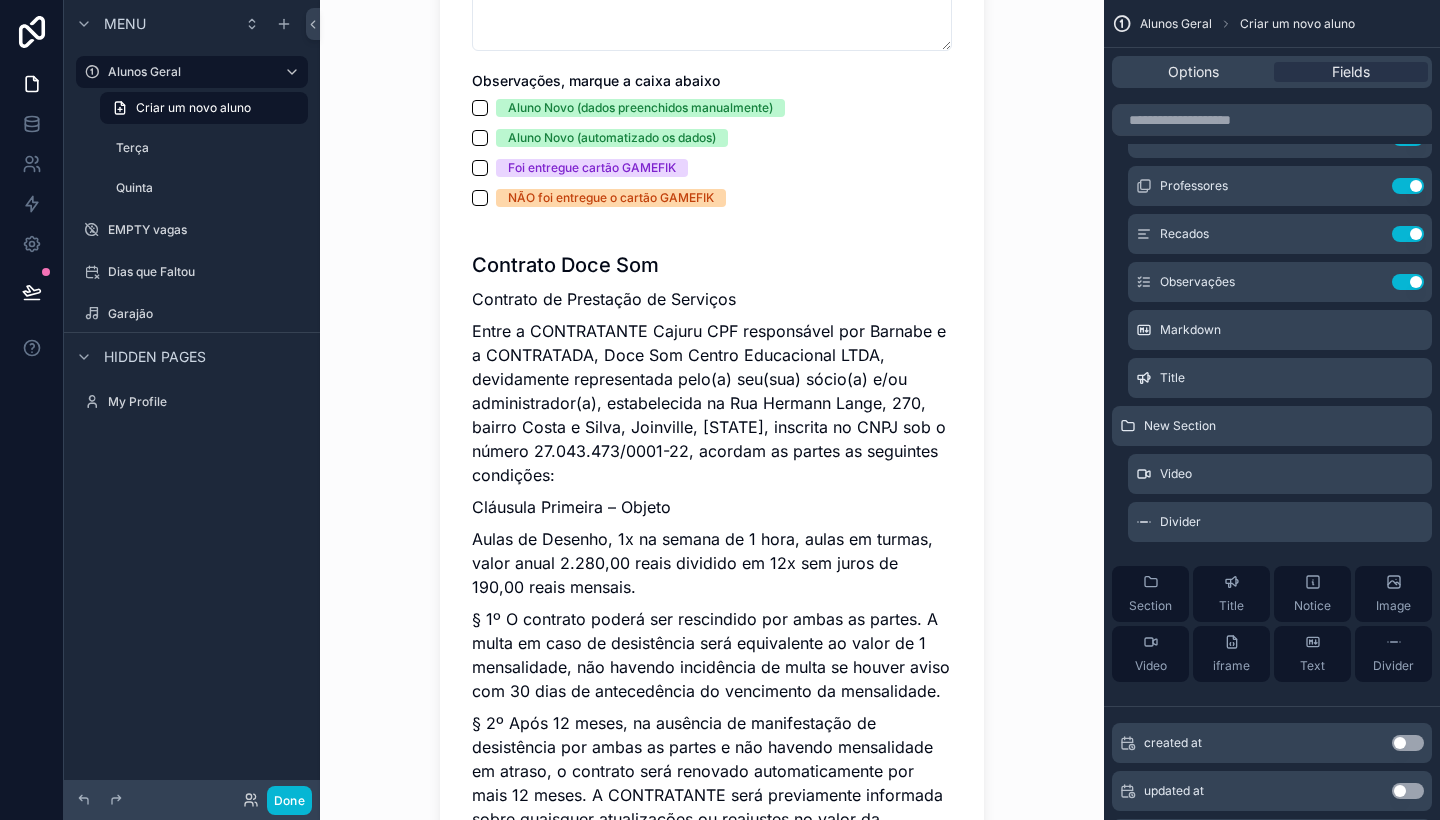 scroll, scrollTop: 2011, scrollLeft: 0, axis: vertical 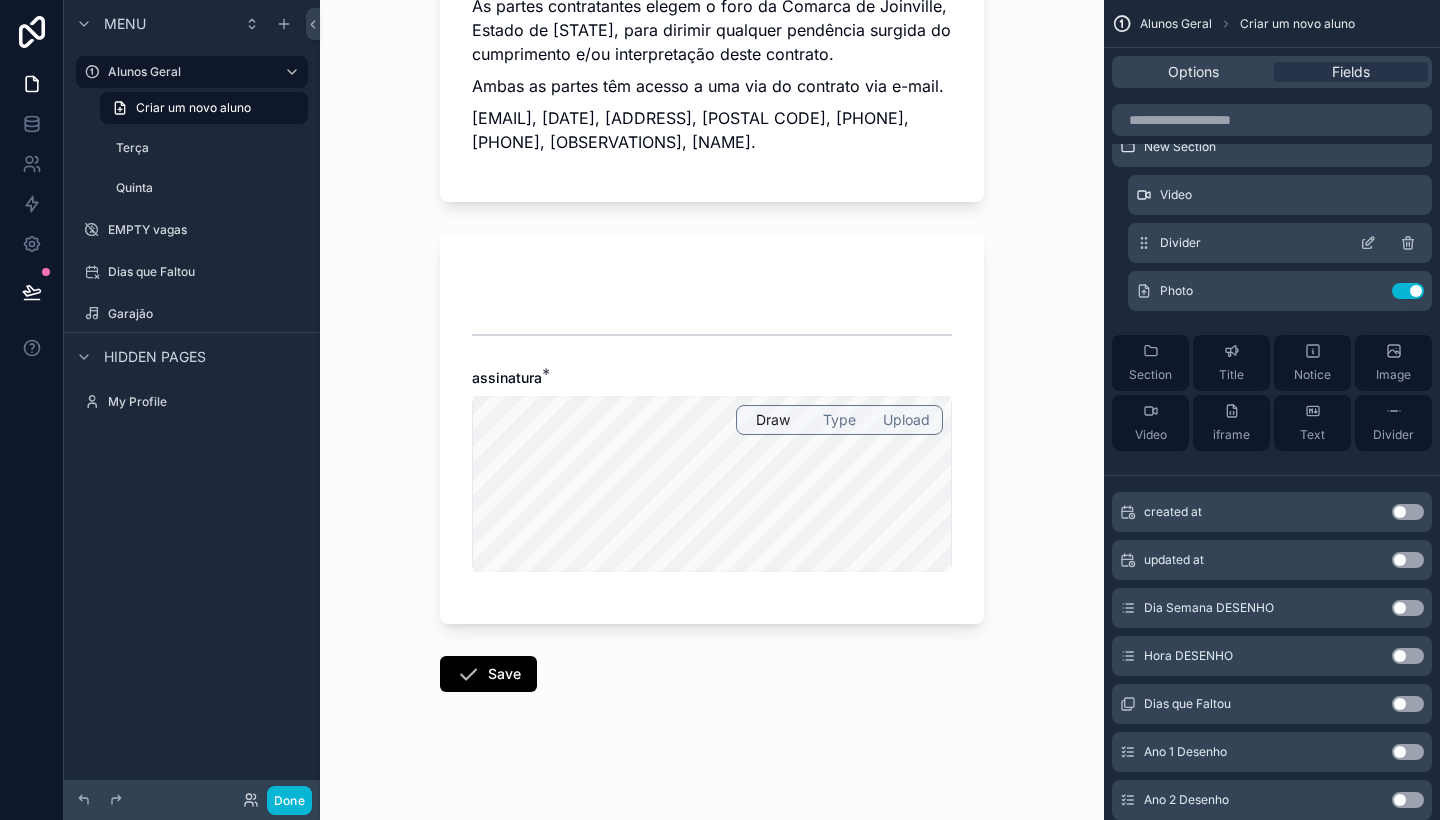 click 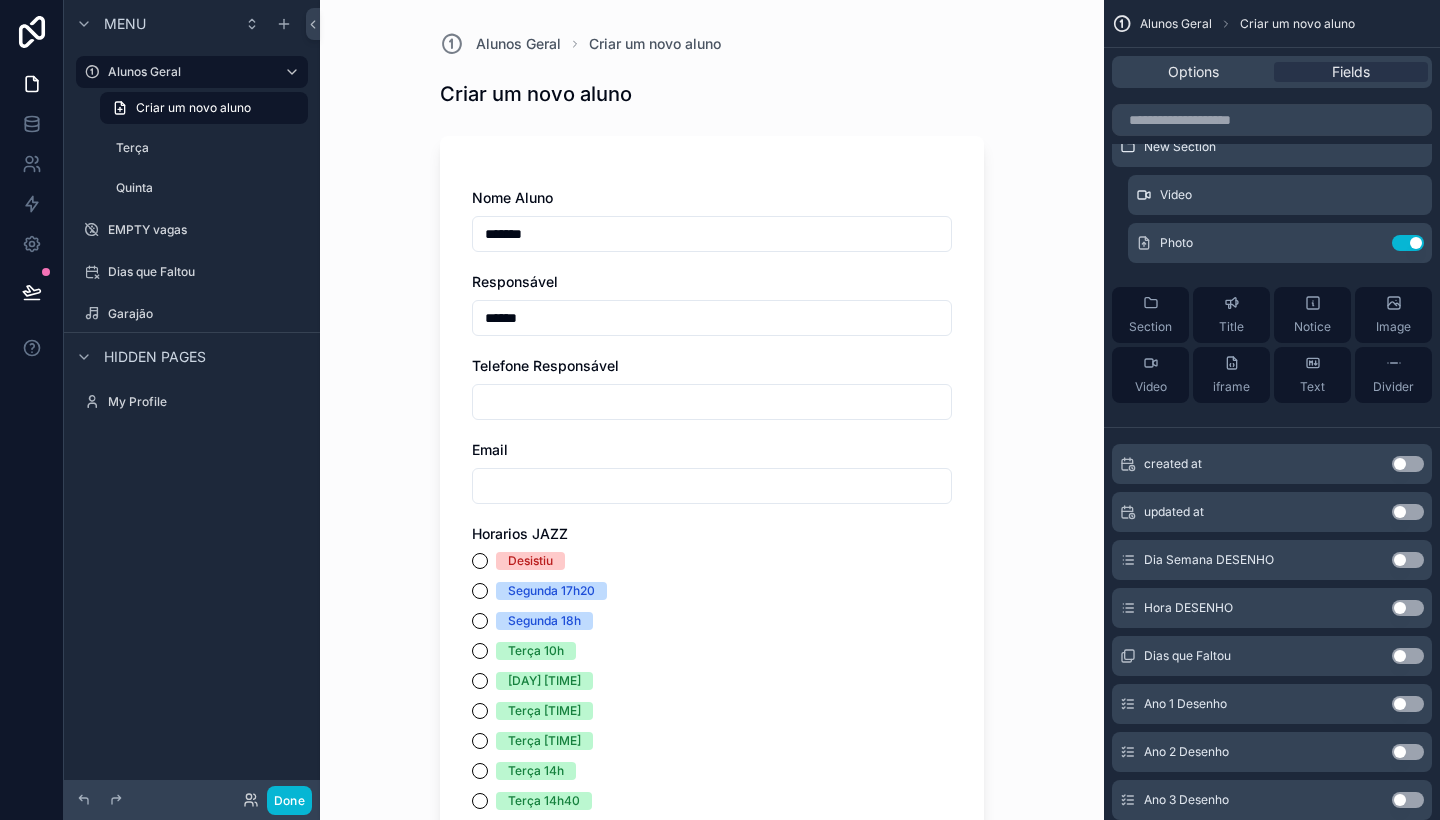 scroll, scrollTop: 0, scrollLeft: 0, axis: both 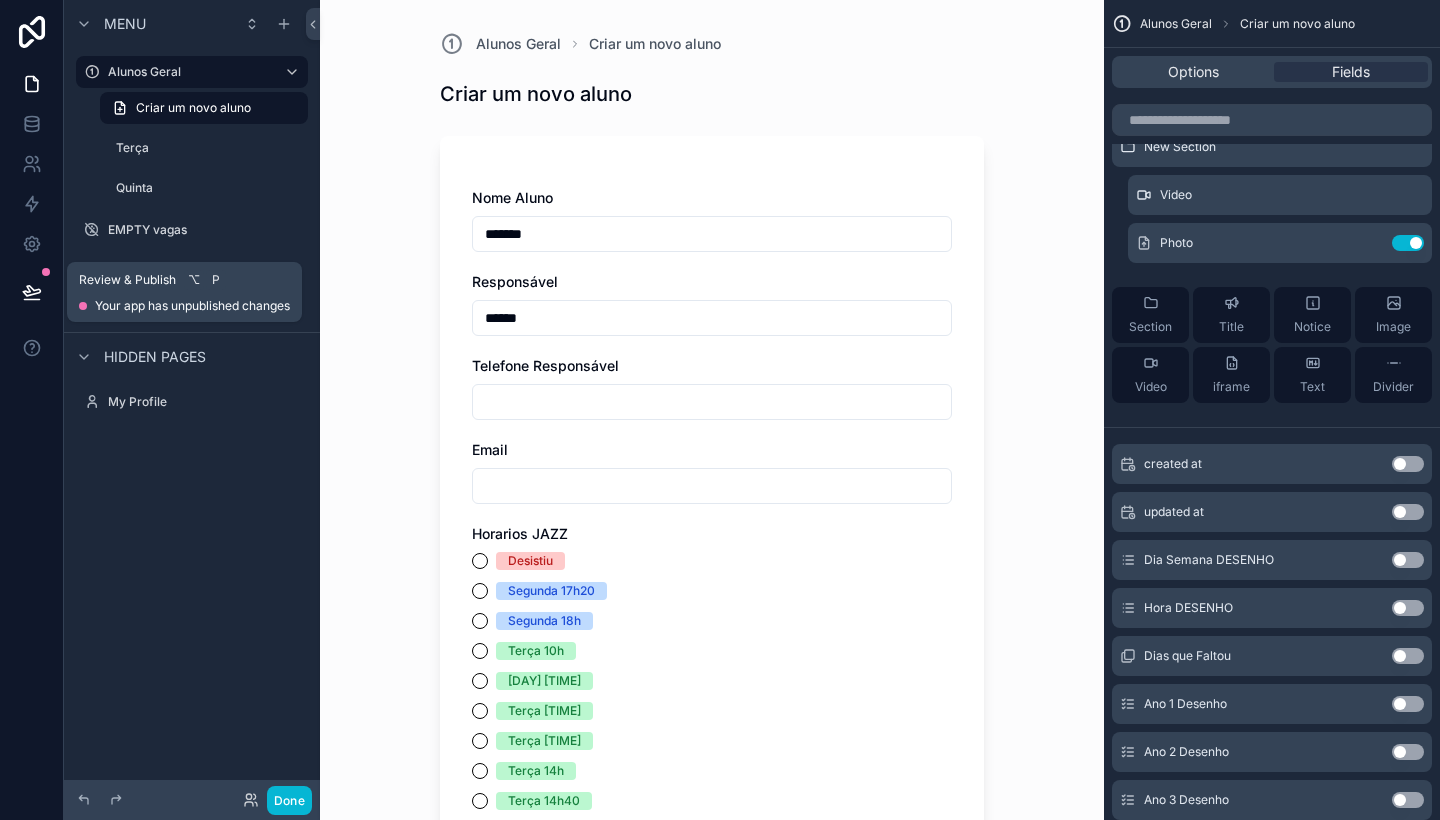 click 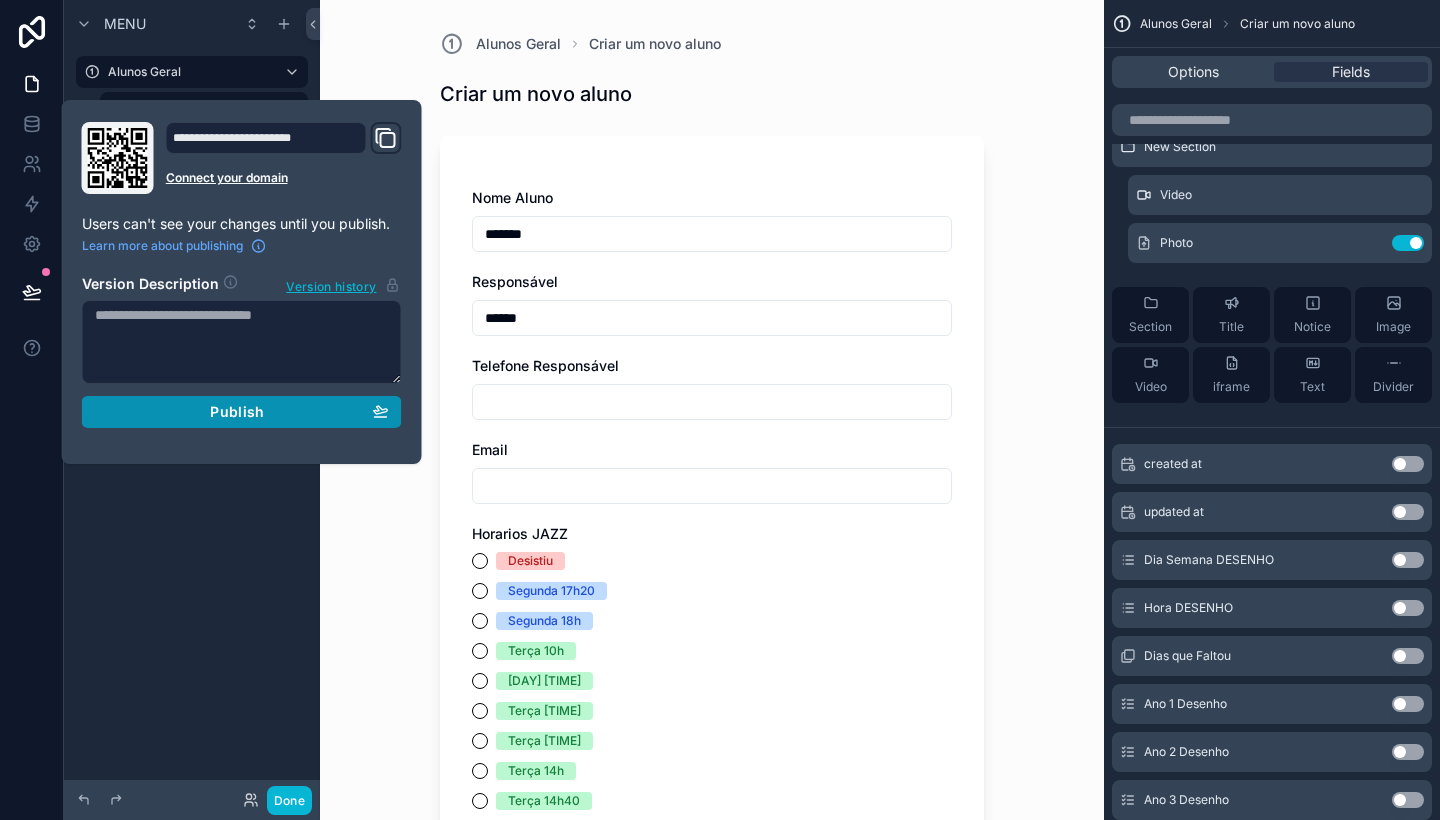 click on "Publish" at bounding box center [237, 412] 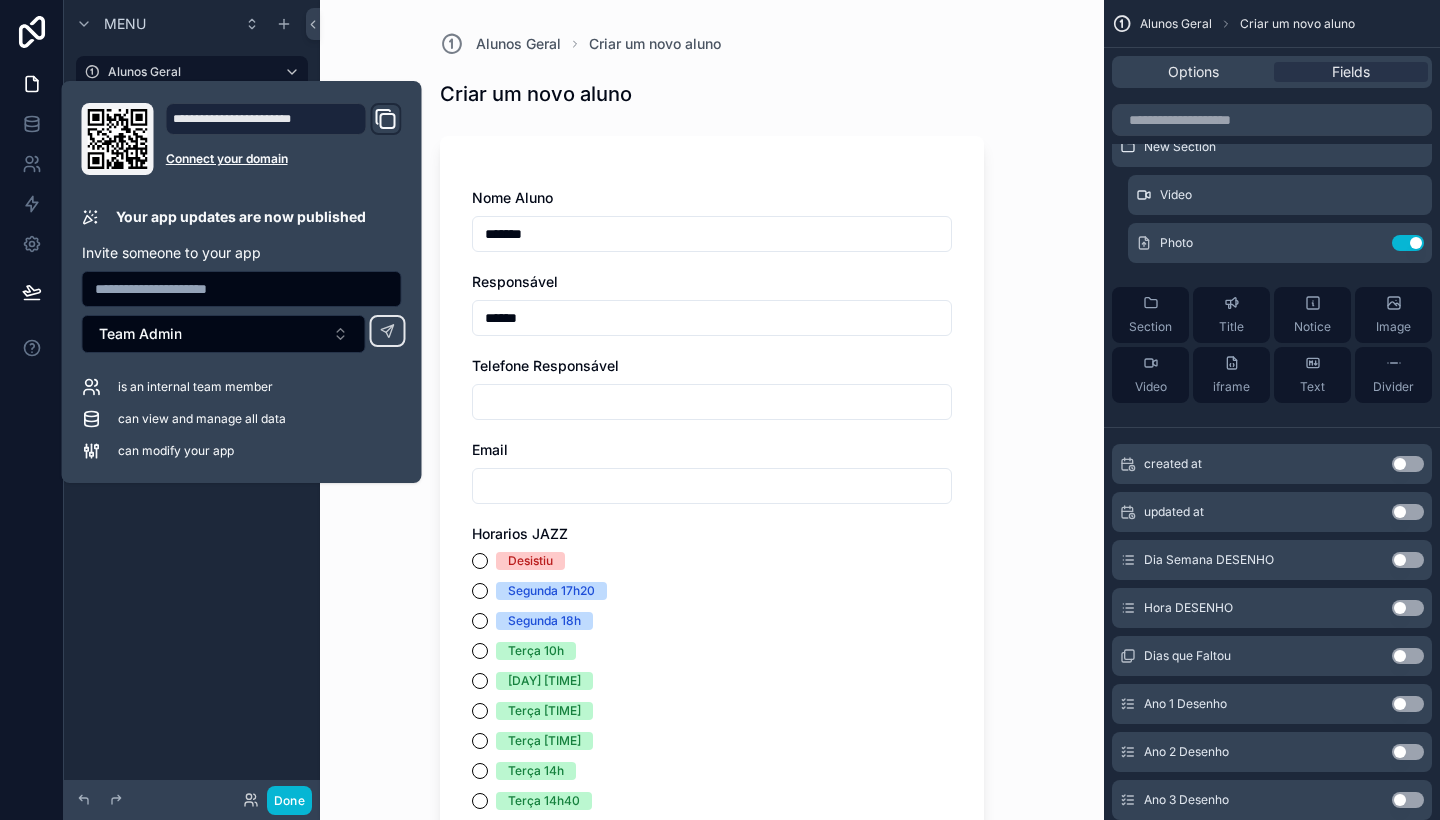 click on "Criar um novo aluno" at bounding box center [712, 94] 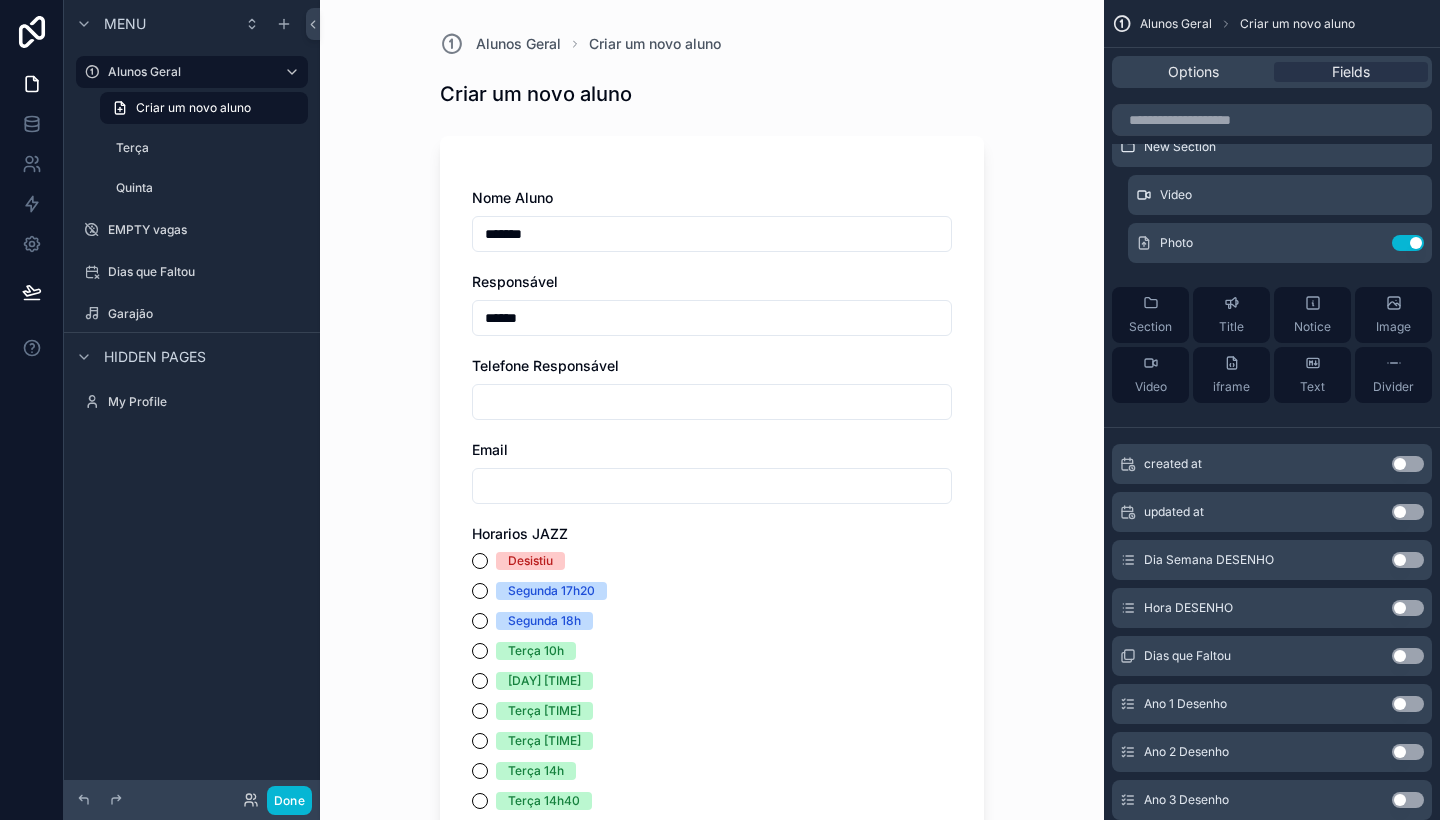 click on "Criar um novo aluno" at bounding box center [712, 94] 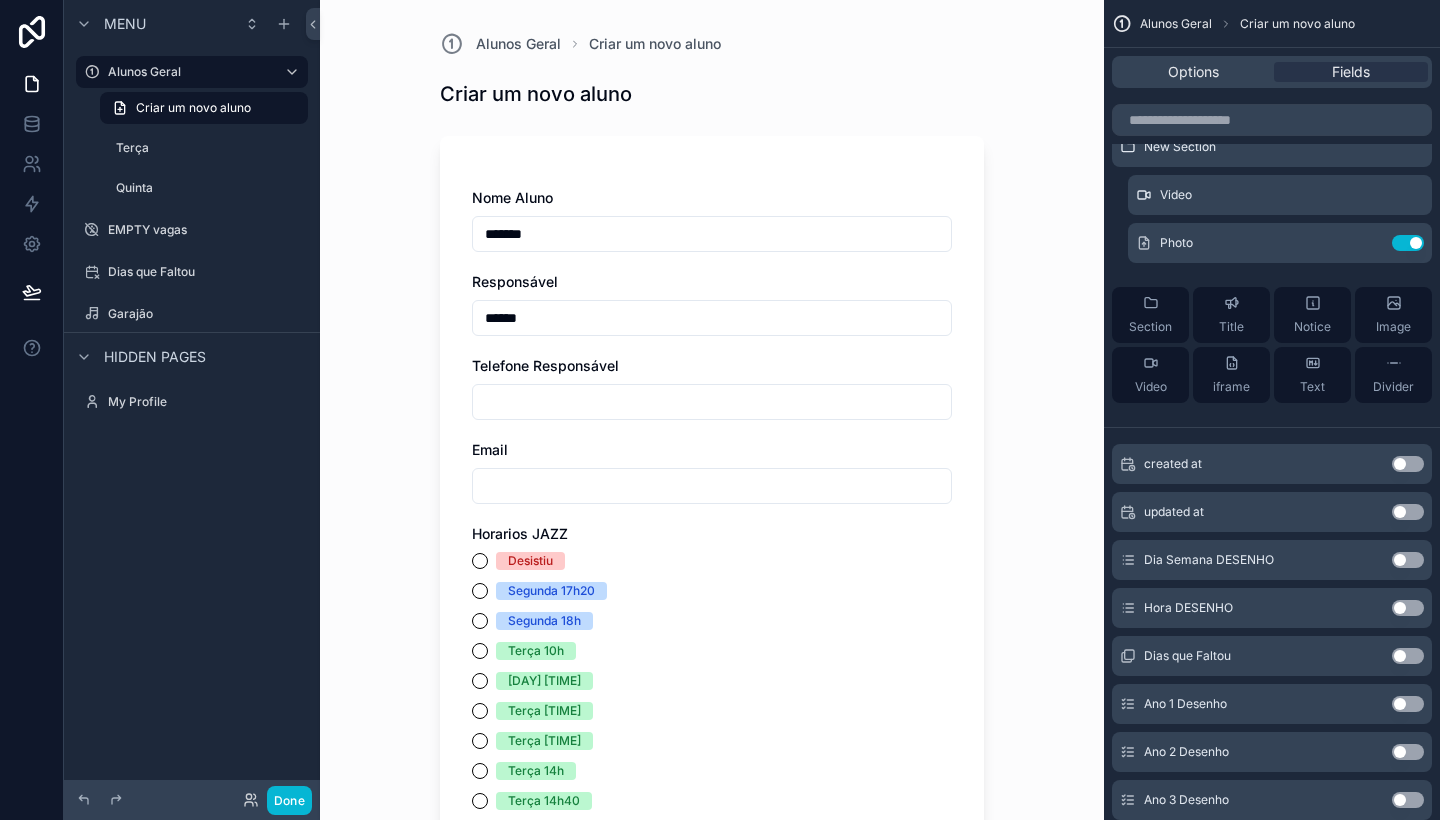 click on "Criar um novo aluno" at bounding box center (536, 94) 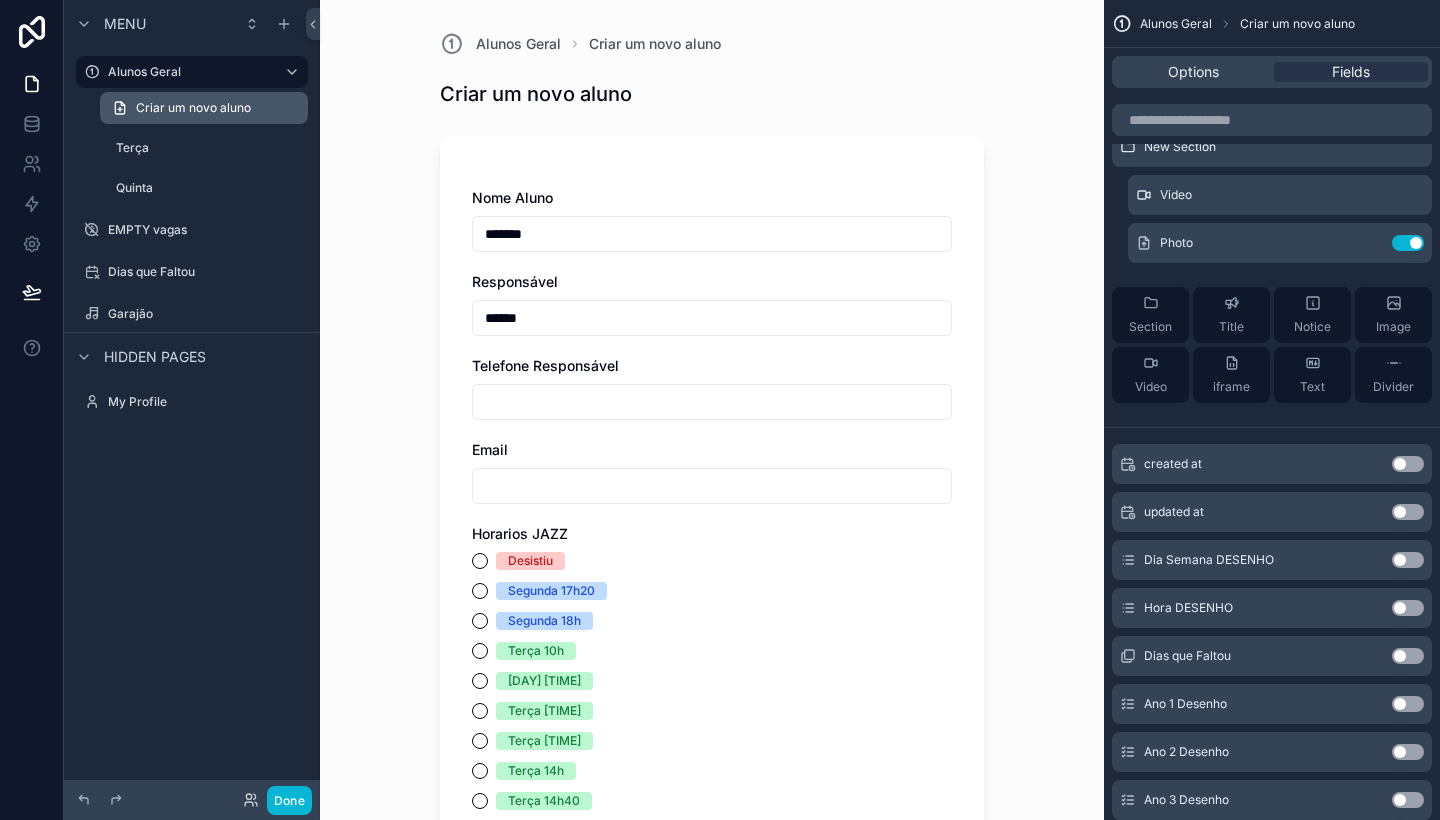 click on "Criar um novo aluno" at bounding box center [204, 108] 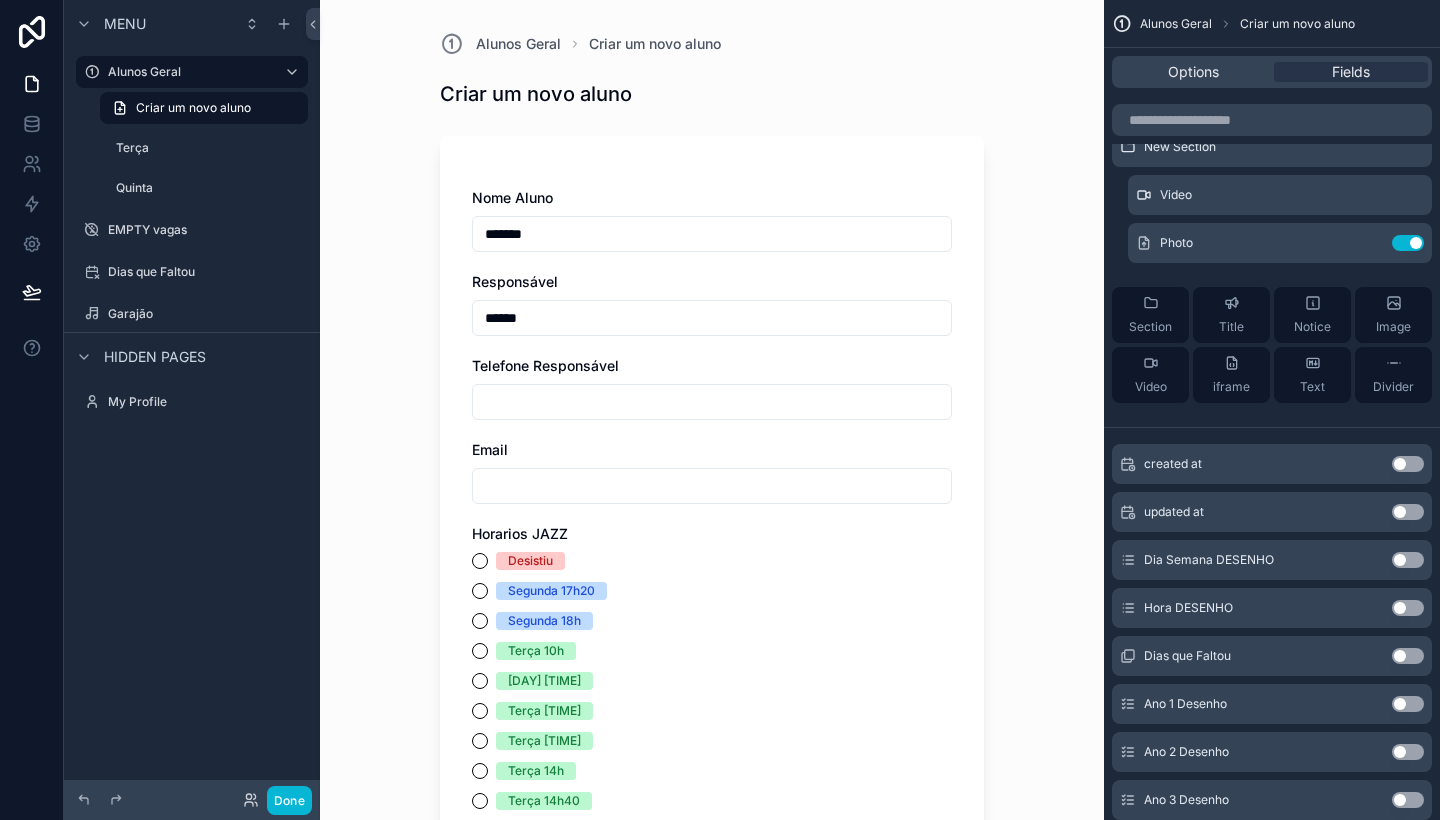 click on "Criar um novo aluno" at bounding box center [536, 94] 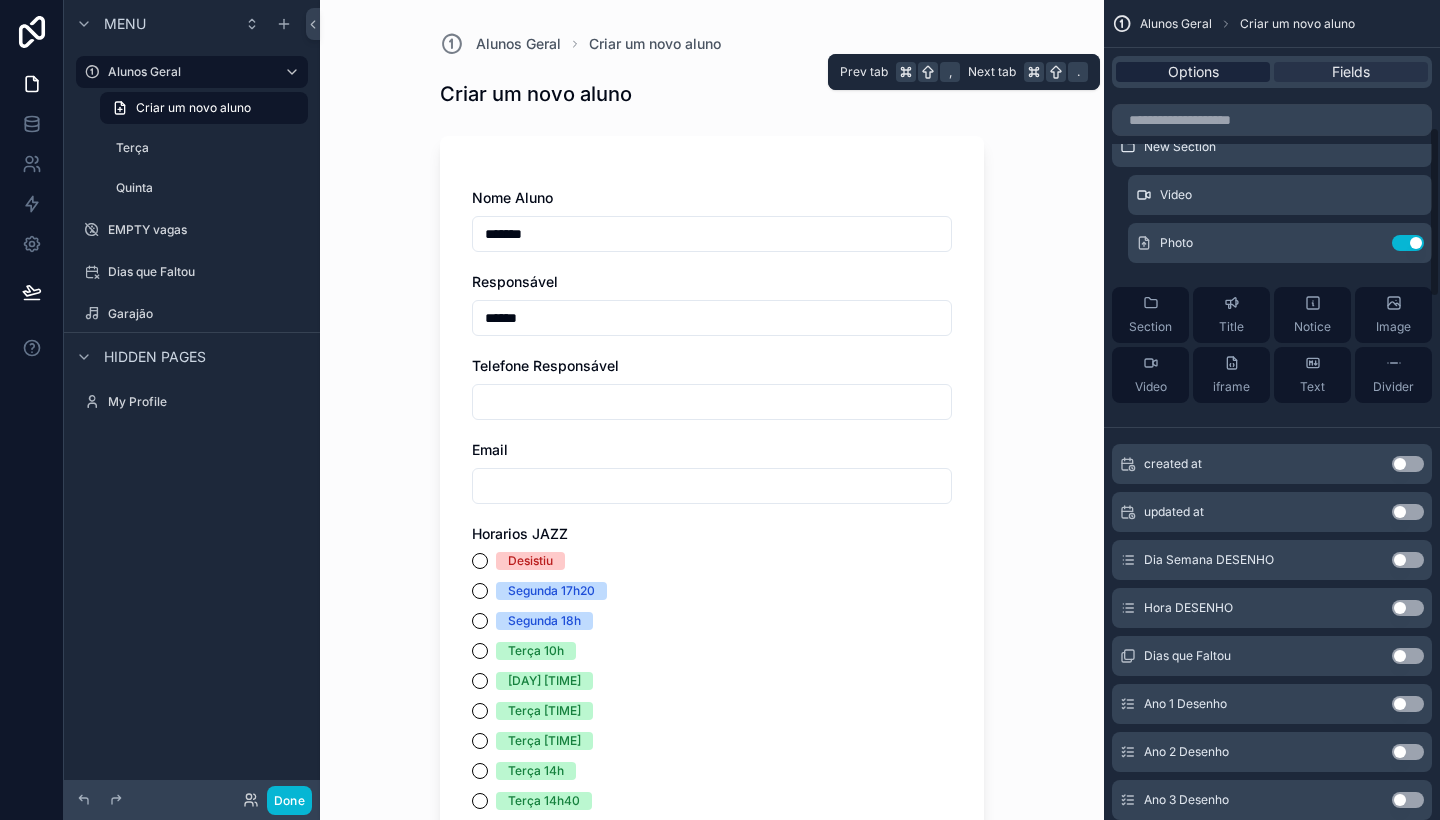 click on "Options" at bounding box center (1193, 72) 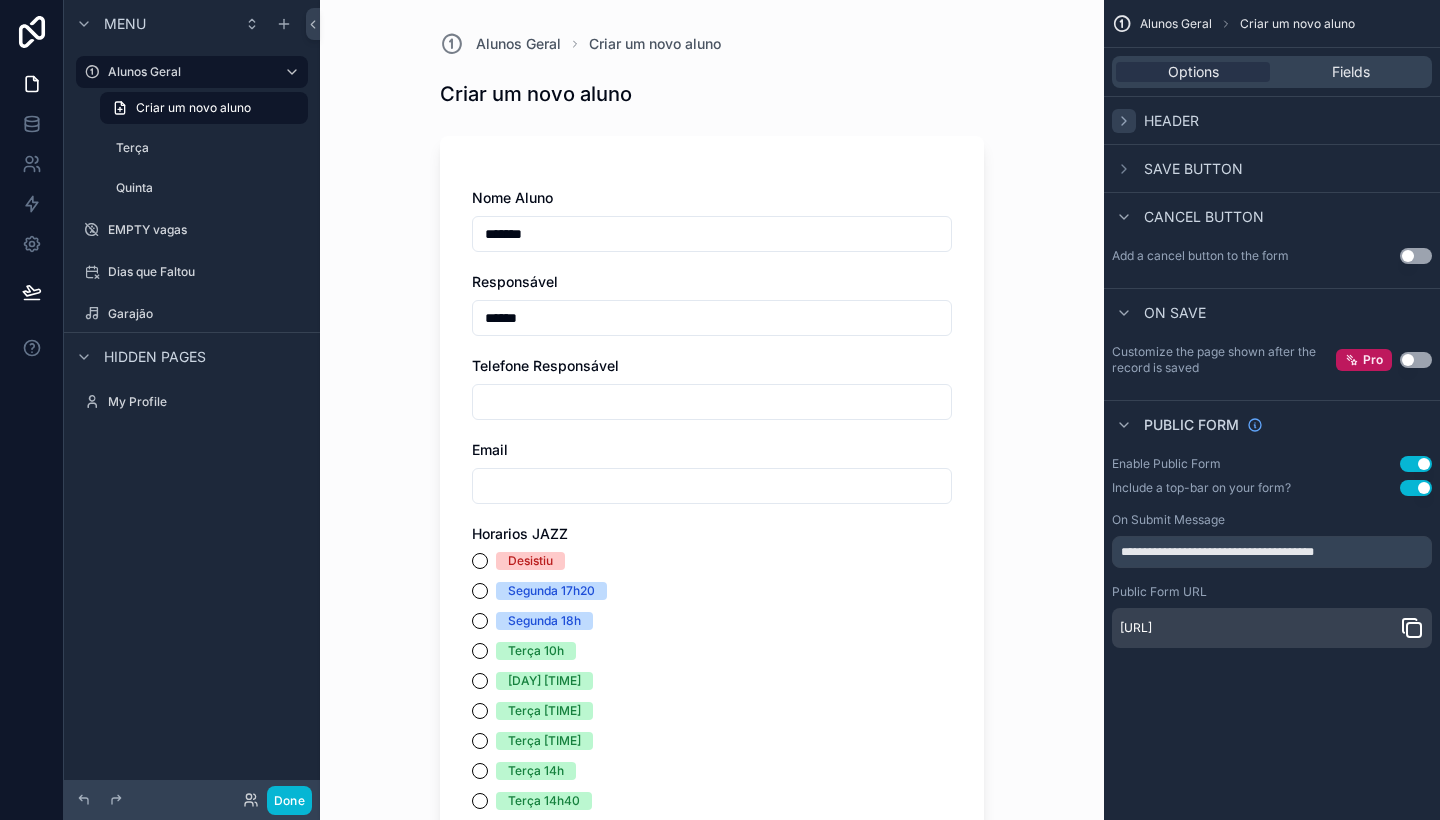 click 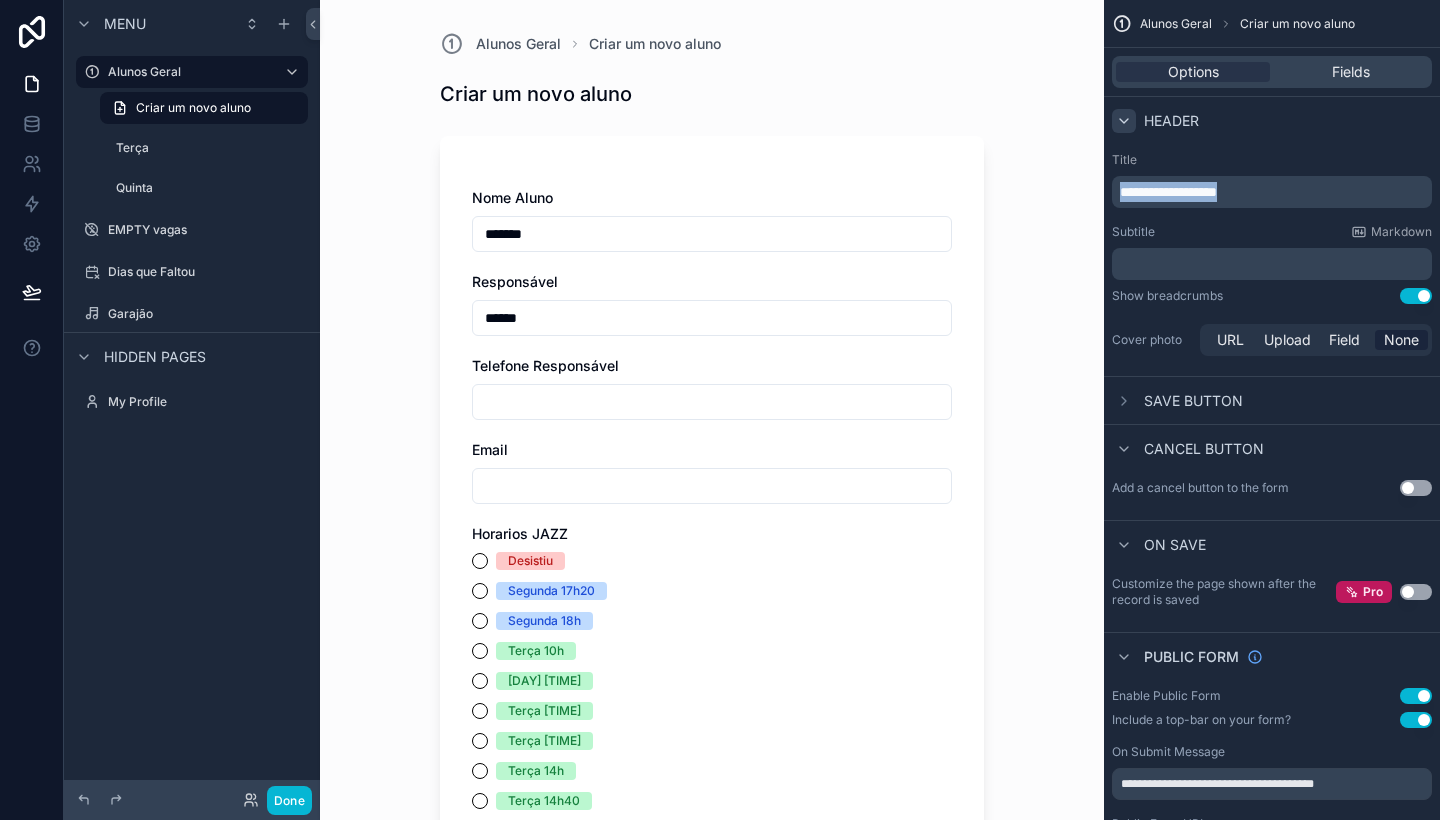 drag, startPoint x: 1283, startPoint y: 193, endPoint x: 1014, endPoint y: 189, distance: 269.02972 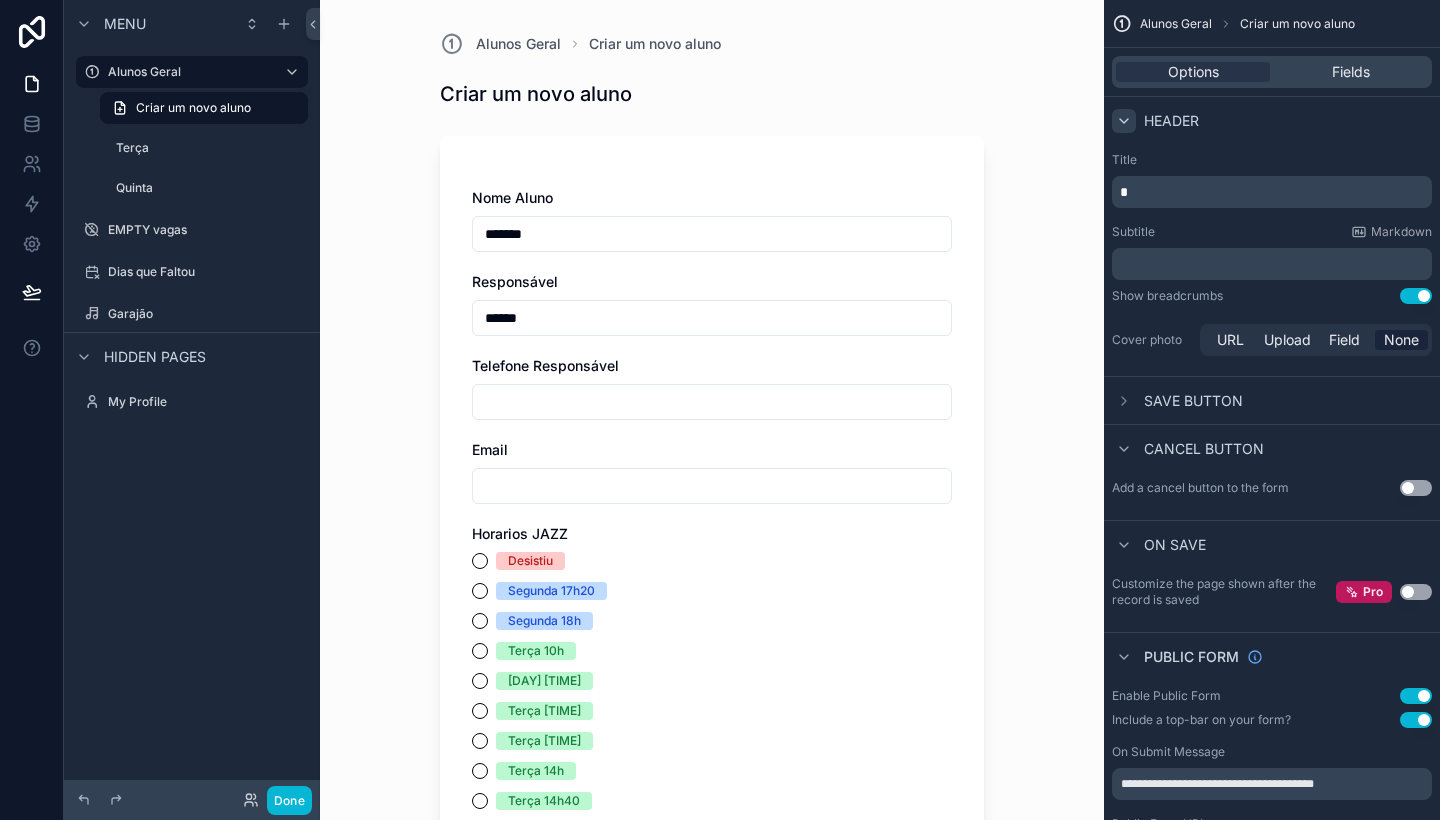 type 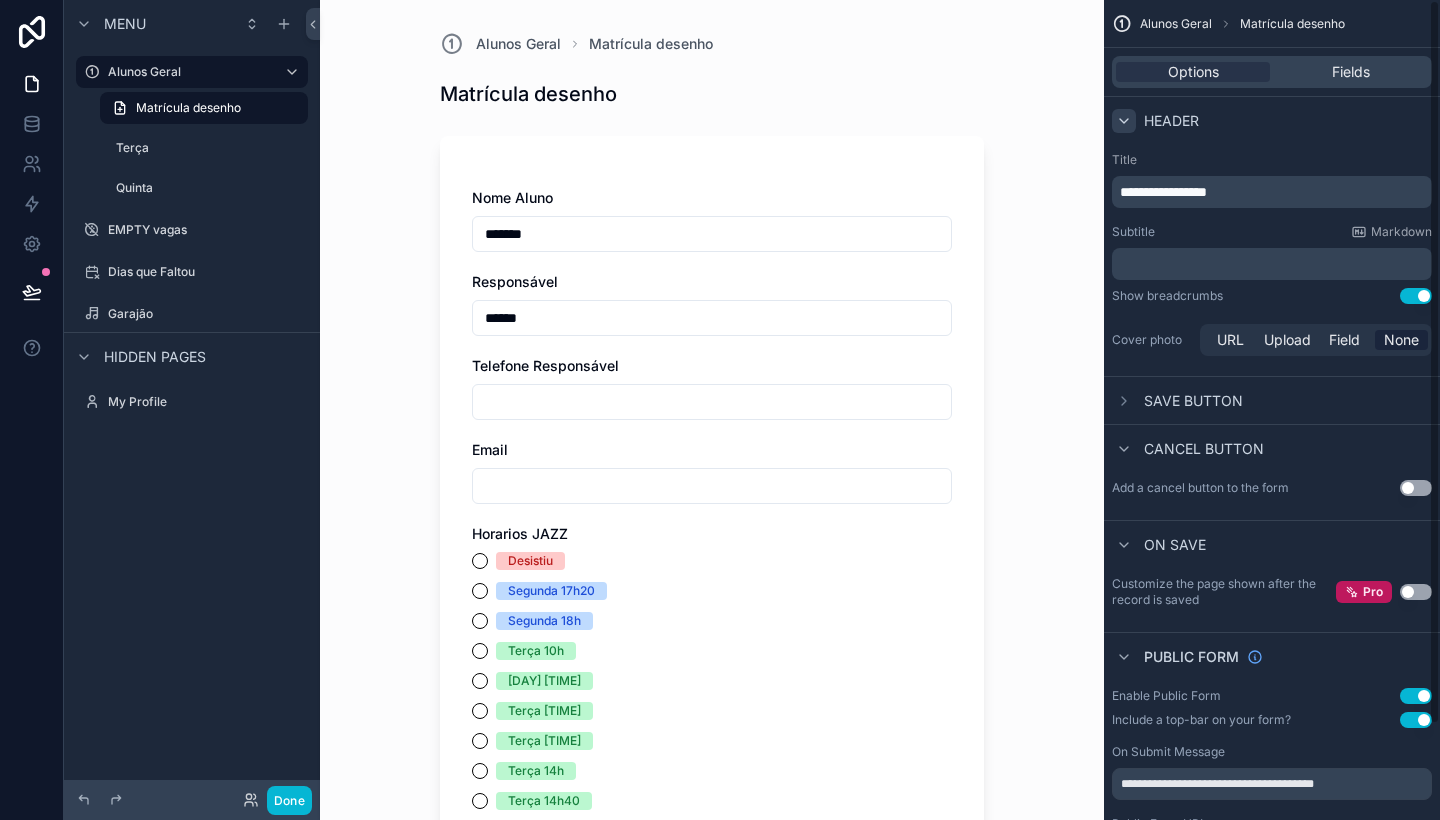 click on "Title" at bounding box center [1272, 160] 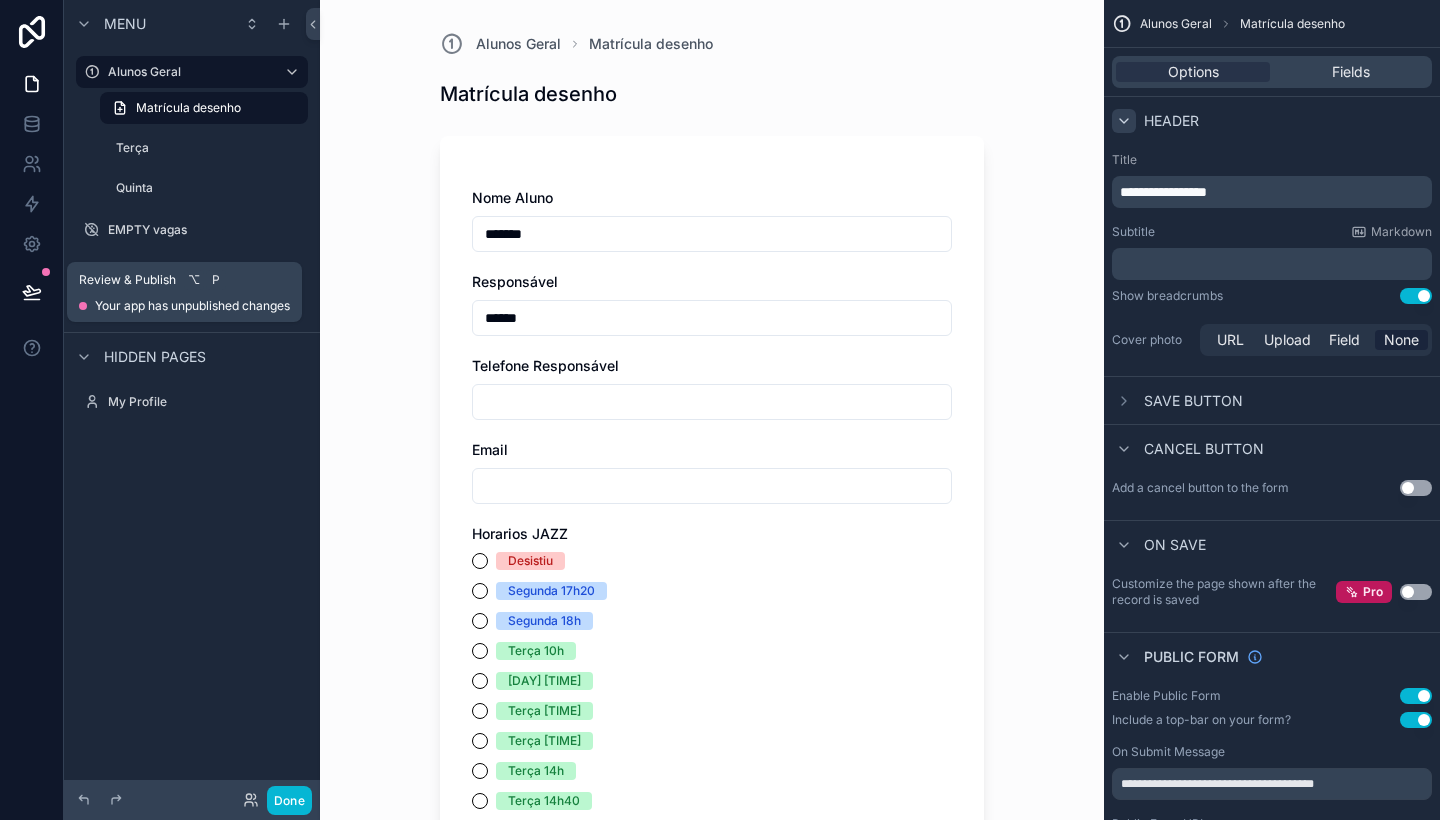 click at bounding box center (32, 292) 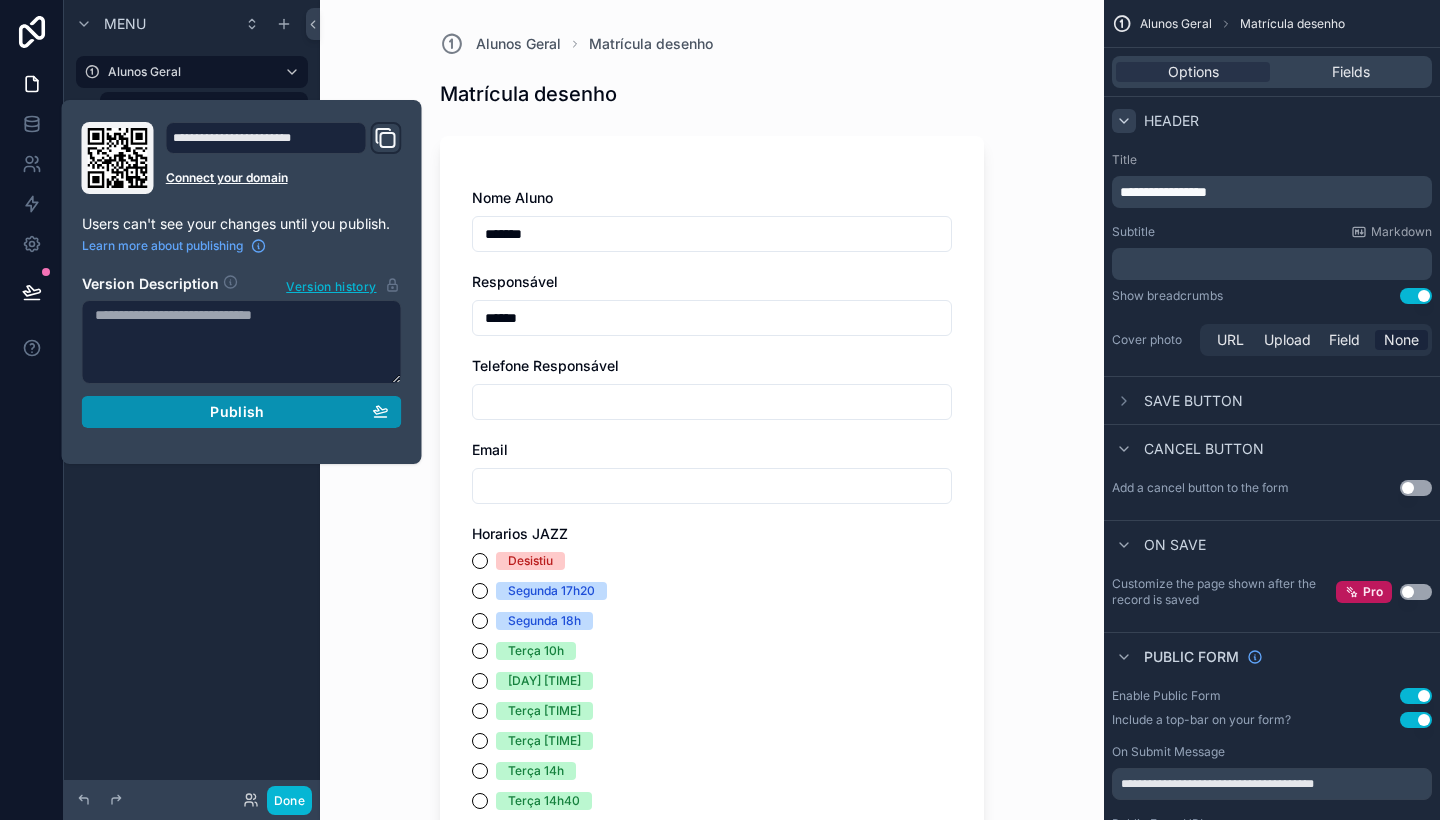 click on "Publish" at bounding box center [242, 412] 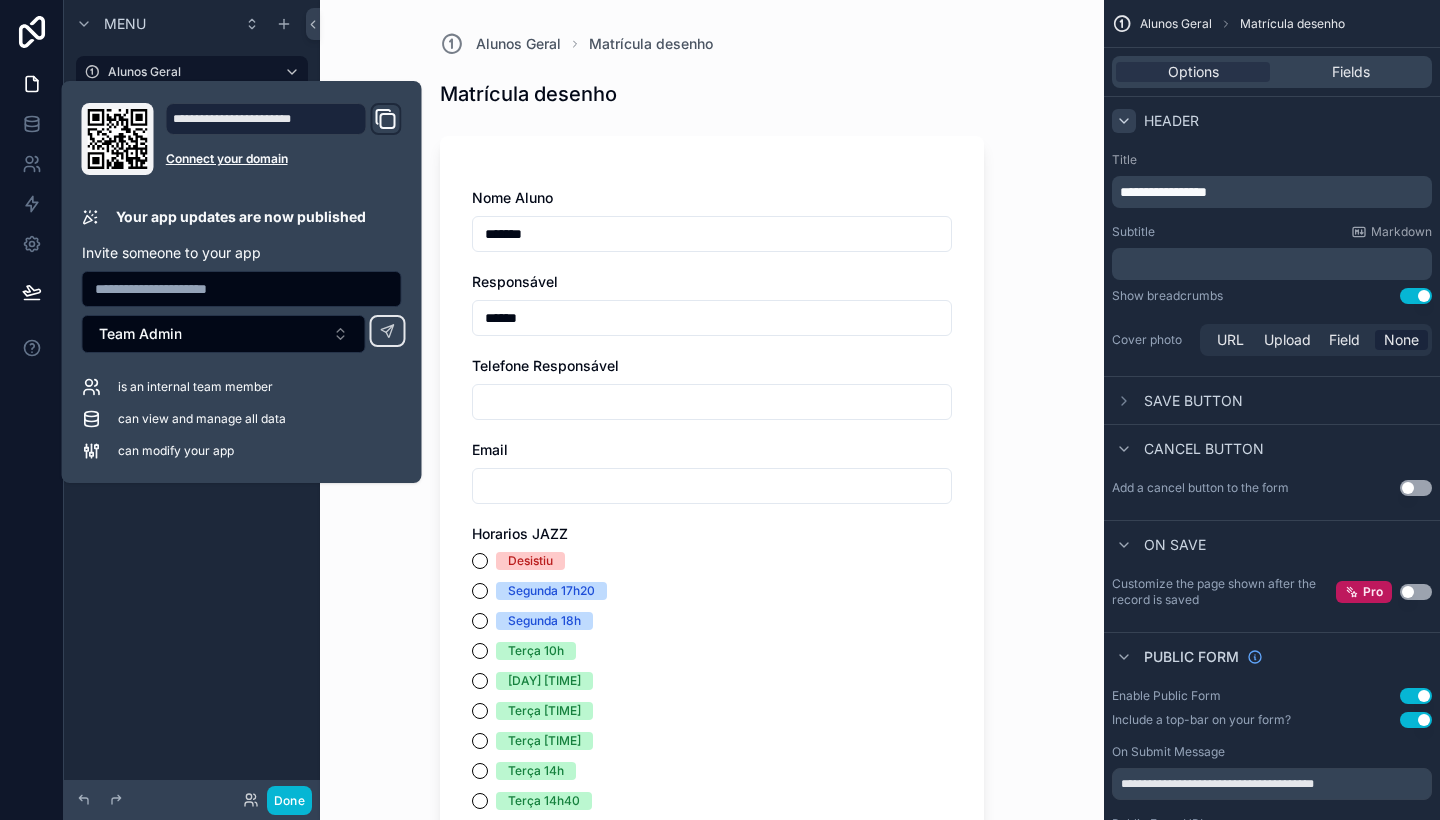 click on "Alunos Geral Matrícula desenho Matrícula desenho Nome Aluno ******* Responsável ****** Telefone Responsável Email Horarios JAZZ Desistiu Segunda [TIME] Segunda [TIME] Terça [TIME] Terça [TIME] Terça [TIME] Terça [TIME] Terça [TIME] Terça [TIME] Terça [TIME] Terça [TIME] Quarta [TIME] Quarta [TIME] Quarta [TIME] Quarta [TIME] Quarta [TIME] Quarta [TIME] Quarta [TIME] Quarta [TIME] Quinta [TIME] Quinta [TIME] Quinta [TIME] Quinta [TIME] Quinta [TIME] Quinta [TIME] Quinta [TIME] Sexta [TIME] Sexta [TIME] Sexta [TIME] Sexta [TIME] Sexta [TIME] Sexta [TIME] Sexta [TIME] Modalidade Jazz Piano Musicalização 3 a 6 anos Instrumentalização 7 a 9 anos  Piano duo (até dois alunos na mesma aula)  Professores [FIRST] Recados Observações, marque a caixa abaixo Aluno Novo (dados preenchidos manualmente) Aluno Novo (automatizado os dados) Foi entregue cartão GAMEFIK NÃO foi entregue o cartão GAMEFIK 						                    Contrato Doce Som  Contrato de Prestação de Serviços Cláusula Primeira – Objeto https://www.docesom.com.br/desenho
* Draw" at bounding box center (712, 410) 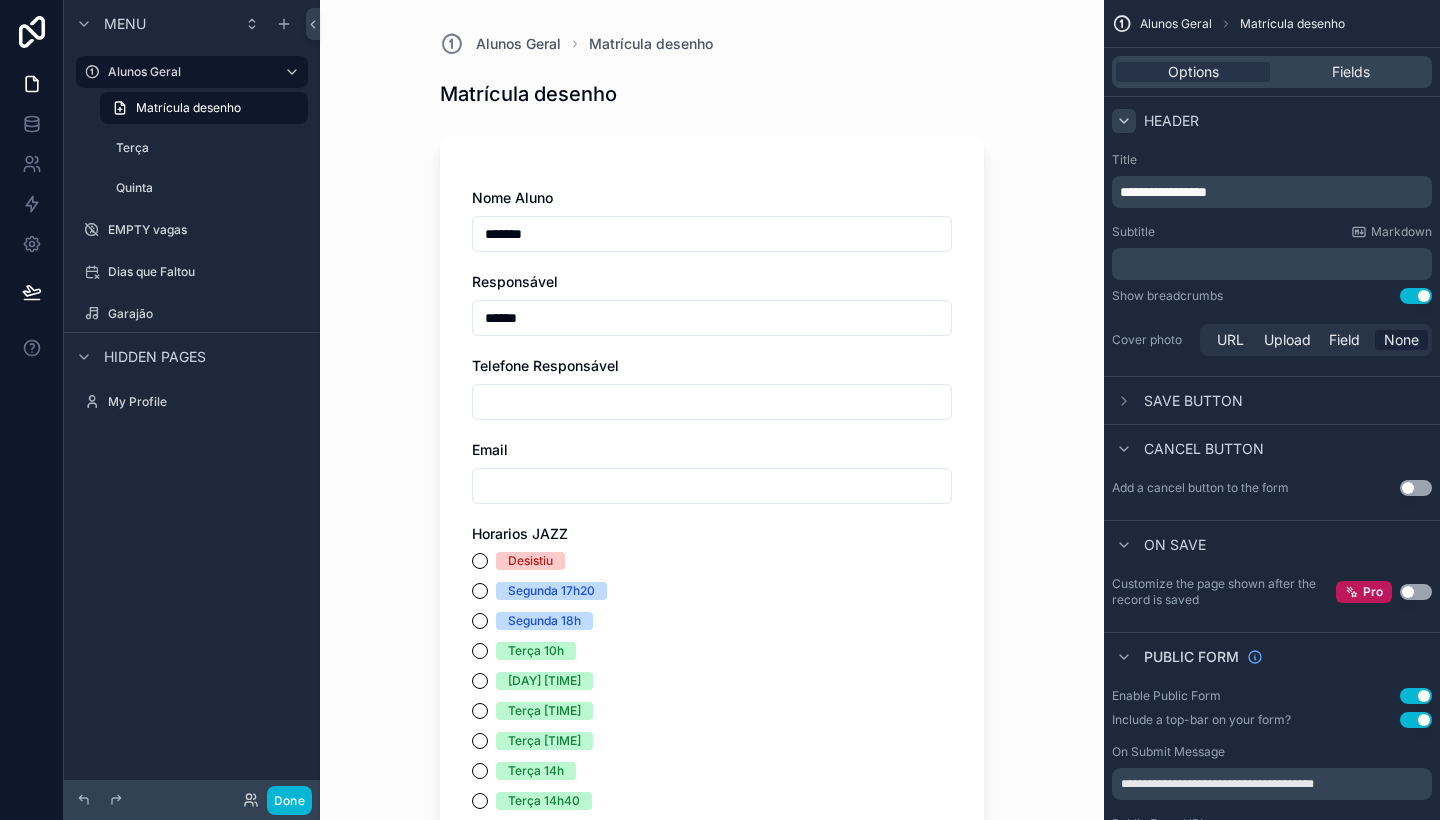 scroll, scrollTop: 0, scrollLeft: 0, axis: both 